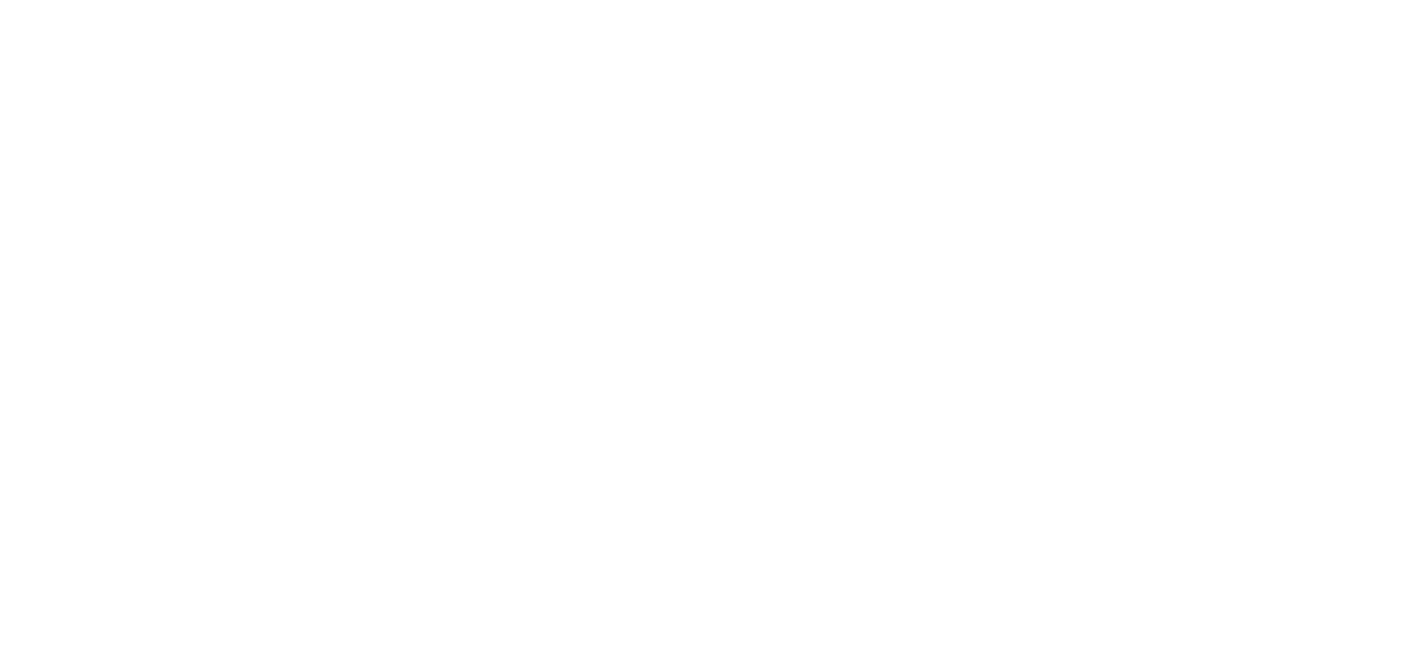 scroll, scrollTop: 0, scrollLeft: 0, axis: both 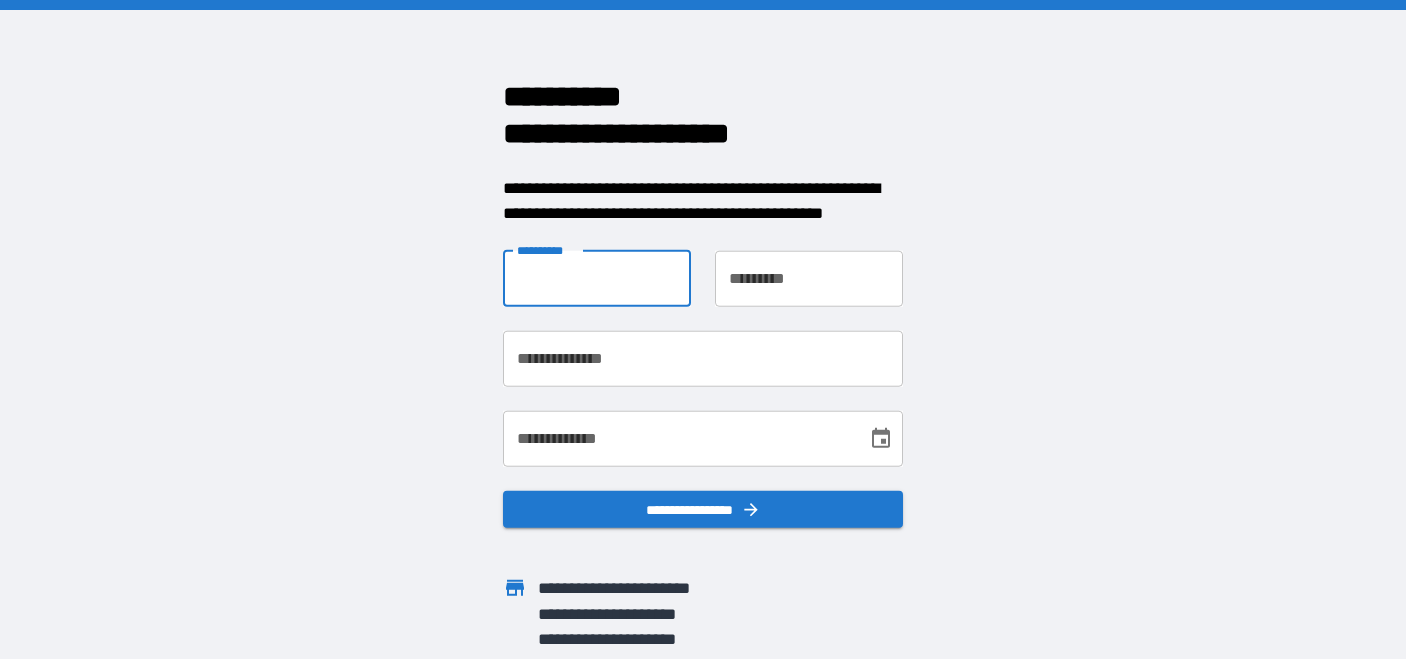 click on "**********" at bounding box center (597, 278) 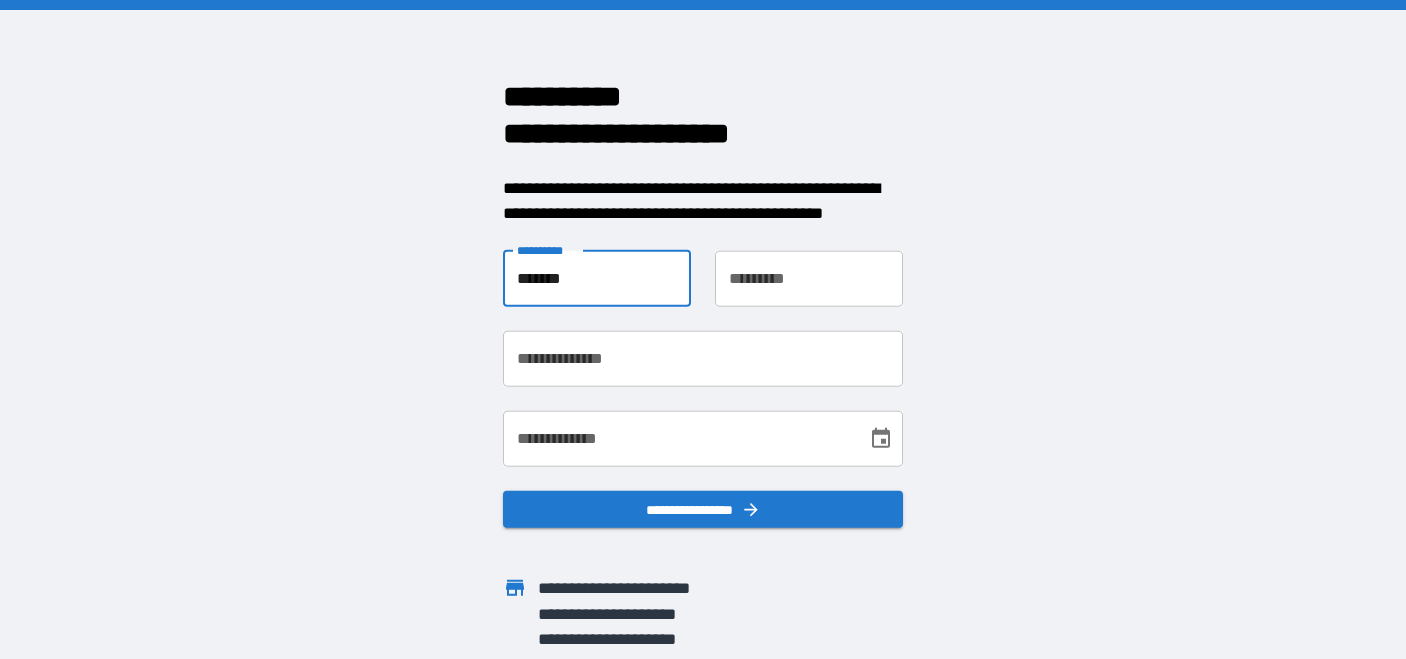 type on "*******" 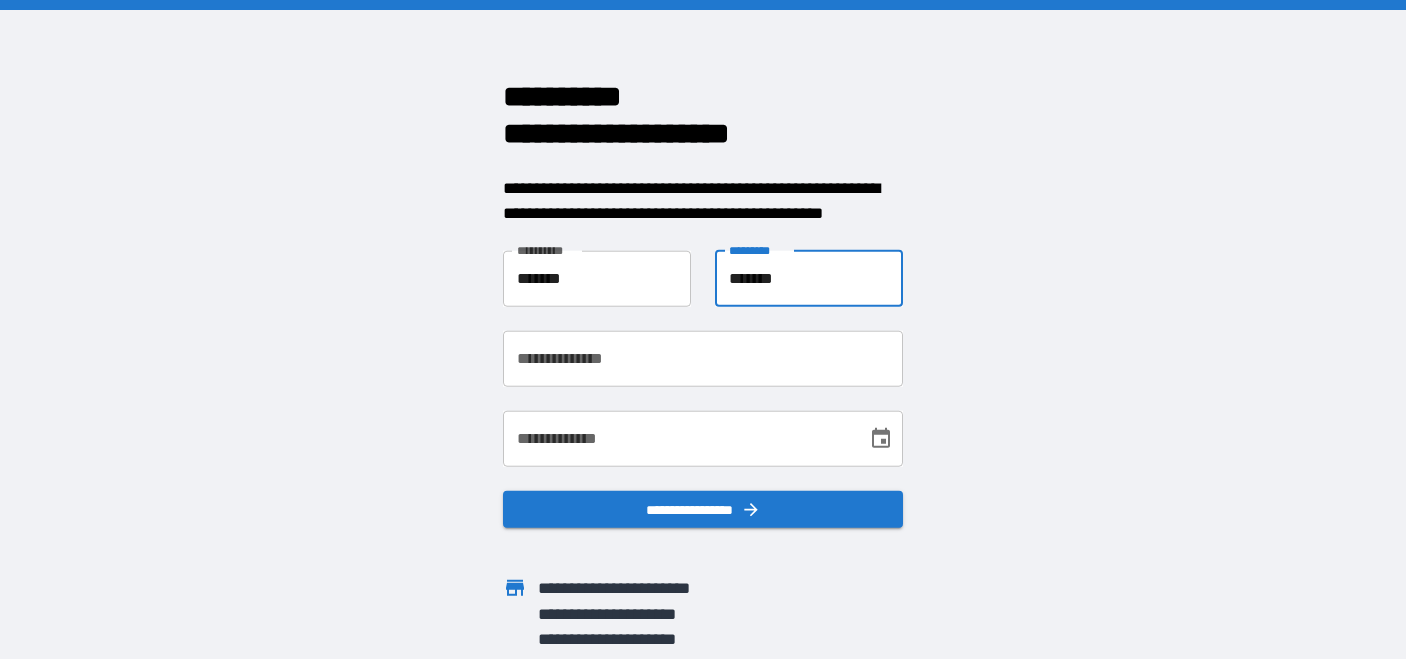 type on "*******" 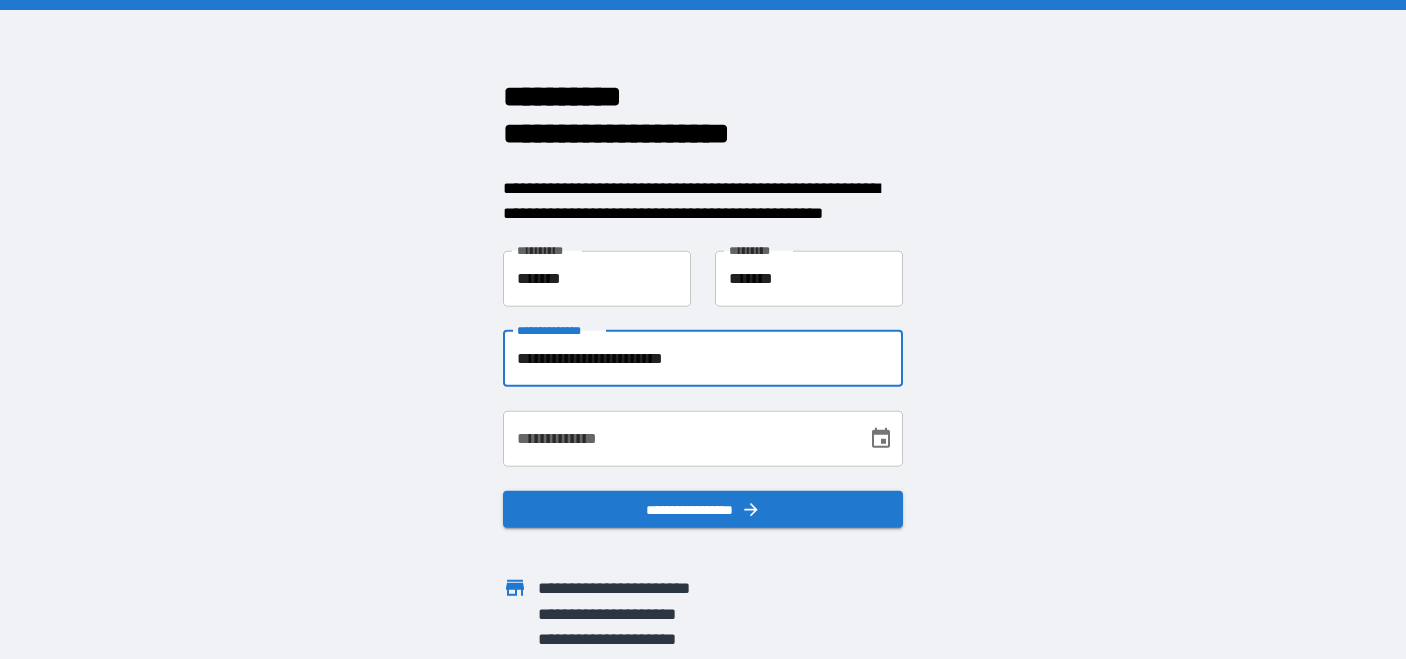 type on "**********" 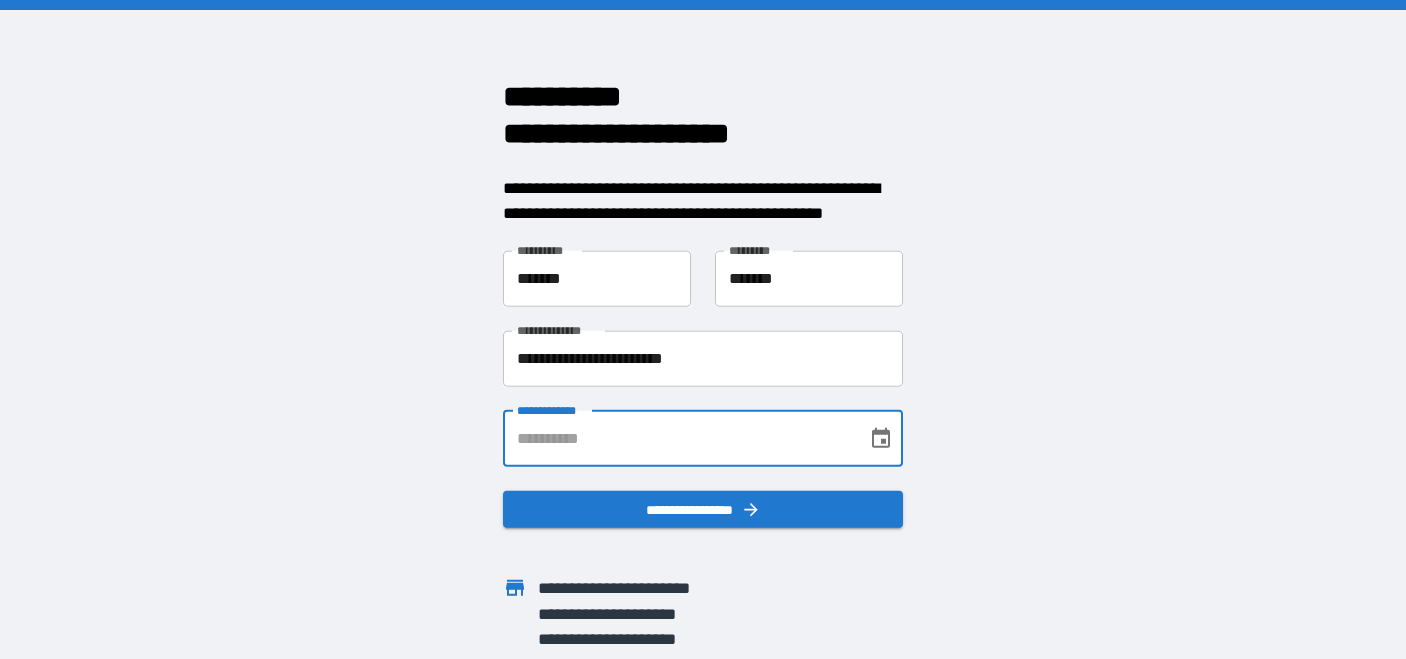 click on "**********" at bounding box center [678, 438] 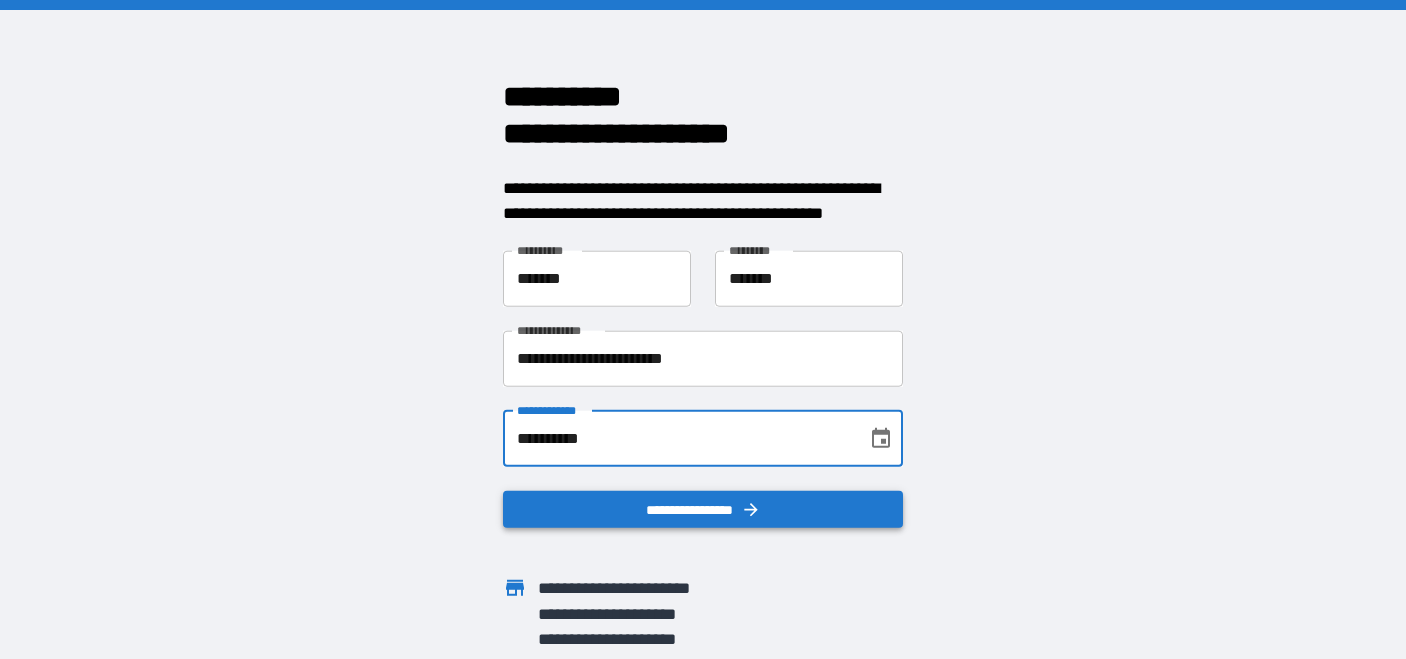 type on "**********" 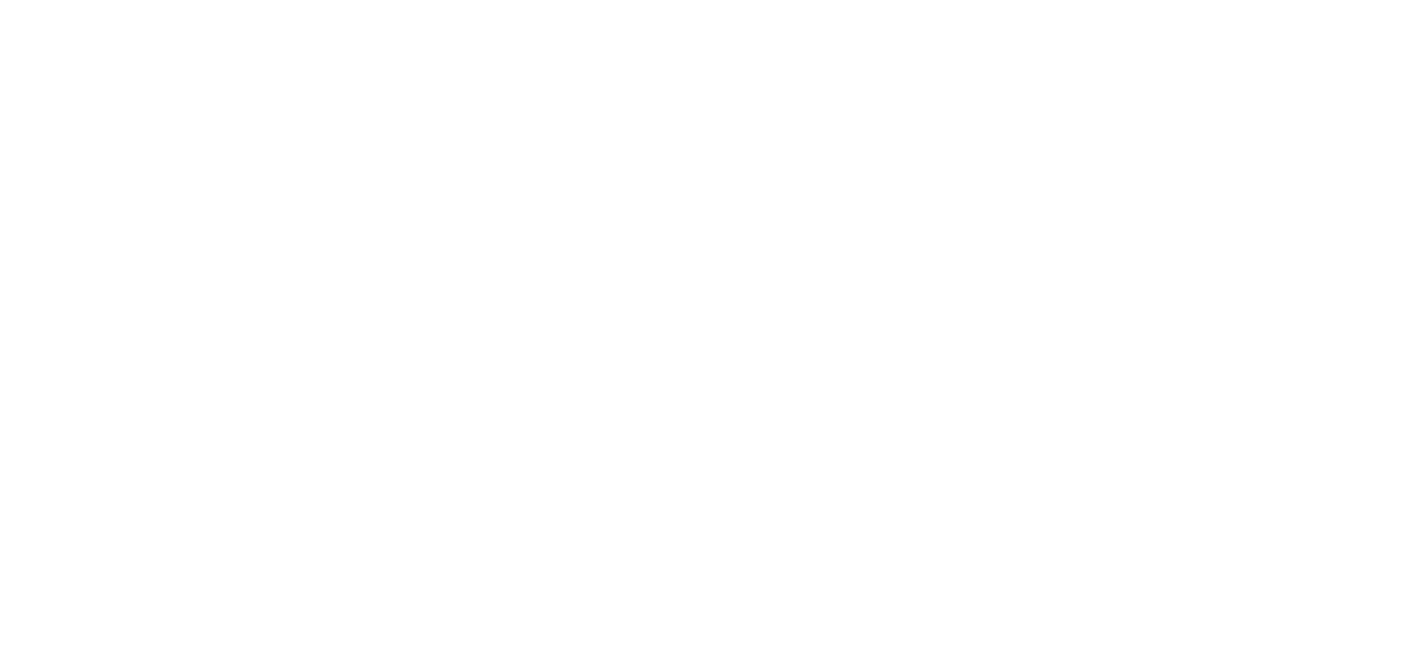 scroll, scrollTop: 0, scrollLeft: 0, axis: both 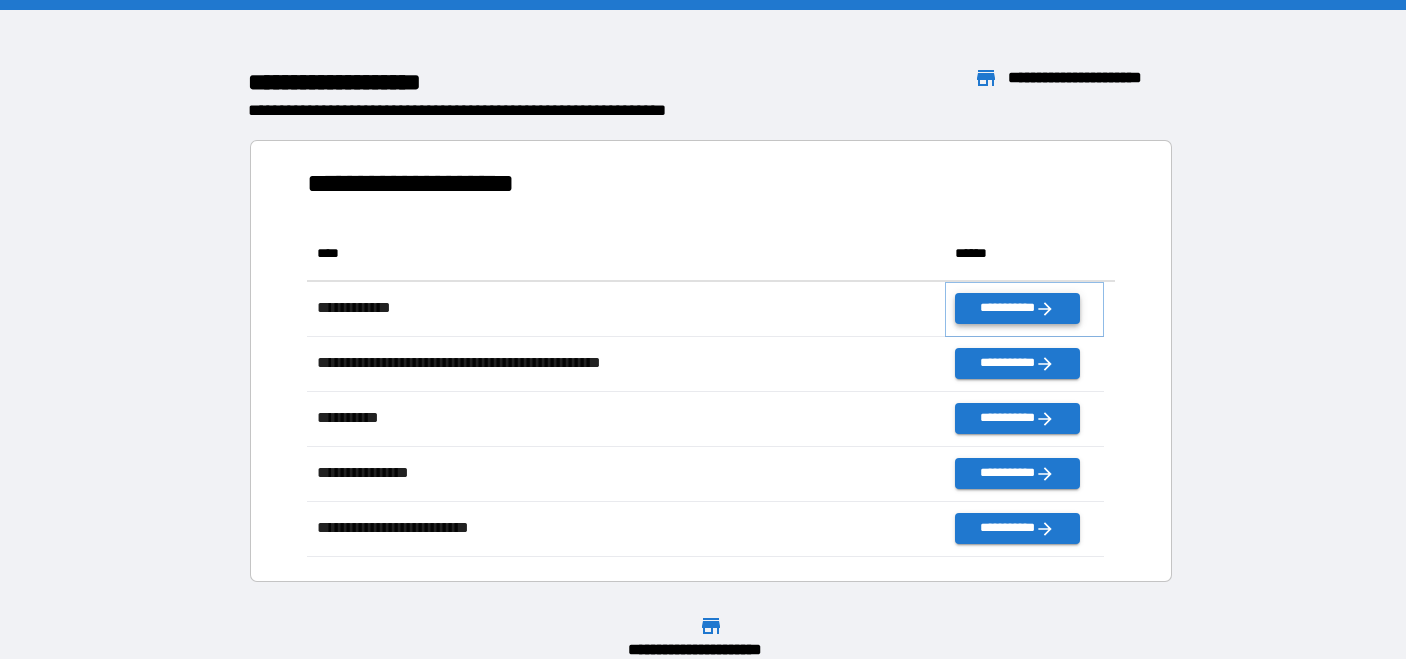 click on "**********" at bounding box center [1017, 308] 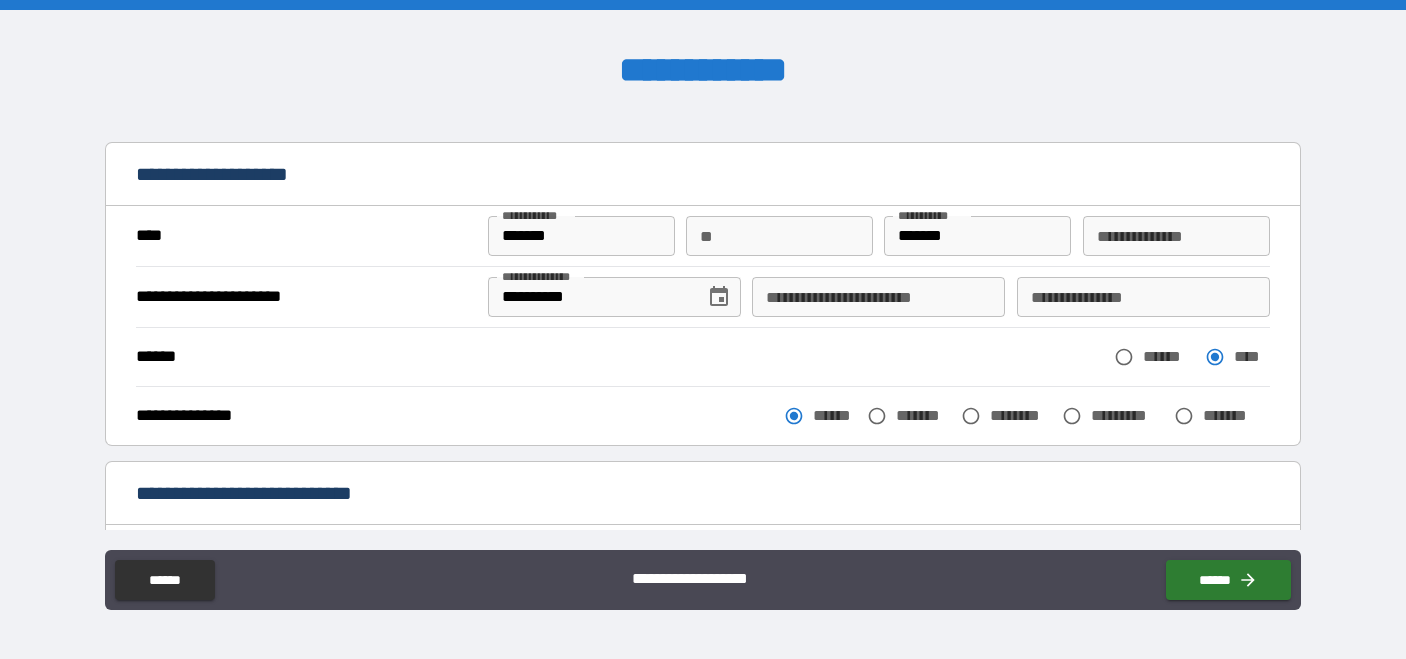 scroll, scrollTop: 57, scrollLeft: 0, axis: vertical 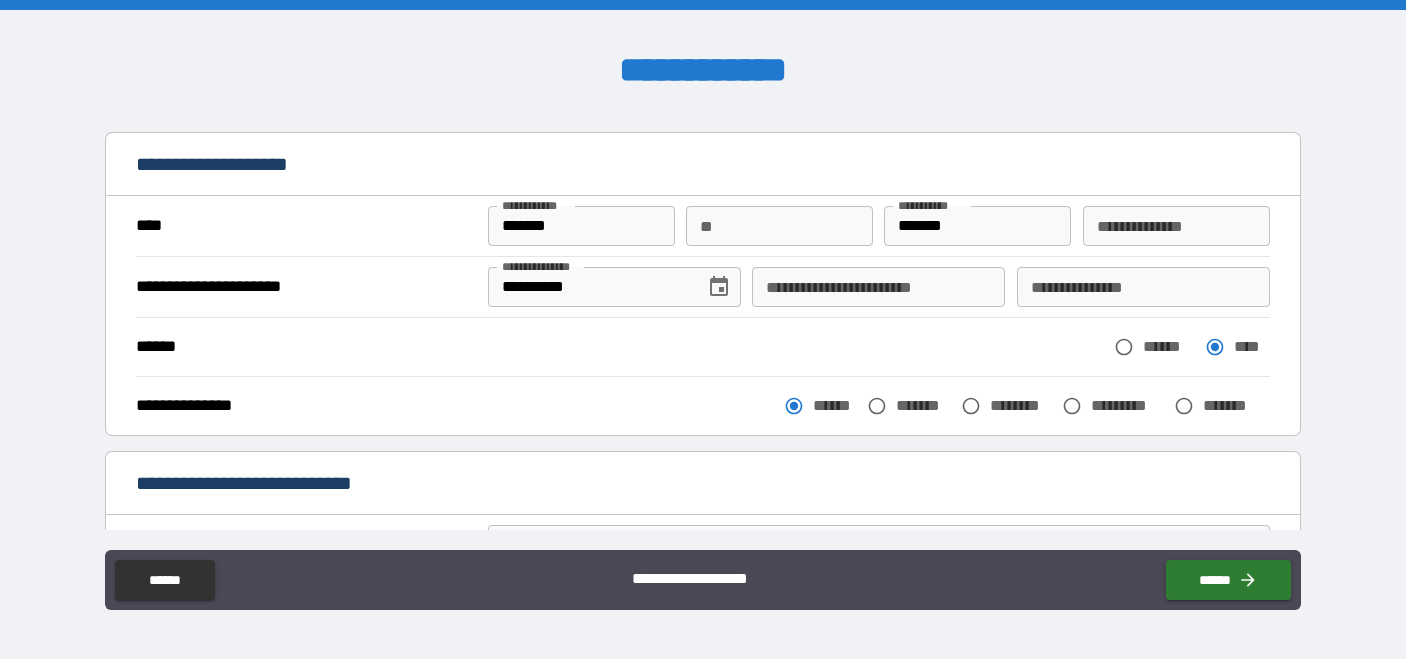 click on "**********" at bounding box center [878, 287] 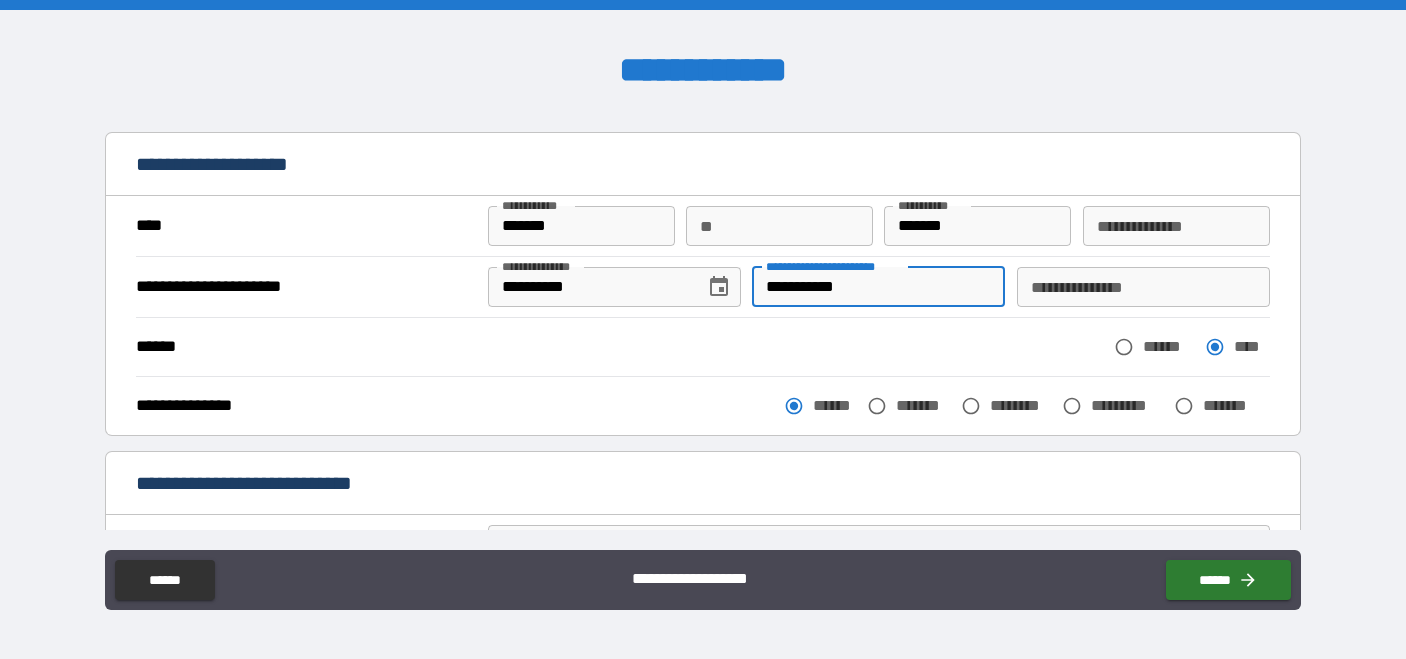 type on "**********" 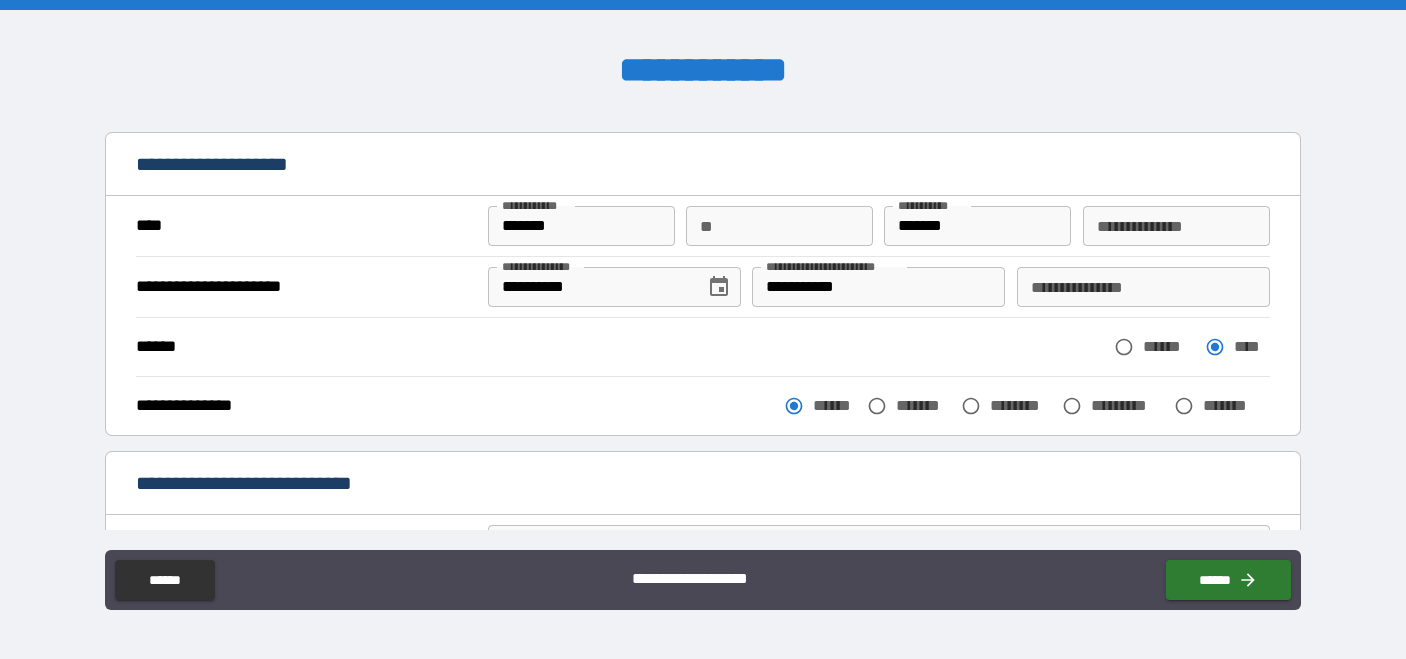click on "**********" at bounding box center (1086, 287) 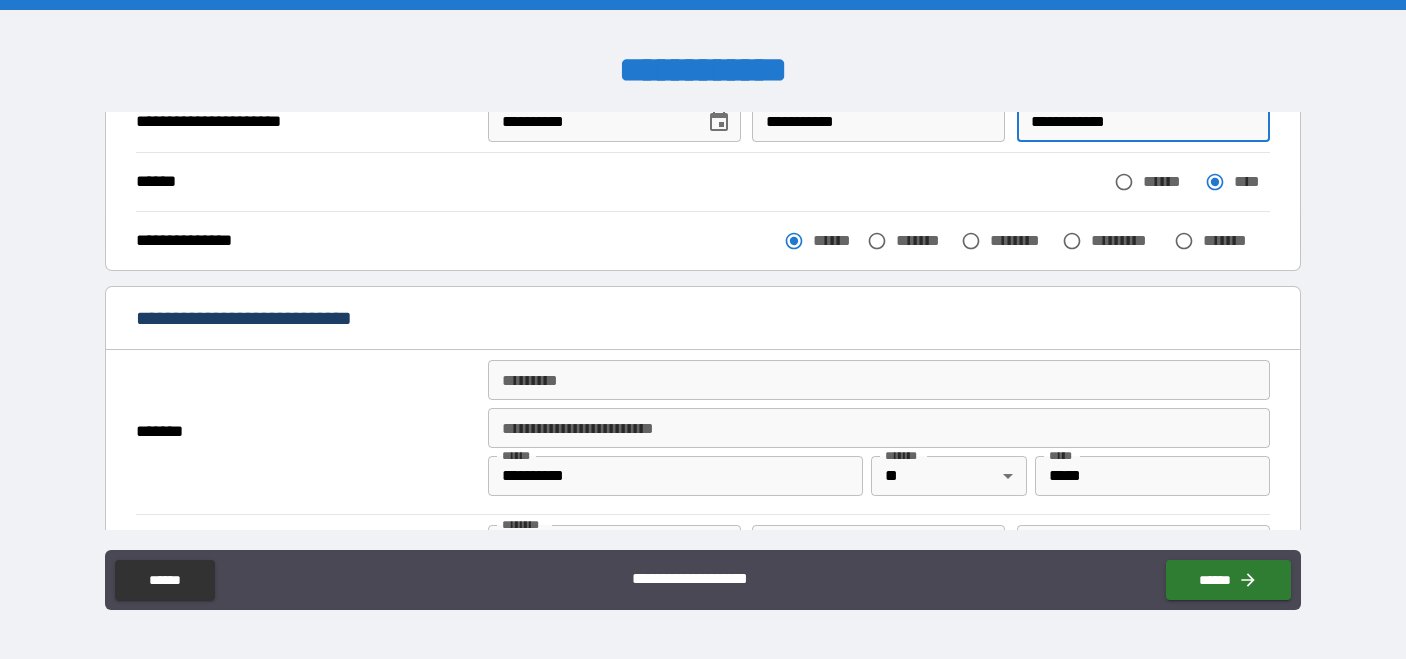 scroll, scrollTop: 281, scrollLeft: 0, axis: vertical 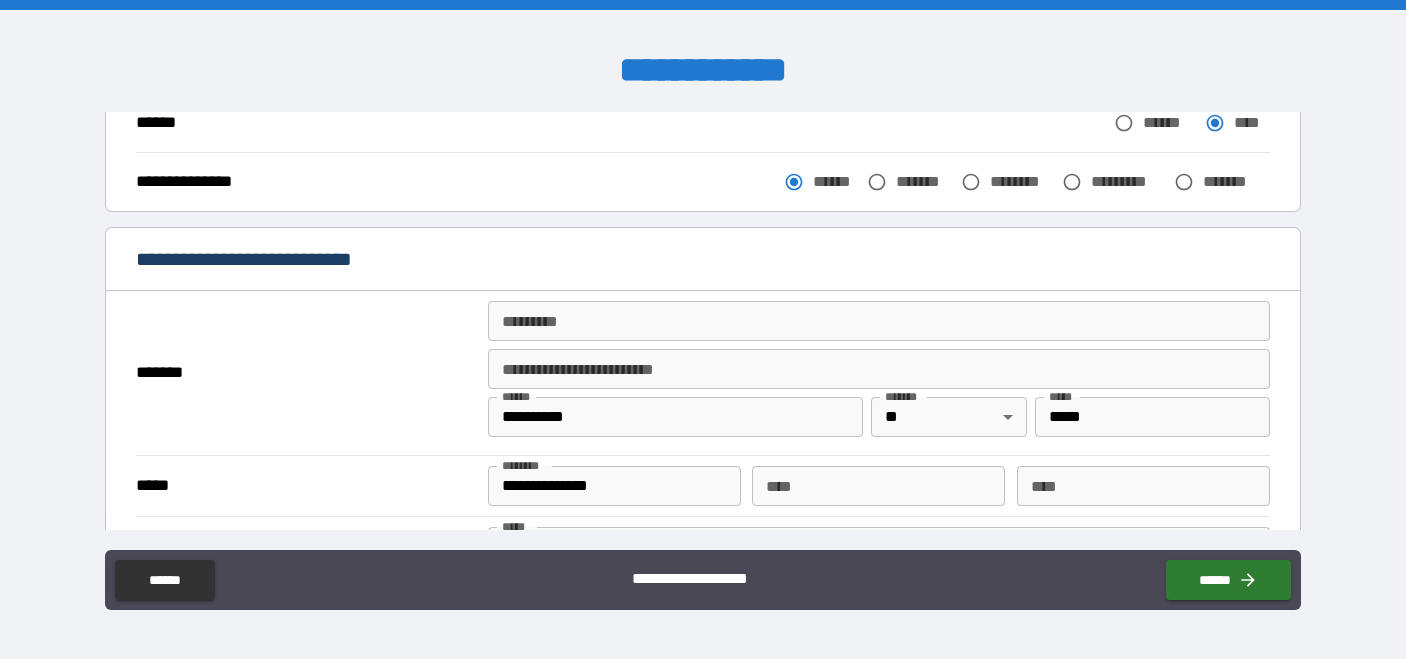type on "**********" 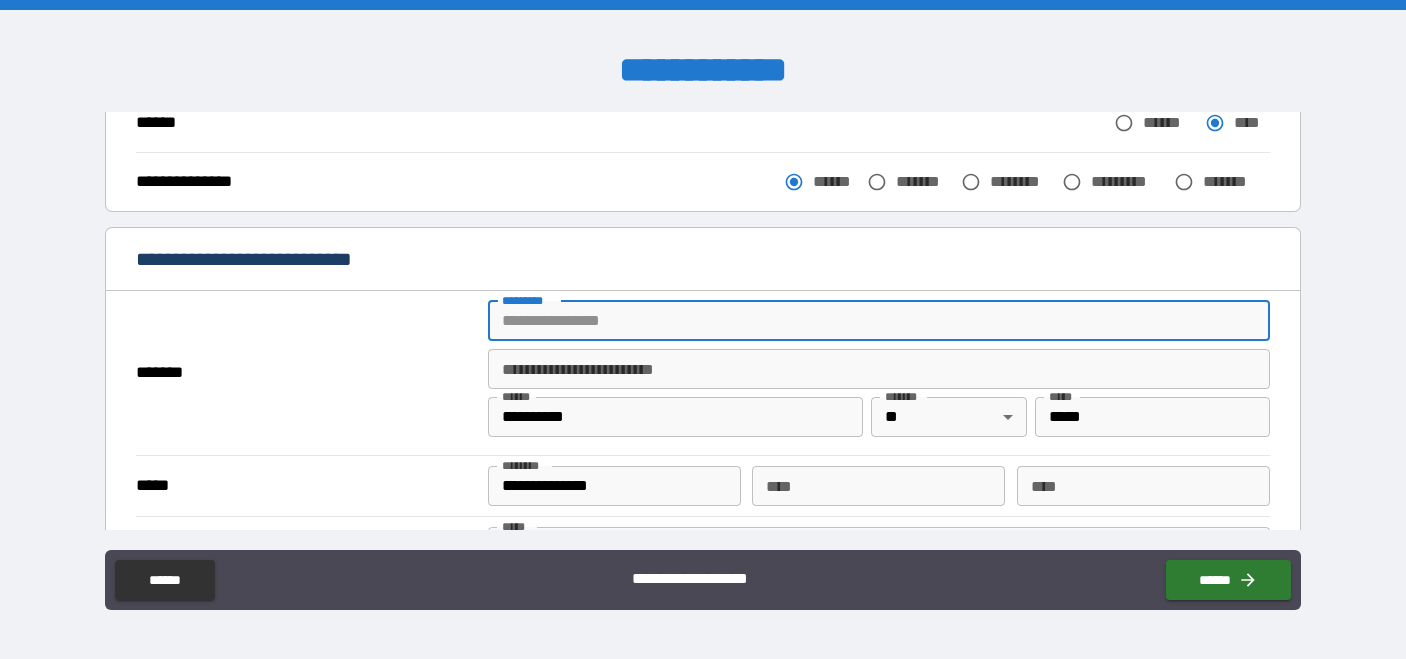 click on "*******   *" at bounding box center (879, 321) 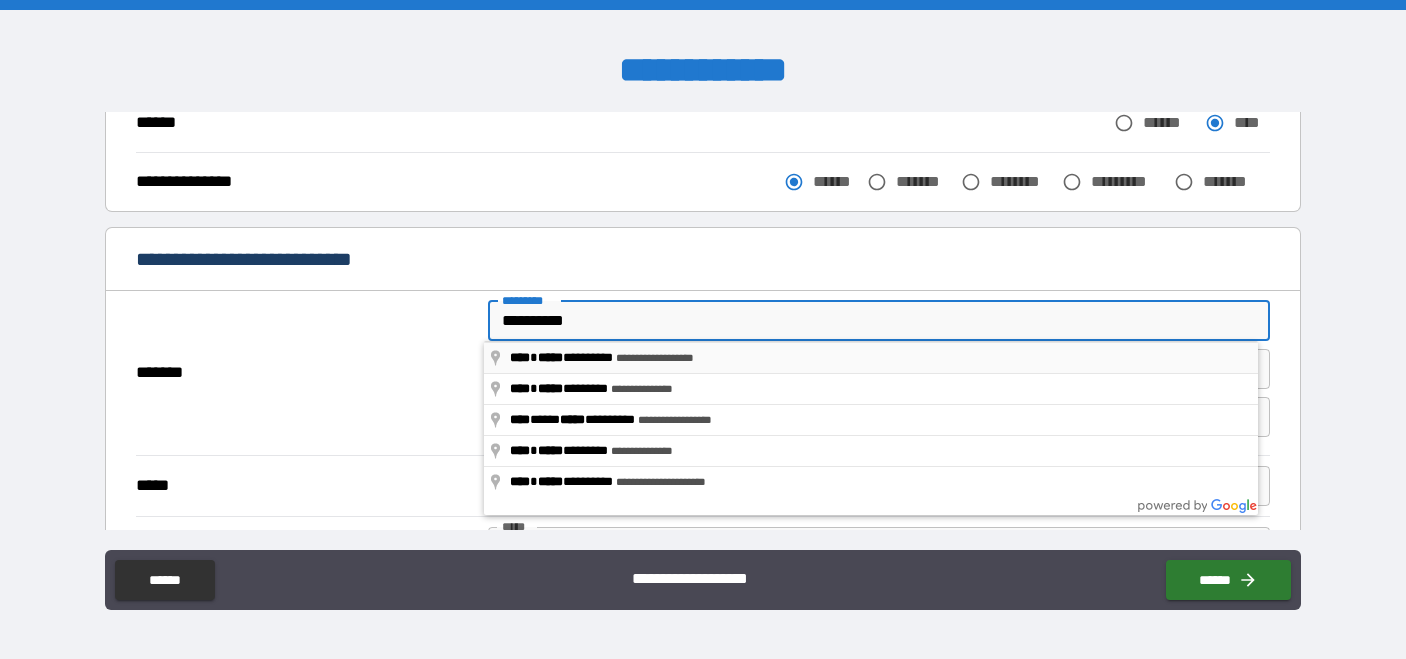 type on "**********" 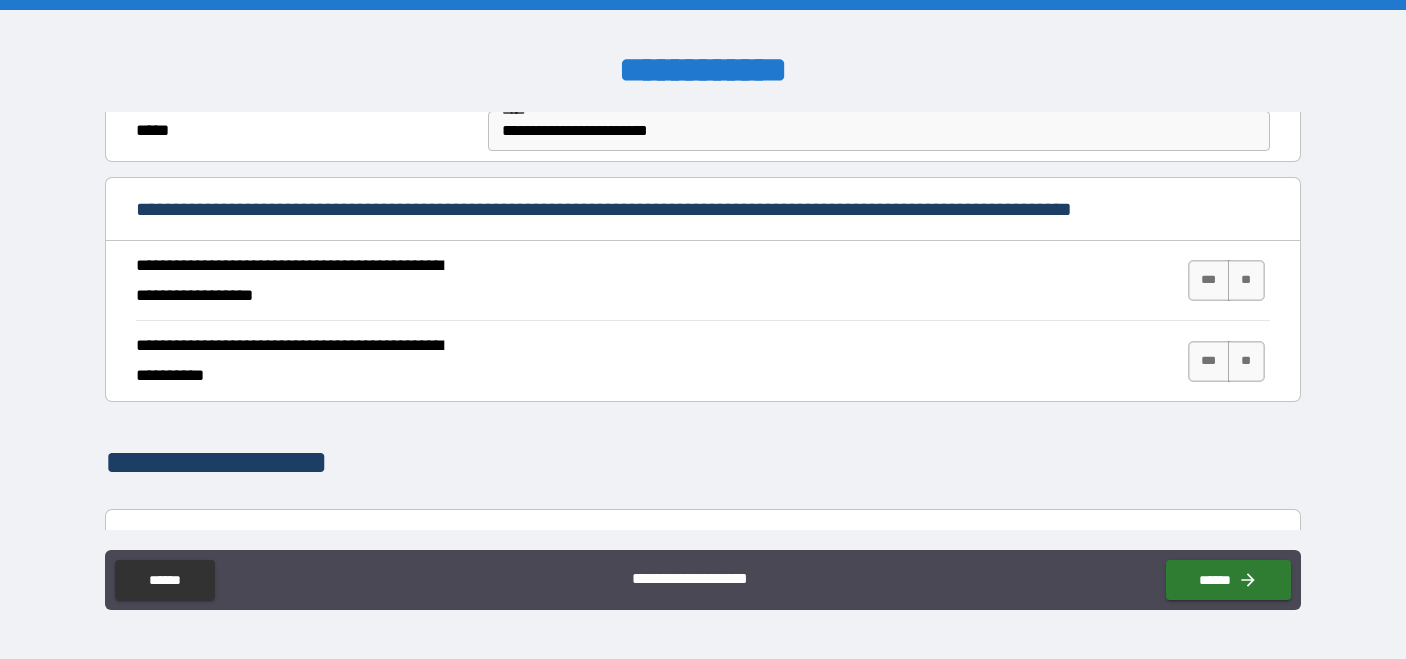 scroll, scrollTop: 708, scrollLeft: 0, axis: vertical 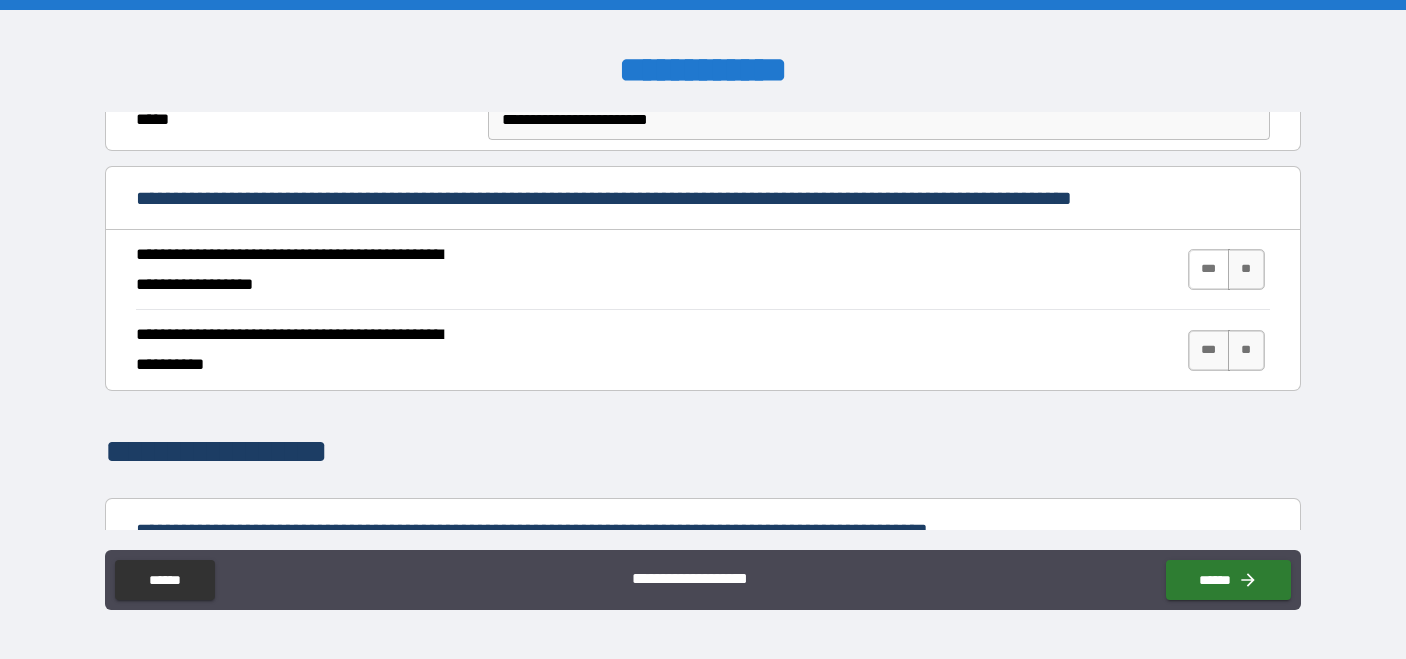 click on "***" at bounding box center [1209, 269] 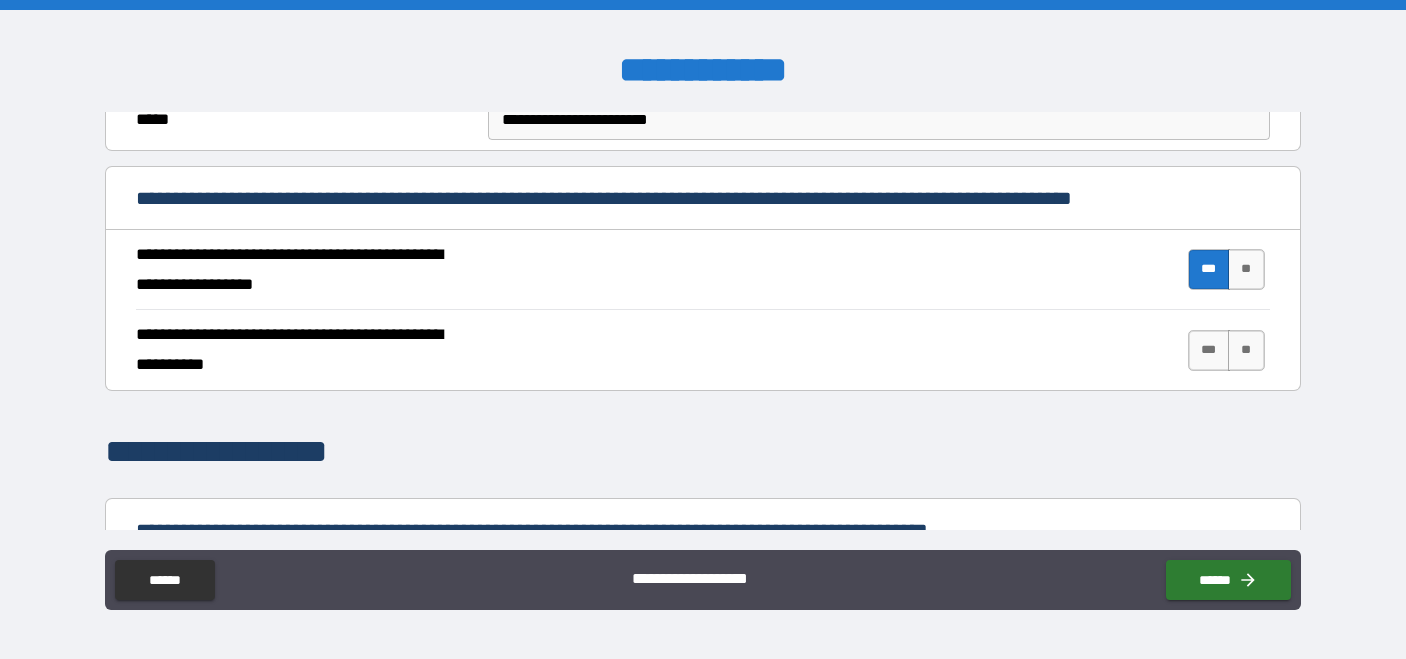 scroll, scrollTop: 814, scrollLeft: 0, axis: vertical 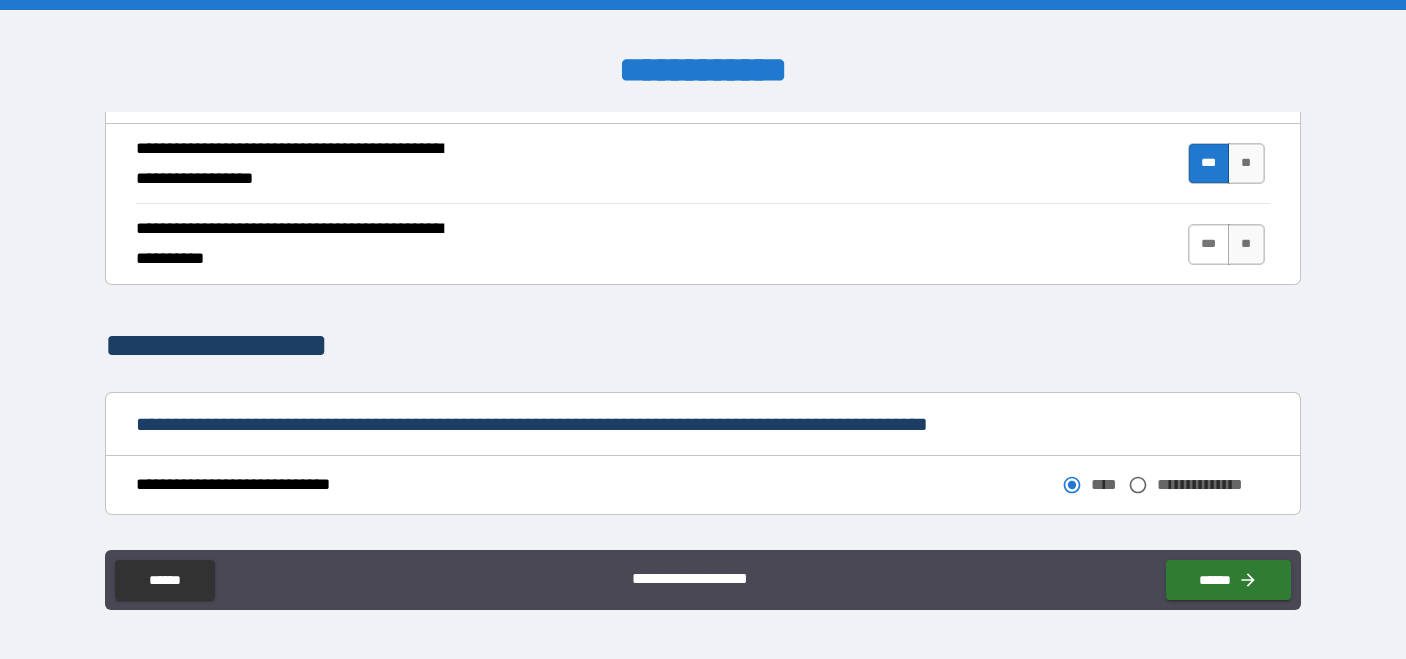 click on "***" at bounding box center [1209, 244] 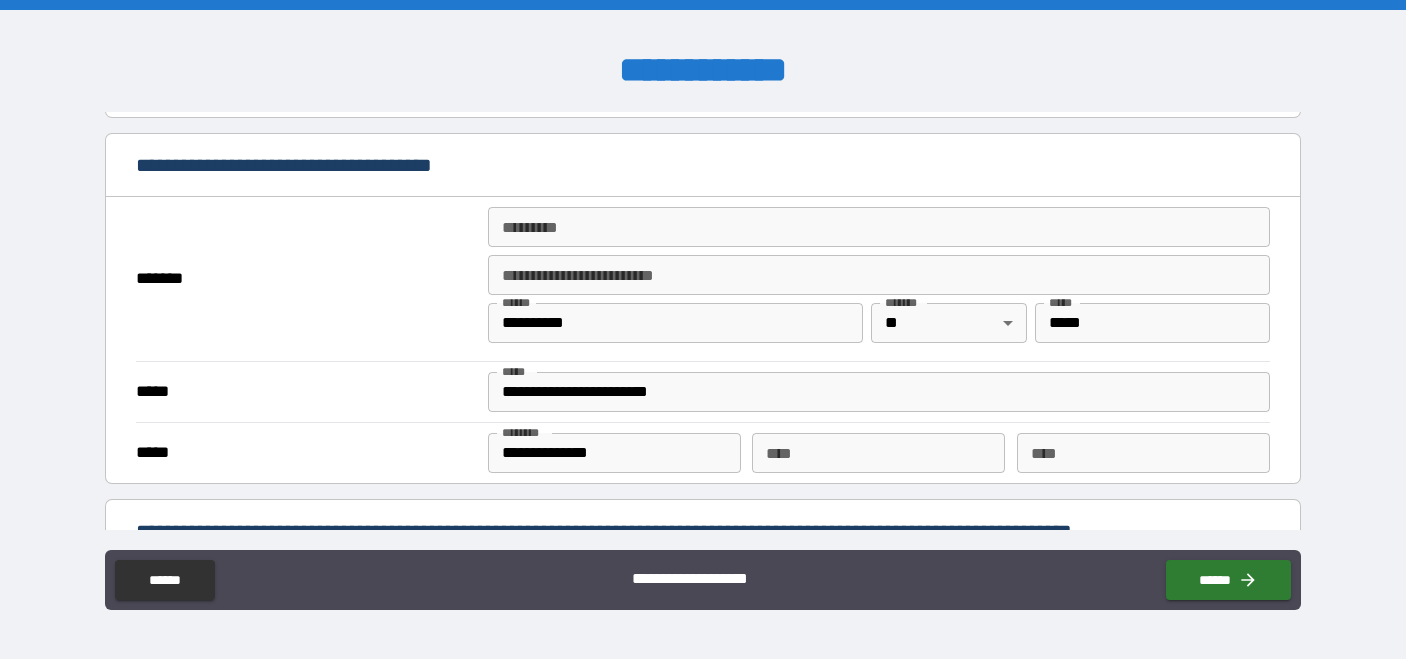scroll, scrollTop: 1964, scrollLeft: 0, axis: vertical 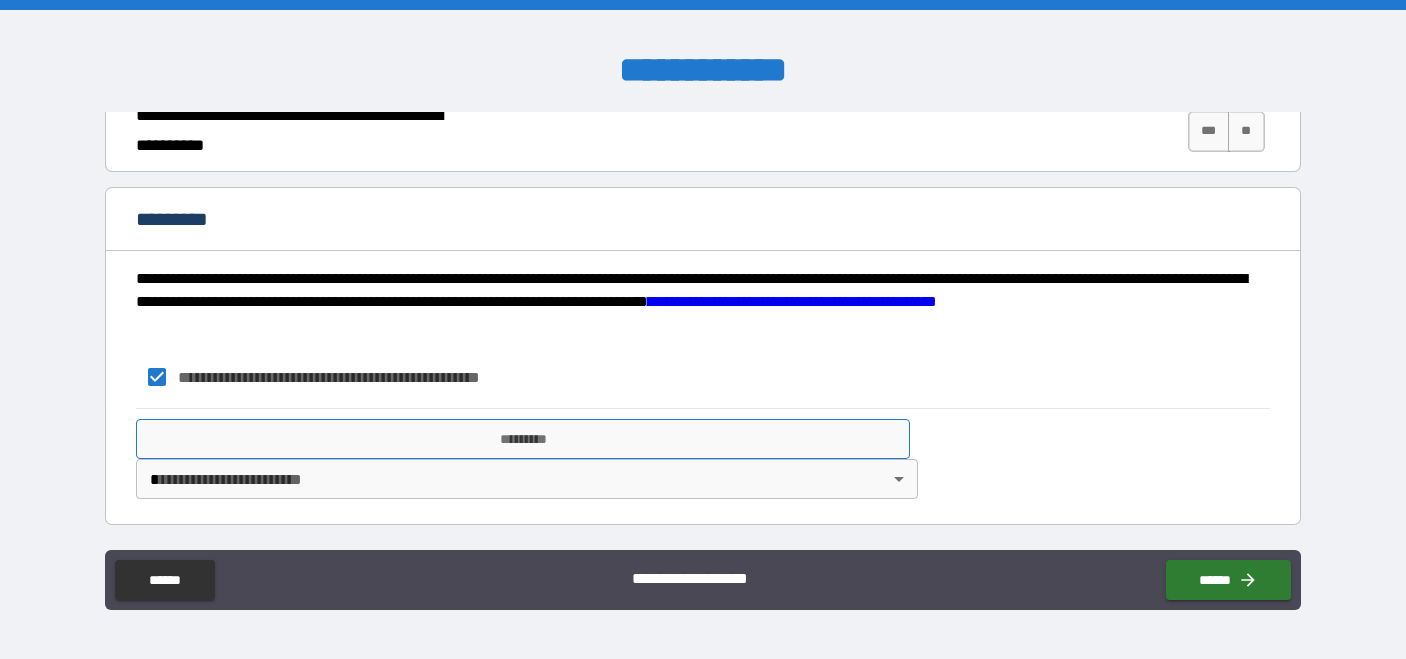 click on "*********" at bounding box center [523, 439] 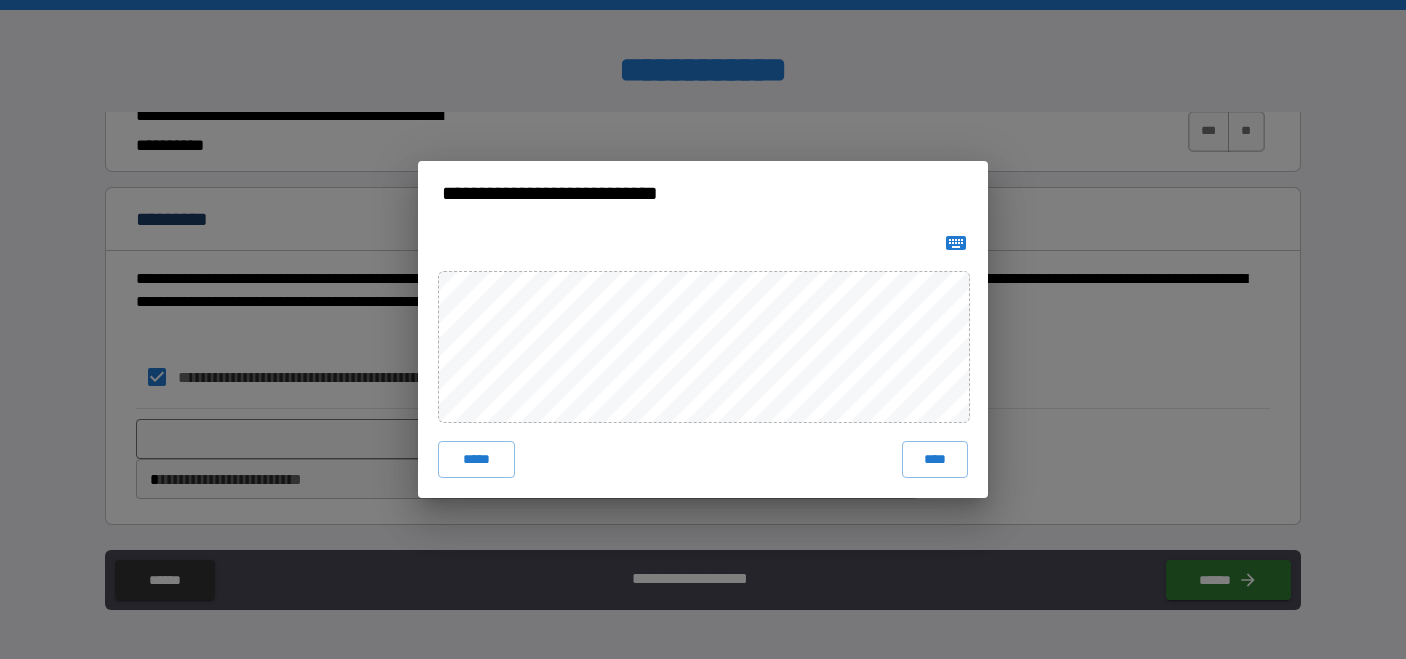 click on "***** ****" at bounding box center (703, 361) 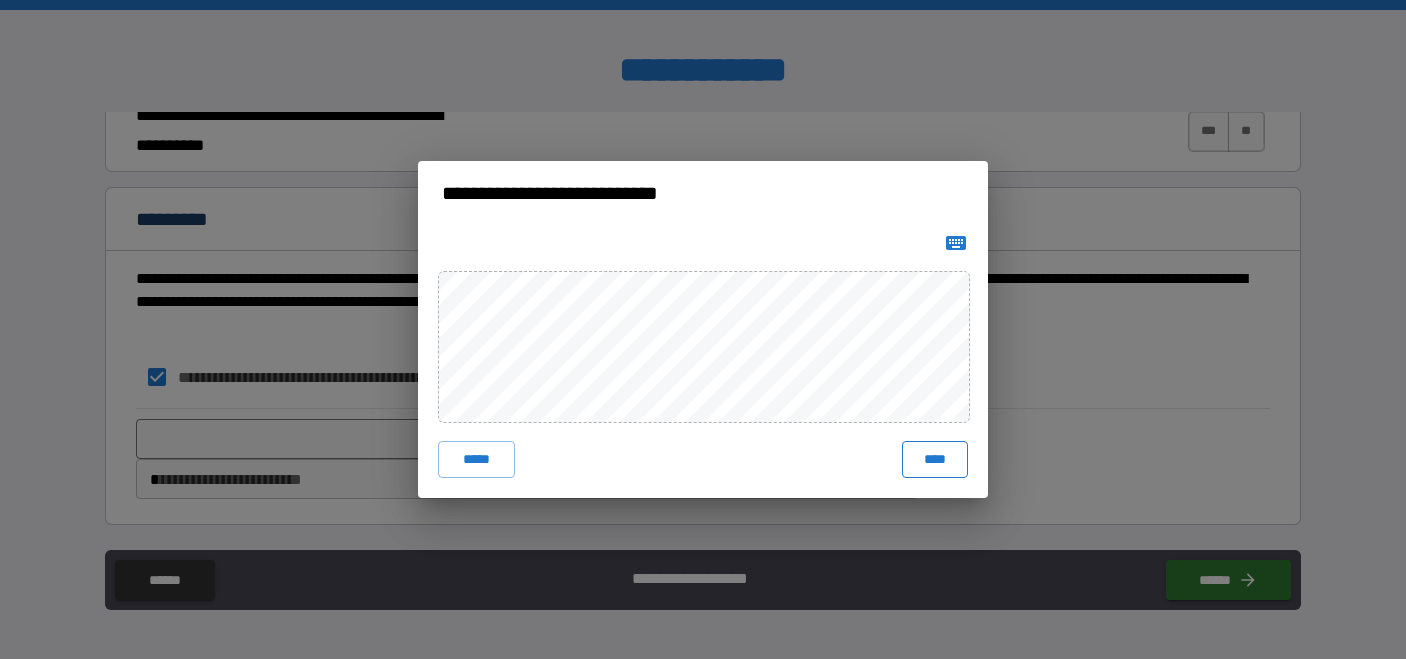 click on "****" at bounding box center (935, 459) 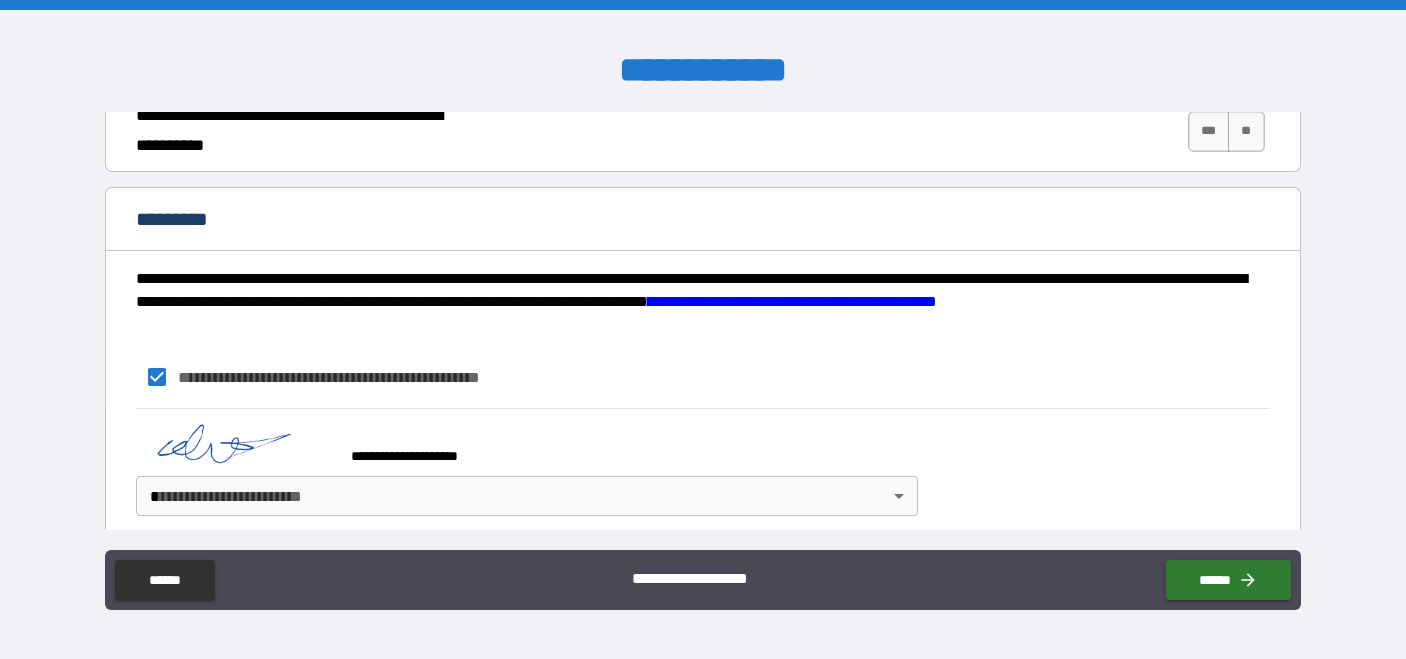 scroll, scrollTop: 1981, scrollLeft: 0, axis: vertical 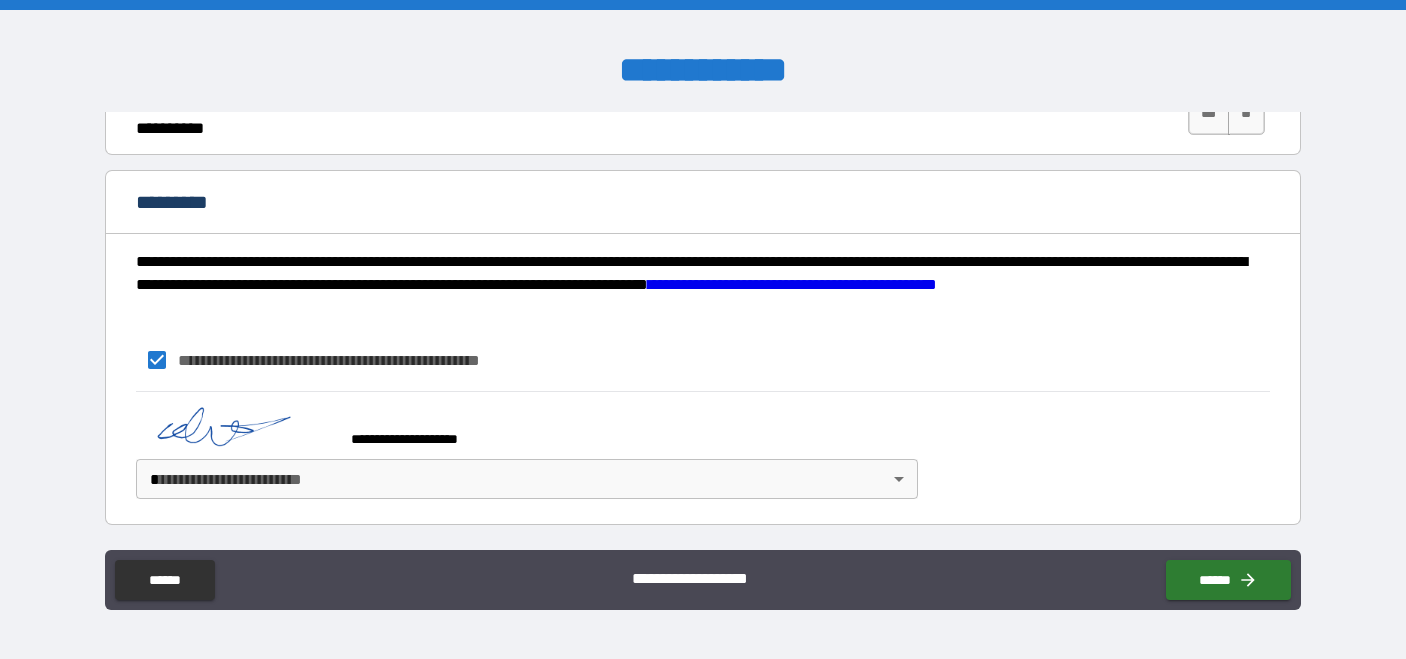 click on "**********" at bounding box center [703, 329] 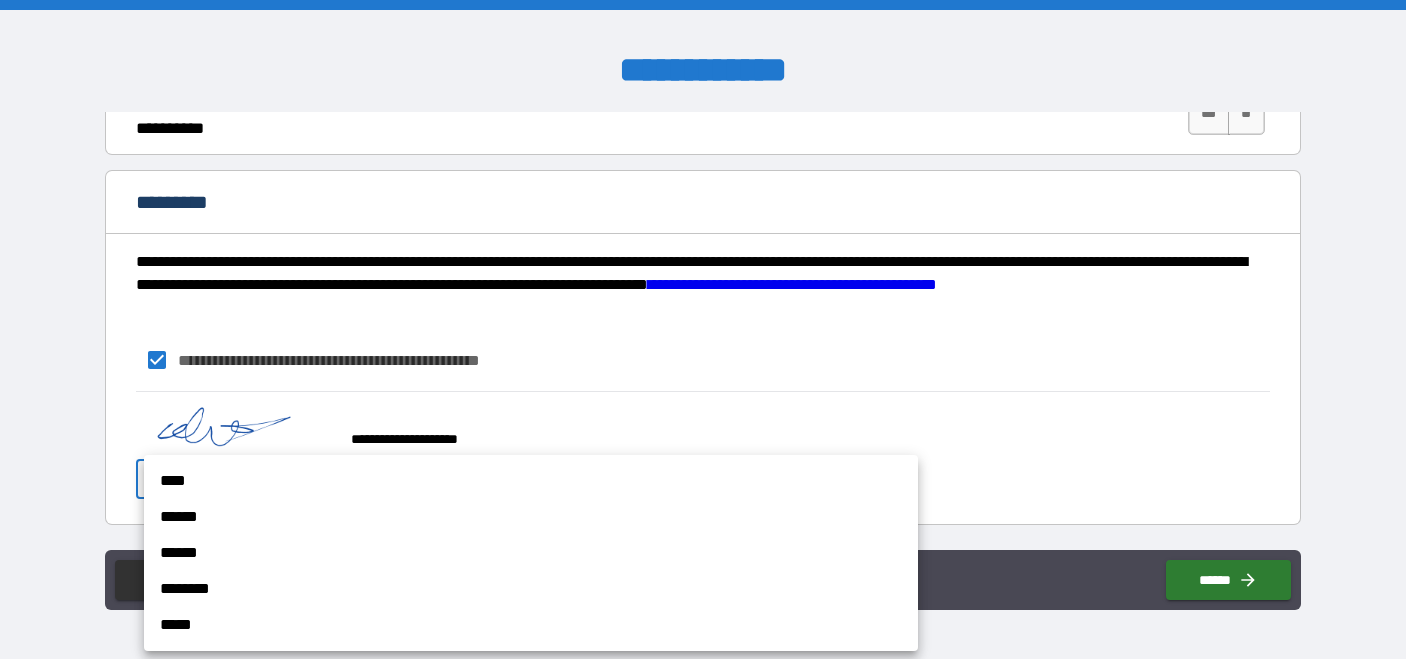 click on "****" at bounding box center [531, 481] 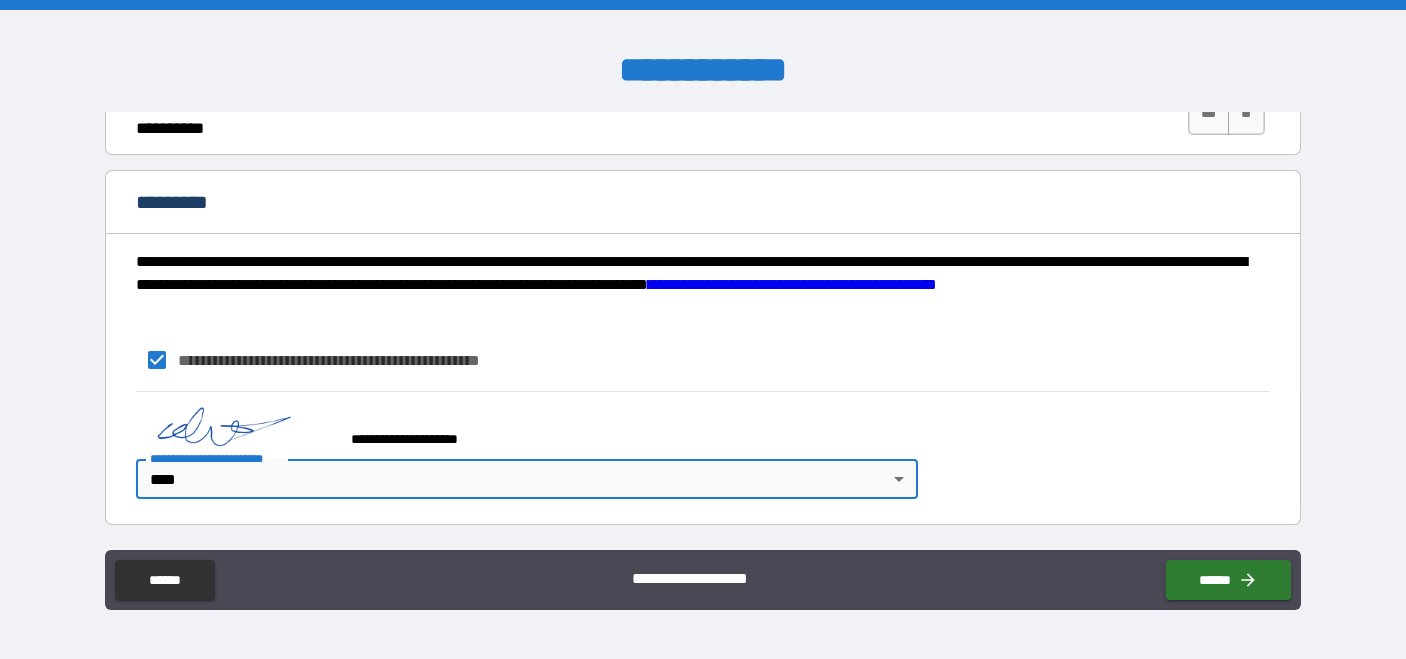 click on "****" at bounding box center (531, 492) 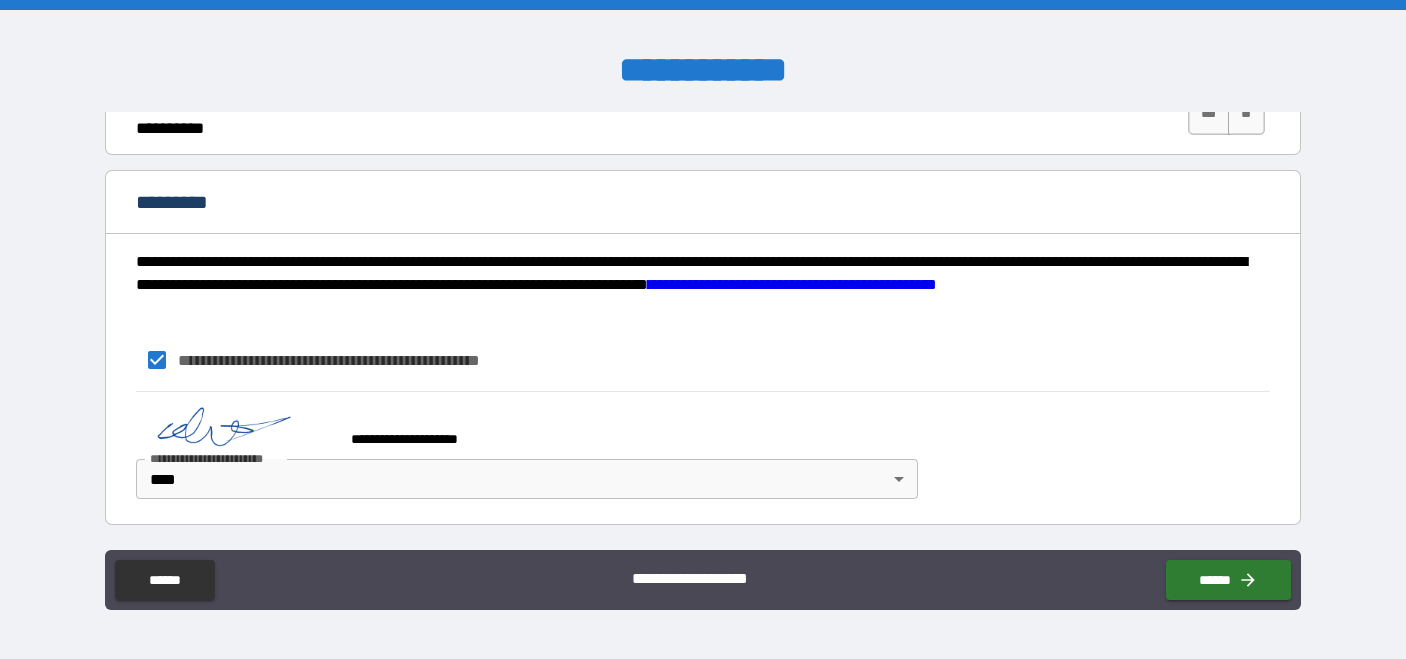 click on "**********" at bounding box center [702, 450] 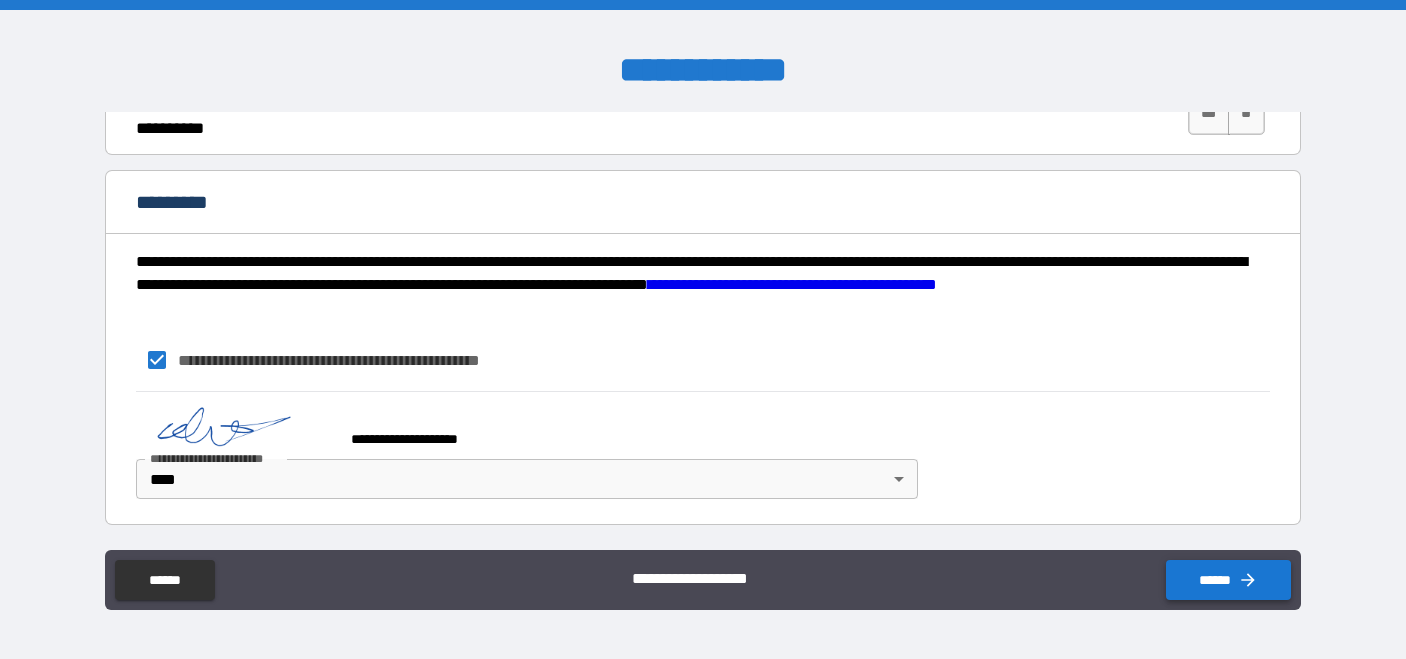 click on "******" at bounding box center [1228, 580] 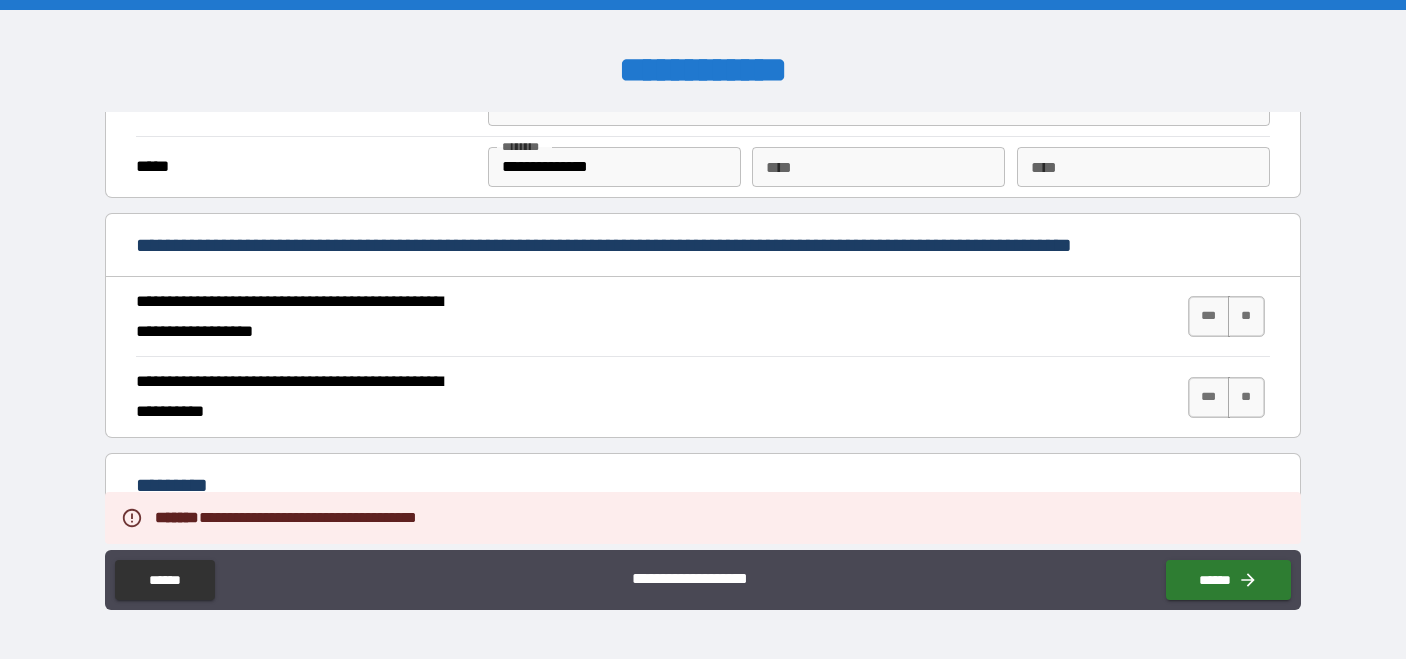 scroll, scrollTop: 1686, scrollLeft: 0, axis: vertical 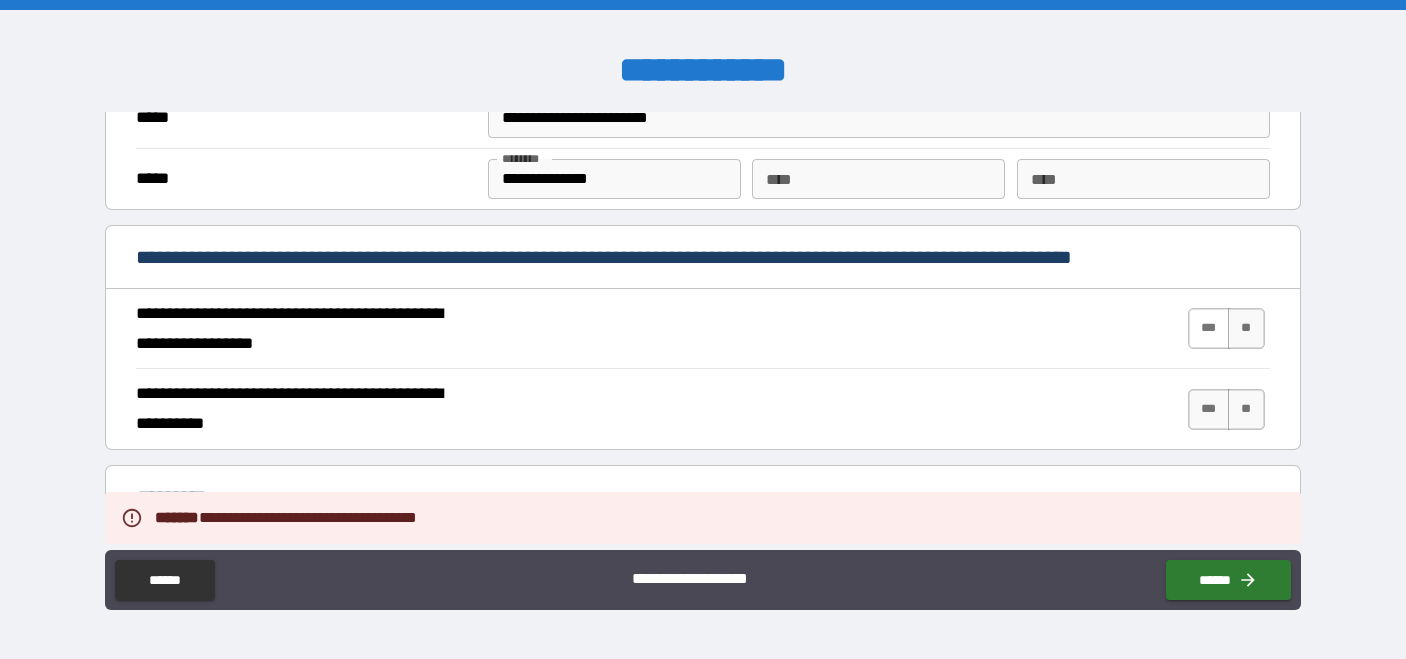 click on "***" at bounding box center [1209, 328] 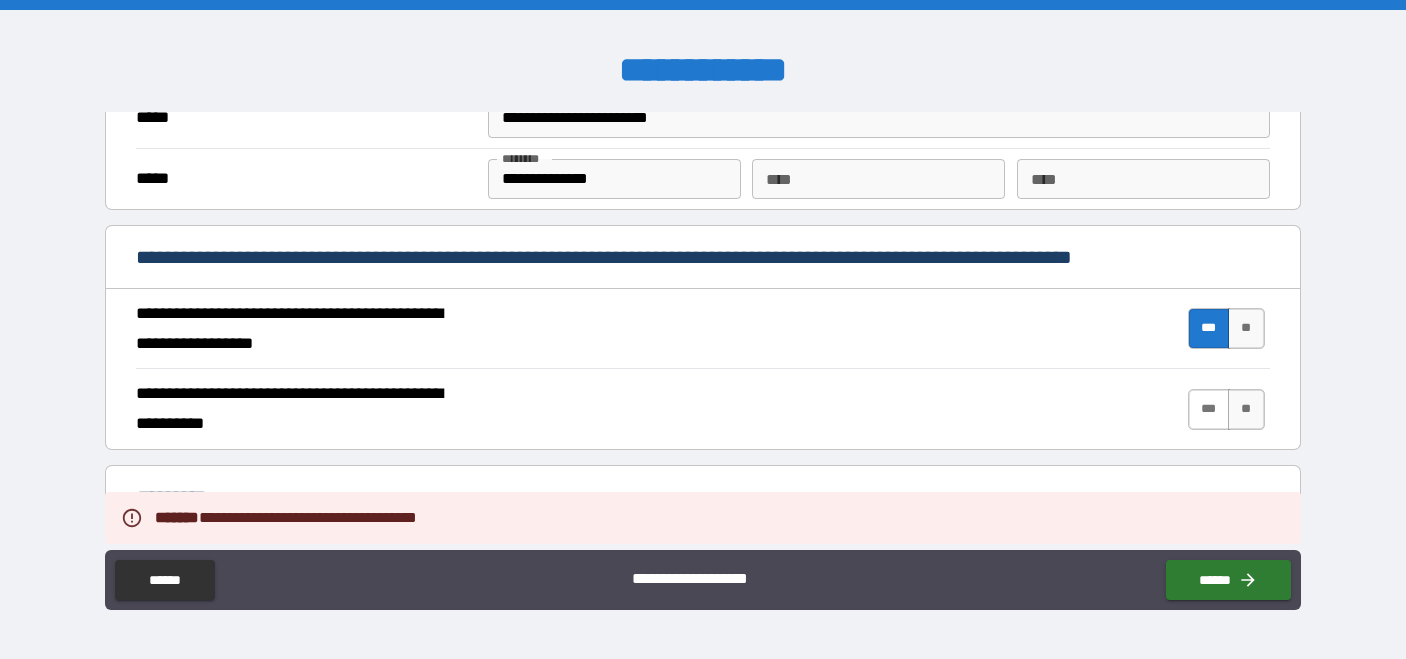 click on "***" at bounding box center [1209, 409] 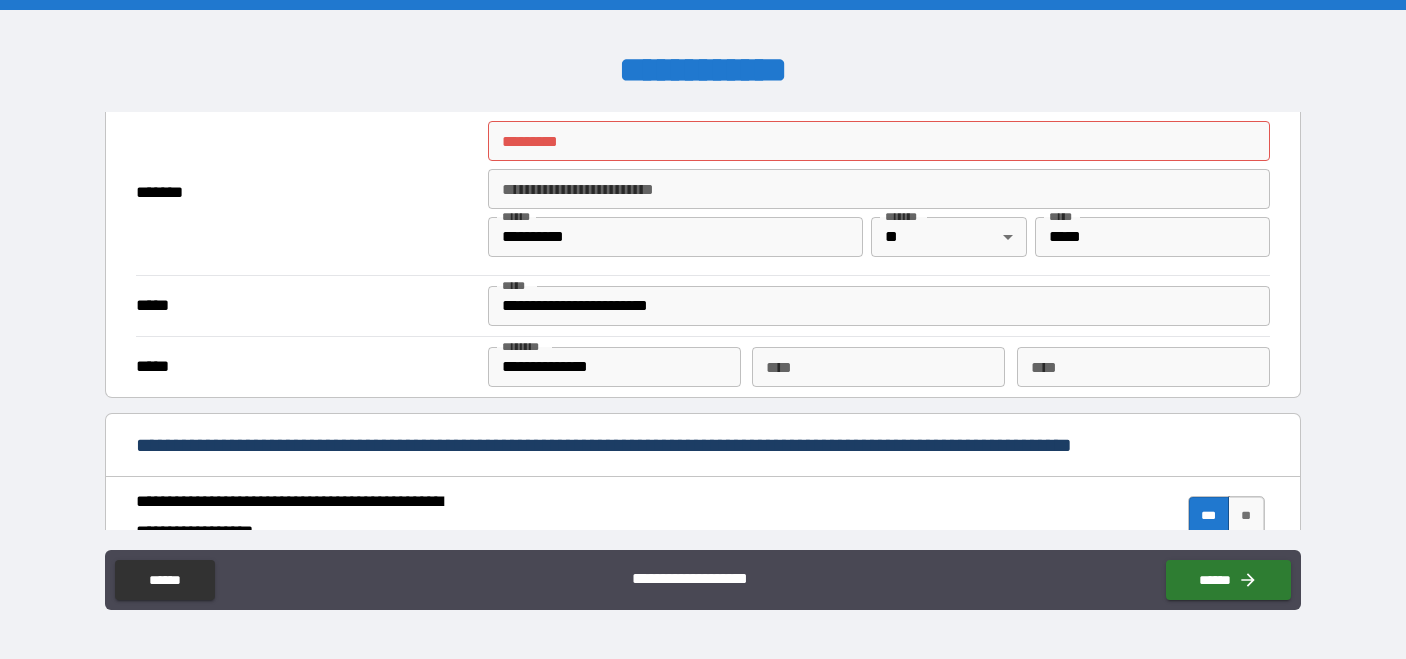 scroll, scrollTop: 1418, scrollLeft: 0, axis: vertical 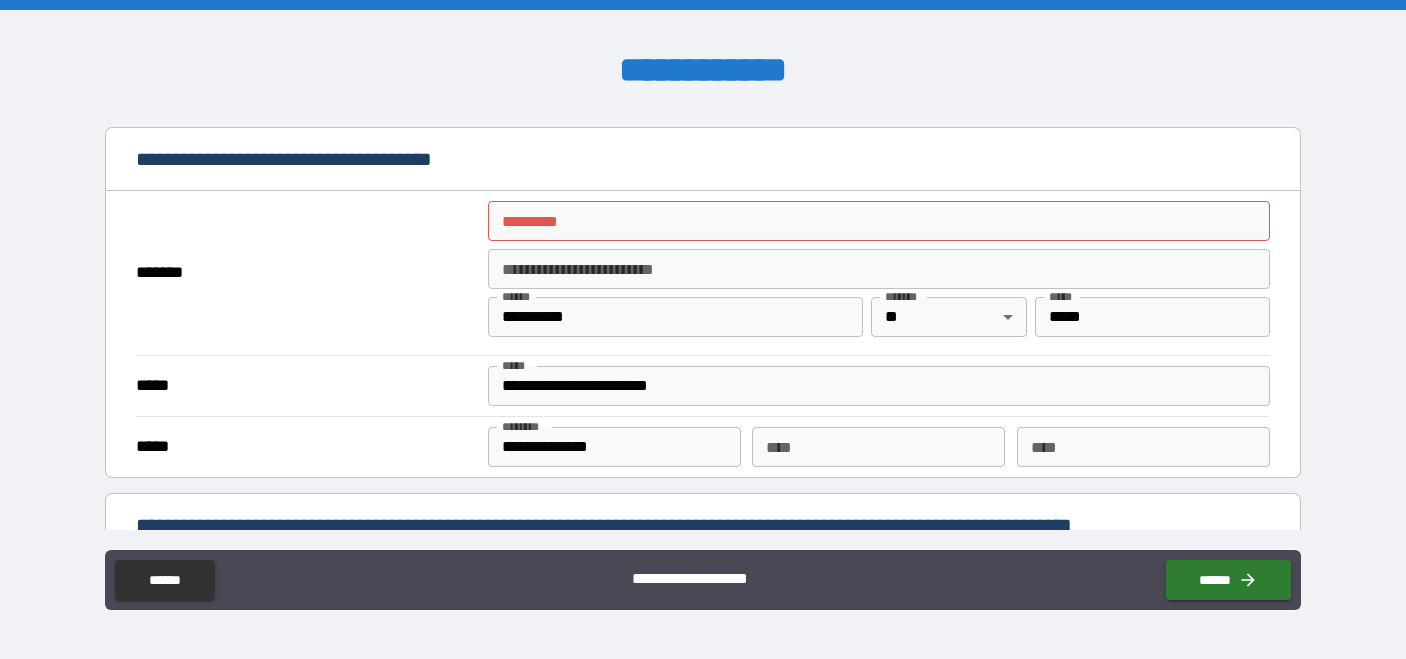click on "*******   *" at bounding box center (879, 221) 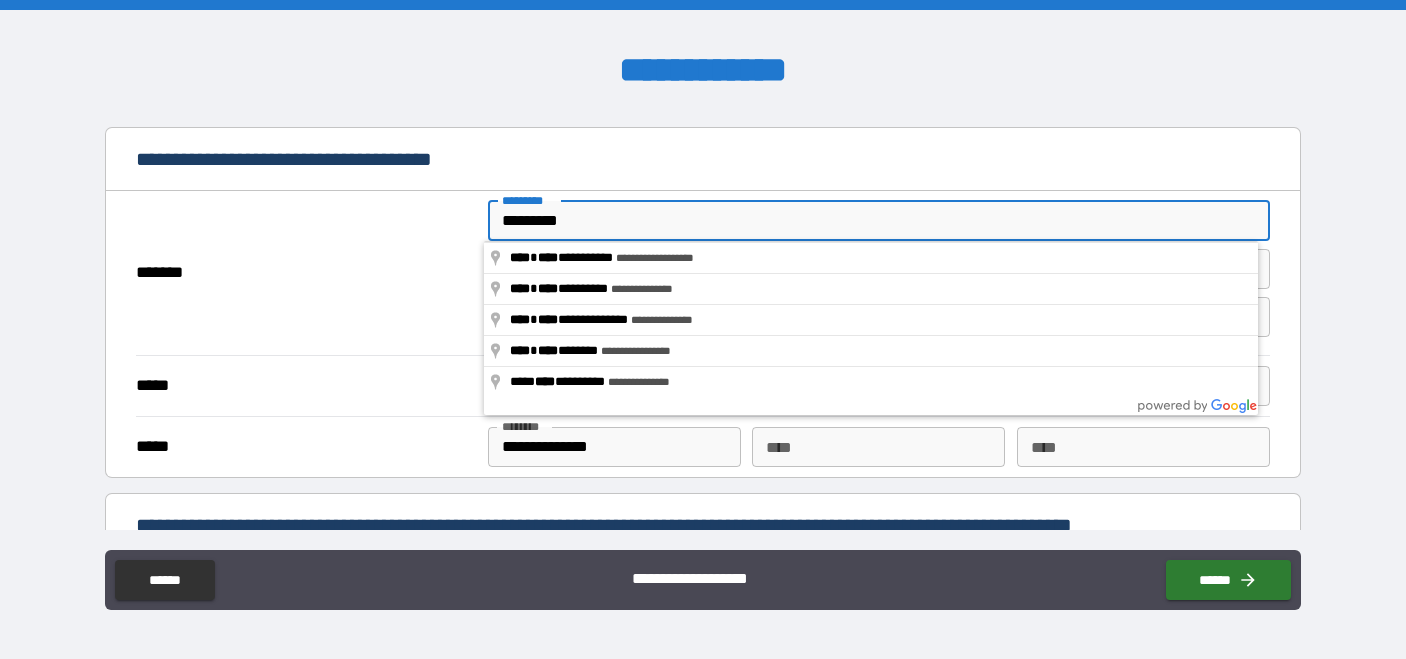 type on "**********" 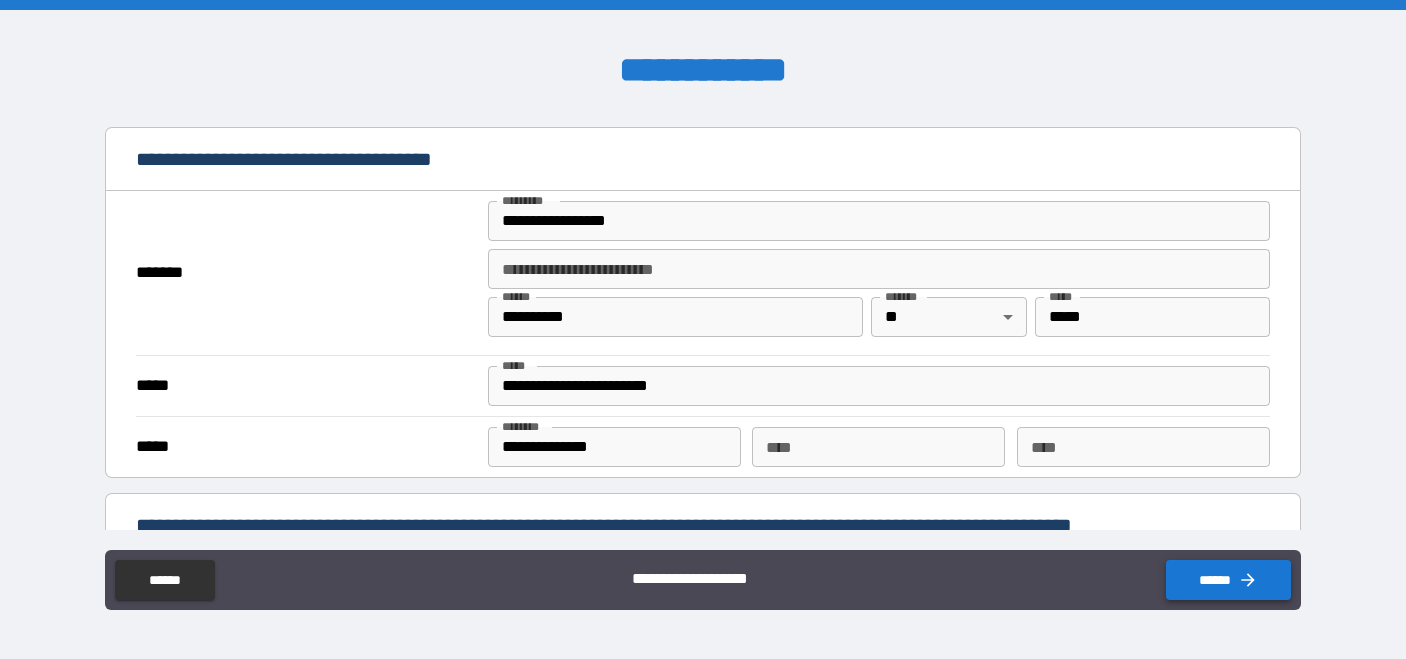 click on "******" at bounding box center [1228, 580] 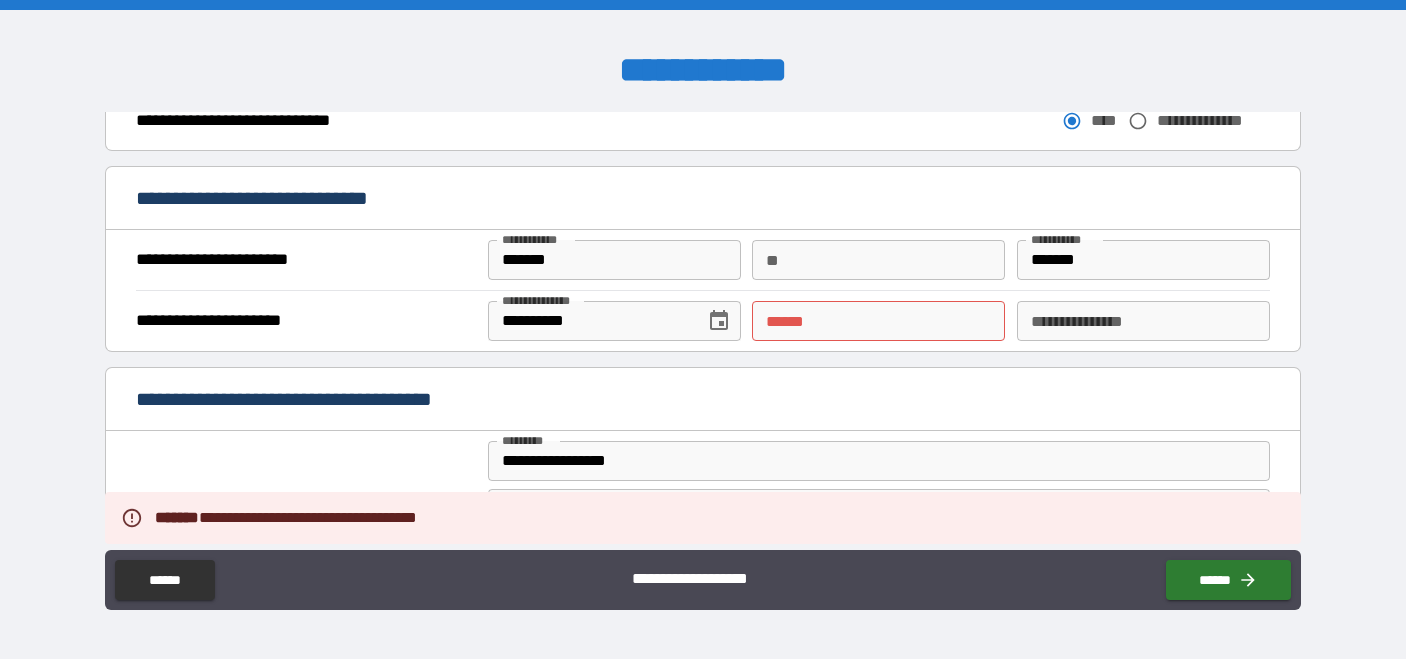 scroll, scrollTop: 1154, scrollLeft: 0, axis: vertical 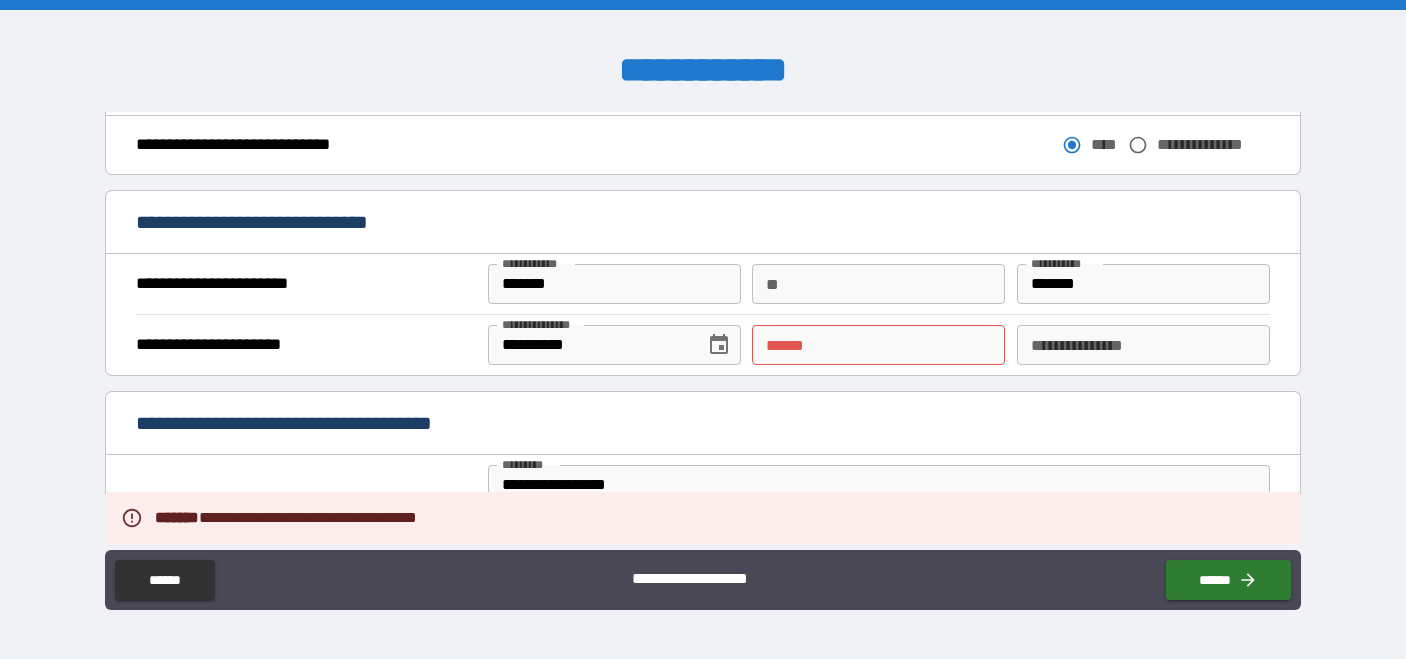 click on "****   *" at bounding box center [878, 345] 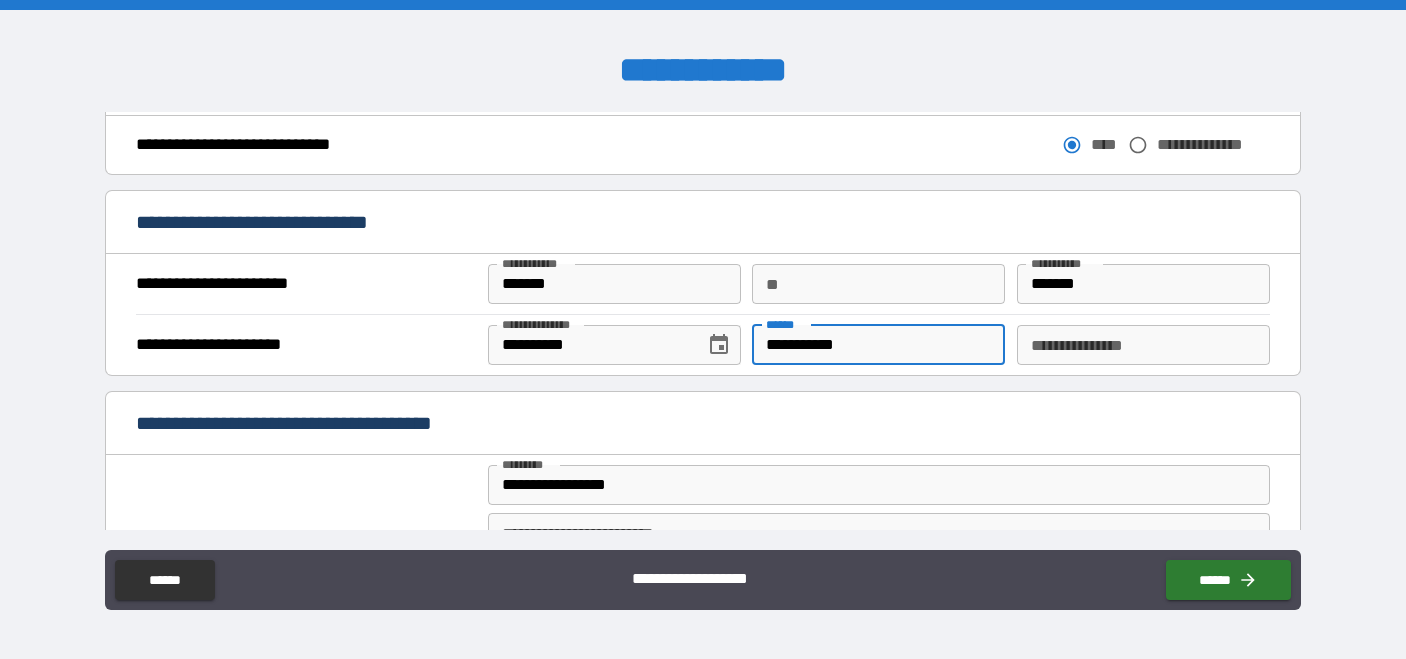 click on "**********" at bounding box center (878, 345) 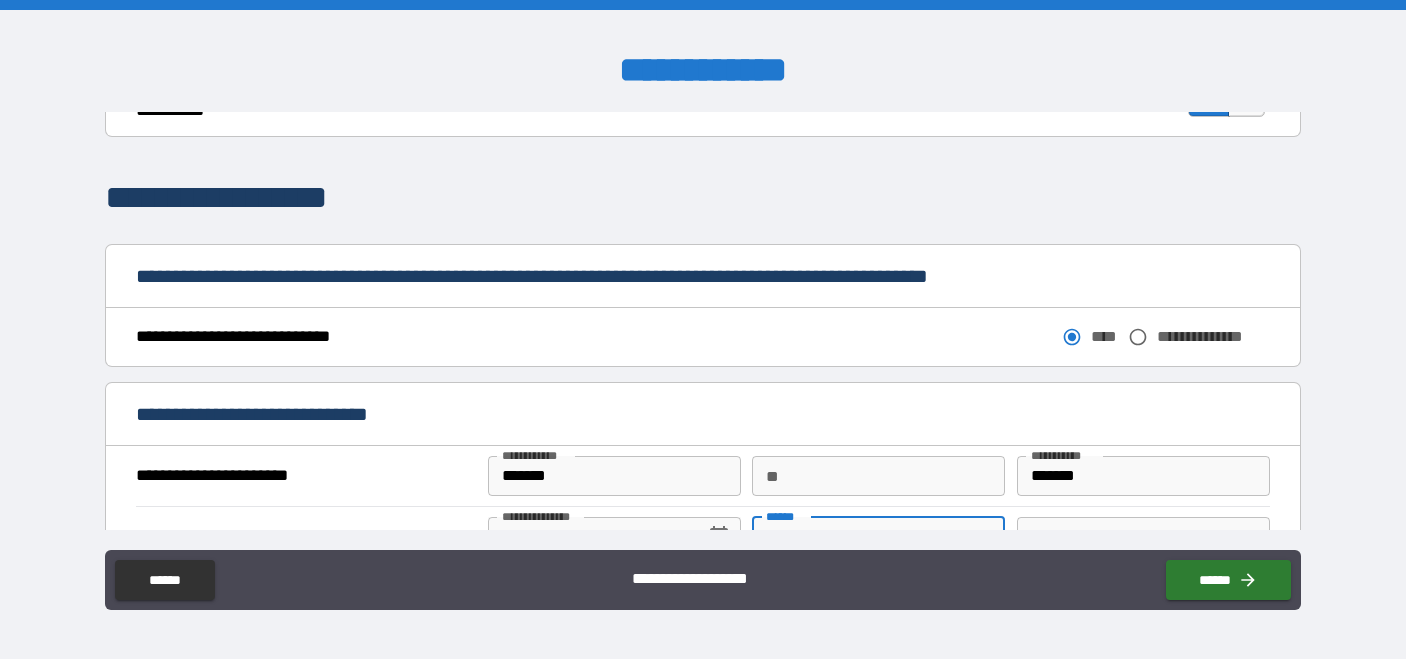 scroll, scrollTop: 917, scrollLeft: 0, axis: vertical 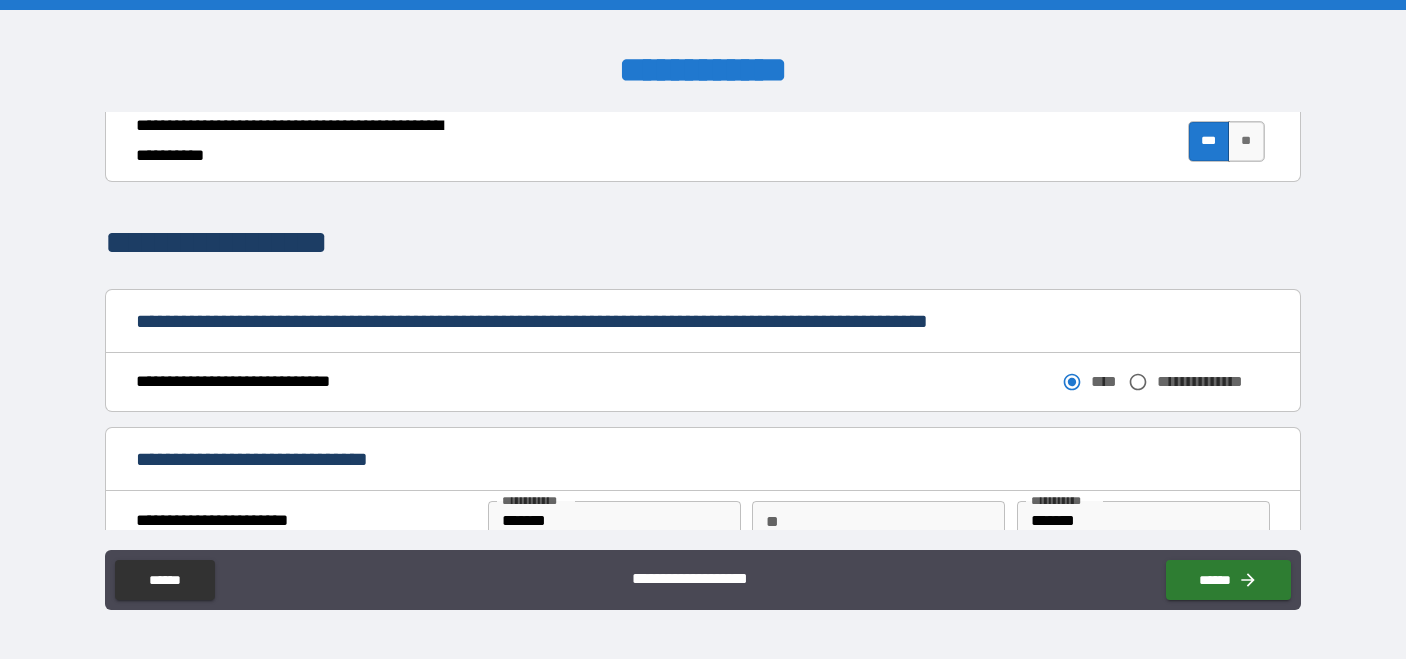 type on "**********" 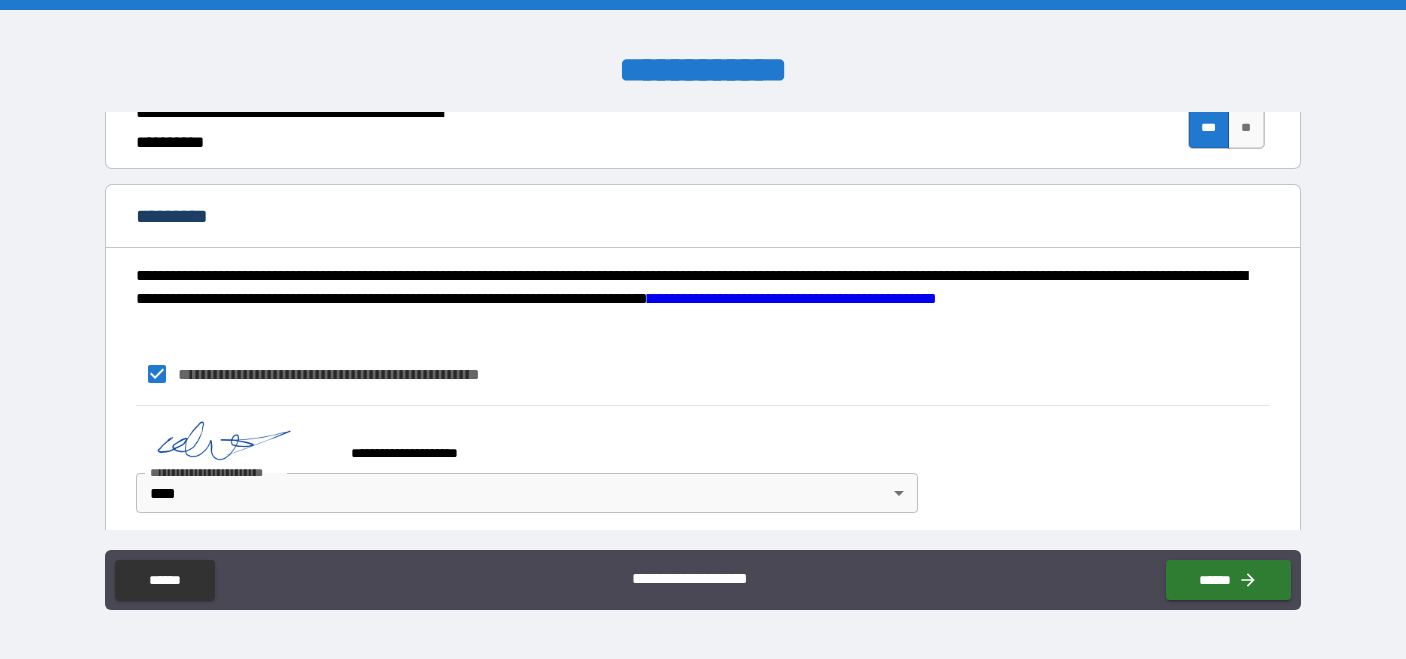 scroll, scrollTop: 1981, scrollLeft: 0, axis: vertical 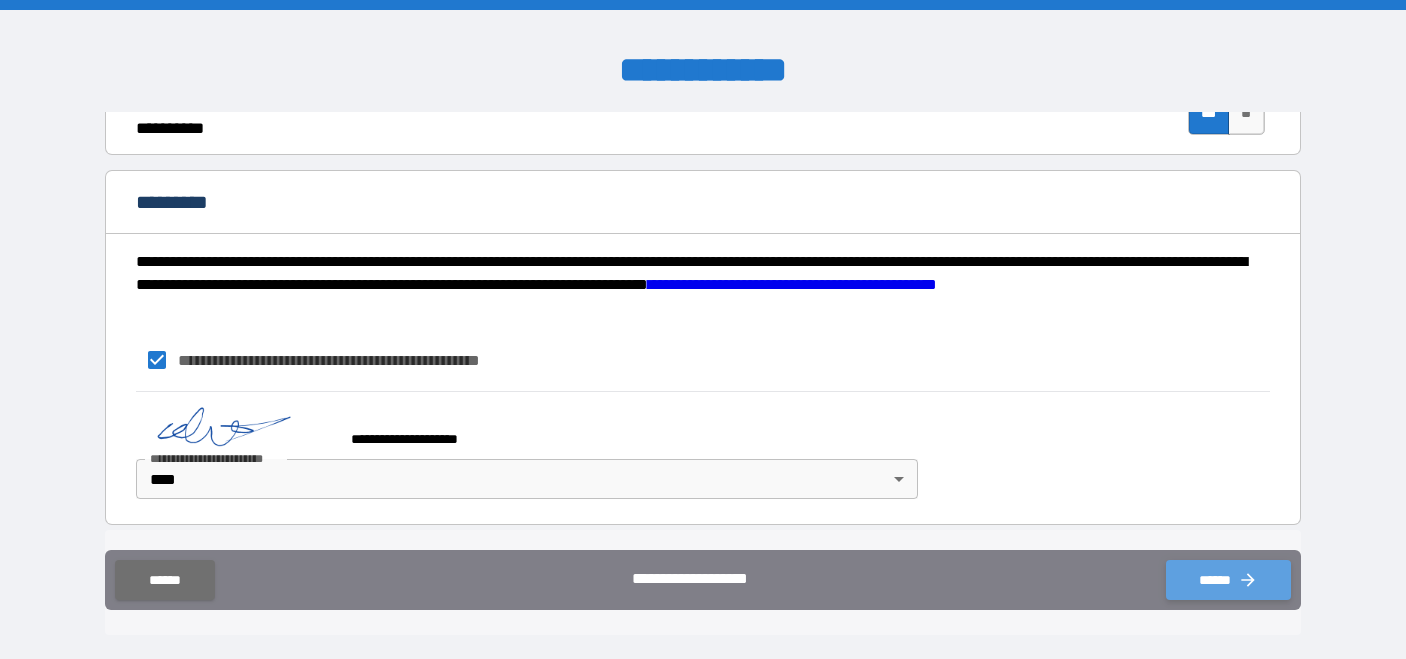 click on "******" at bounding box center [1228, 580] 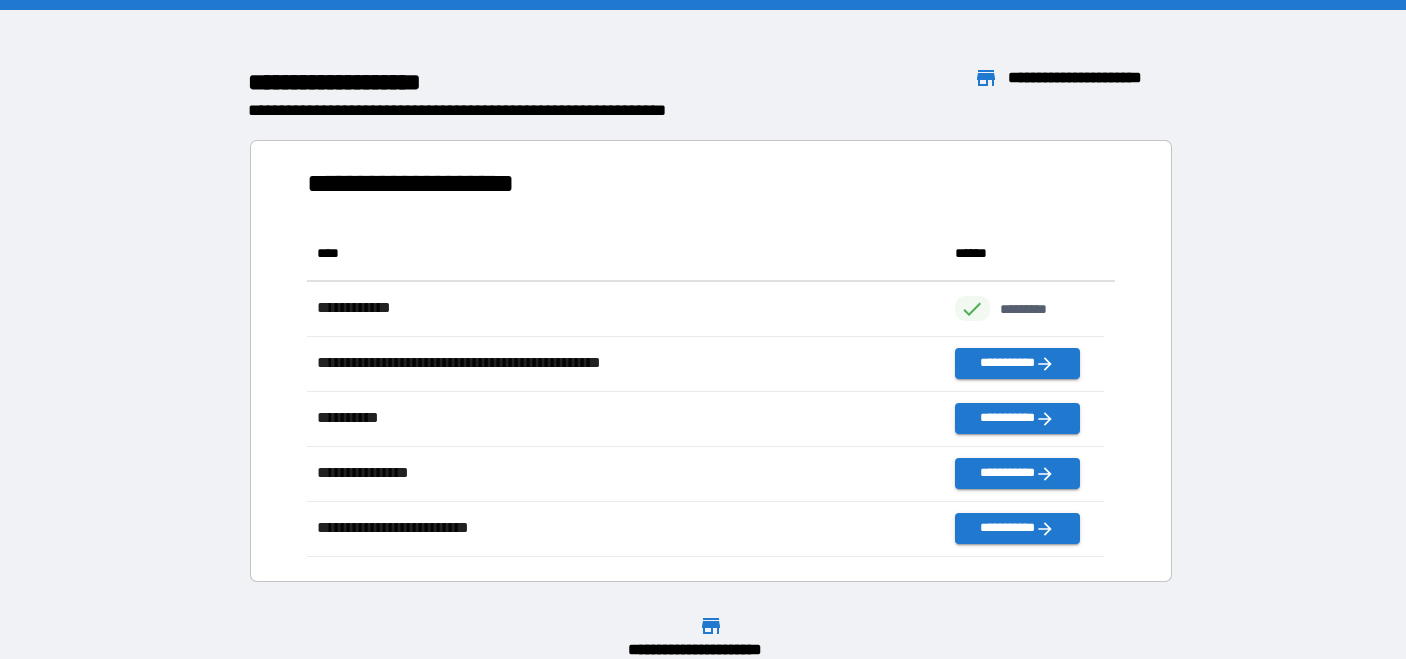 scroll, scrollTop: 16, scrollLeft: 16, axis: both 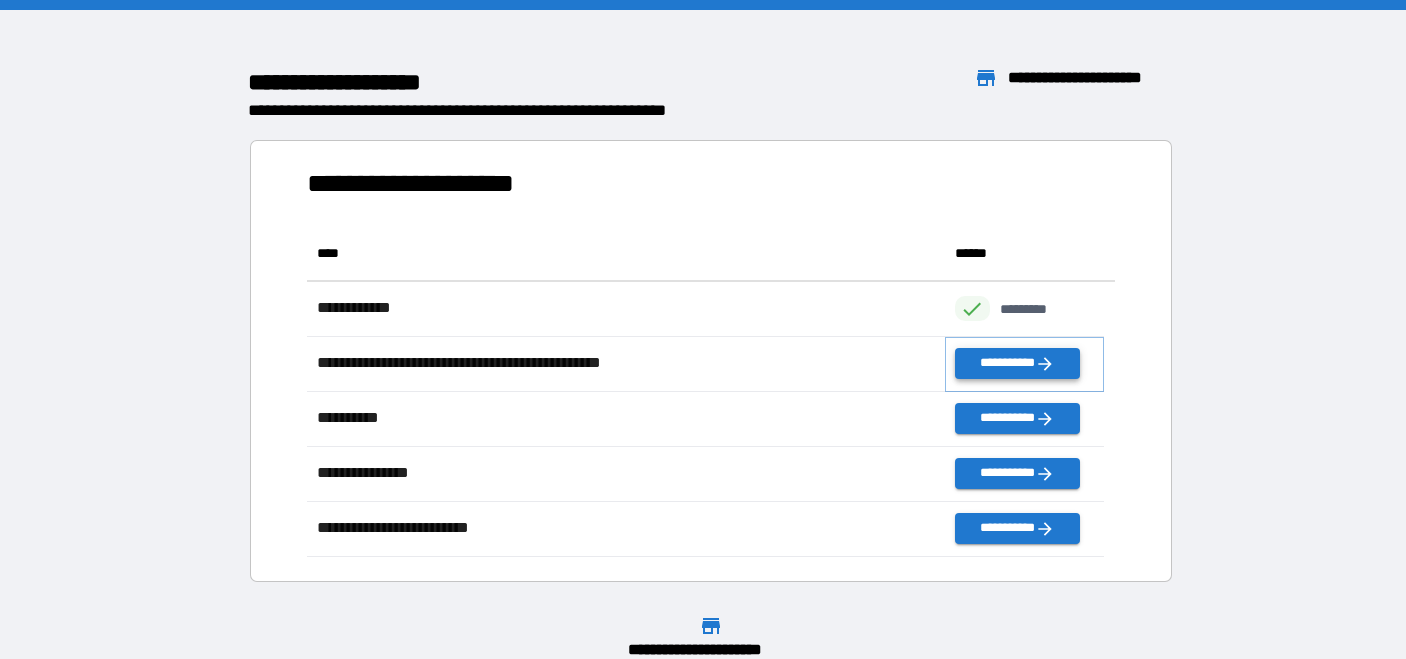 click on "**********" at bounding box center (1017, 363) 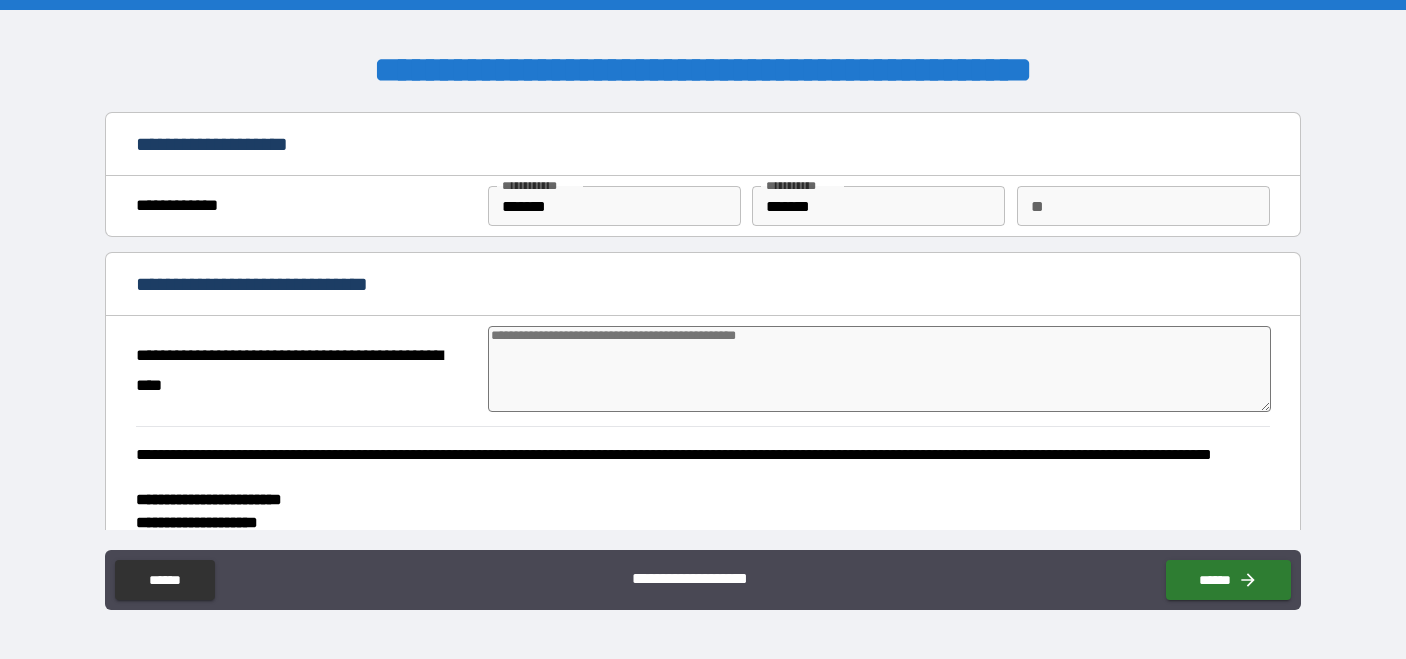 type on "*" 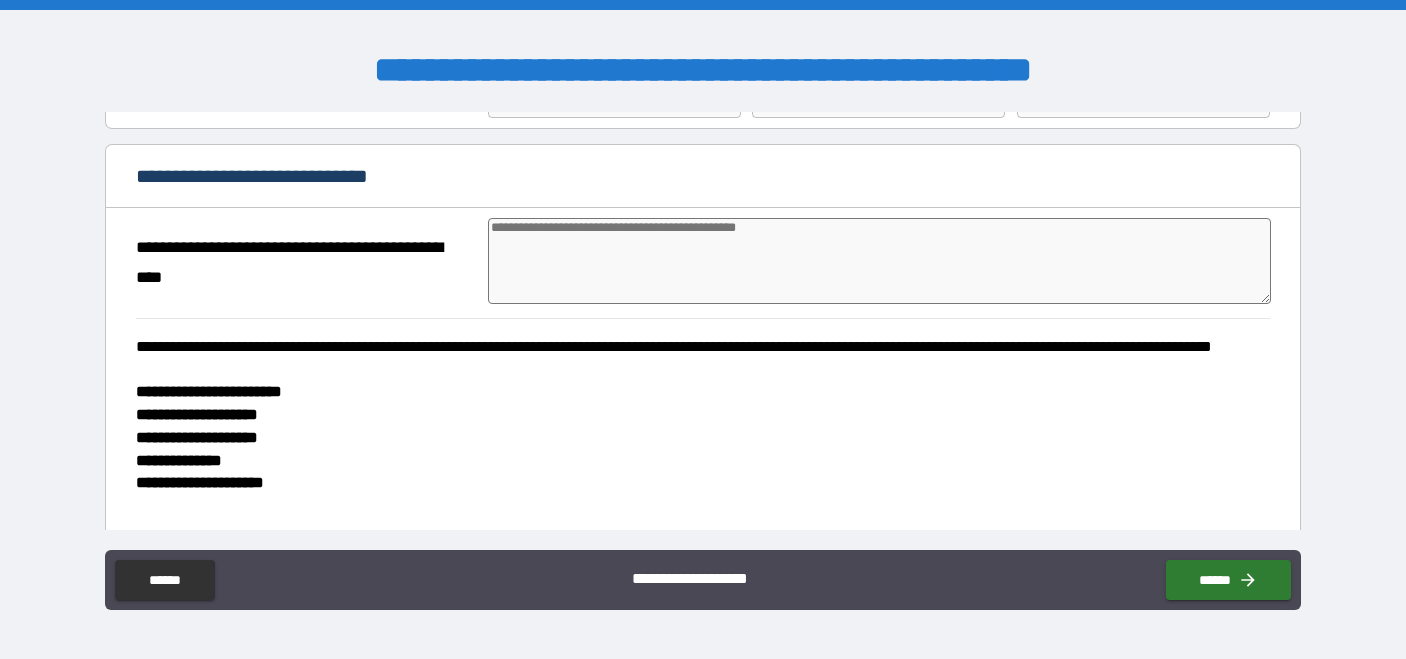 scroll, scrollTop: 95, scrollLeft: 0, axis: vertical 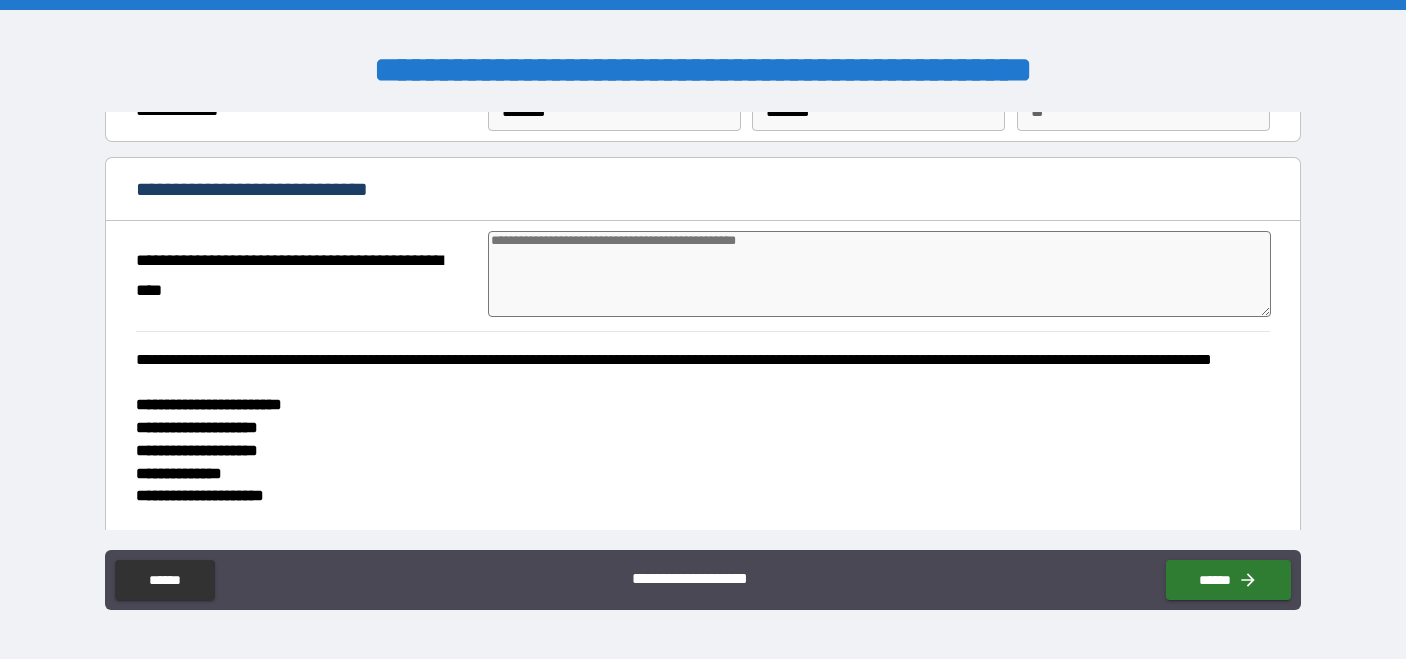 click at bounding box center [879, 274] 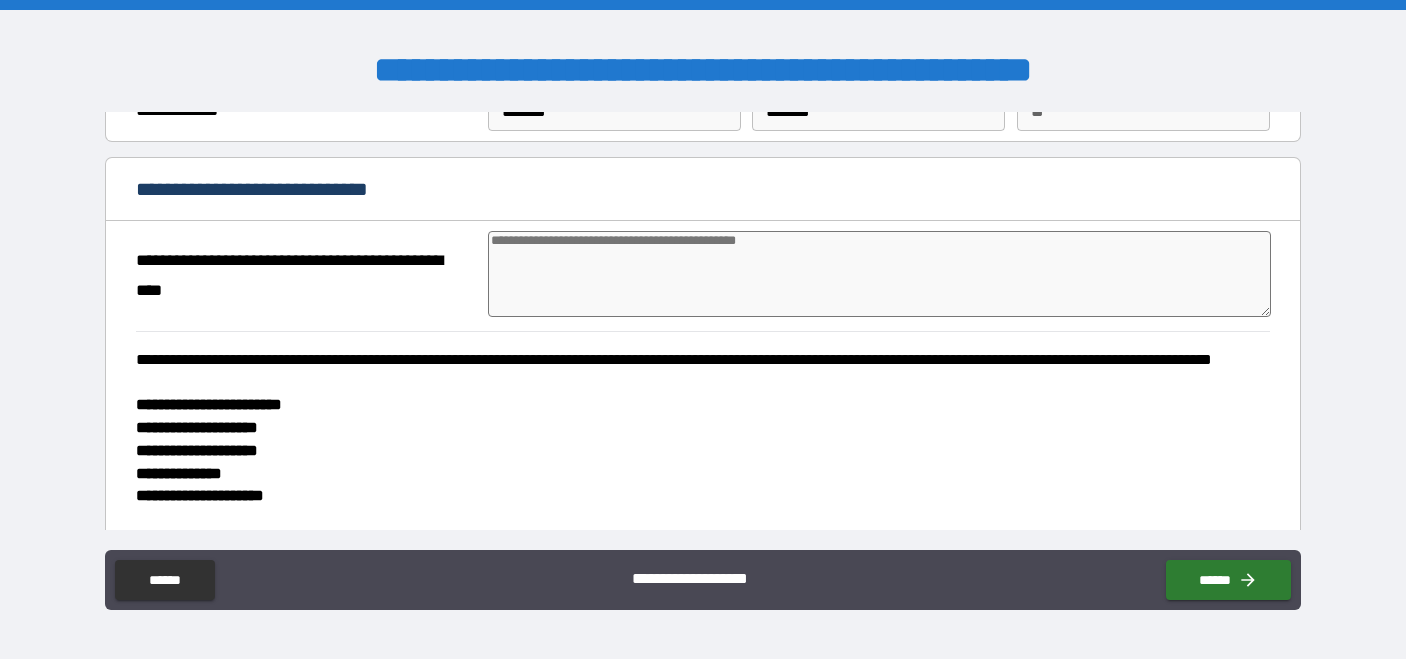 type on "*" 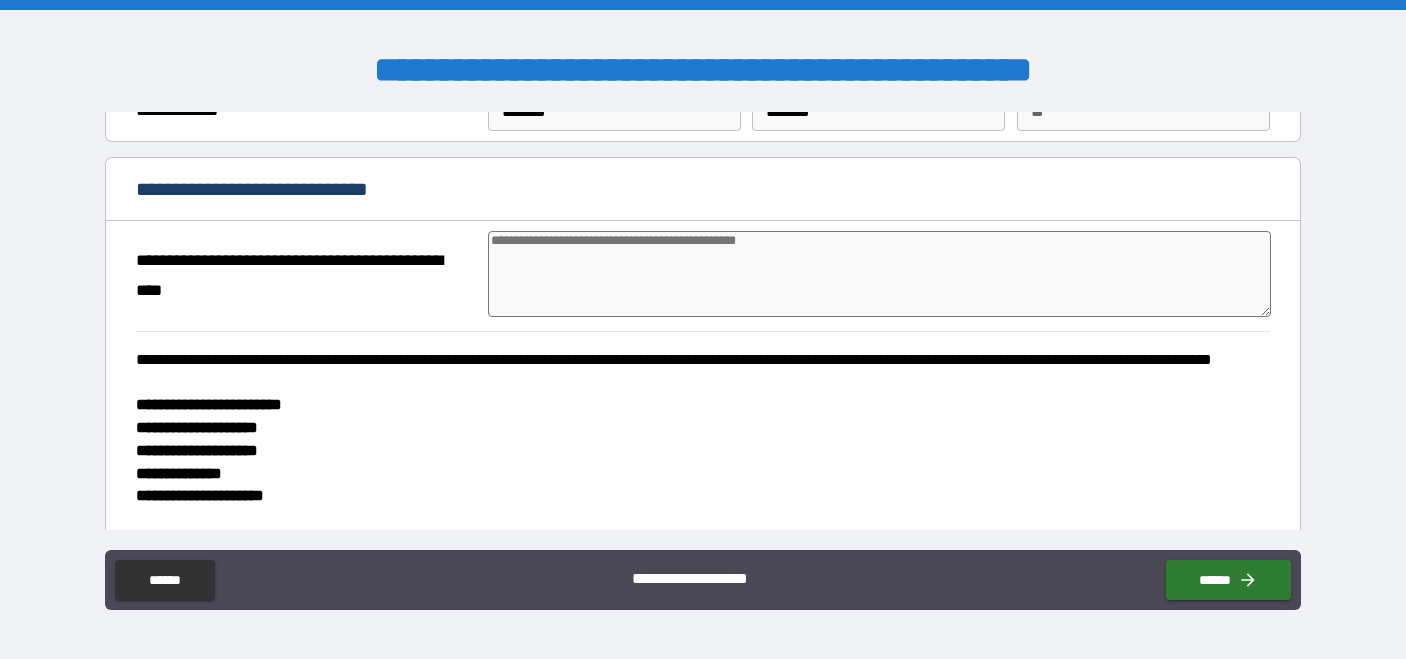 type on "*" 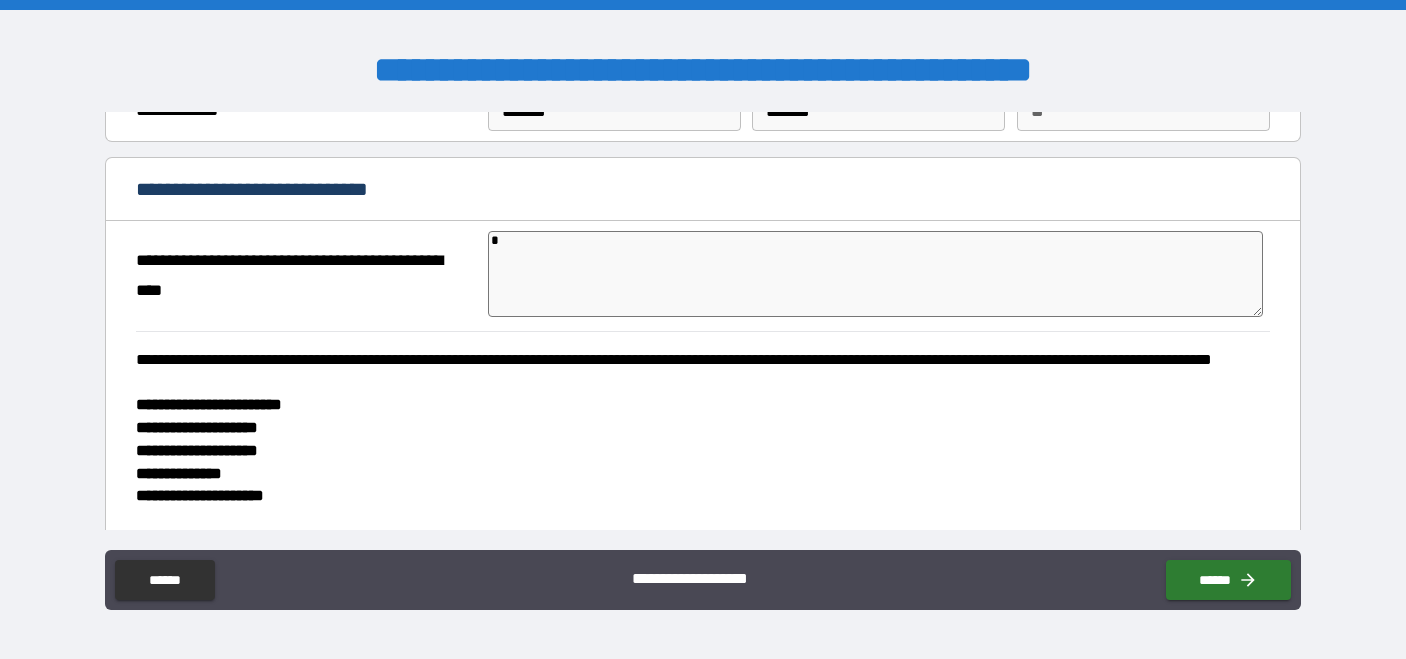 type on "*" 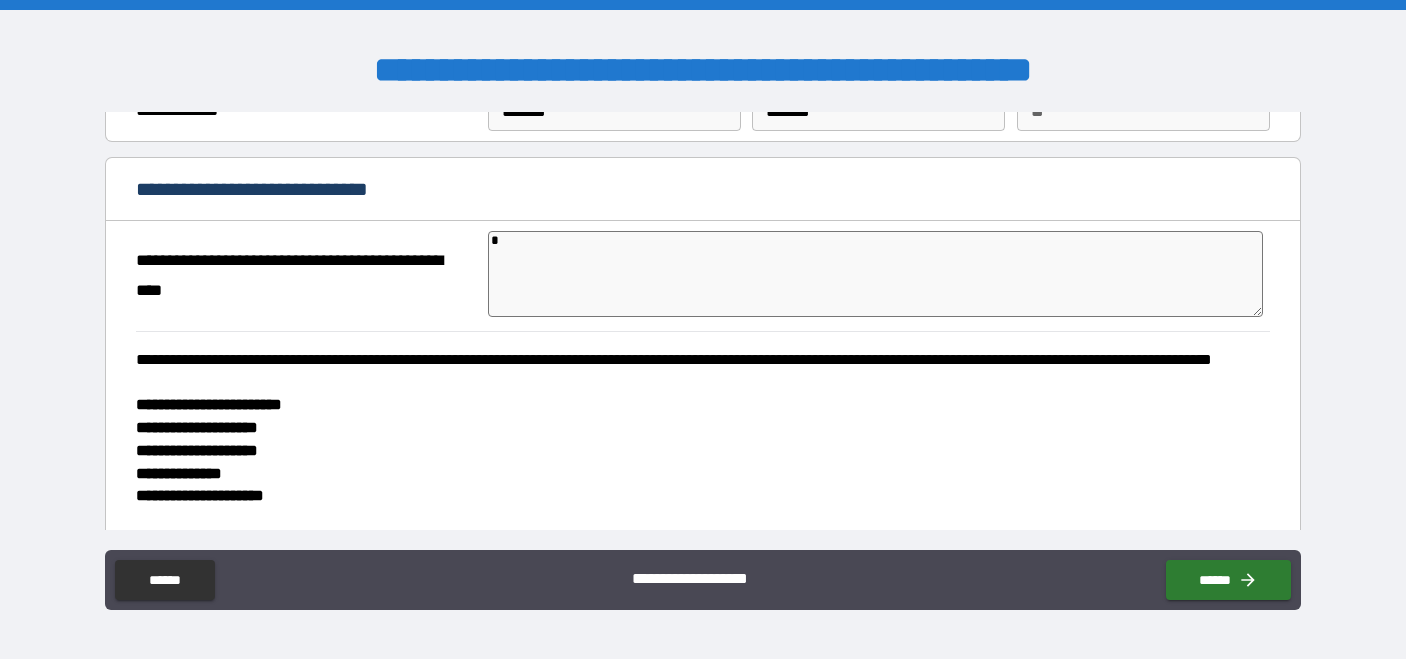 type on "*" 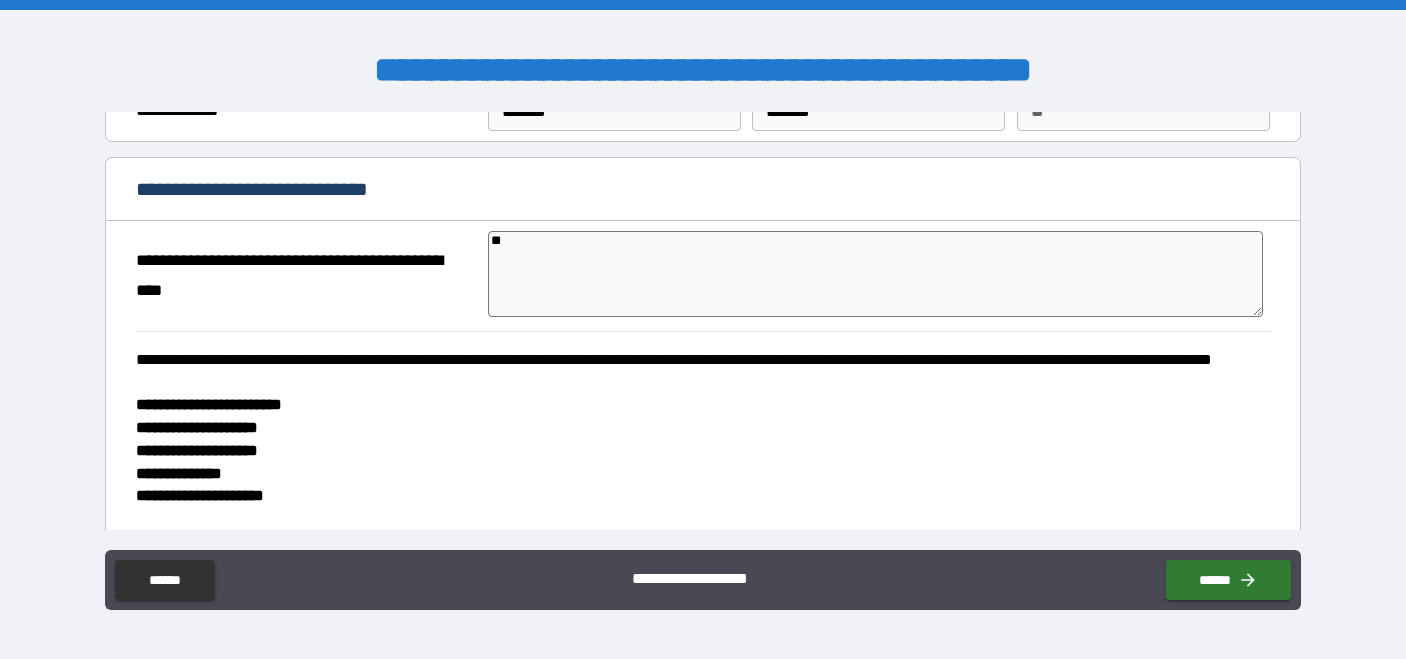 type on "*" 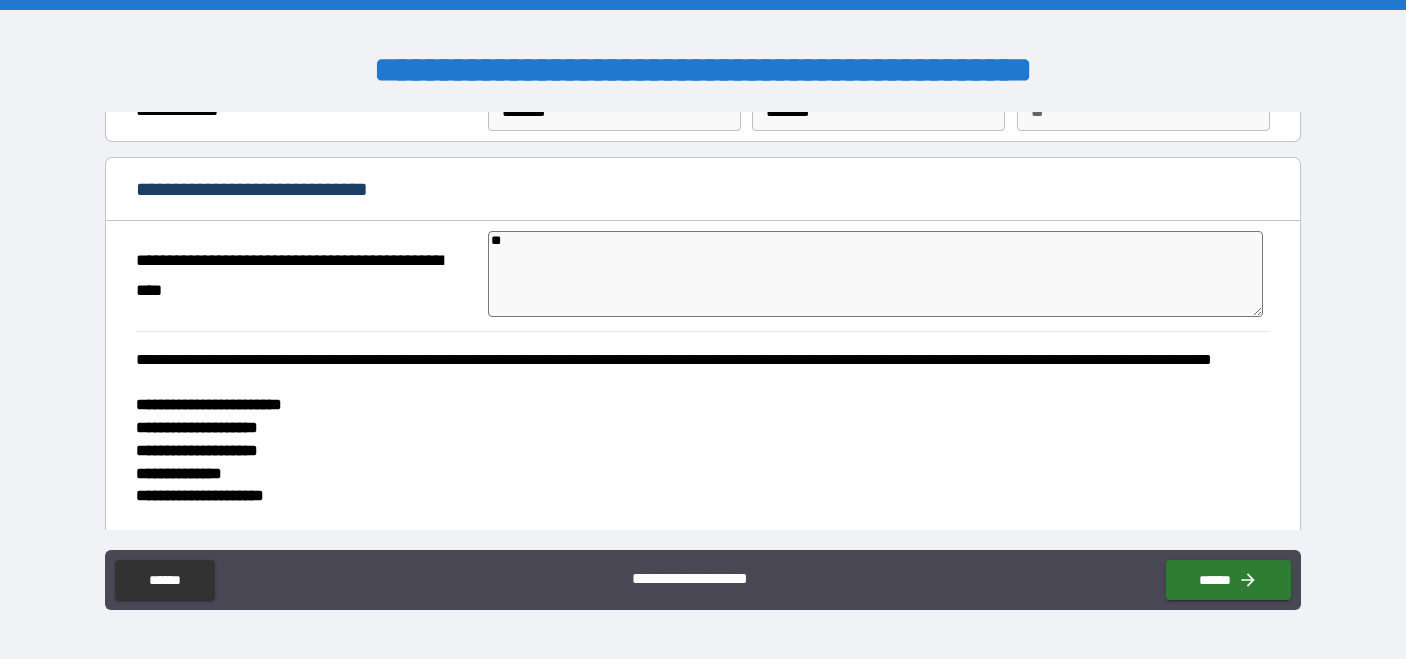 type on "***" 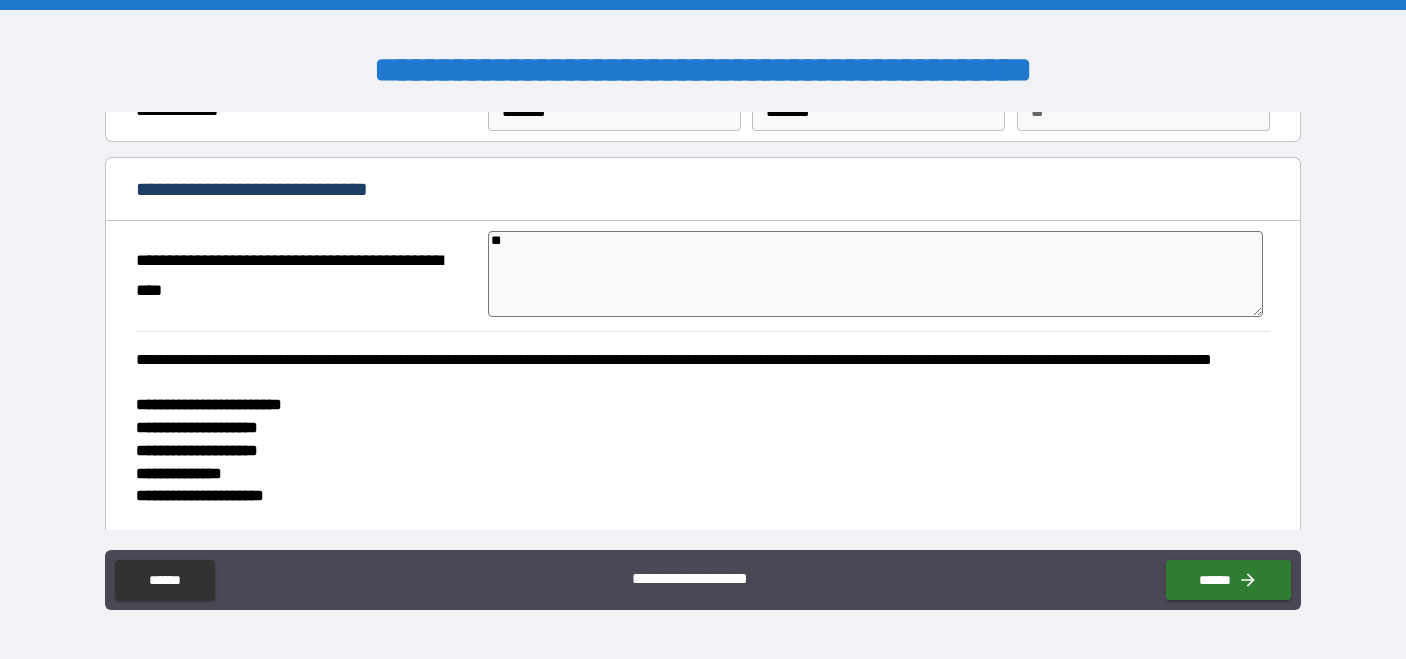 type on "*" 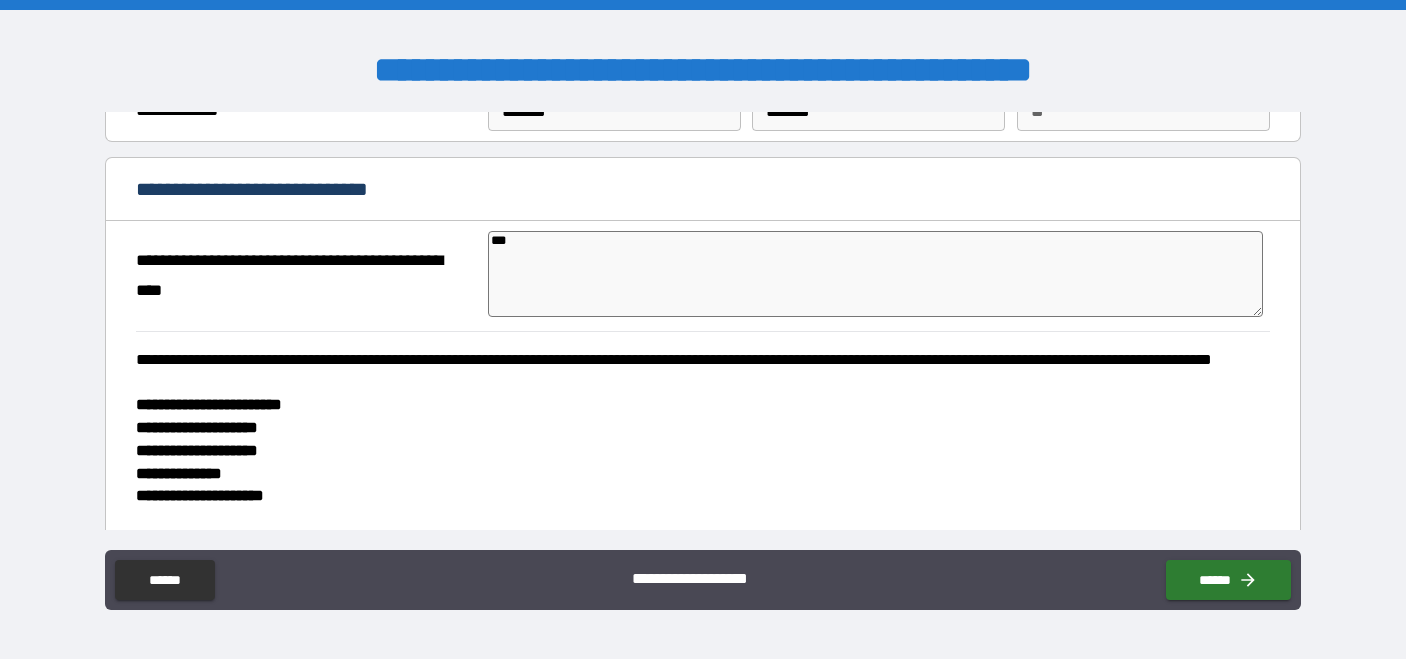 type on "*" 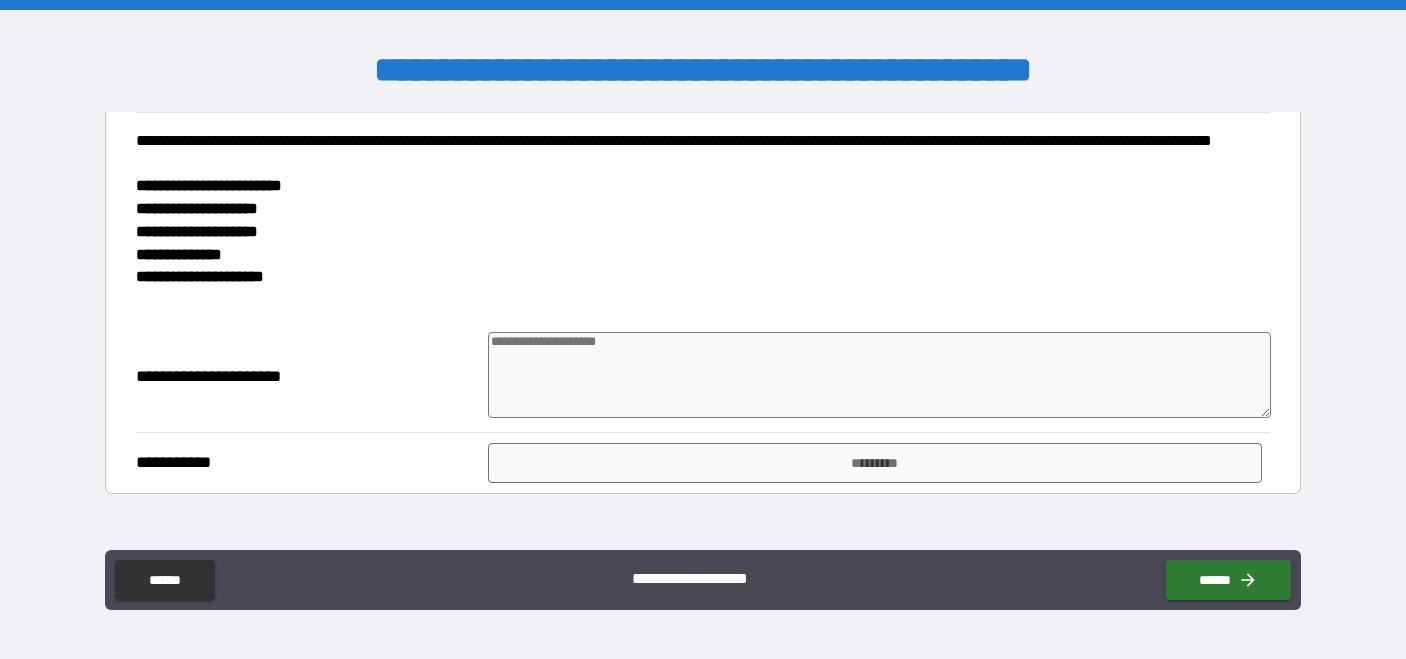 scroll, scrollTop: 328, scrollLeft: 0, axis: vertical 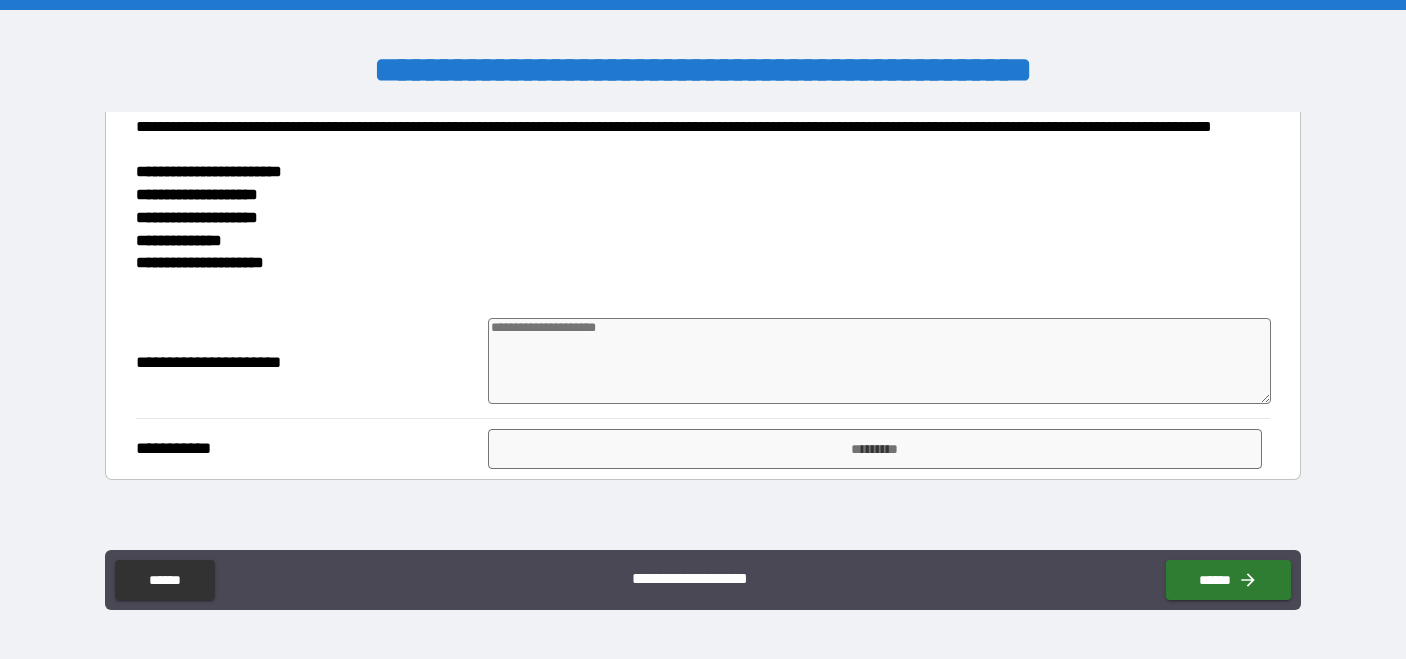 type on "***" 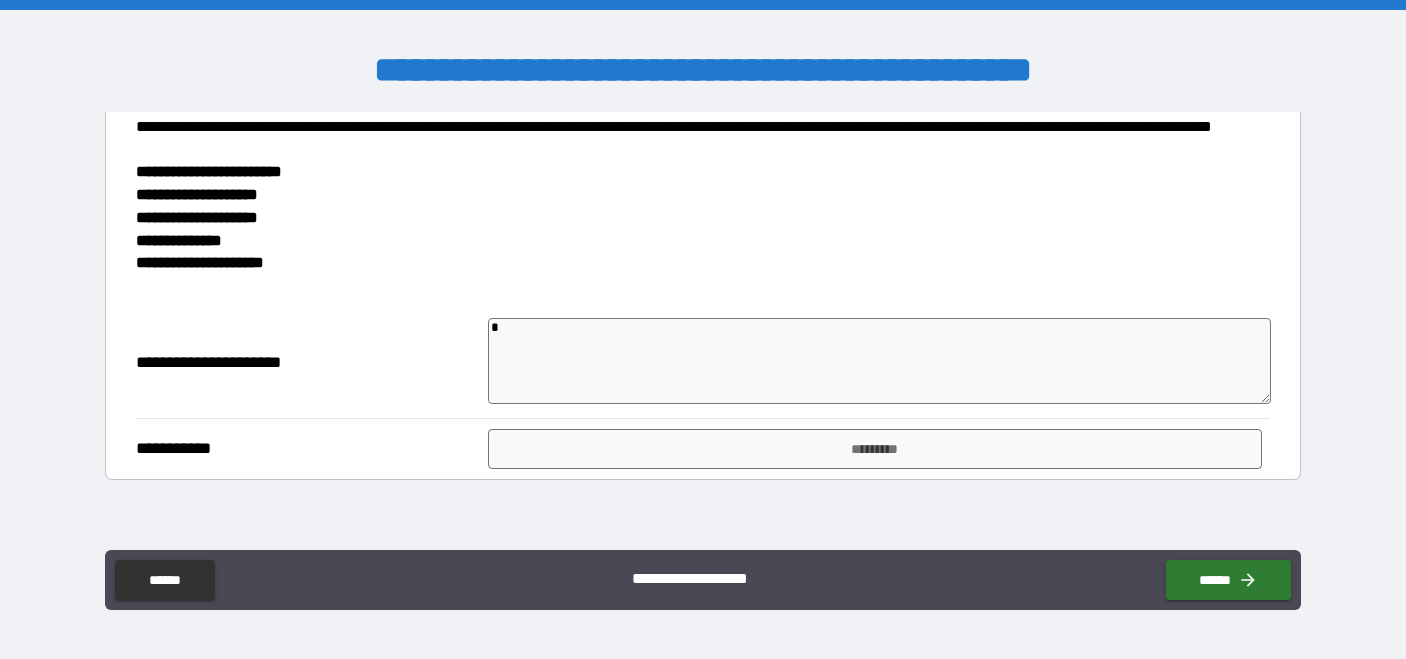 type on "*" 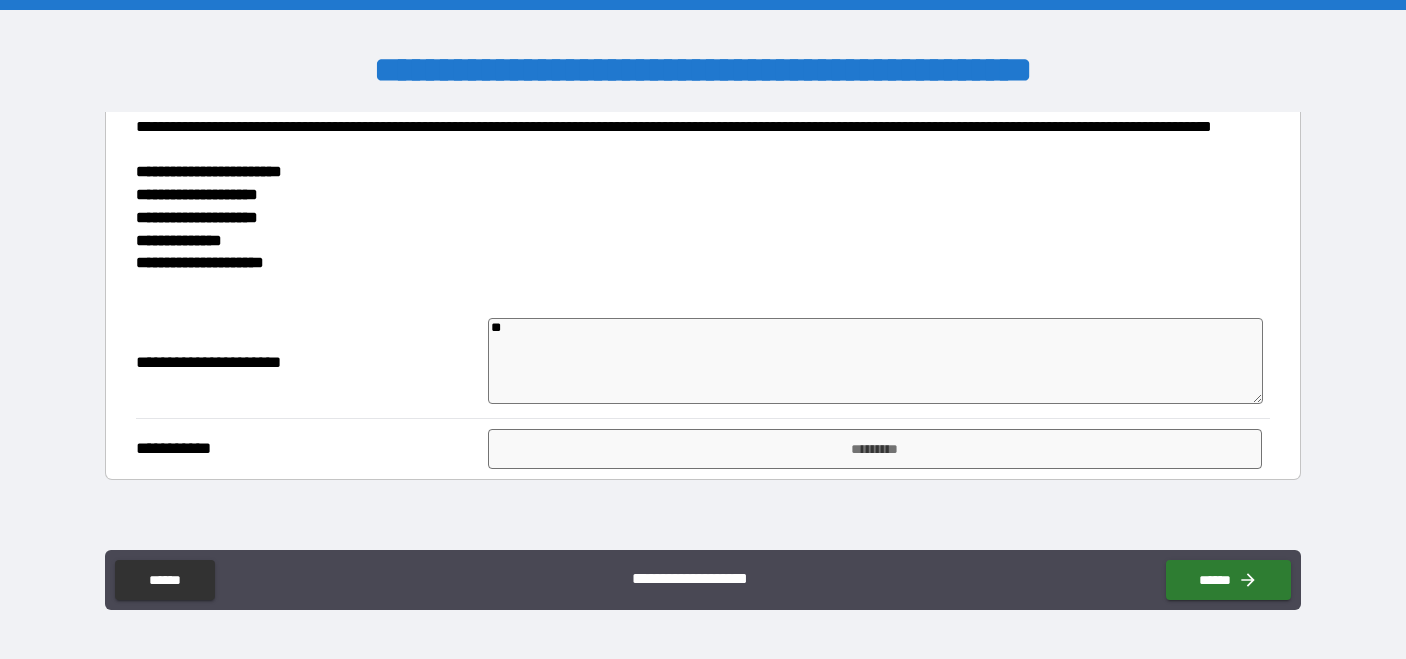 type on "*" 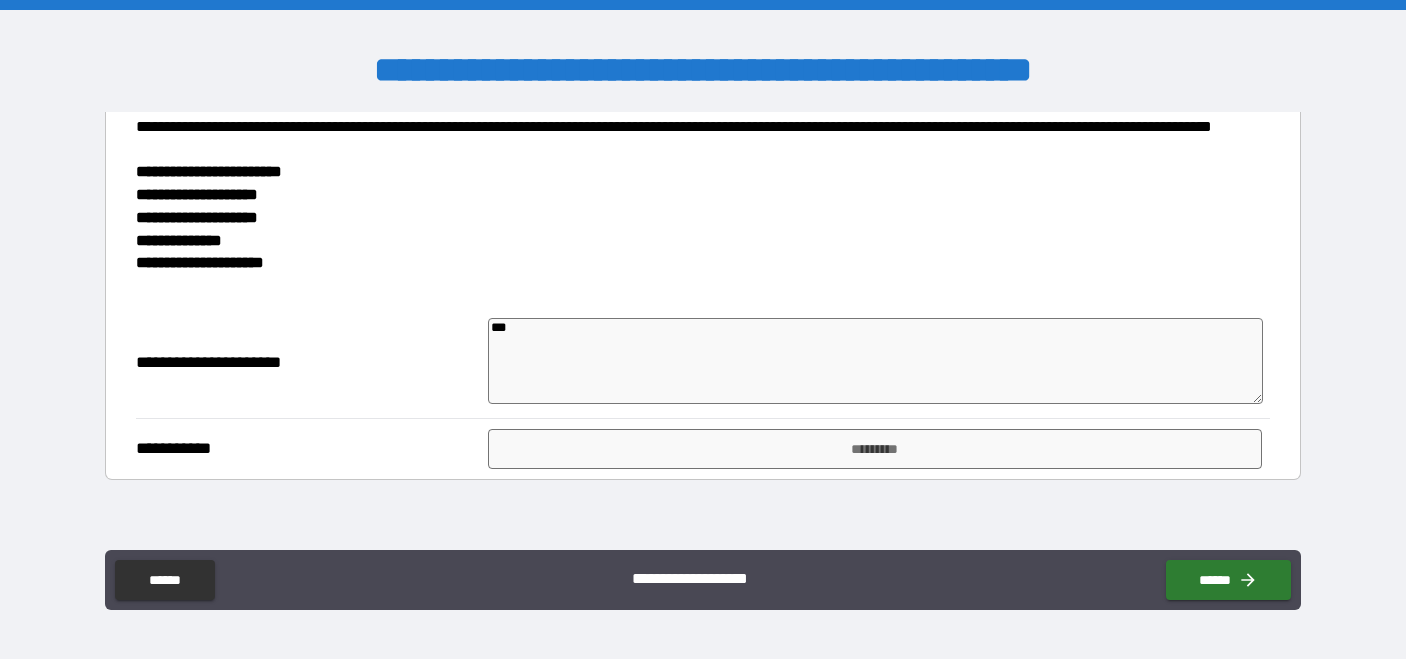 type on "*" 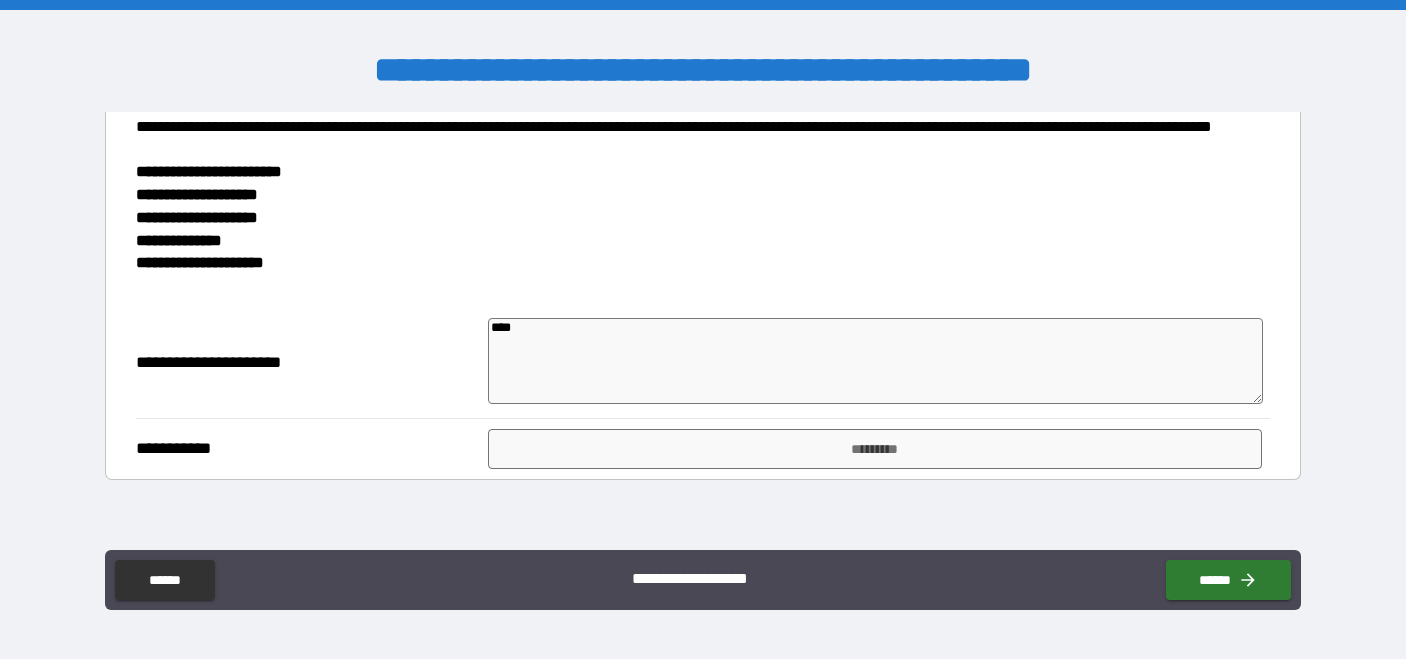 type on "*" 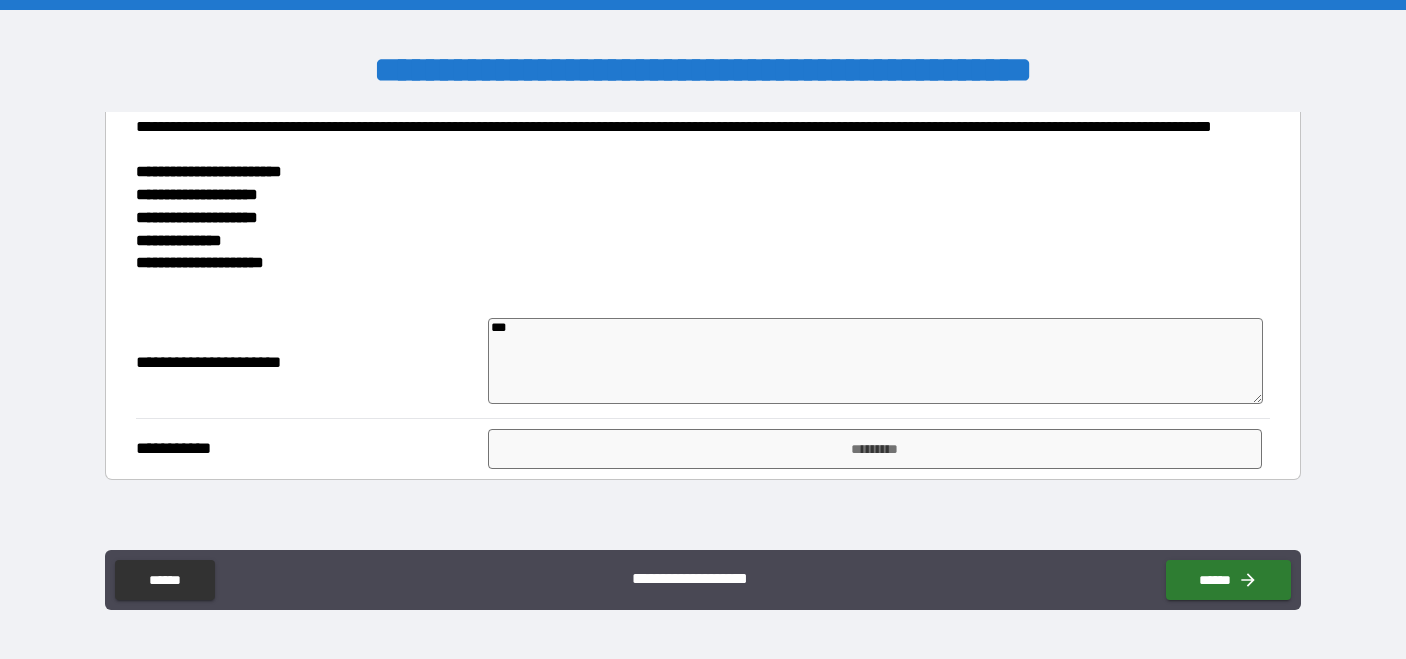 type on "*" 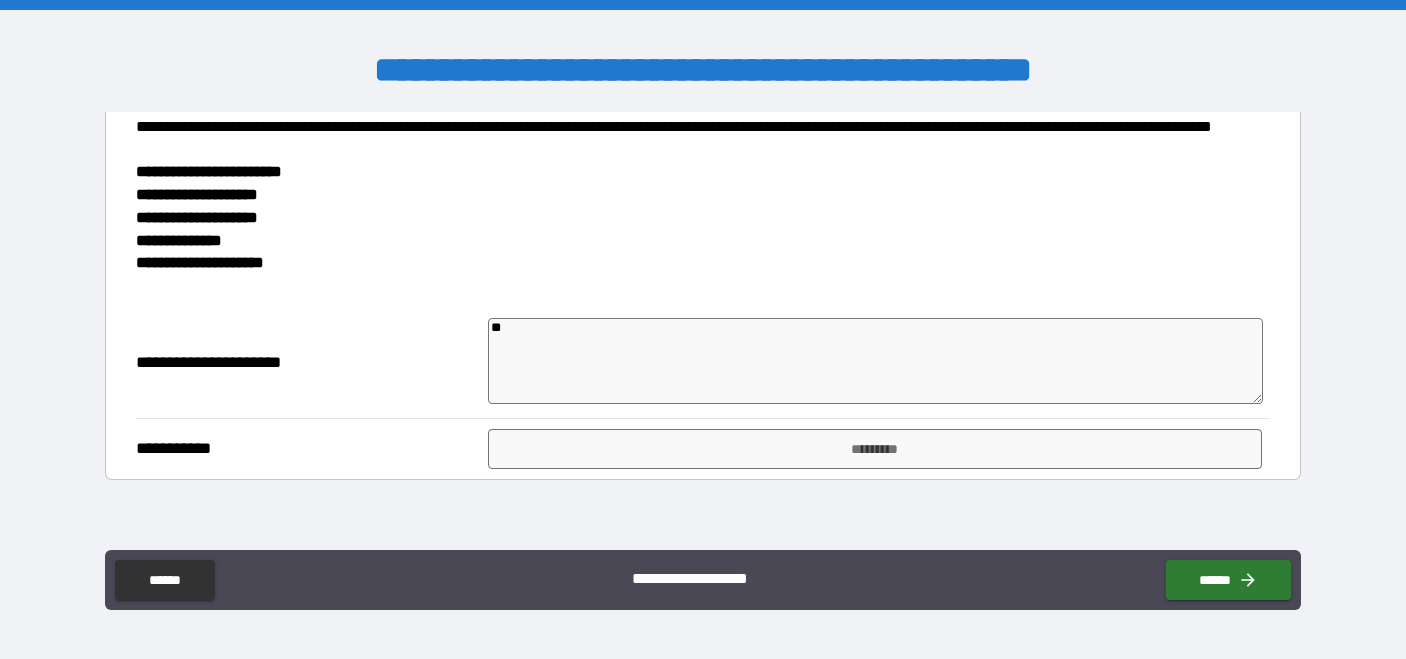 type on "*" 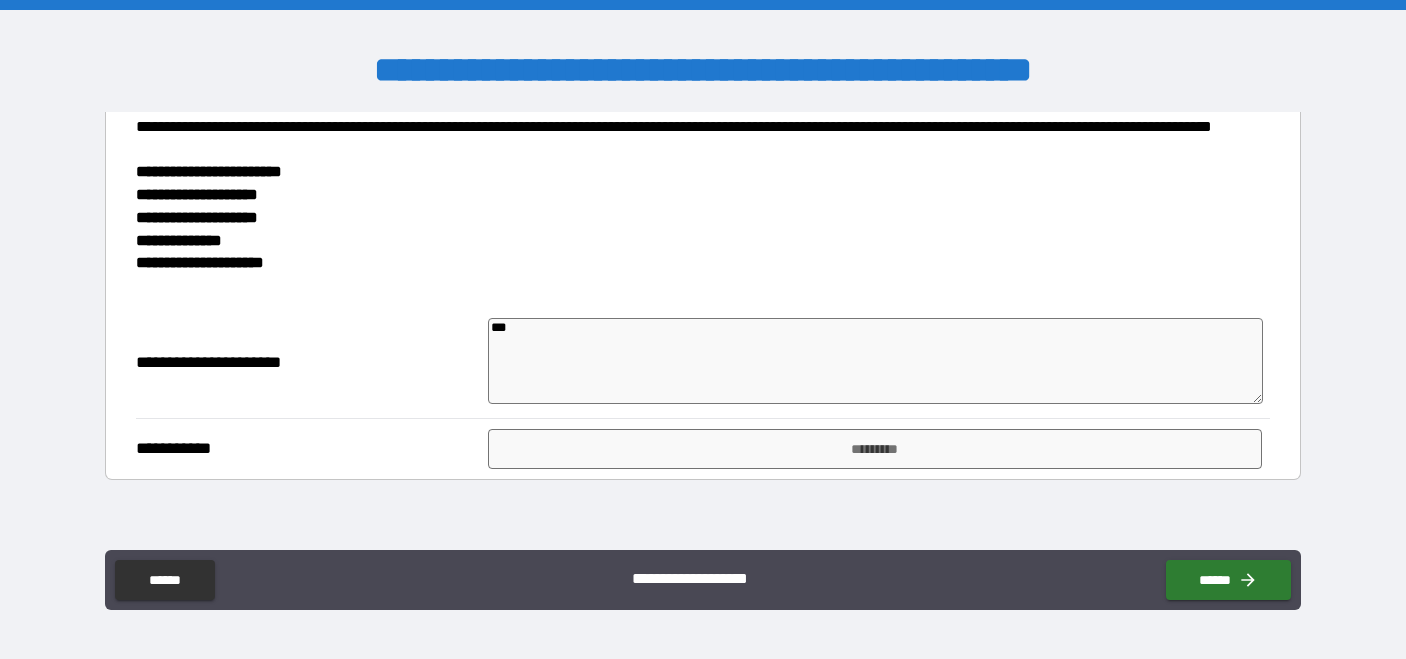 type on "*" 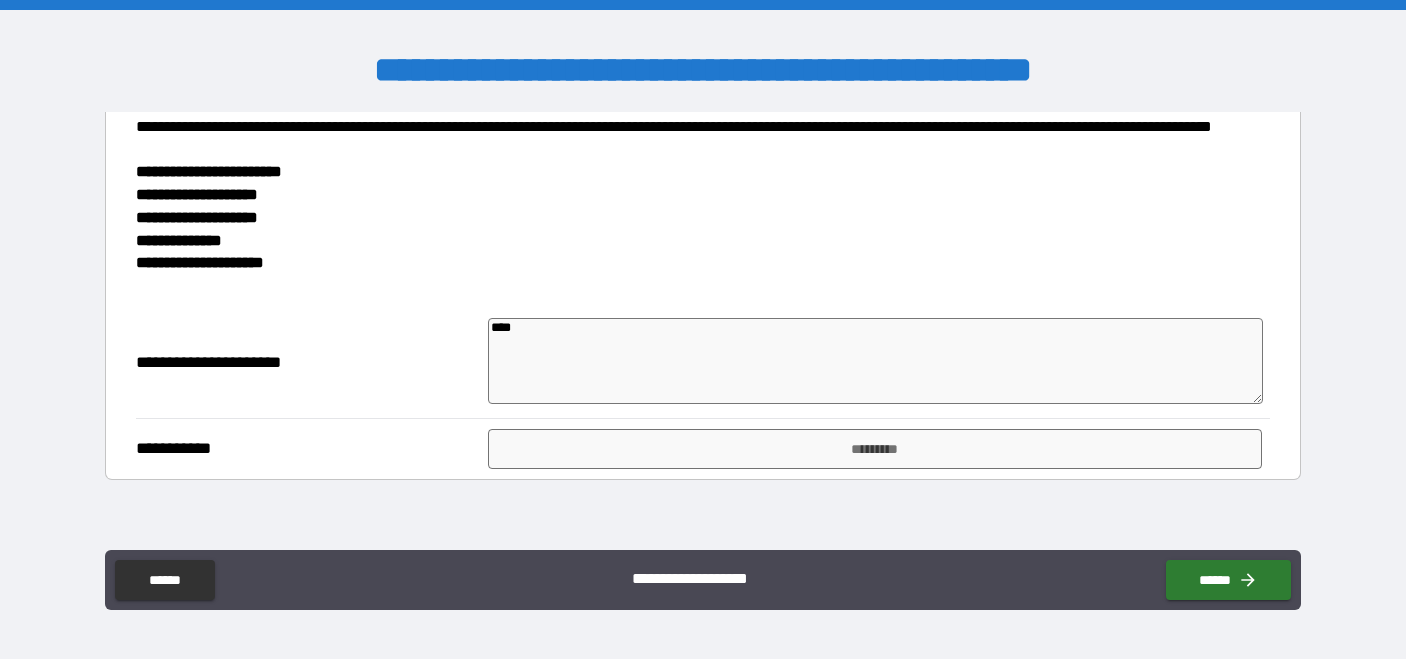 type on "*" 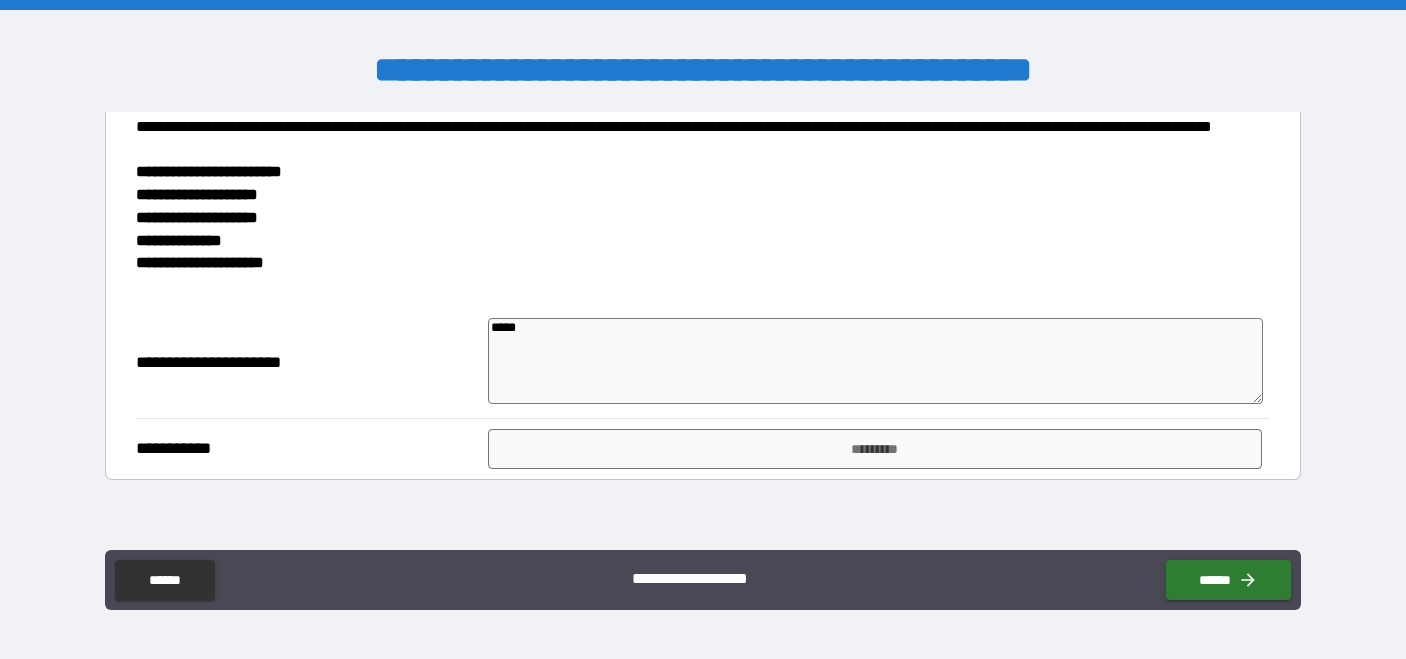 type on "*" 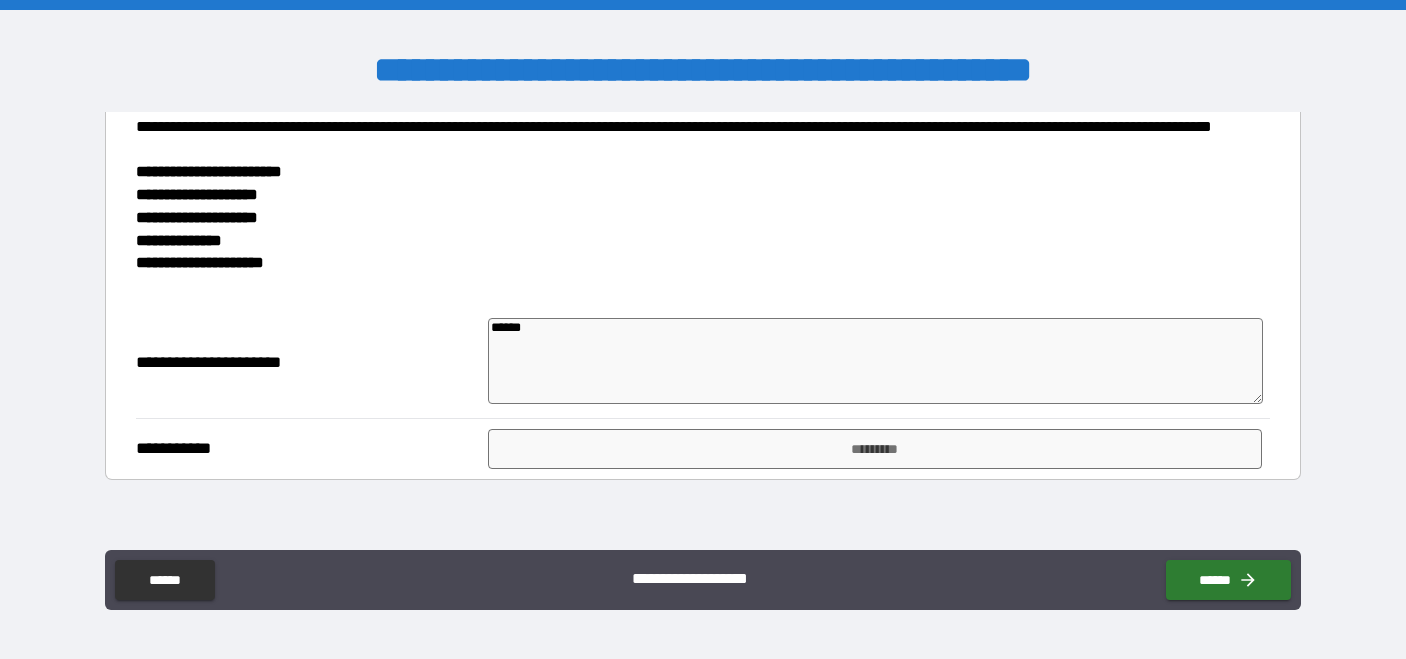 type on "*" 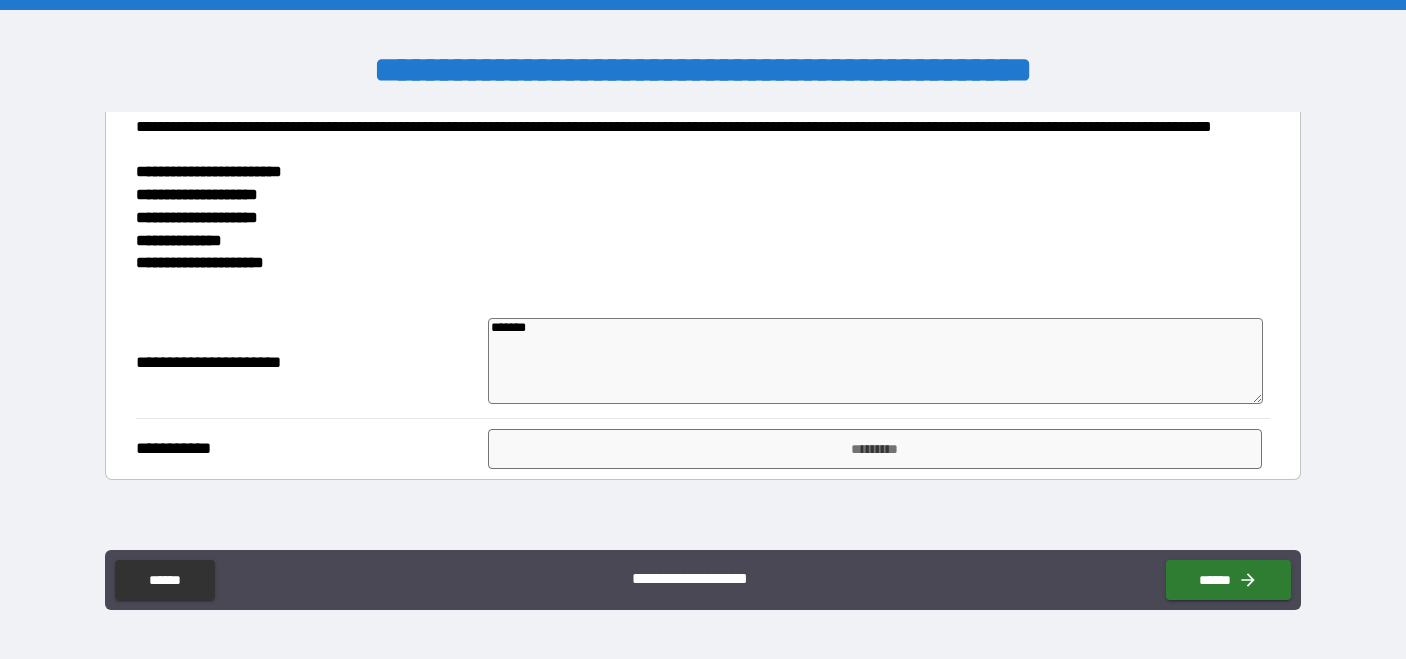 type on "*" 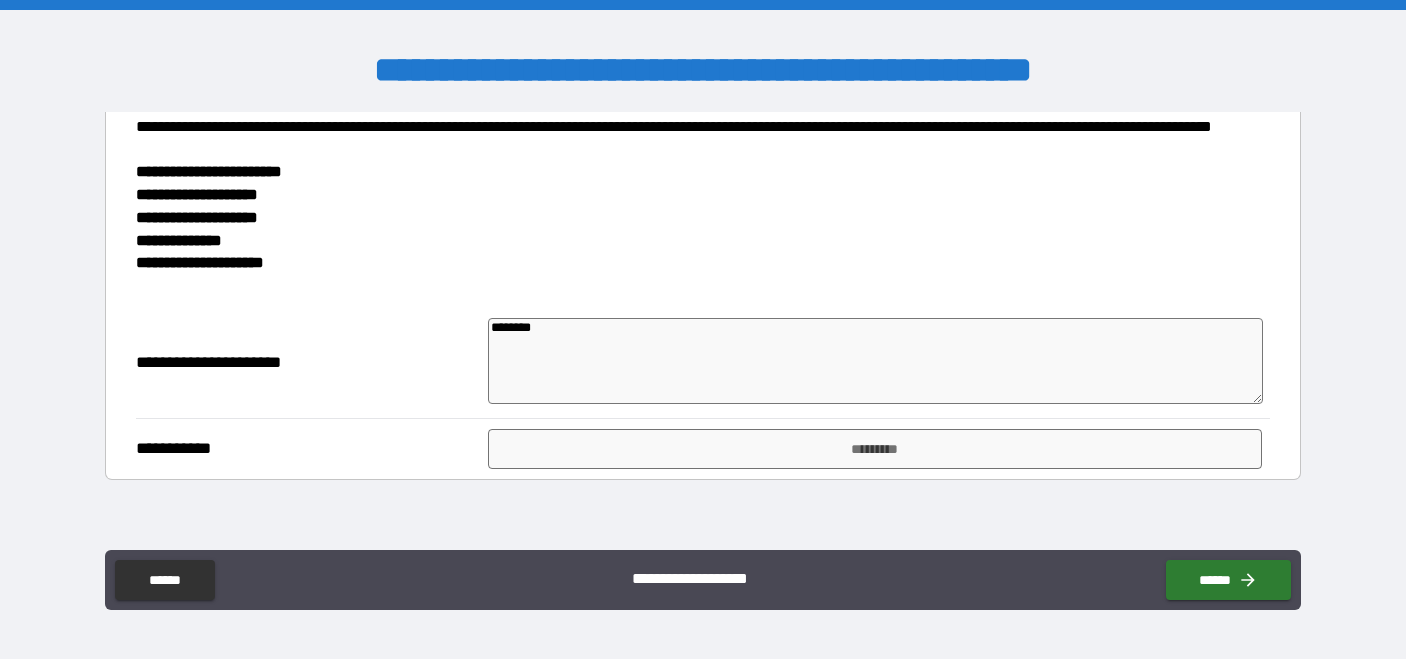 type on "*" 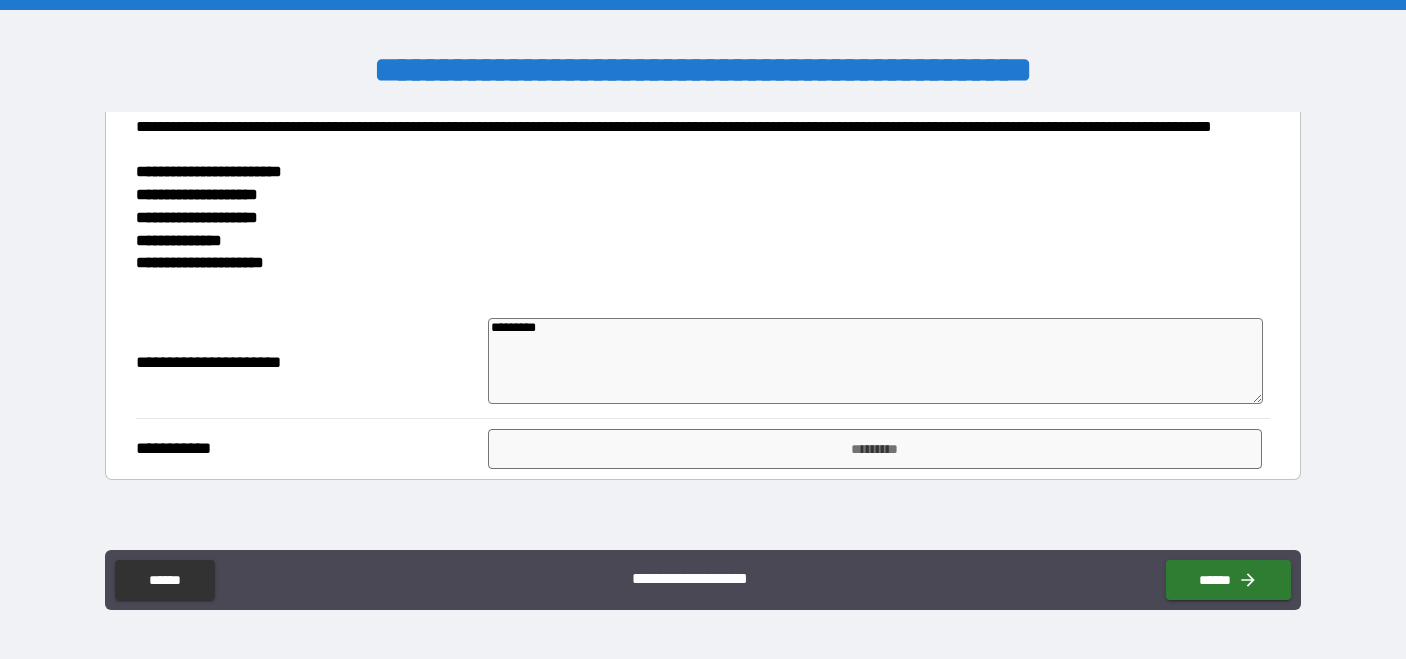 type on "*" 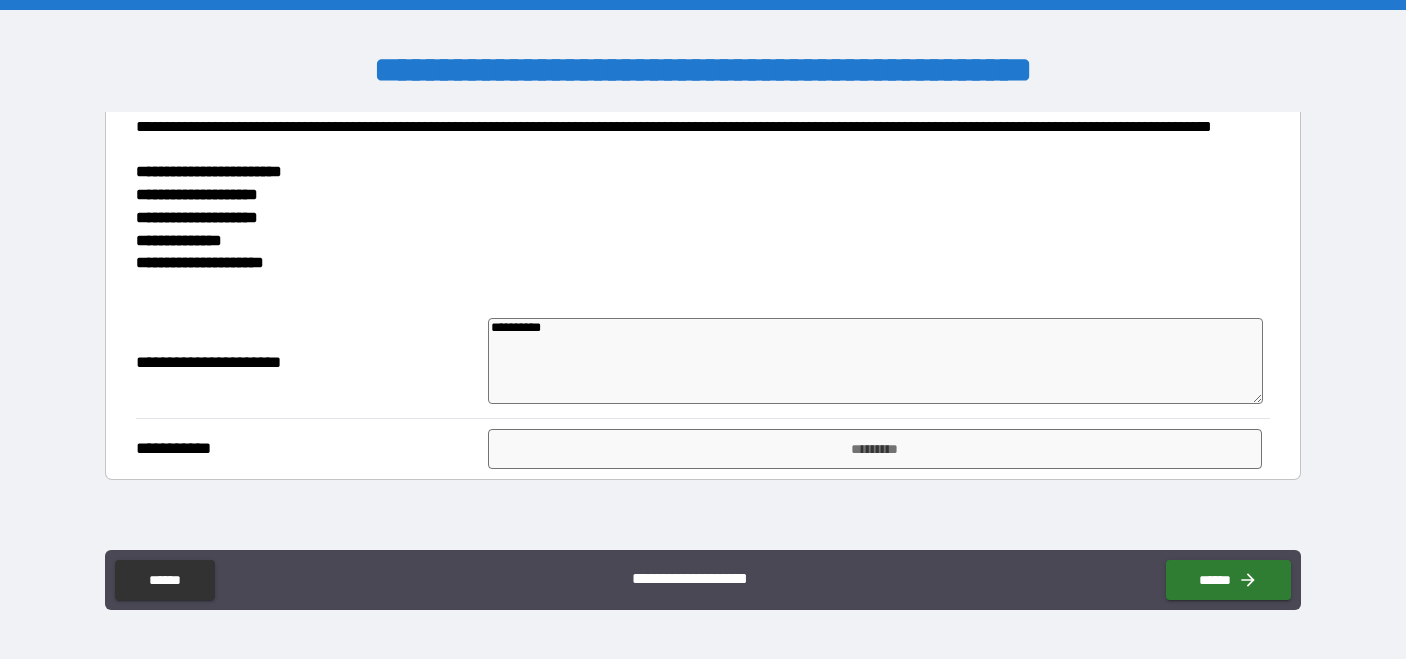 type on "*" 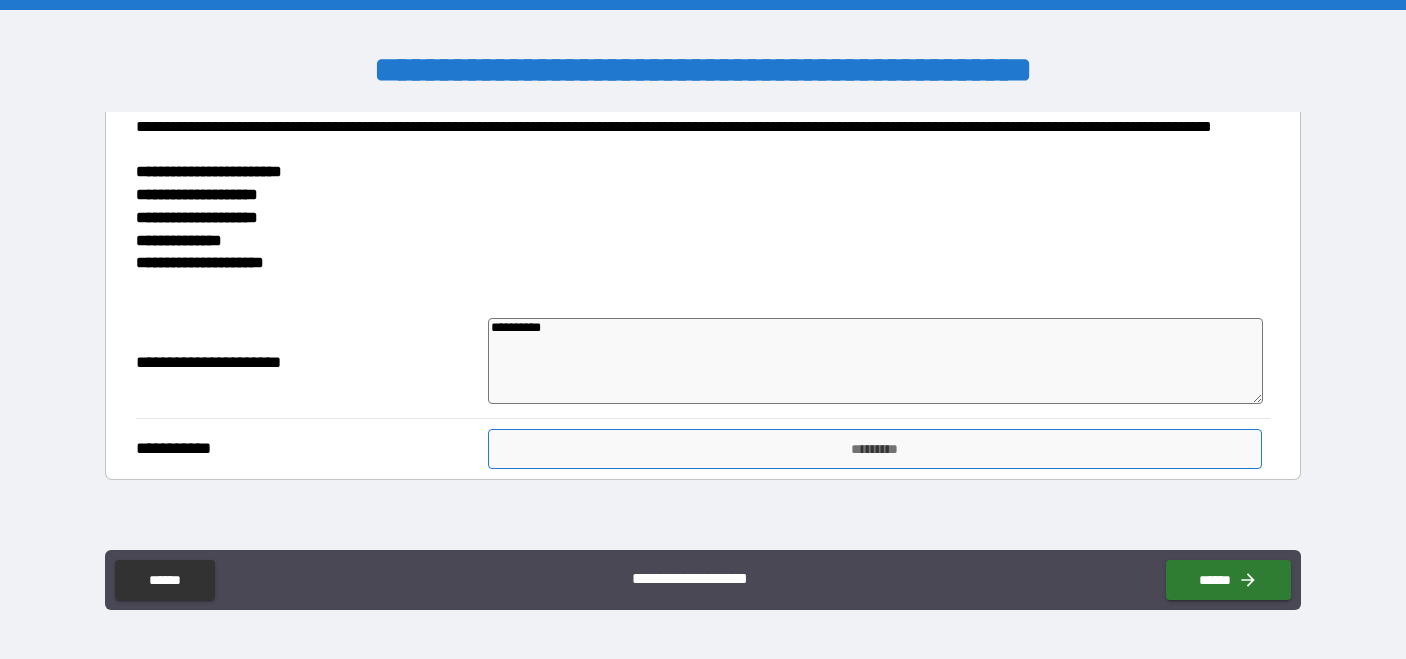 type on "**********" 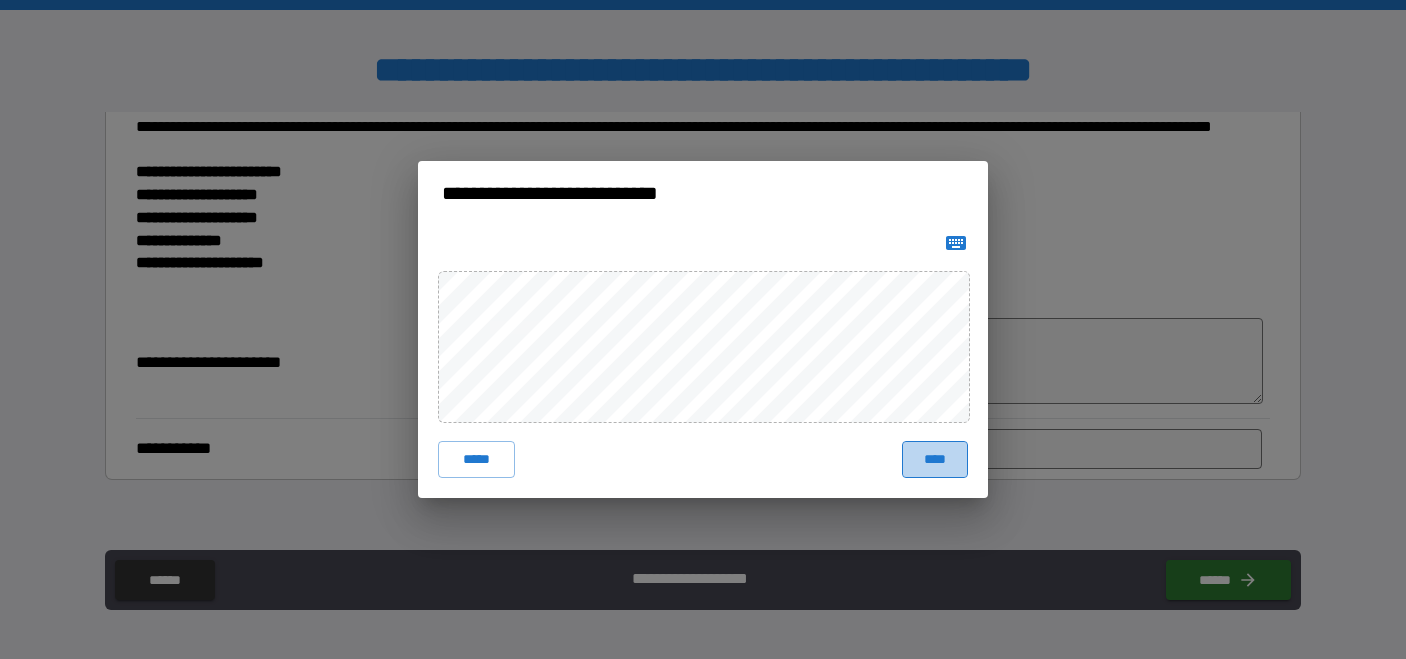 click on "****" at bounding box center (935, 459) 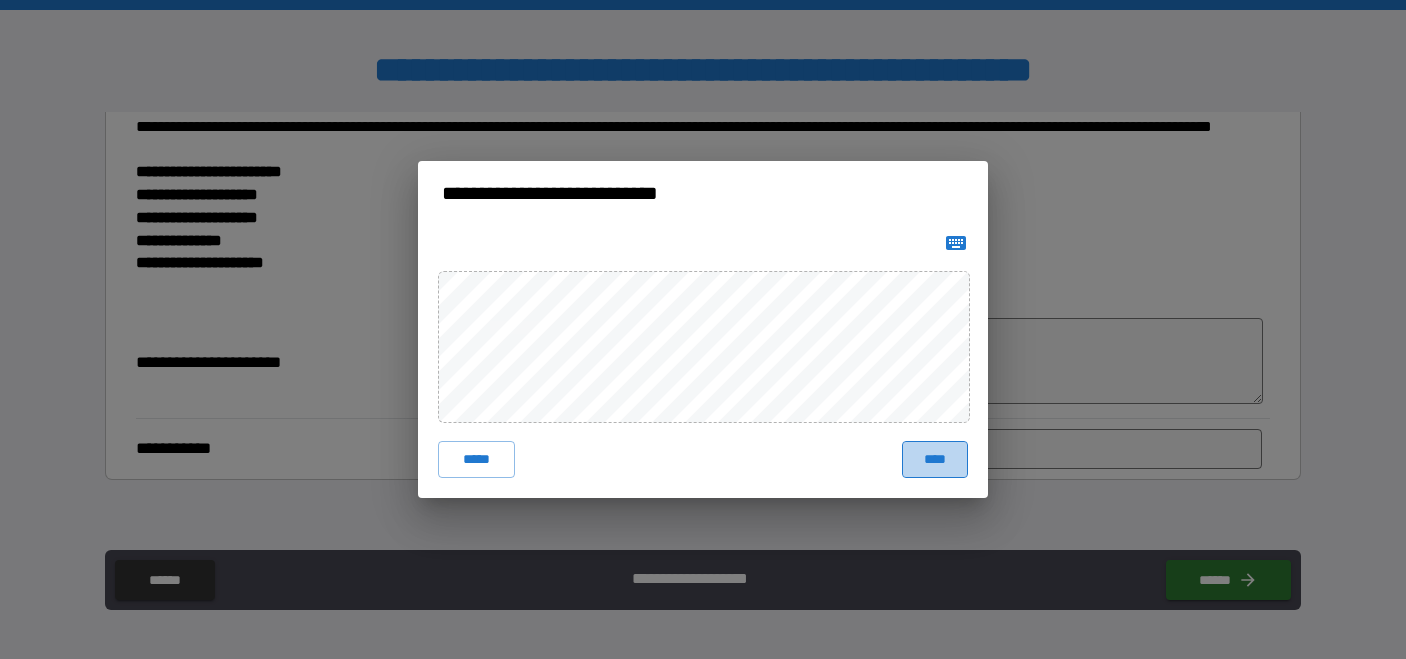 type on "*" 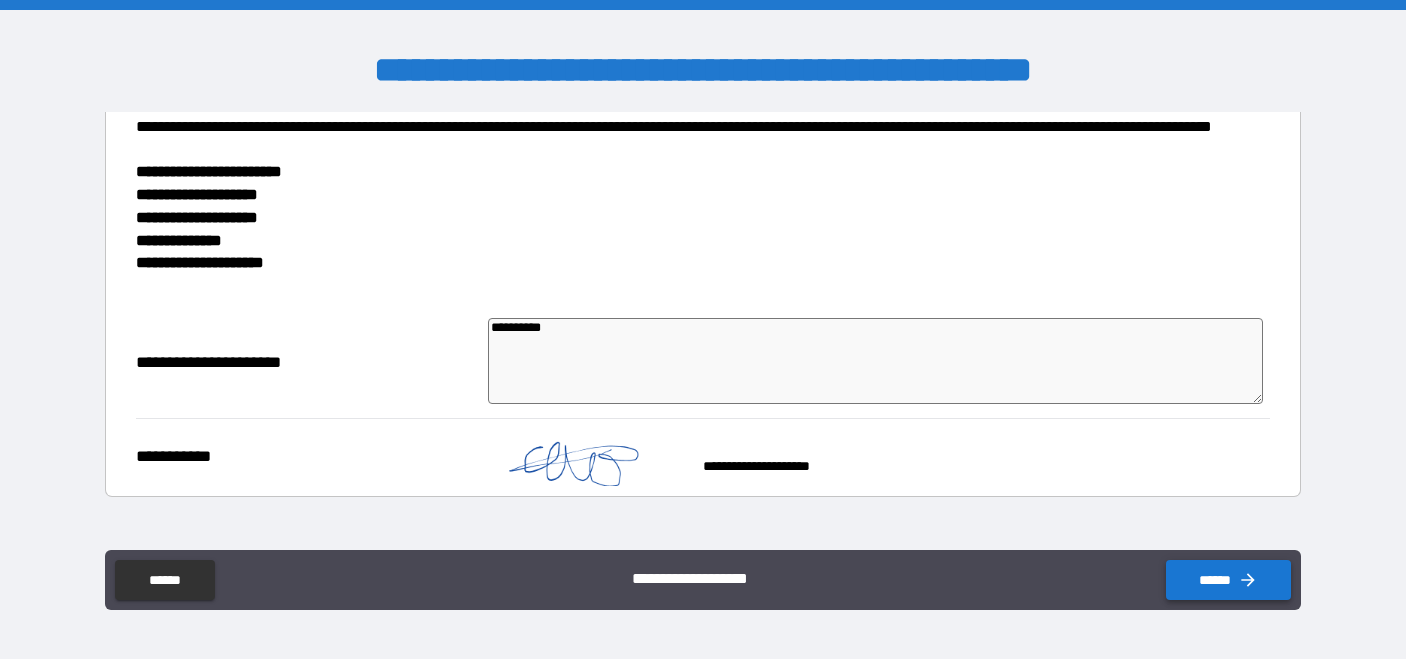click on "******" at bounding box center (1228, 580) 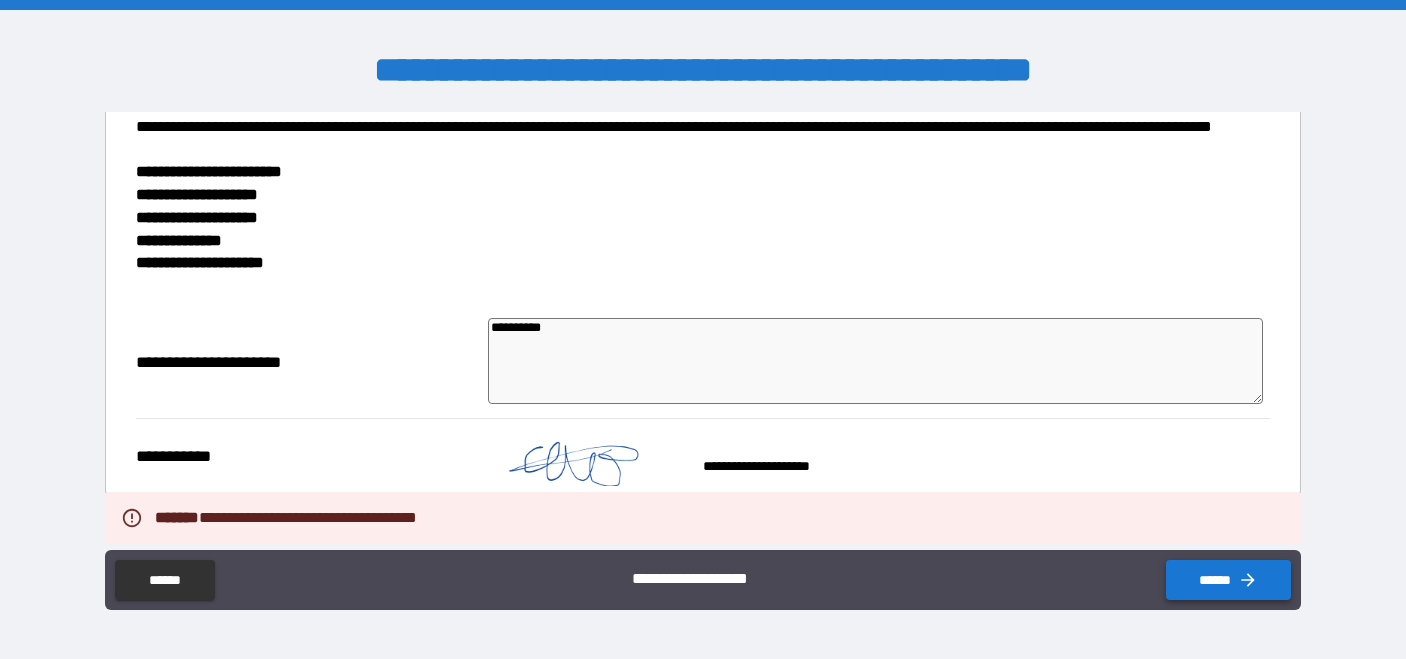 type on "*" 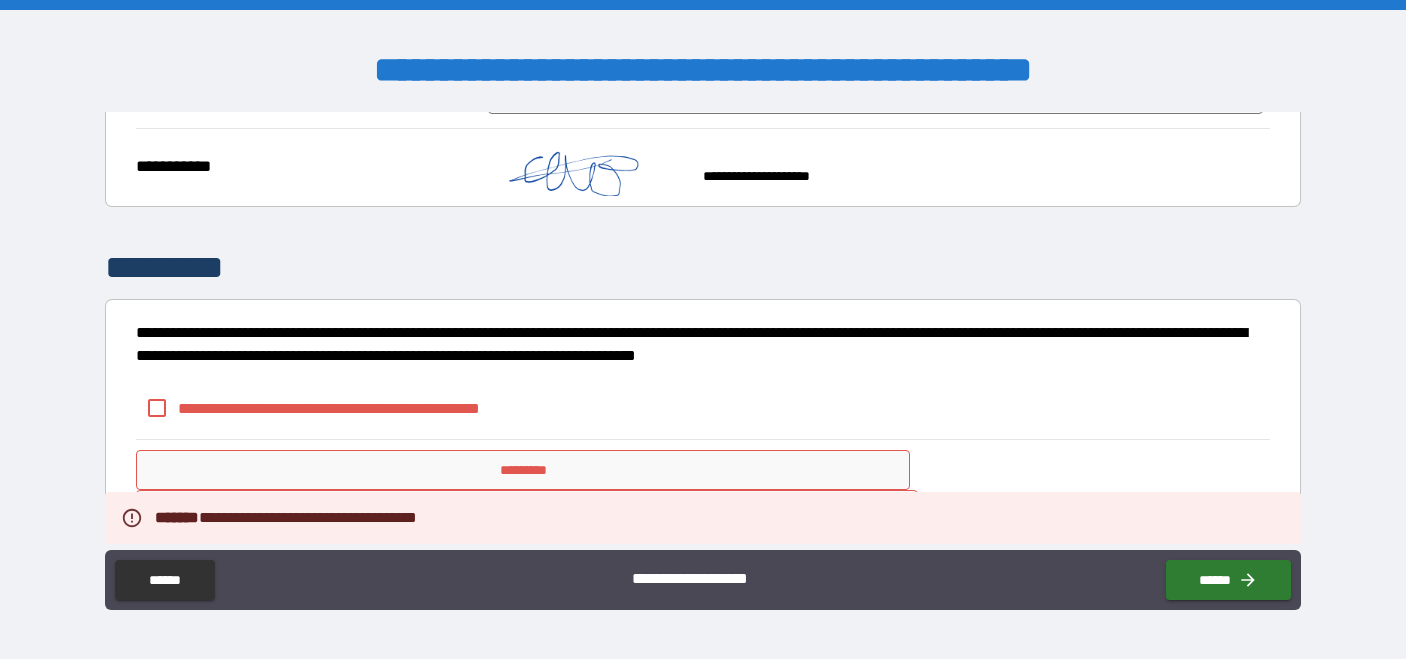 scroll, scrollTop: 649, scrollLeft: 0, axis: vertical 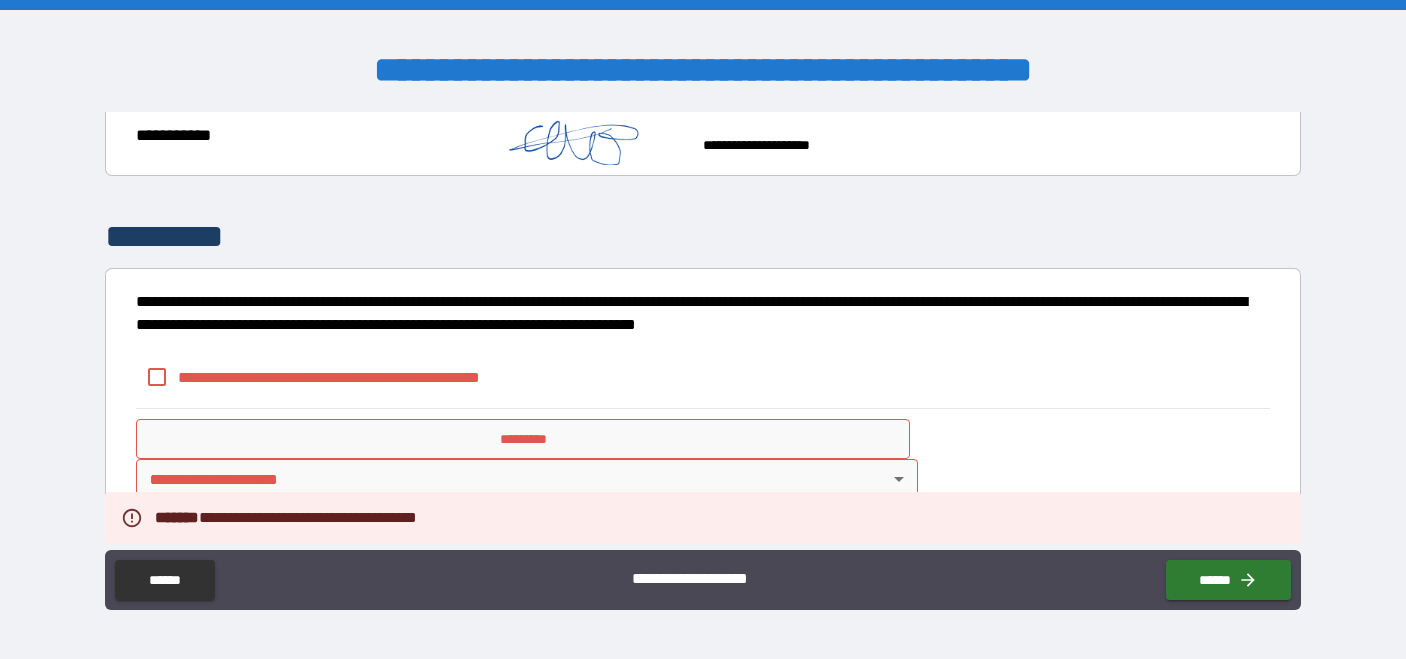 type on "*" 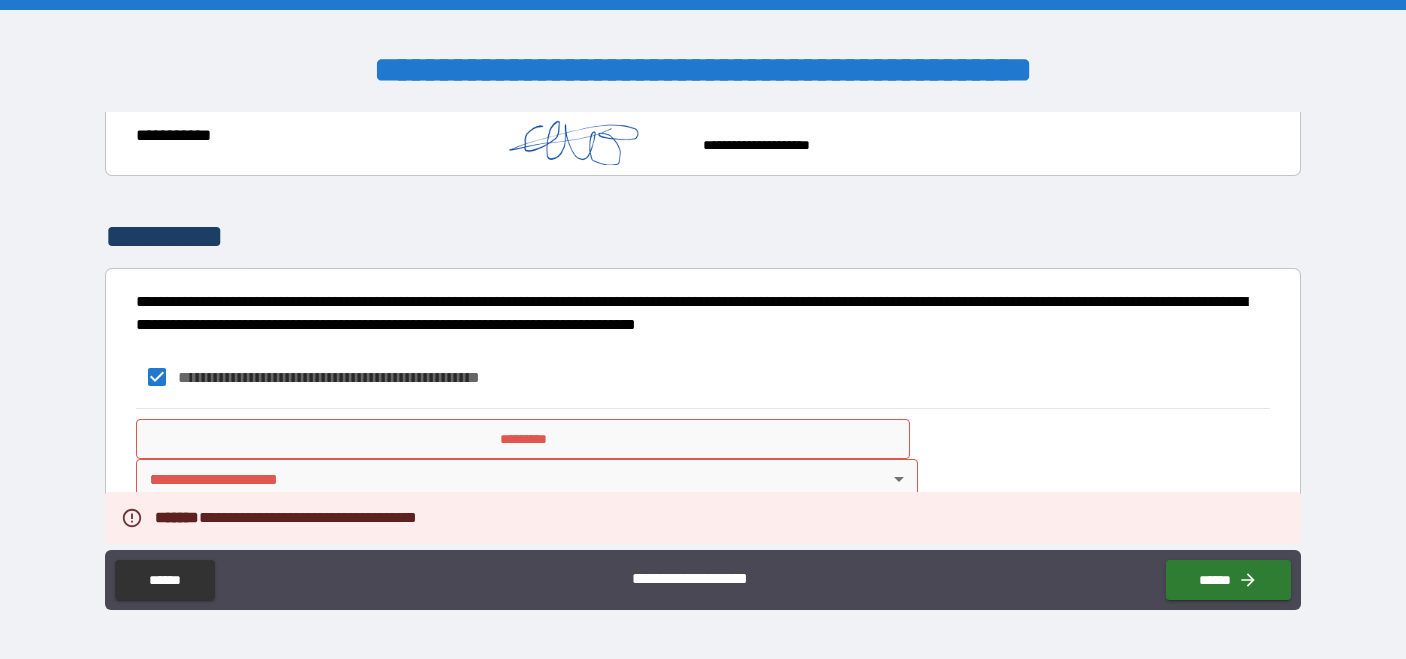 type on "*" 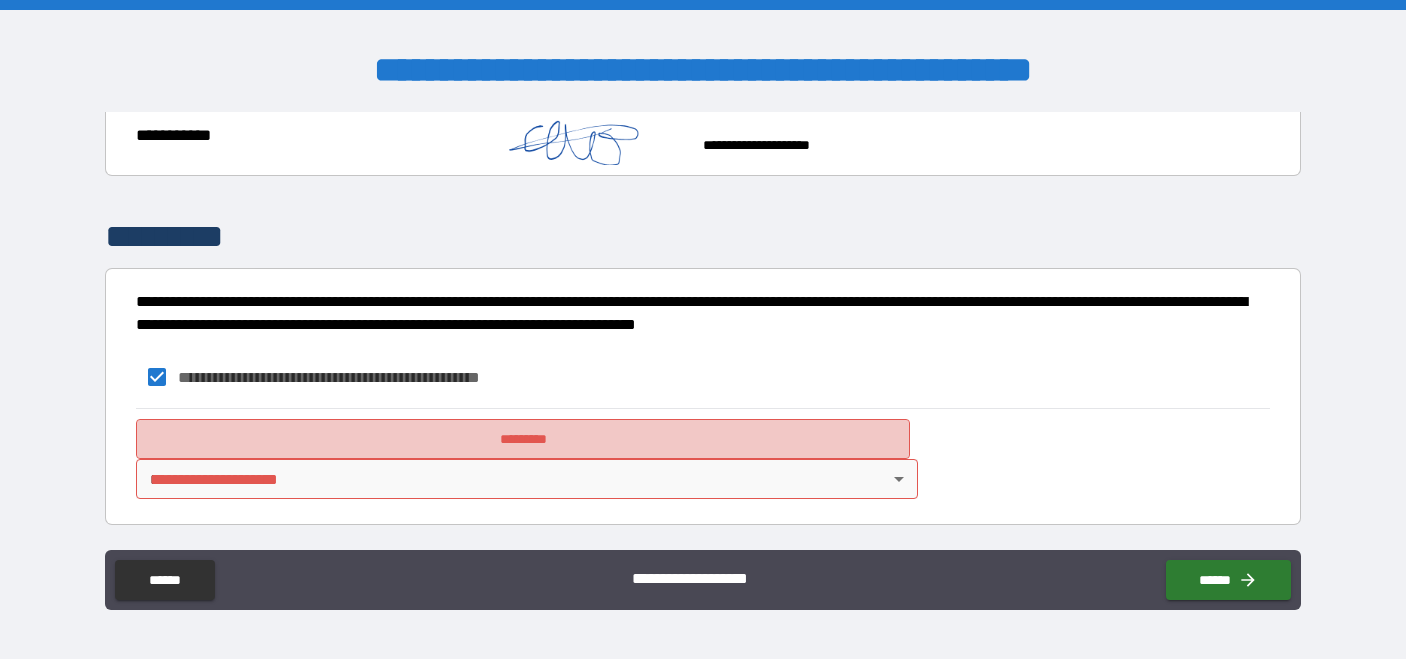click on "*********" at bounding box center [523, 439] 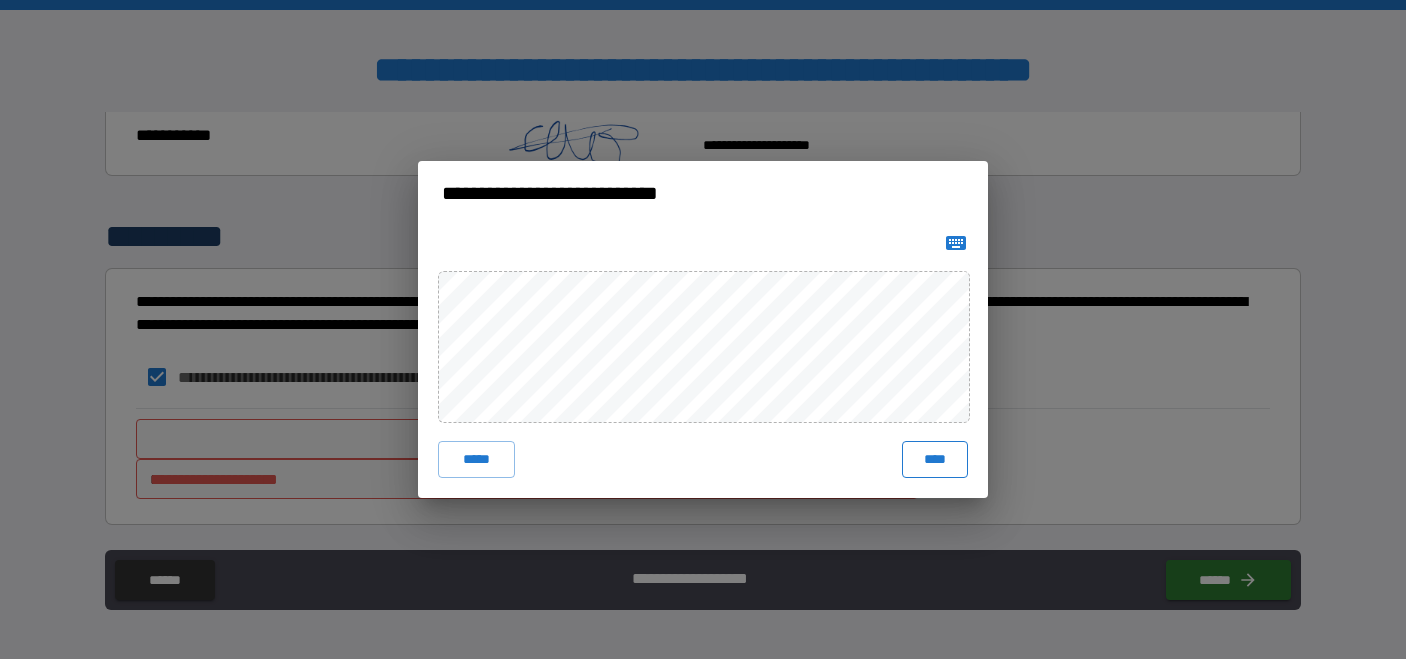 click on "****" at bounding box center [935, 459] 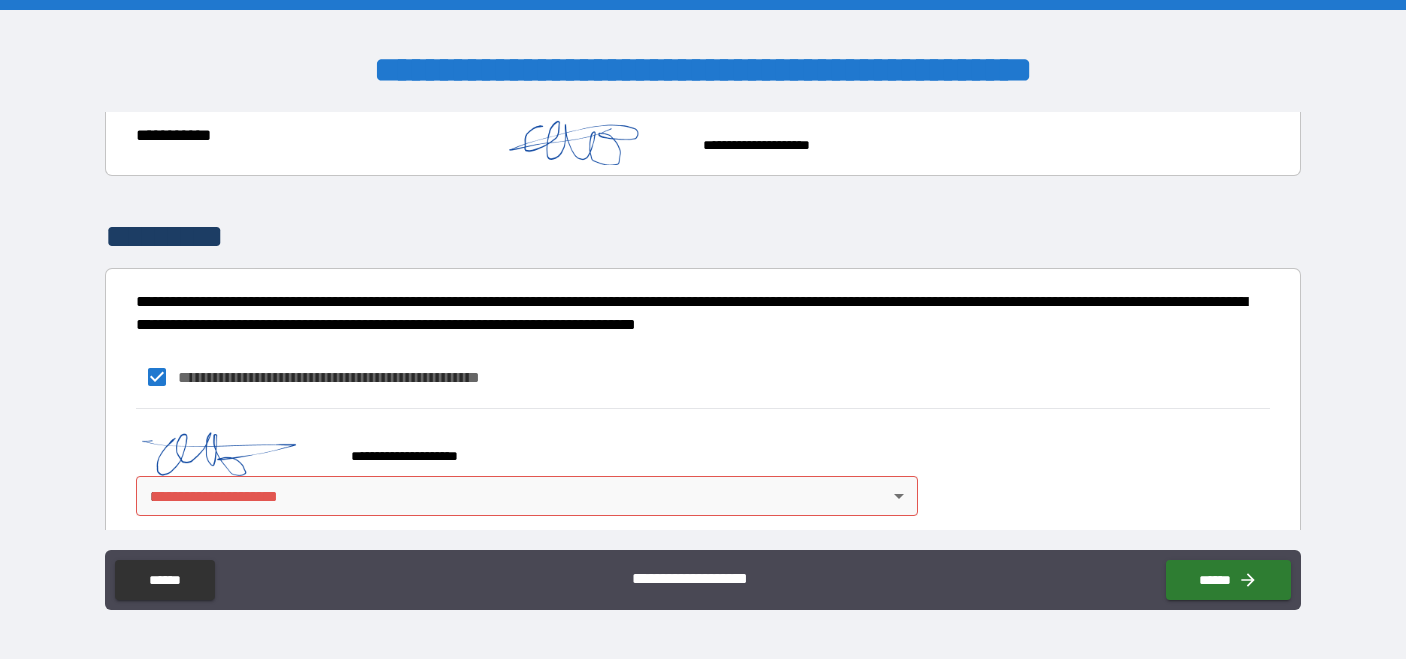 type on "*" 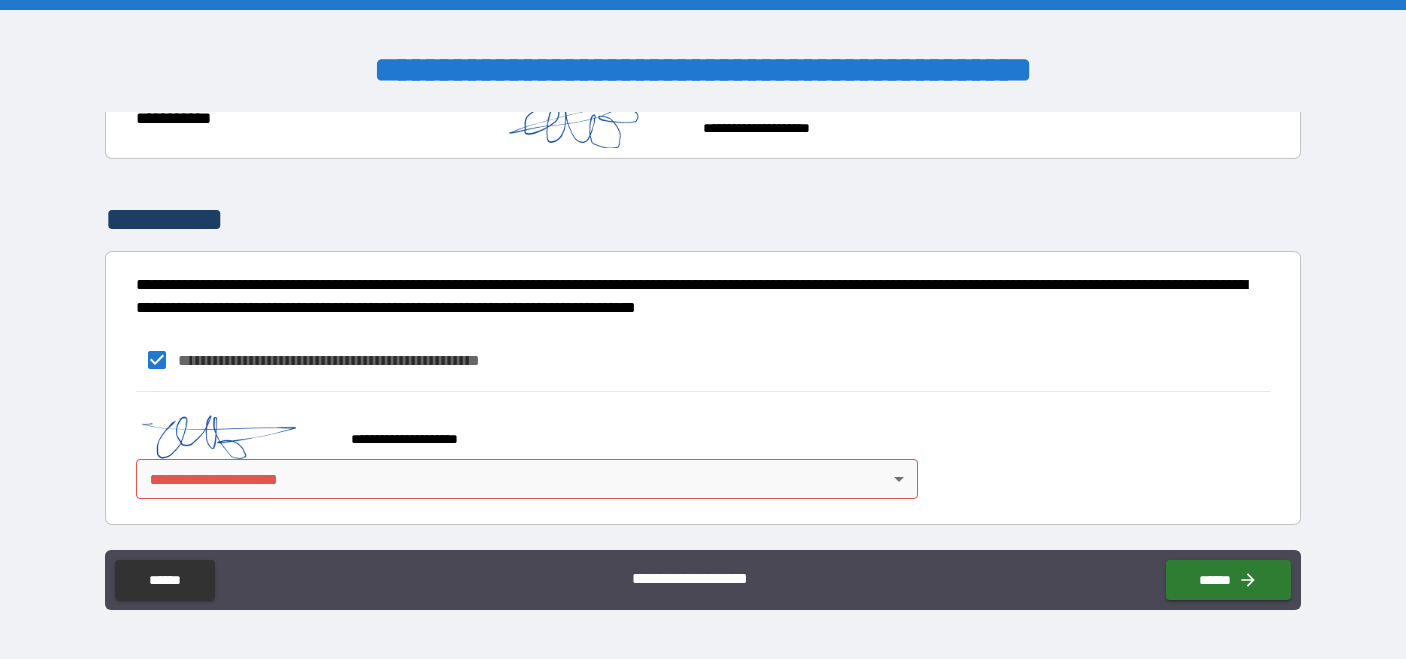 click on "**********" at bounding box center [703, 329] 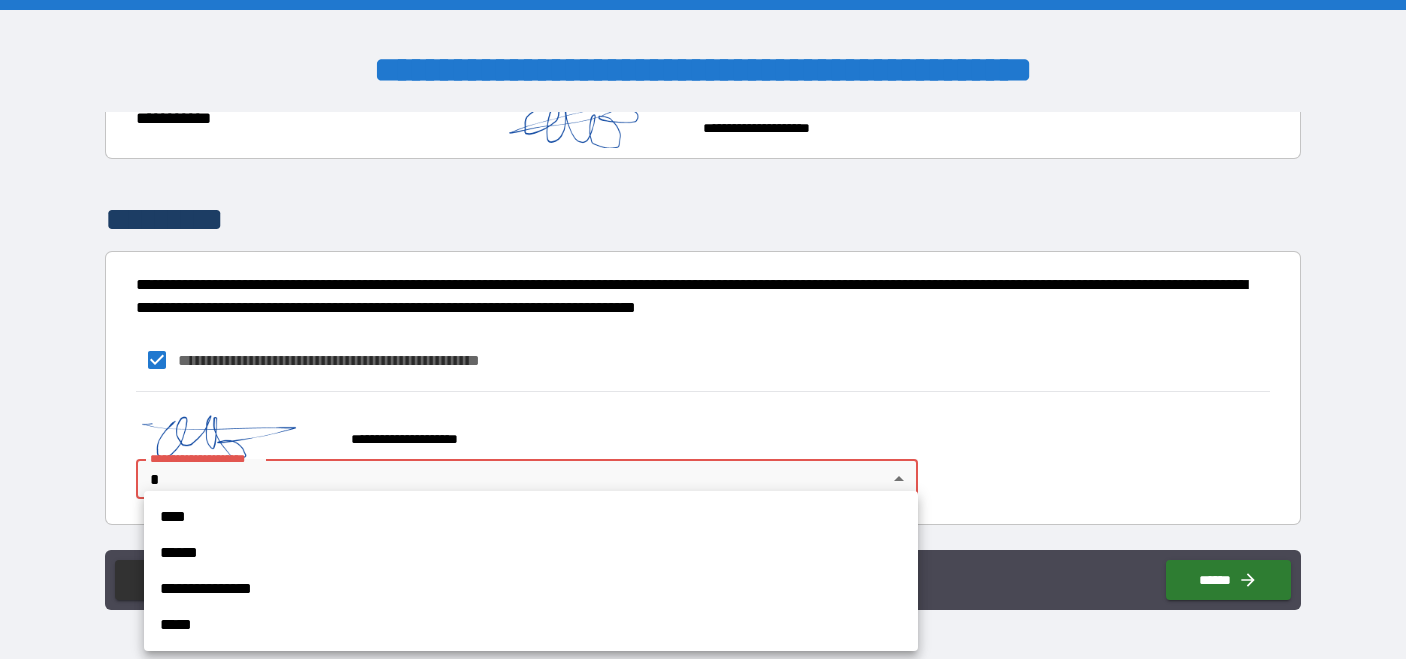 click on "****" at bounding box center (531, 517) 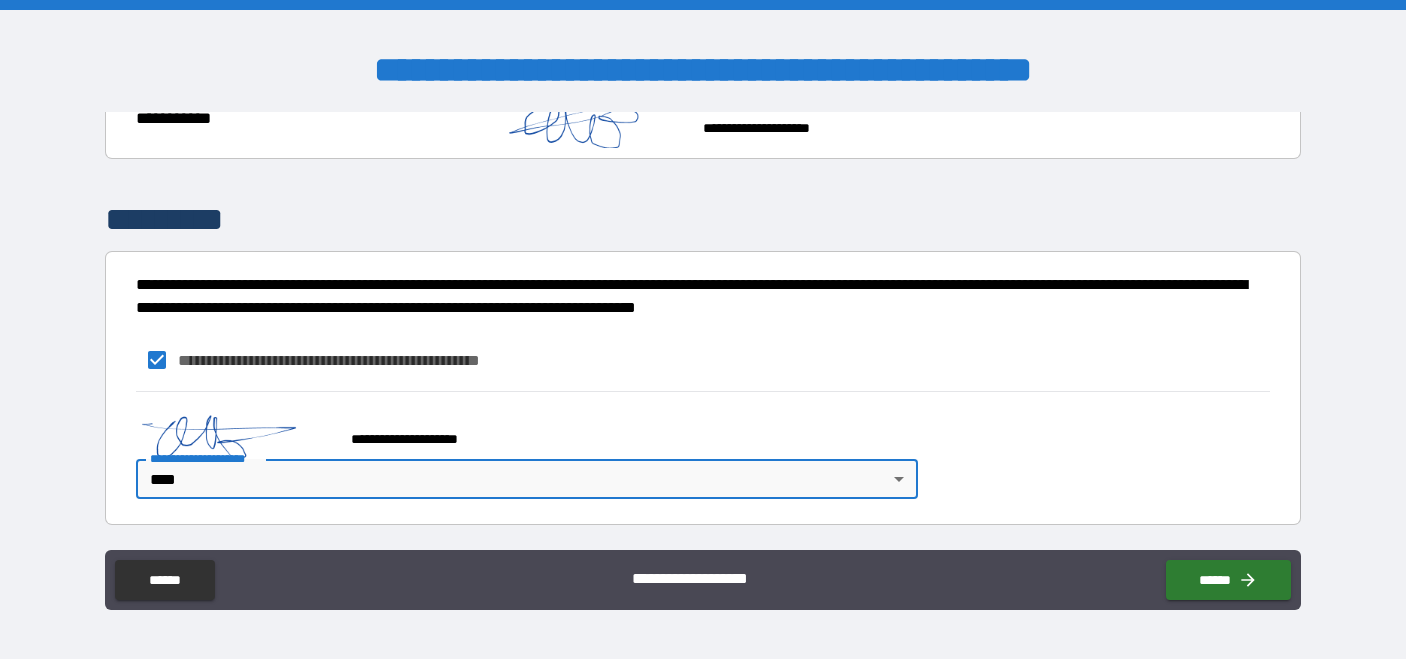 type on "*" 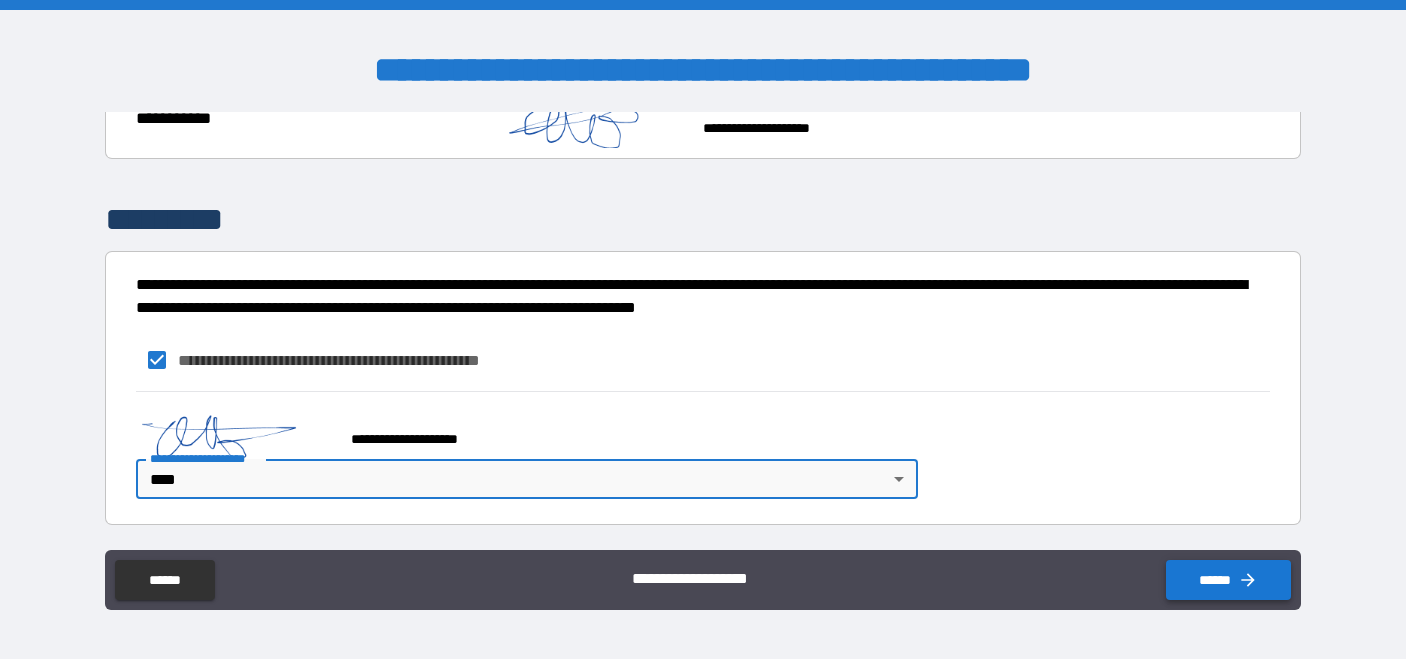 click on "******" at bounding box center [1228, 580] 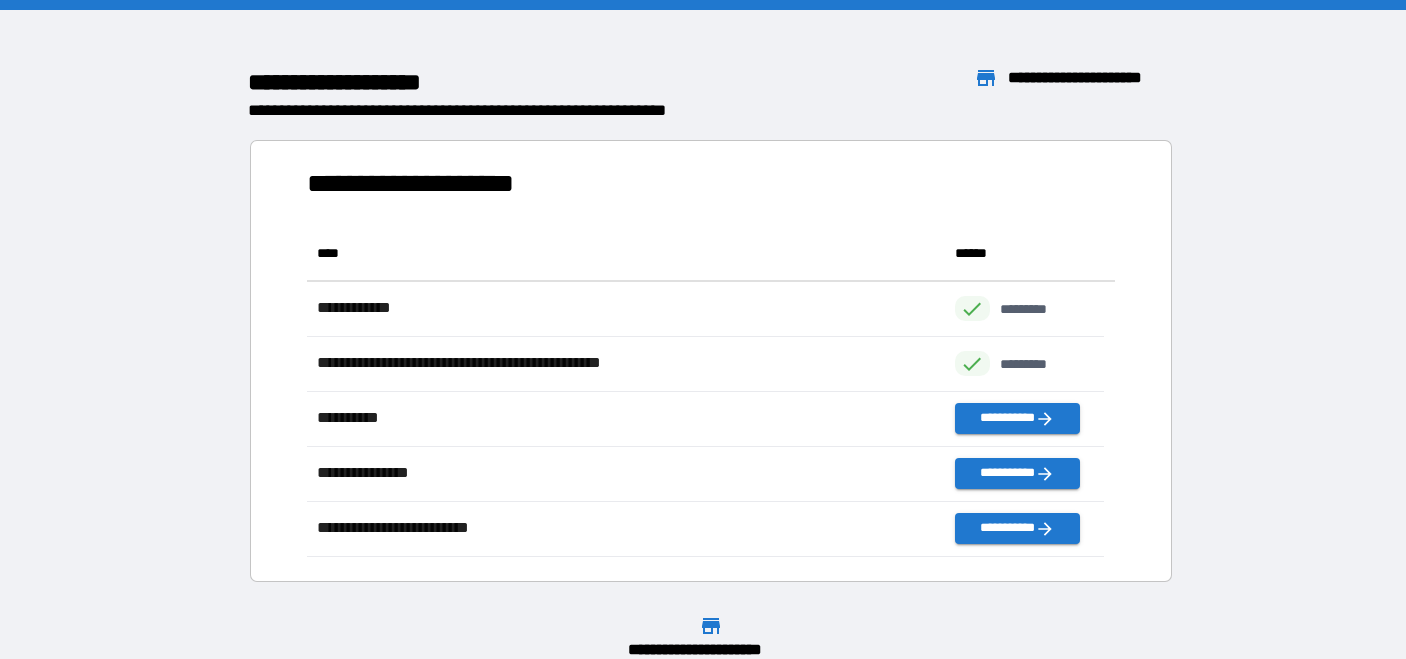 scroll, scrollTop: 16, scrollLeft: 16, axis: both 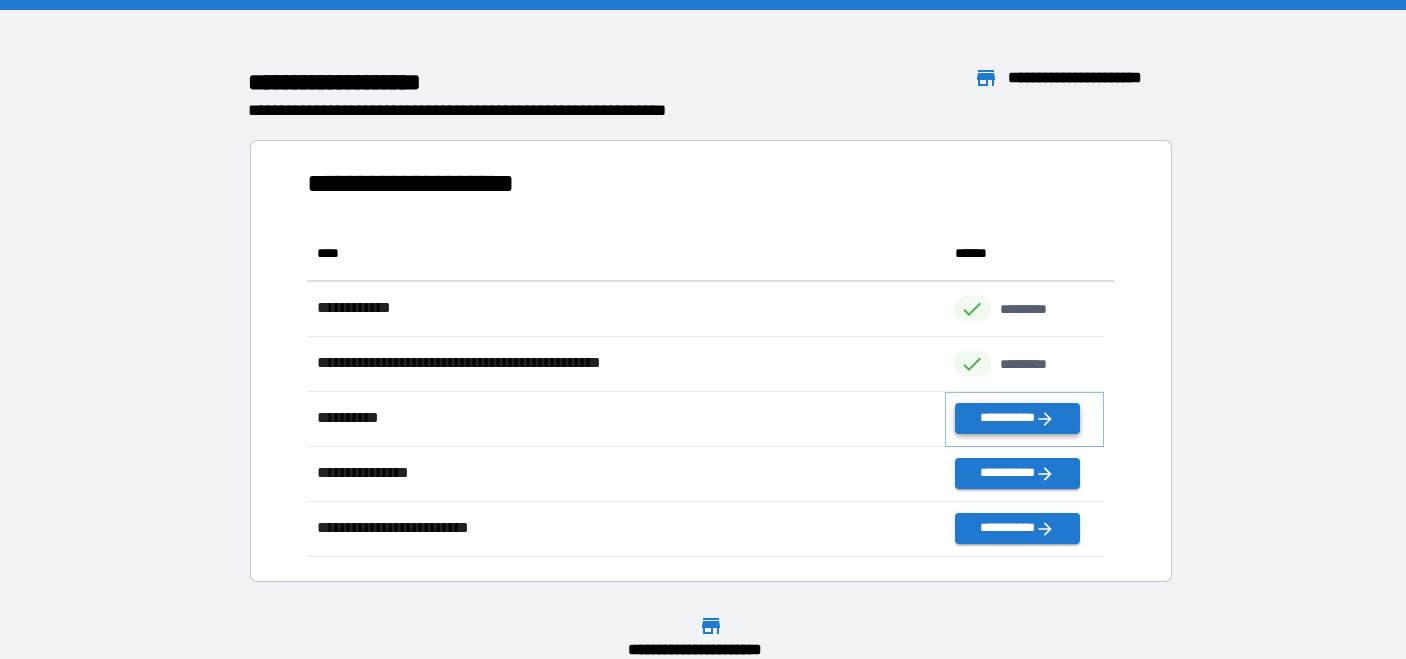 click on "**********" at bounding box center [1017, 418] 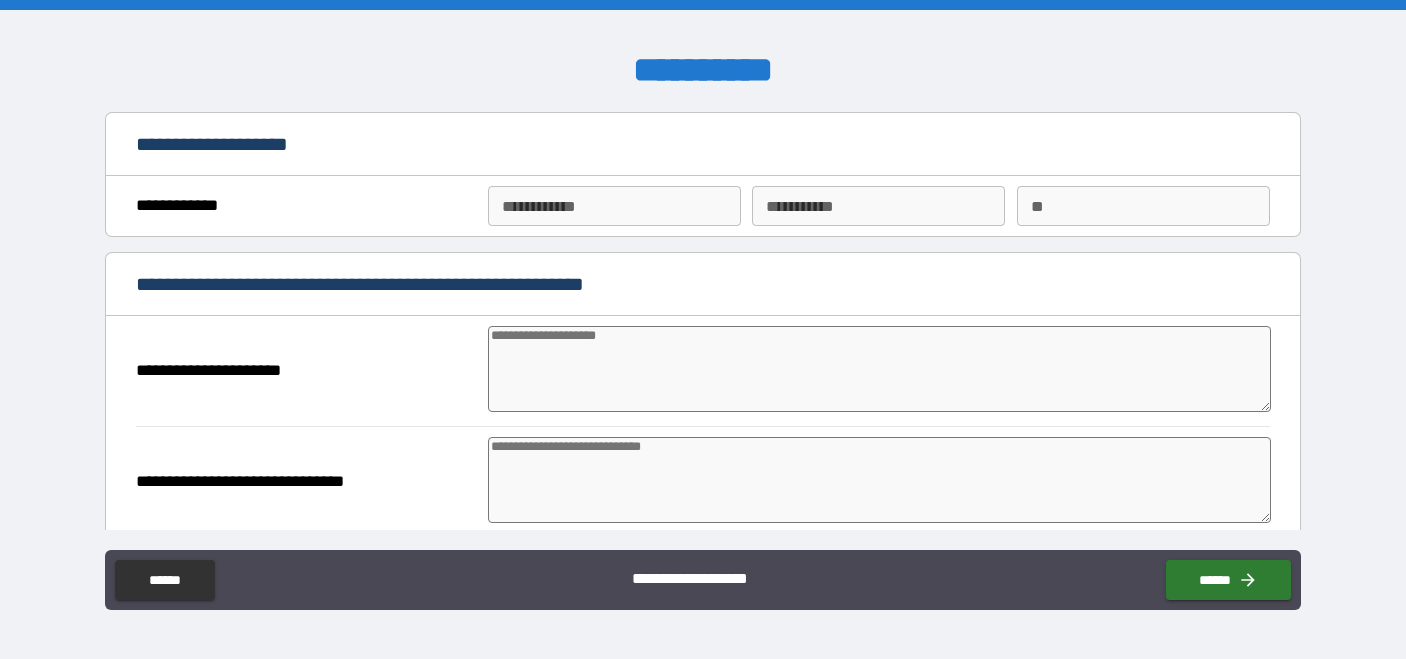 type on "*" 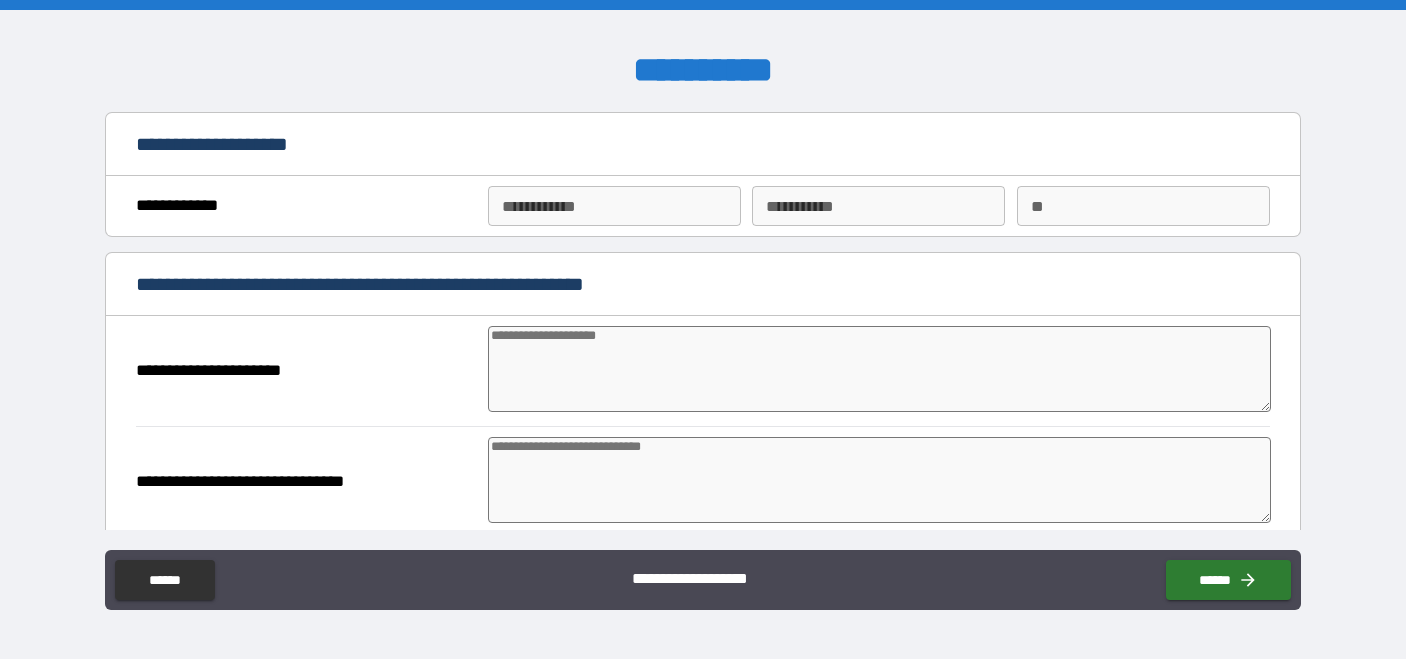 type on "*" 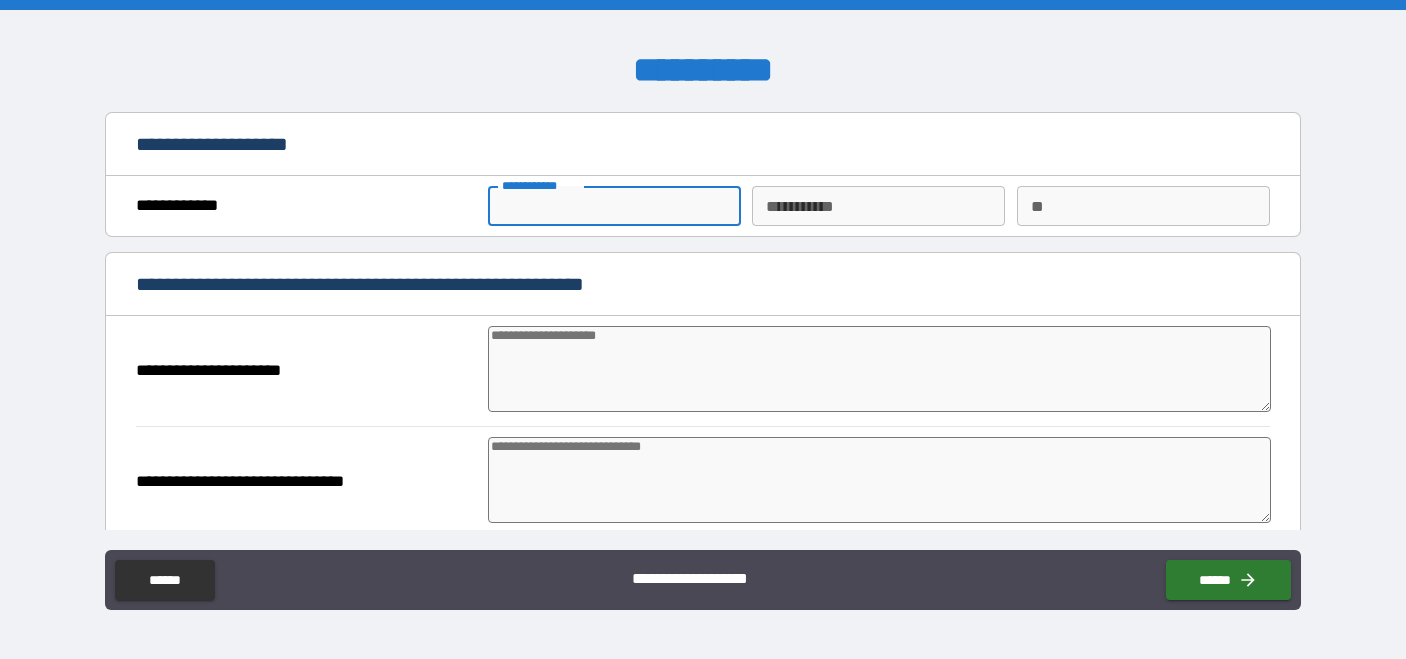 type on "*" 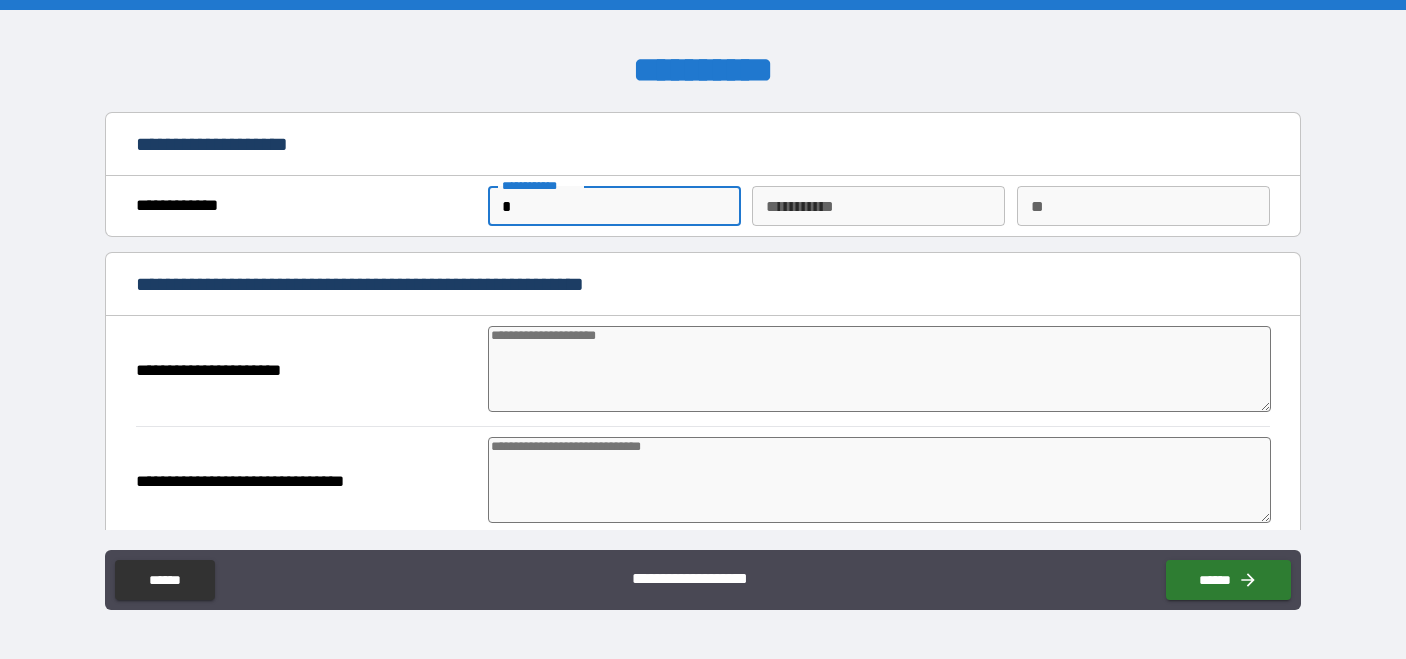 type on "*" 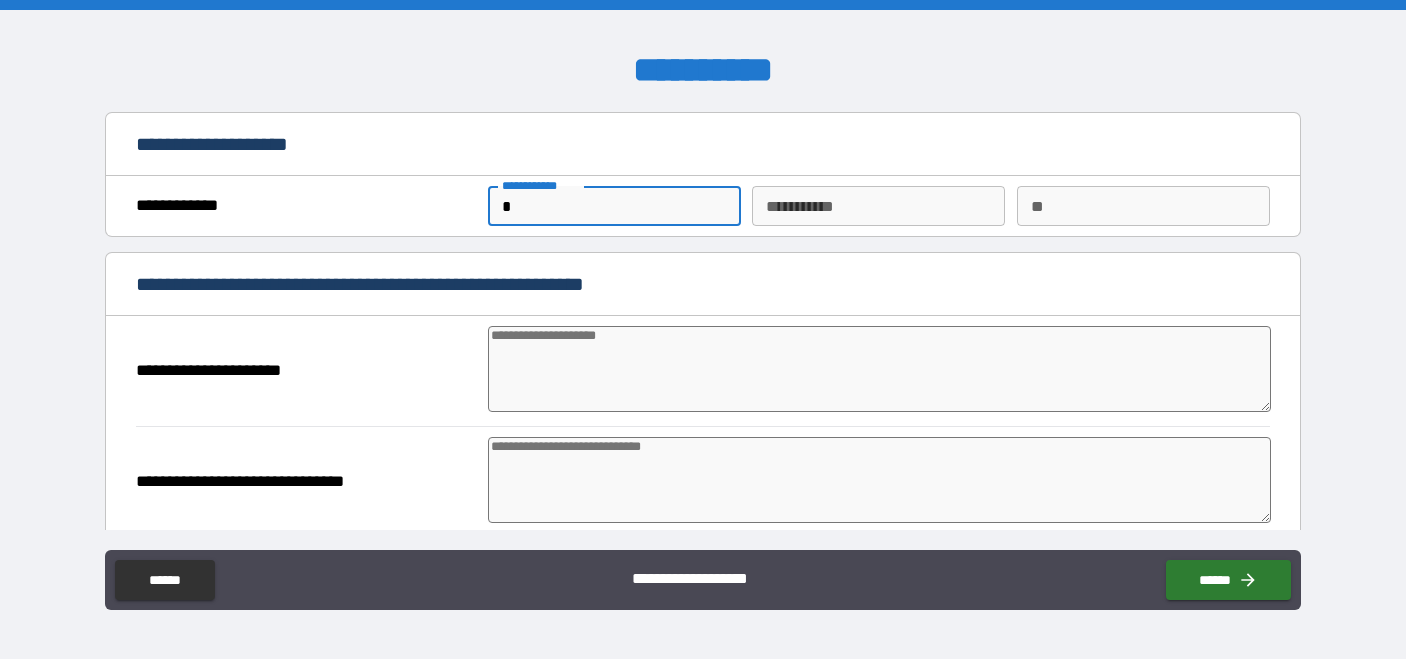 type on "*" 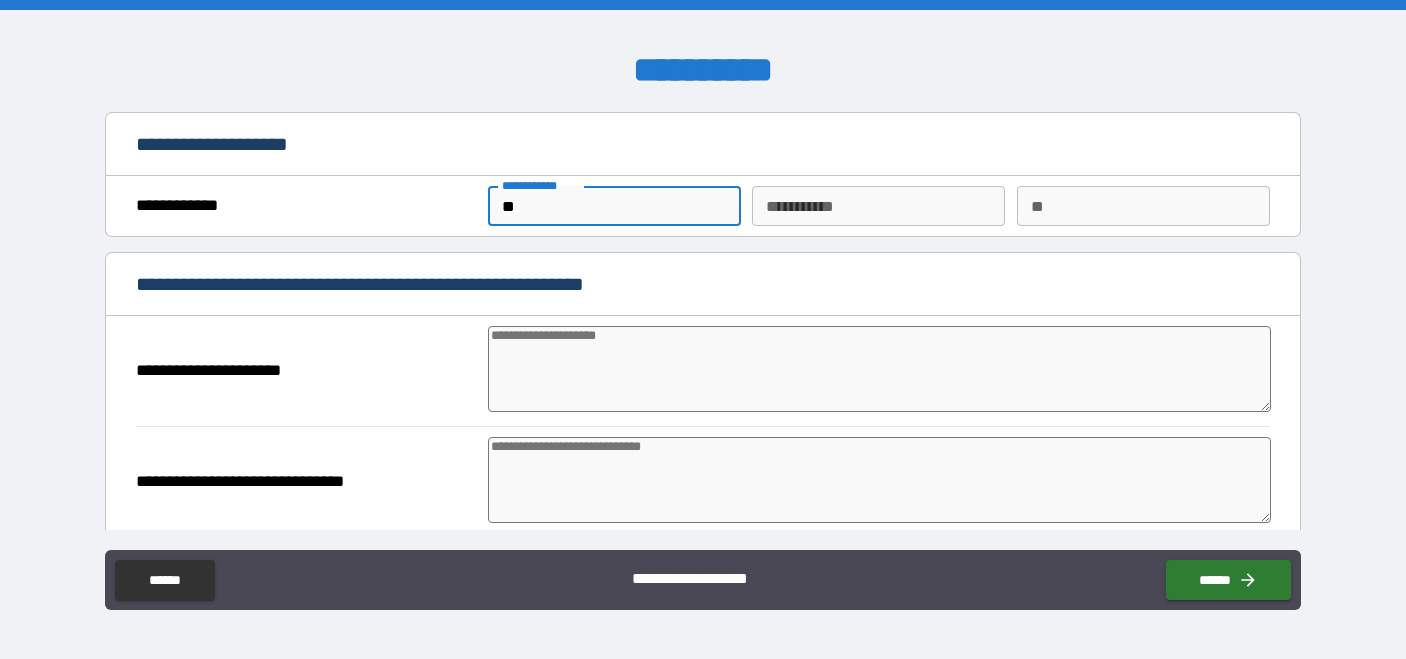 type on "*" 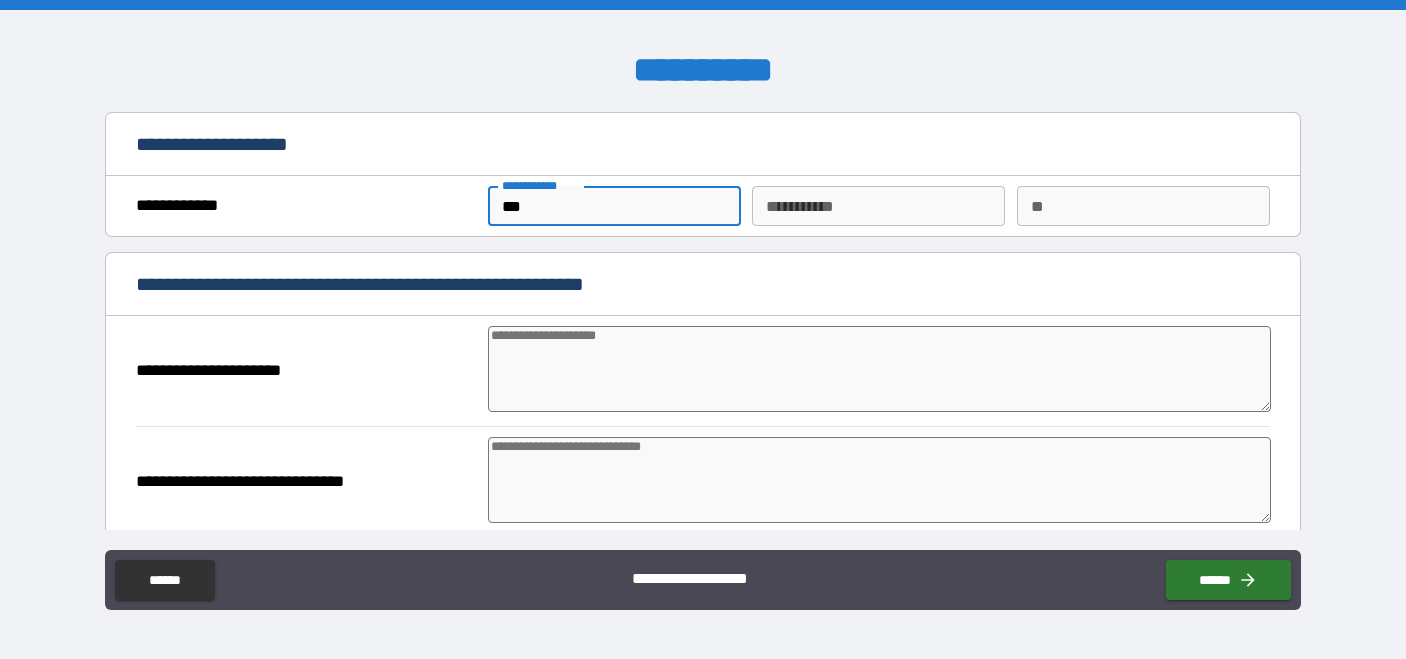 type on "****" 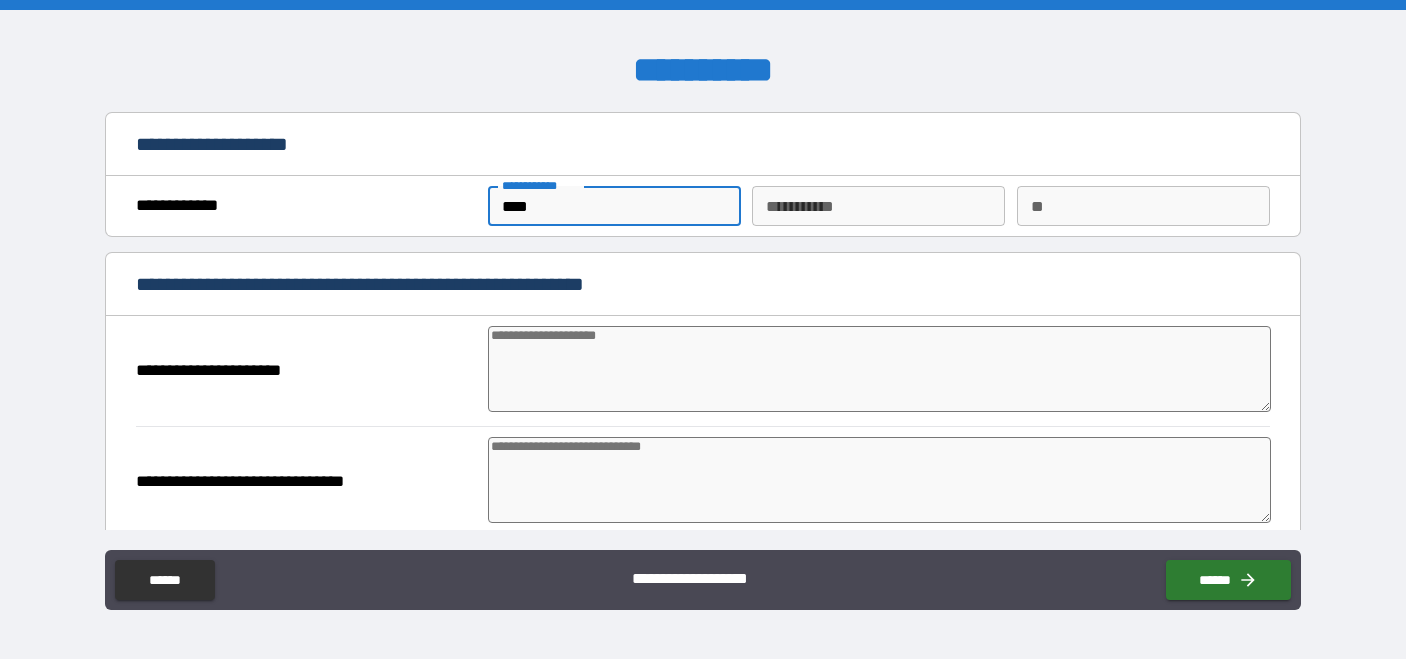 type on "*" 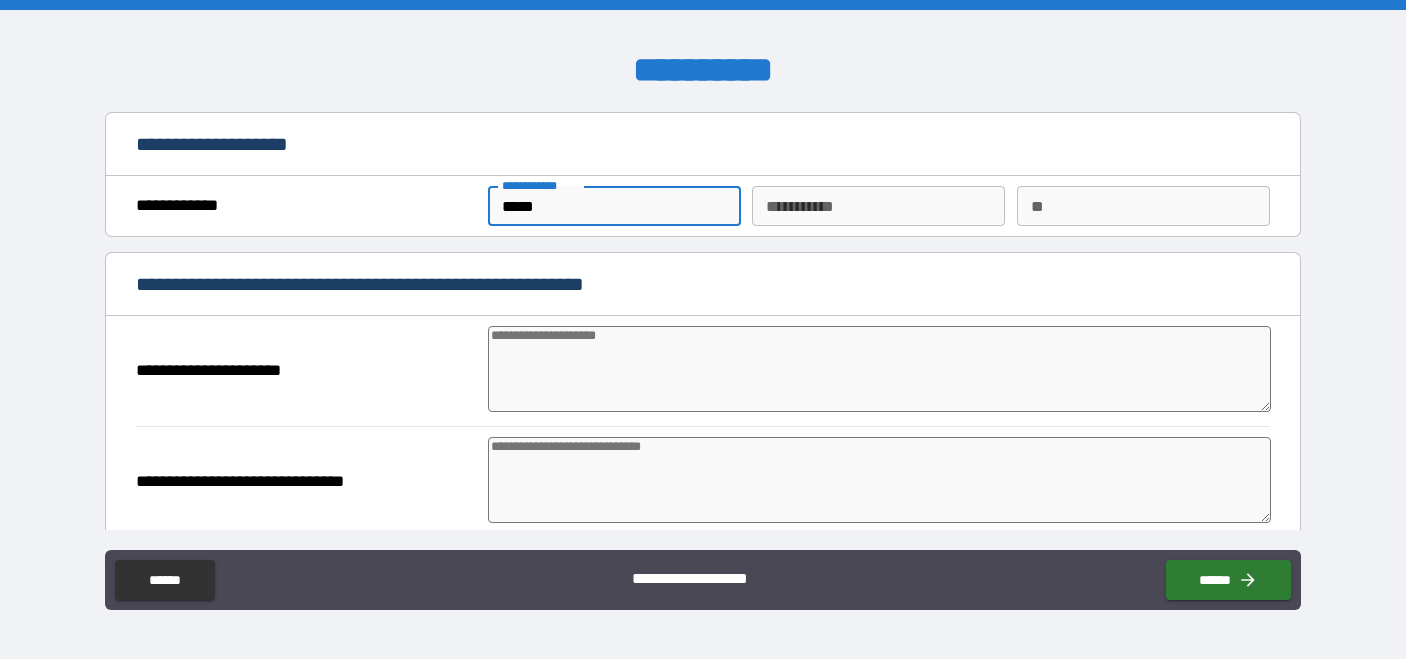 type on "******" 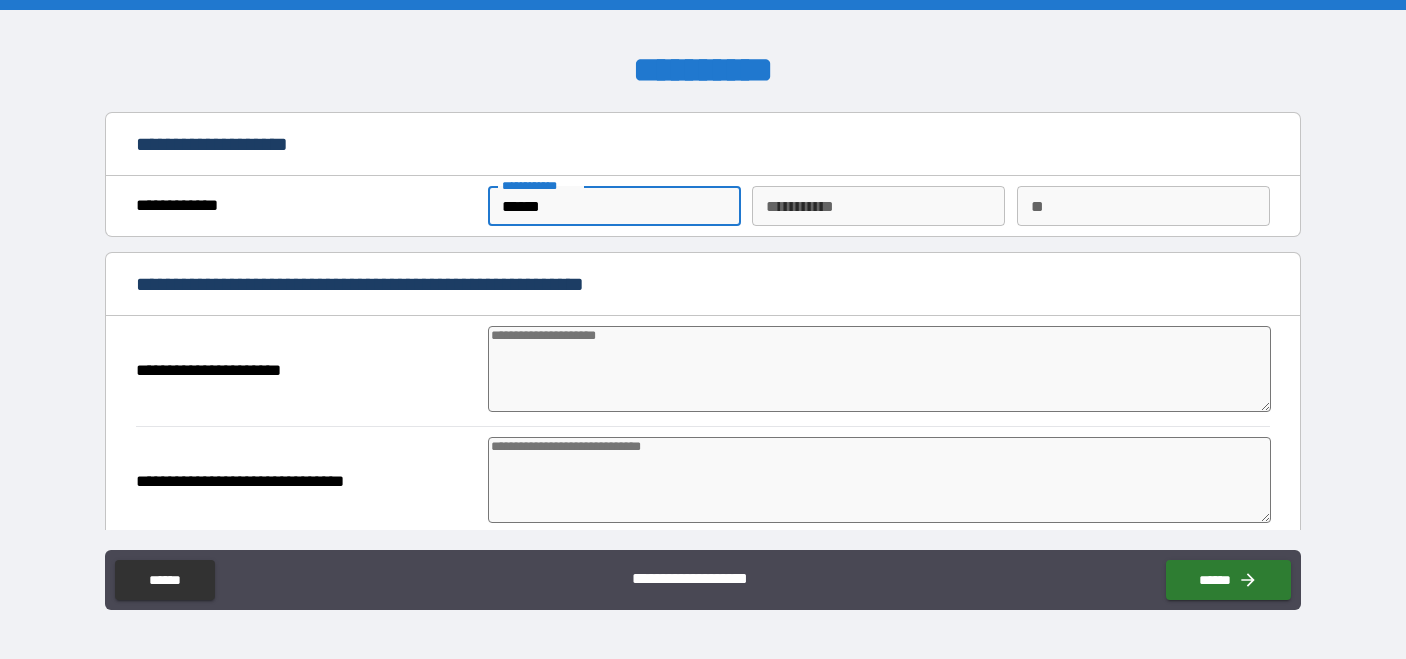 type on "*******" 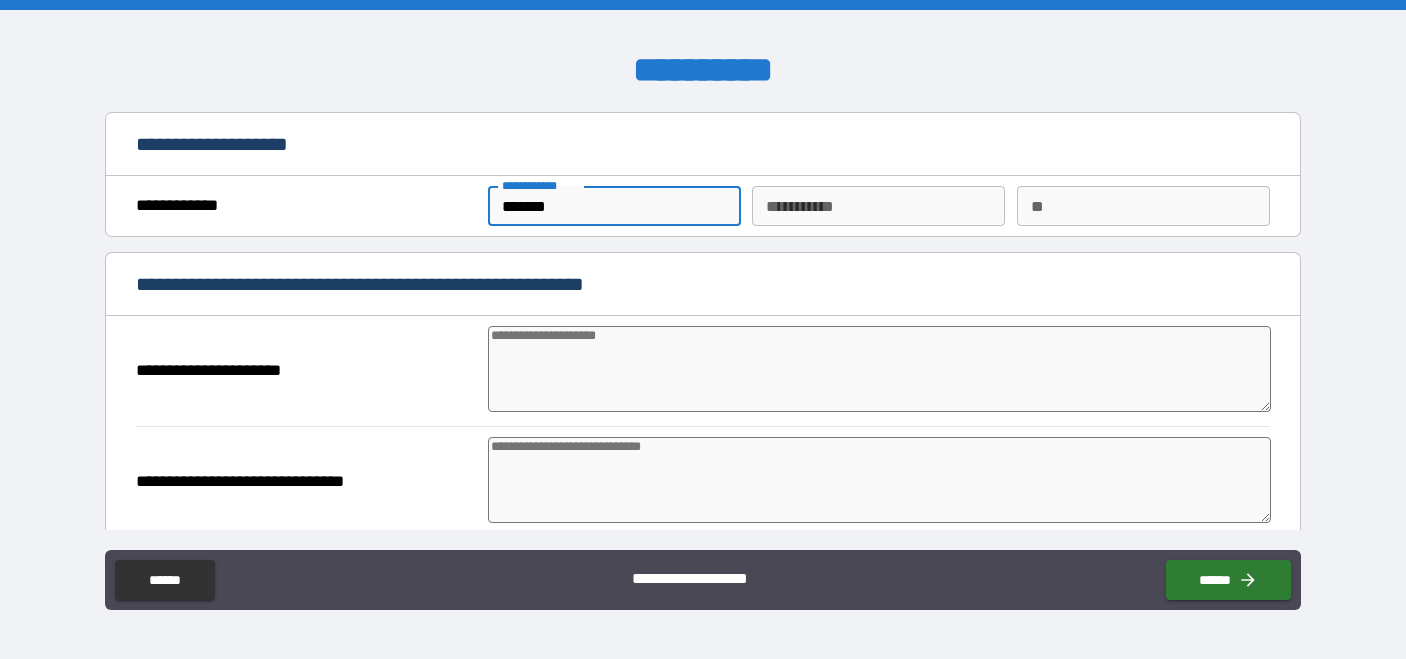 type on "*" 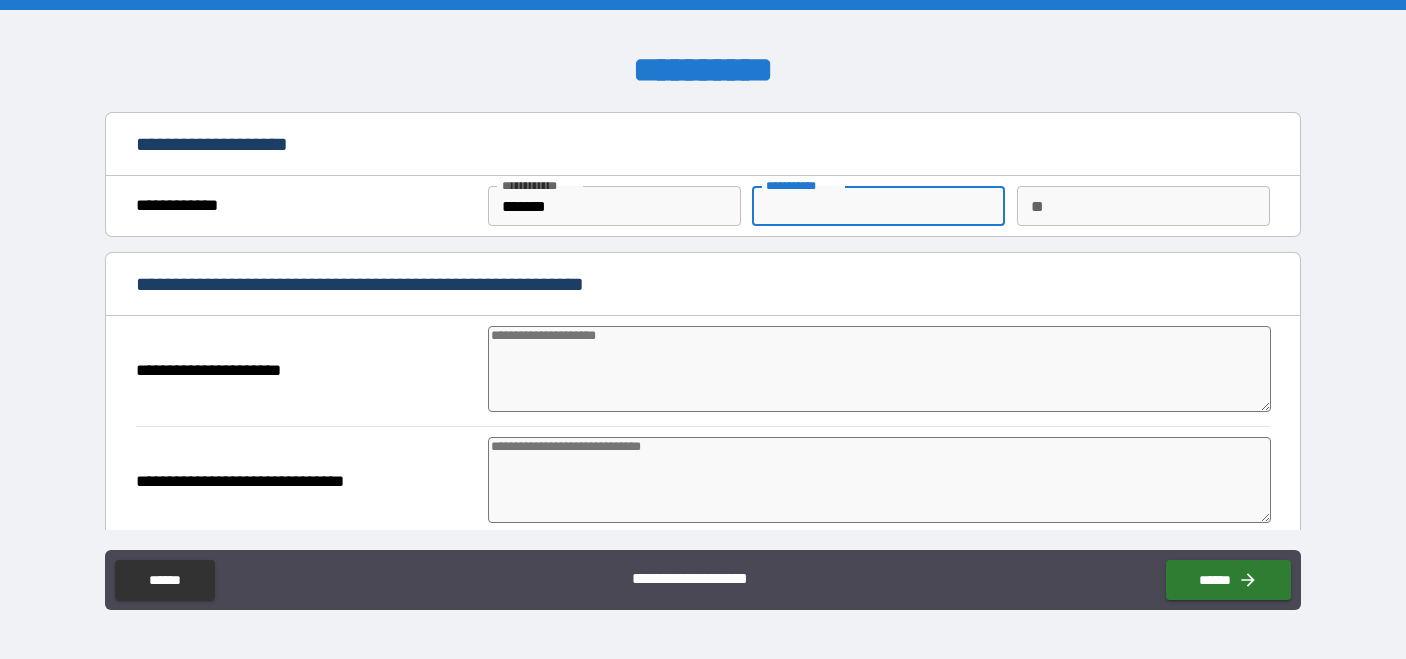 type on "*" 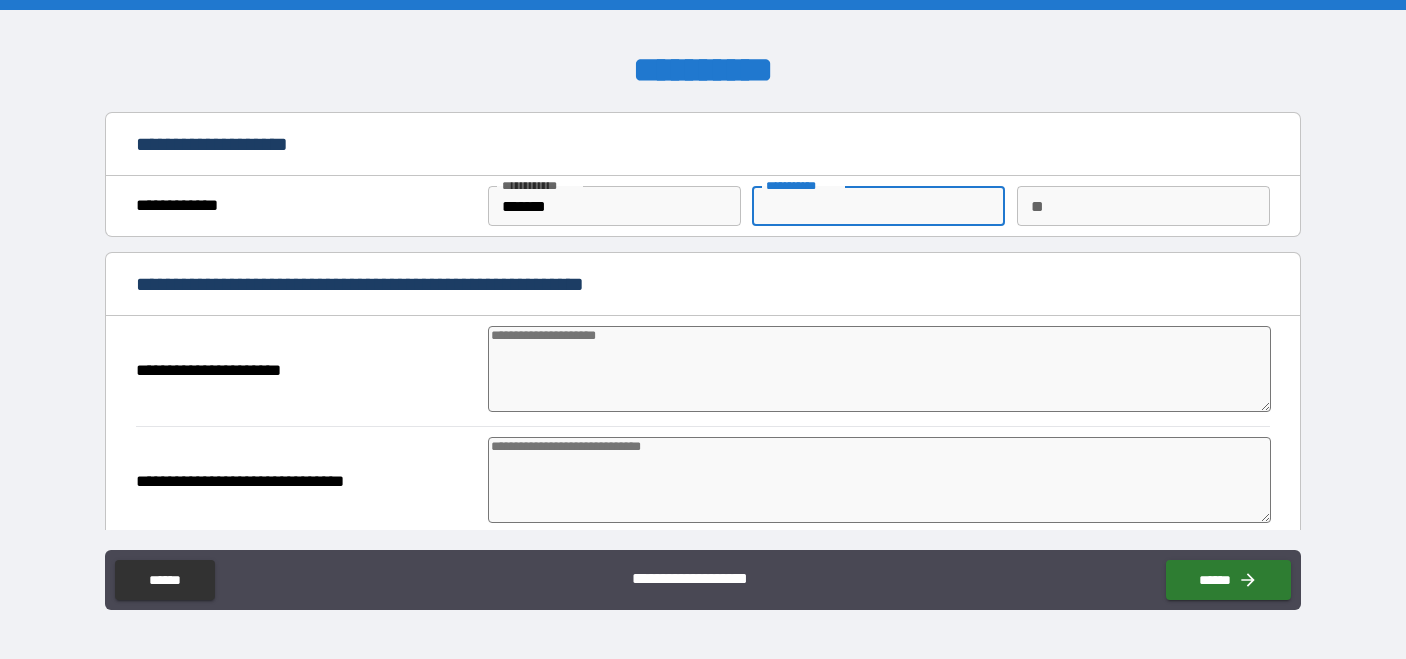 type on "*" 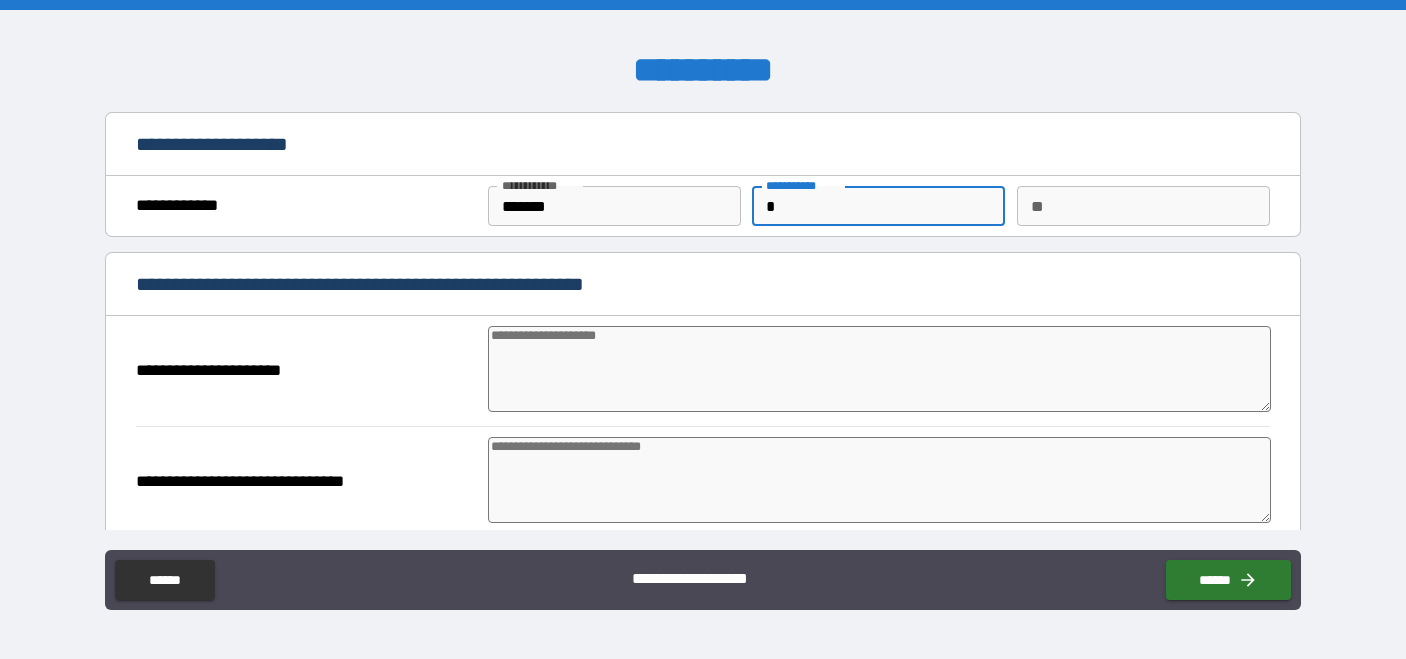type on "**" 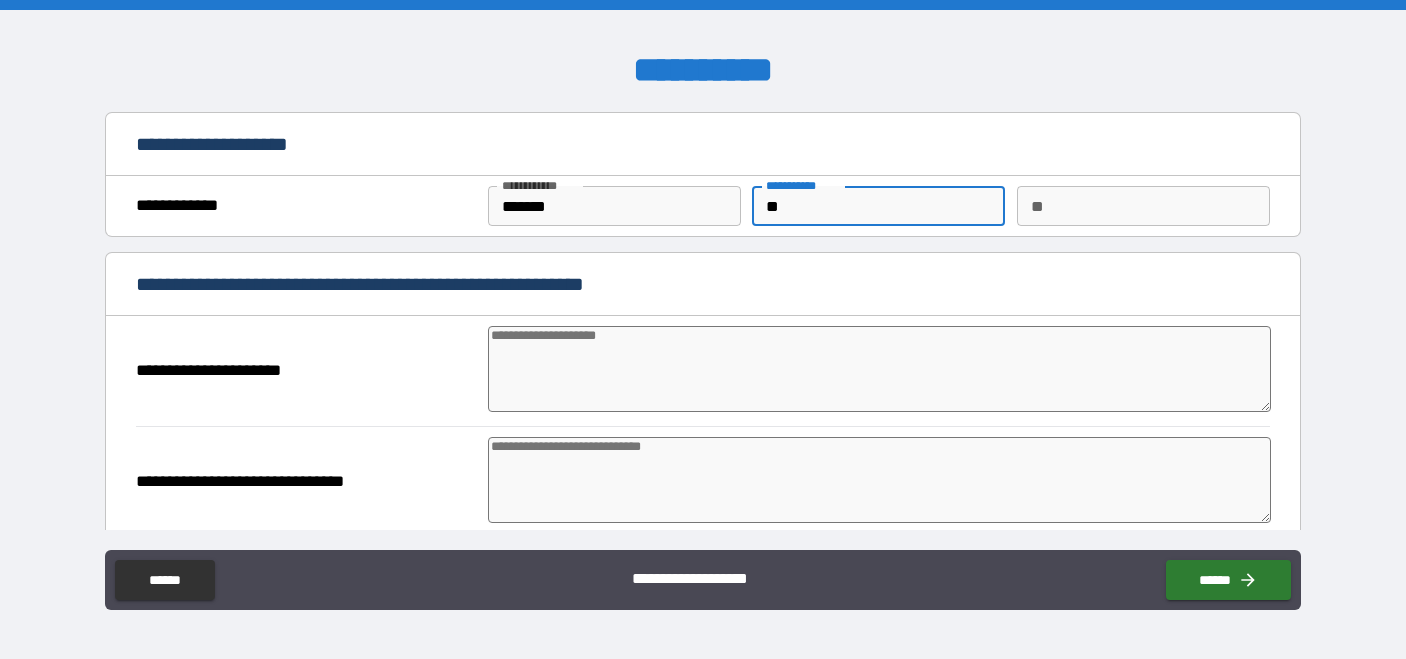 type on "***" 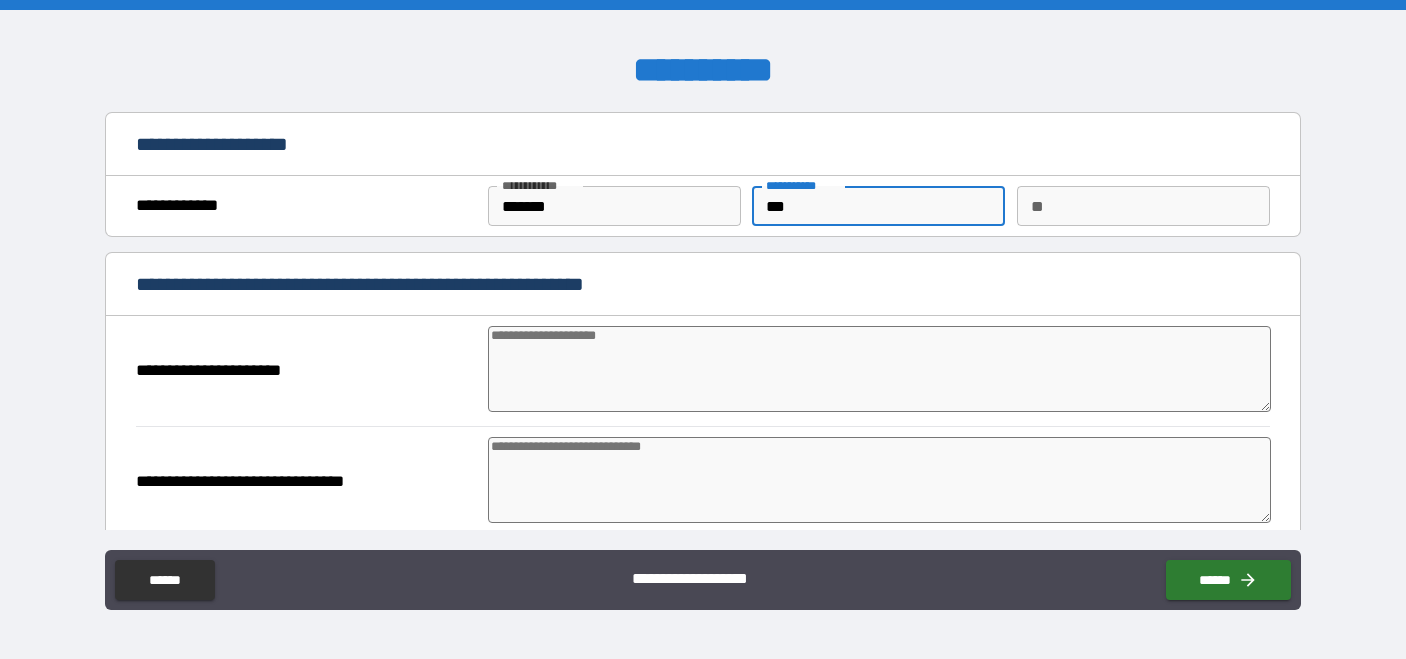 type on "****" 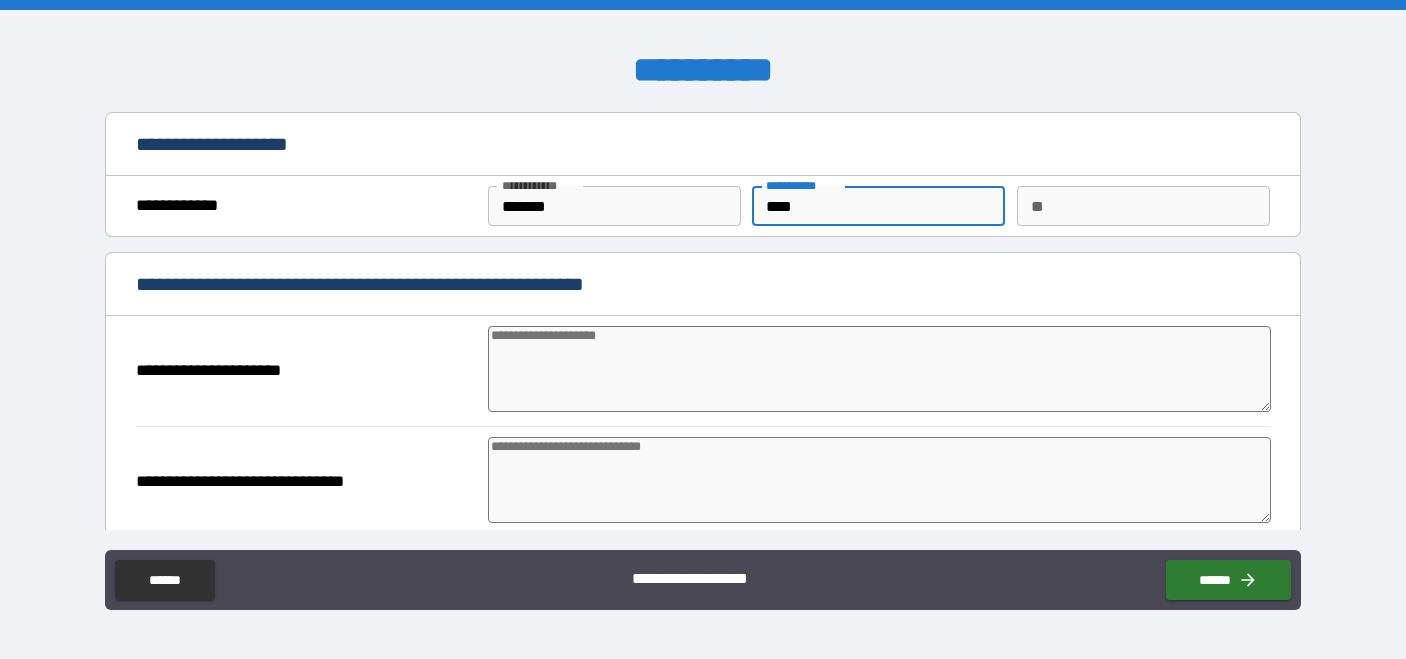 type on "*****" 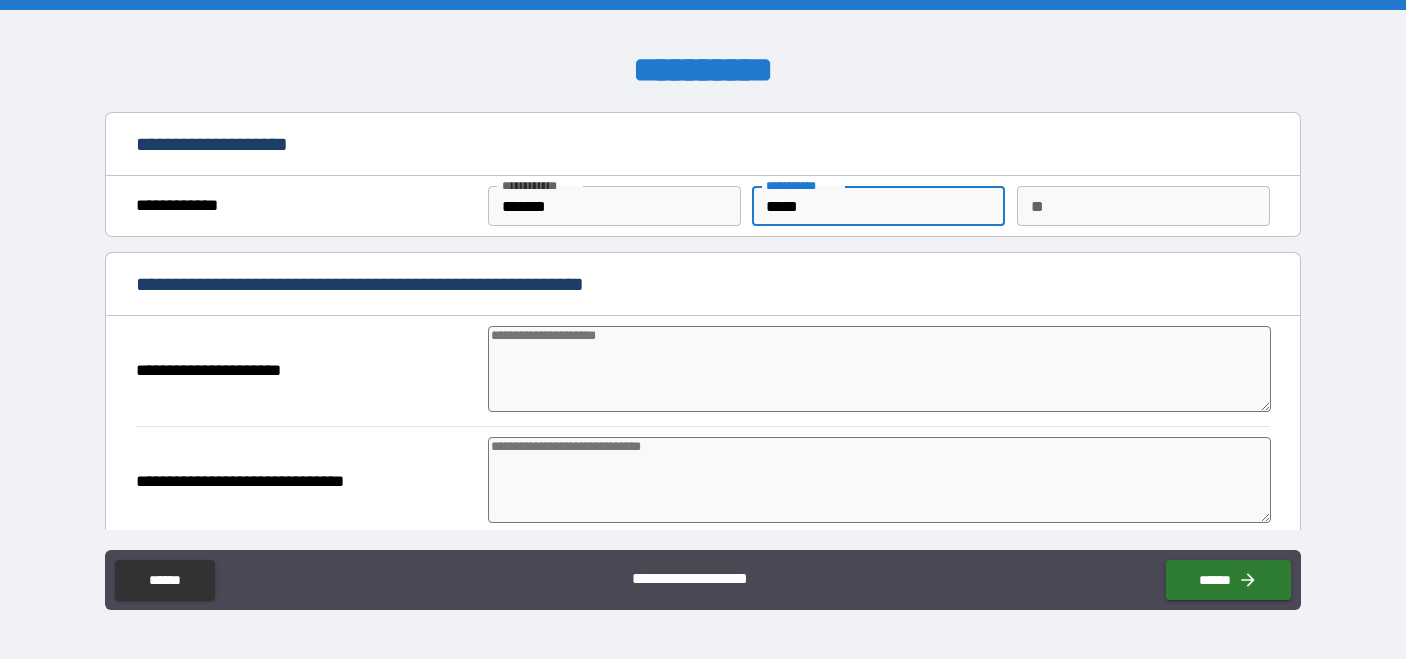 type on "******" 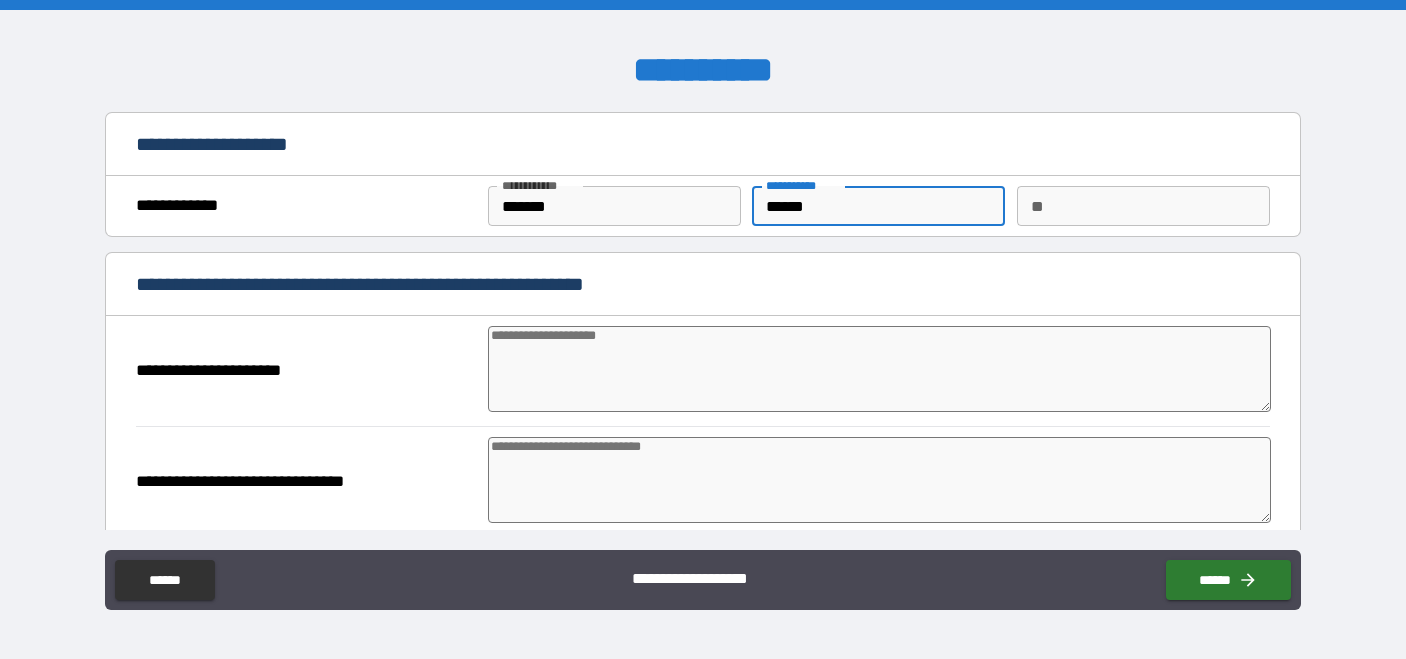 type on "*******" 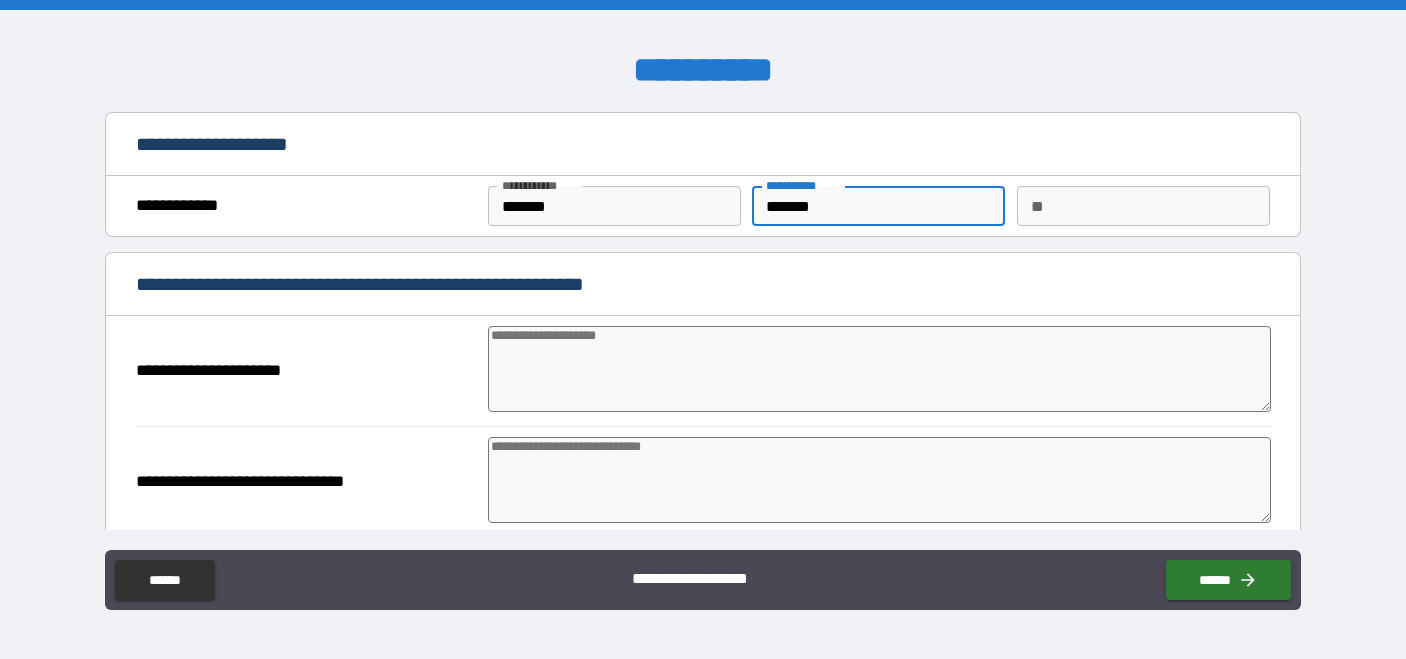 type on "*******" 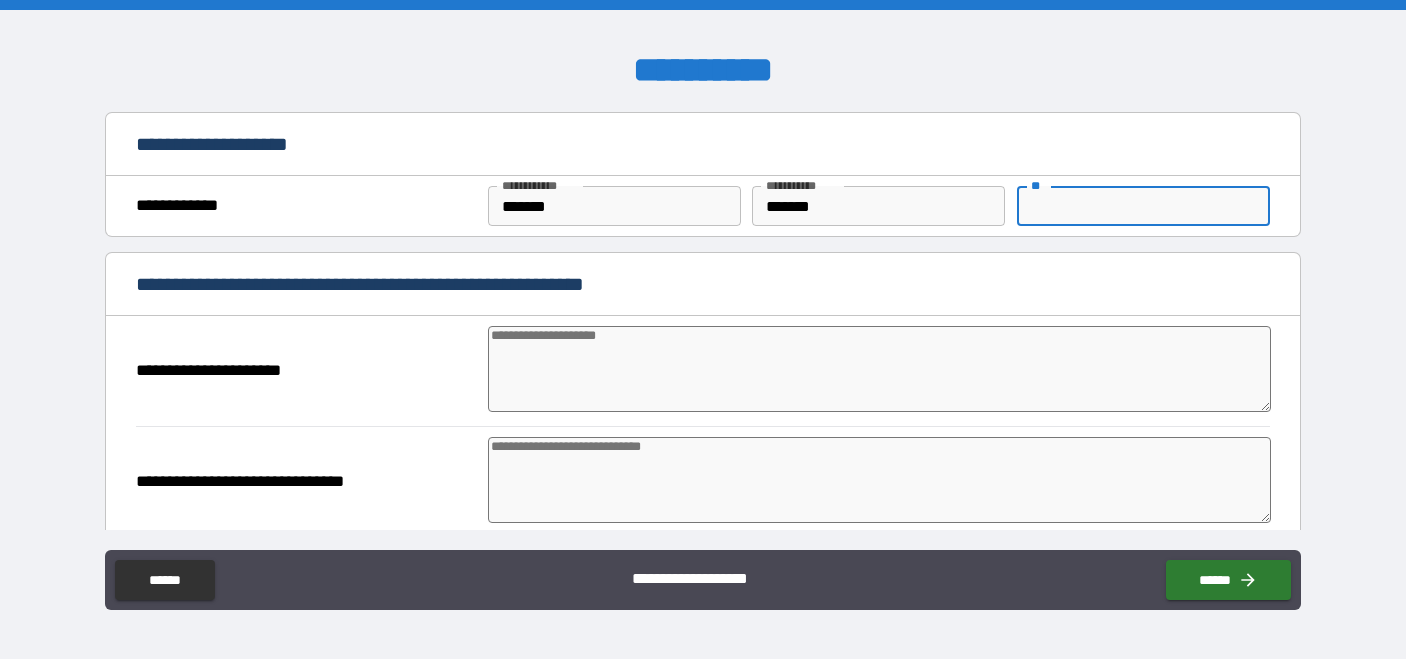 type on "*" 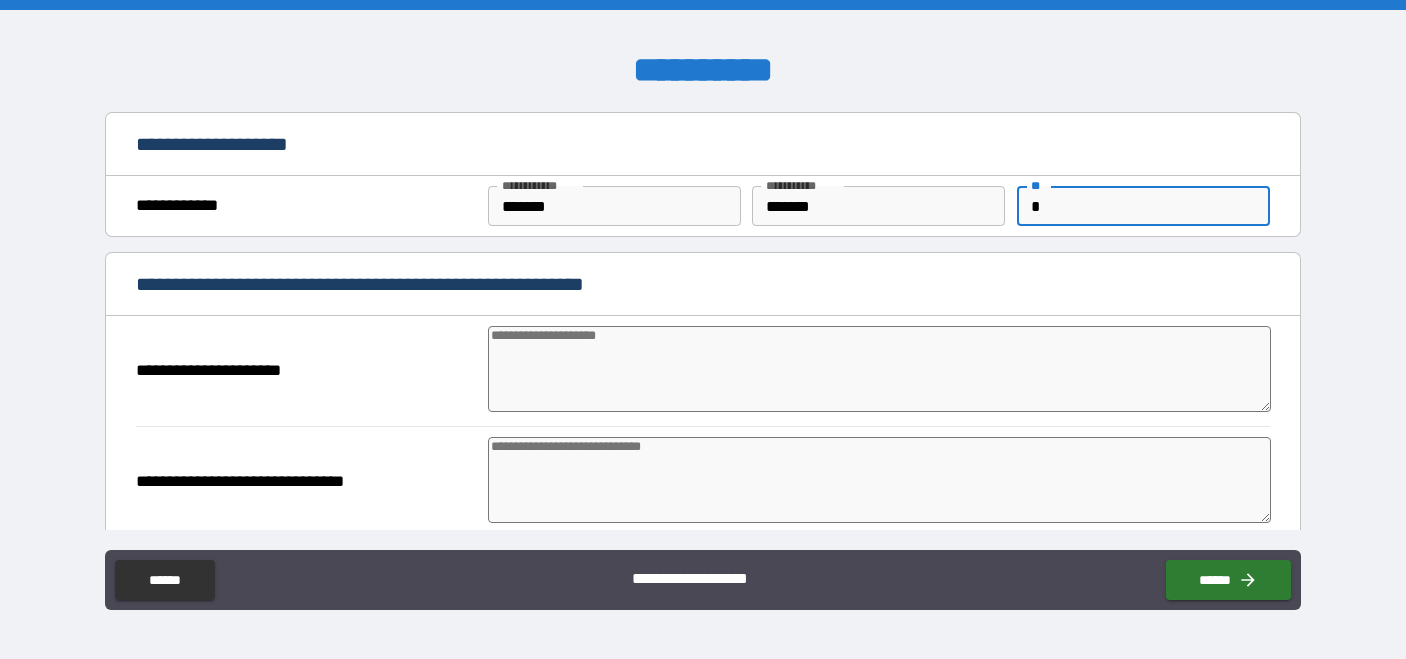 type on "*" 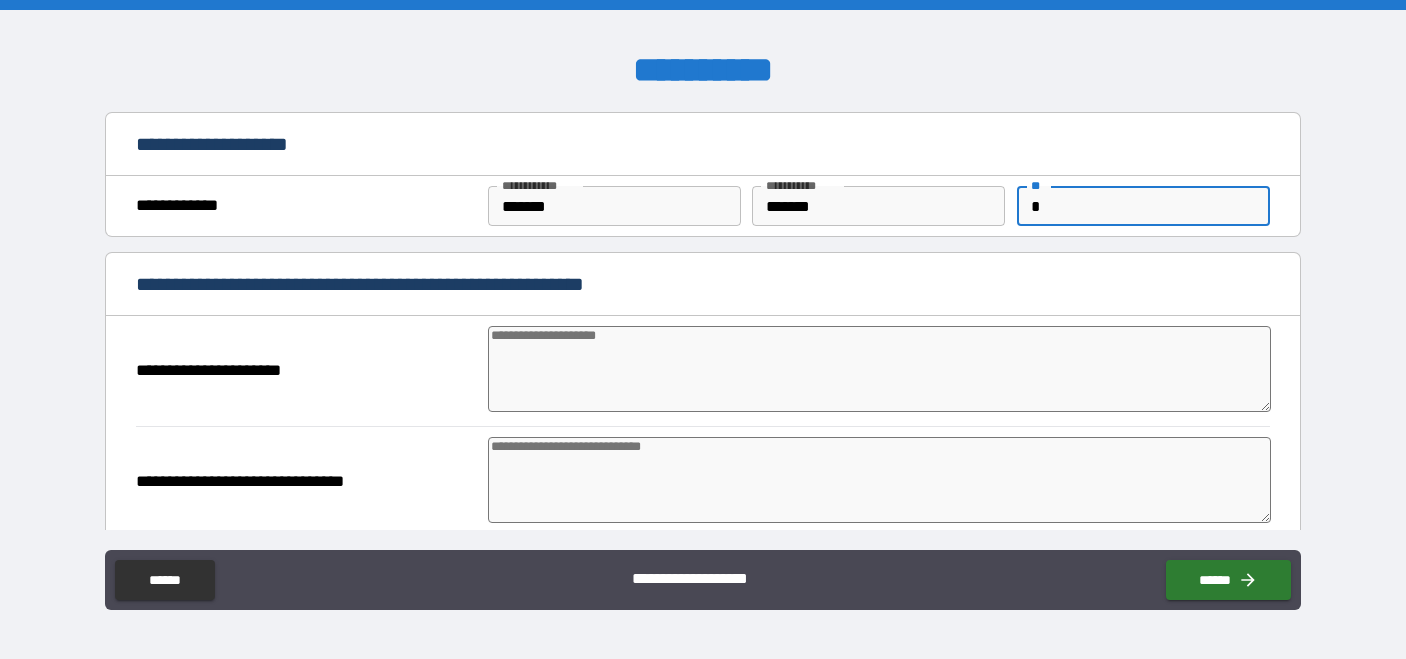 type on "*" 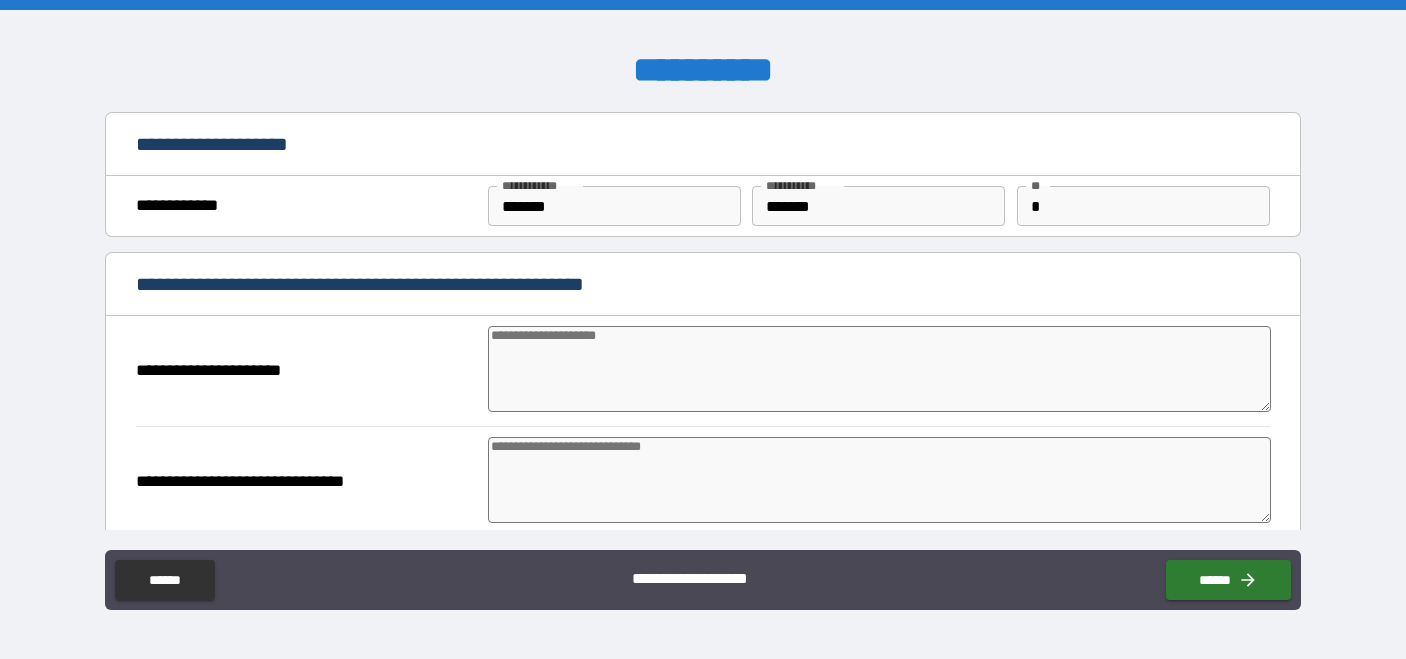 type on "*" 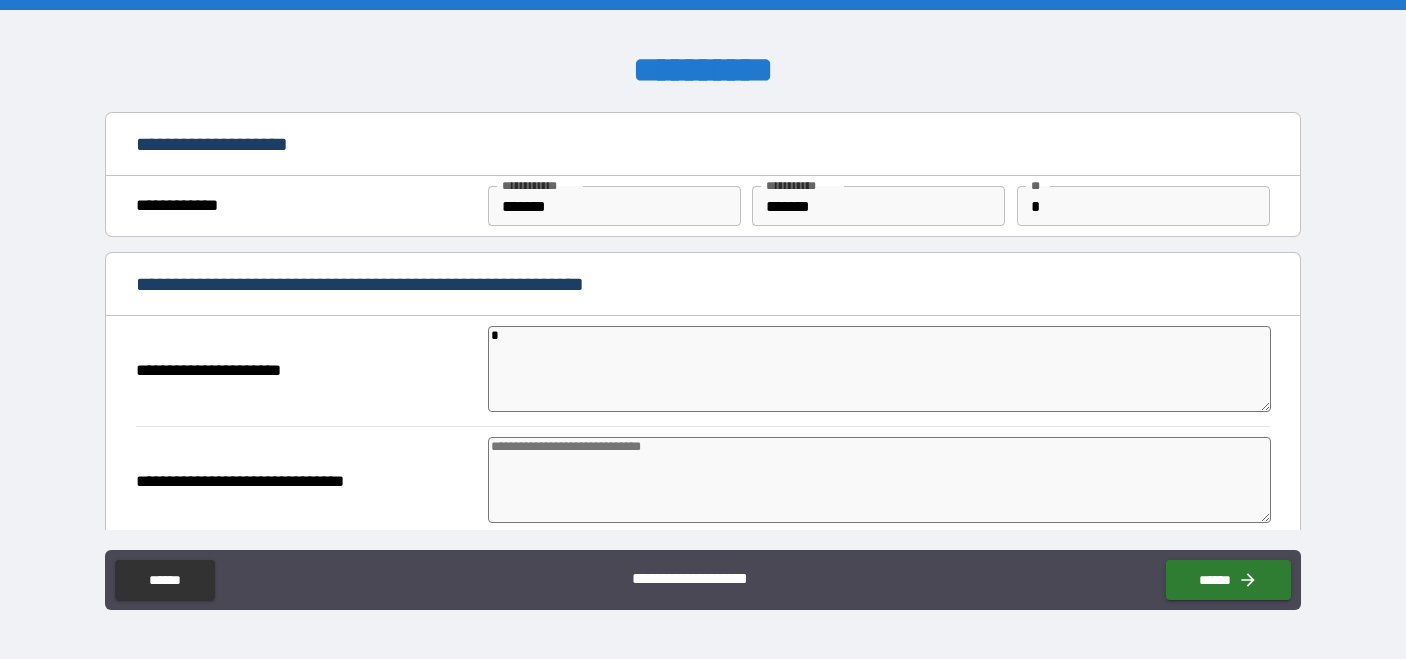type on "**" 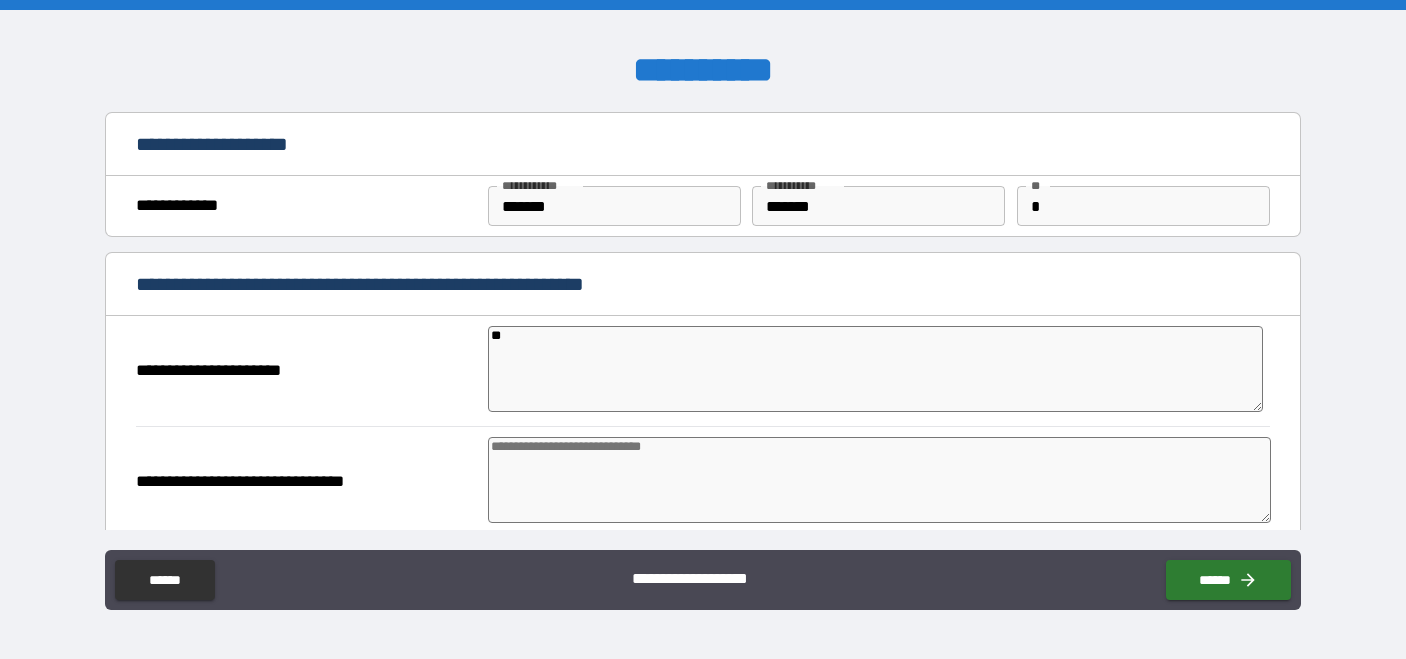 type 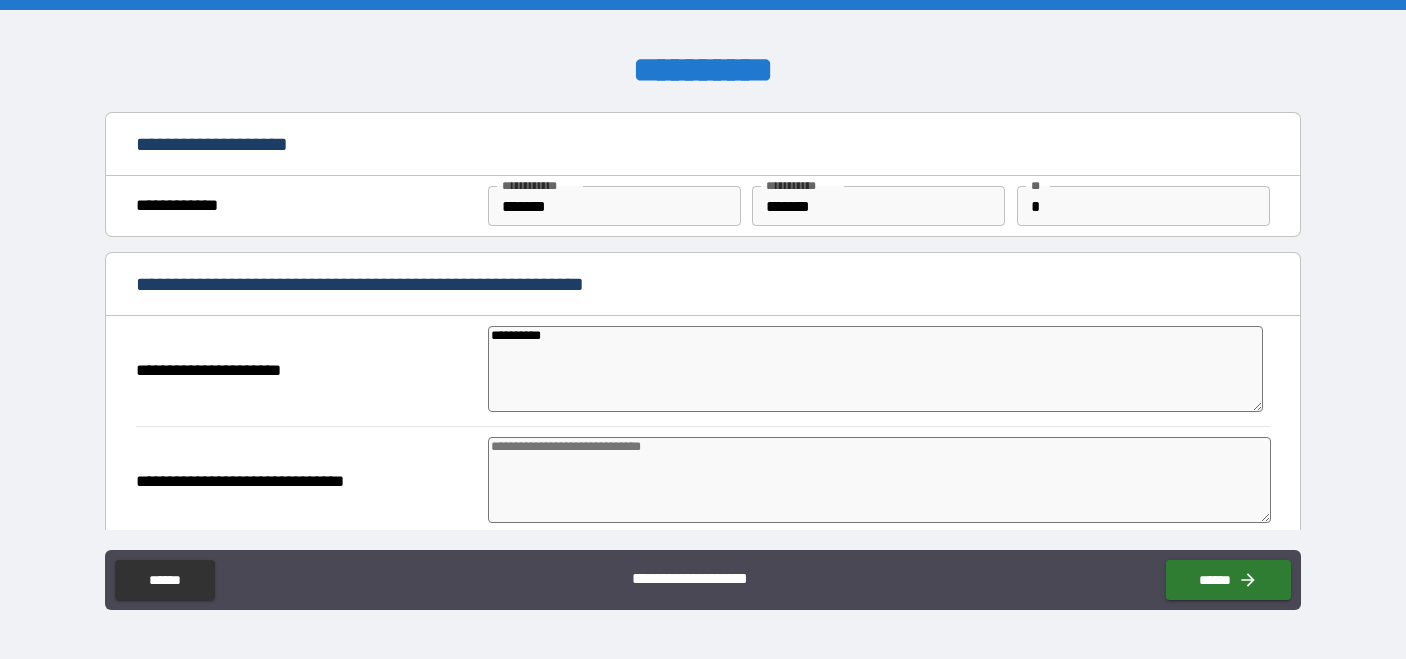 click at bounding box center (879, 480) 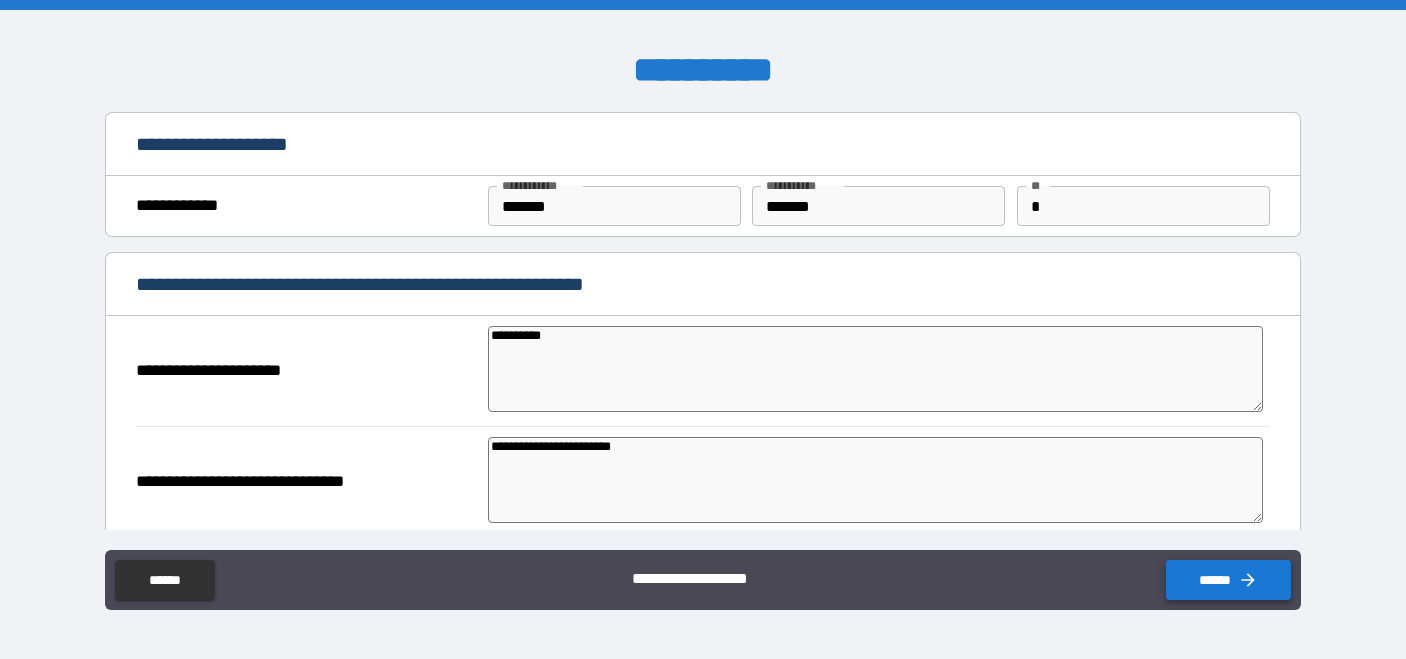 click 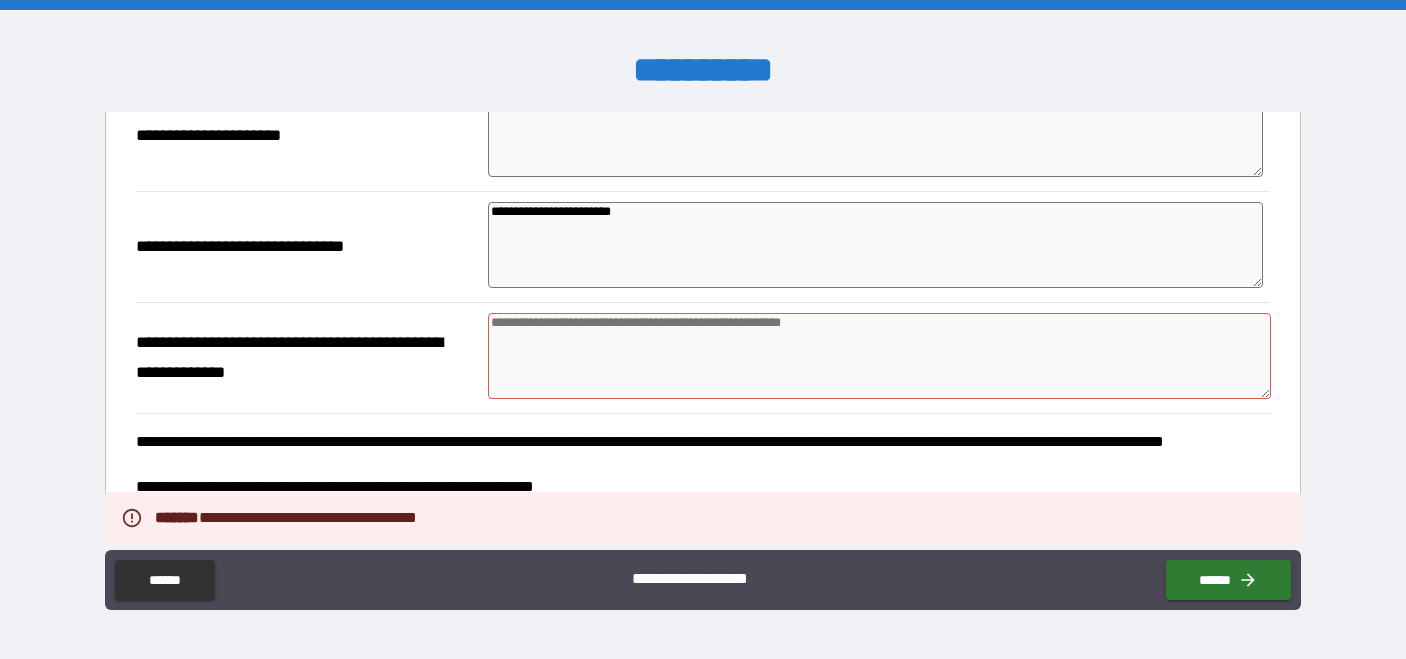 scroll, scrollTop: 299, scrollLeft: 0, axis: vertical 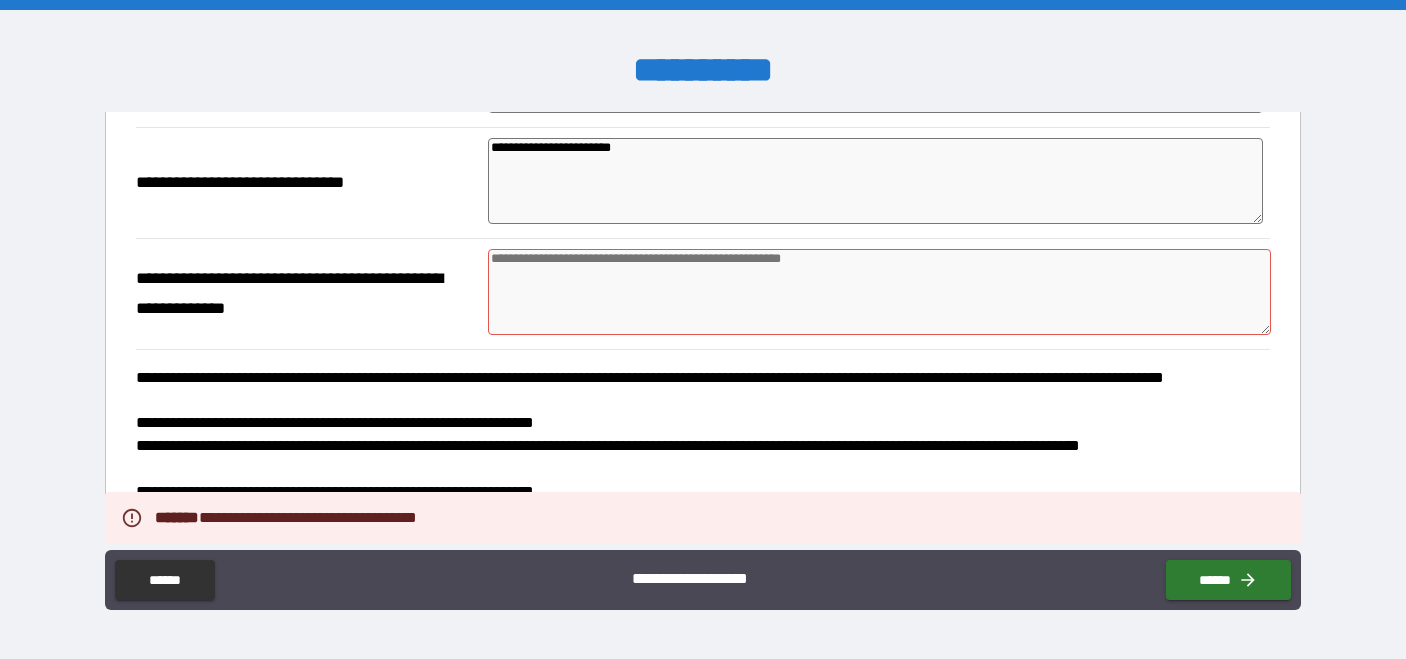 click at bounding box center (879, 292) 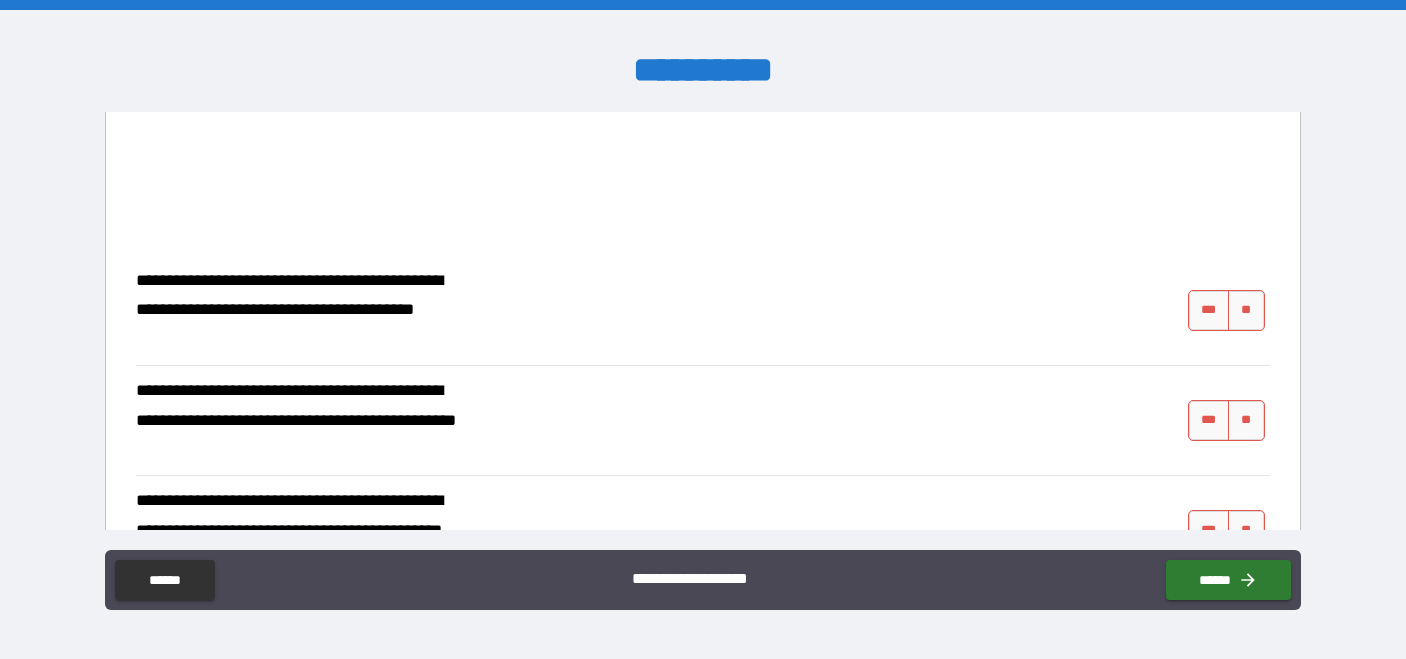 scroll, scrollTop: 2133, scrollLeft: 0, axis: vertical 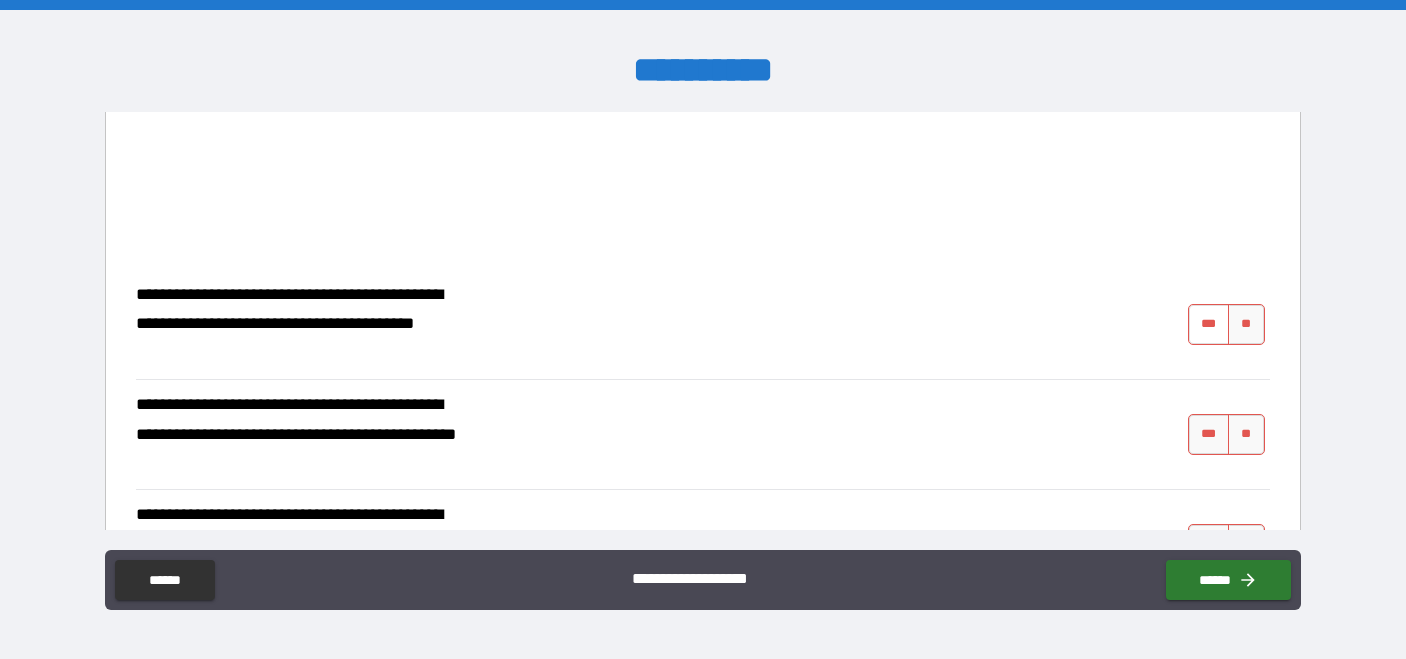 click on "***" at bounding box center (1209, 324) 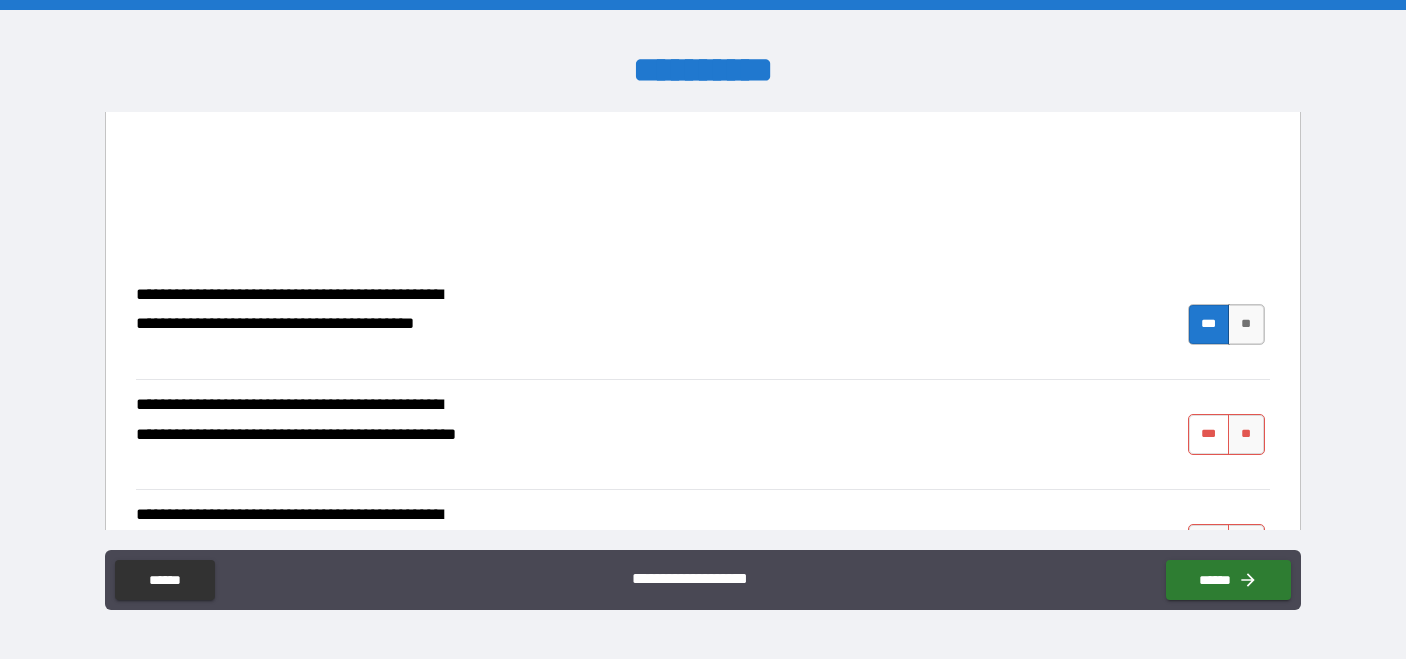 click on "***" at bounding box center (1209, 434) 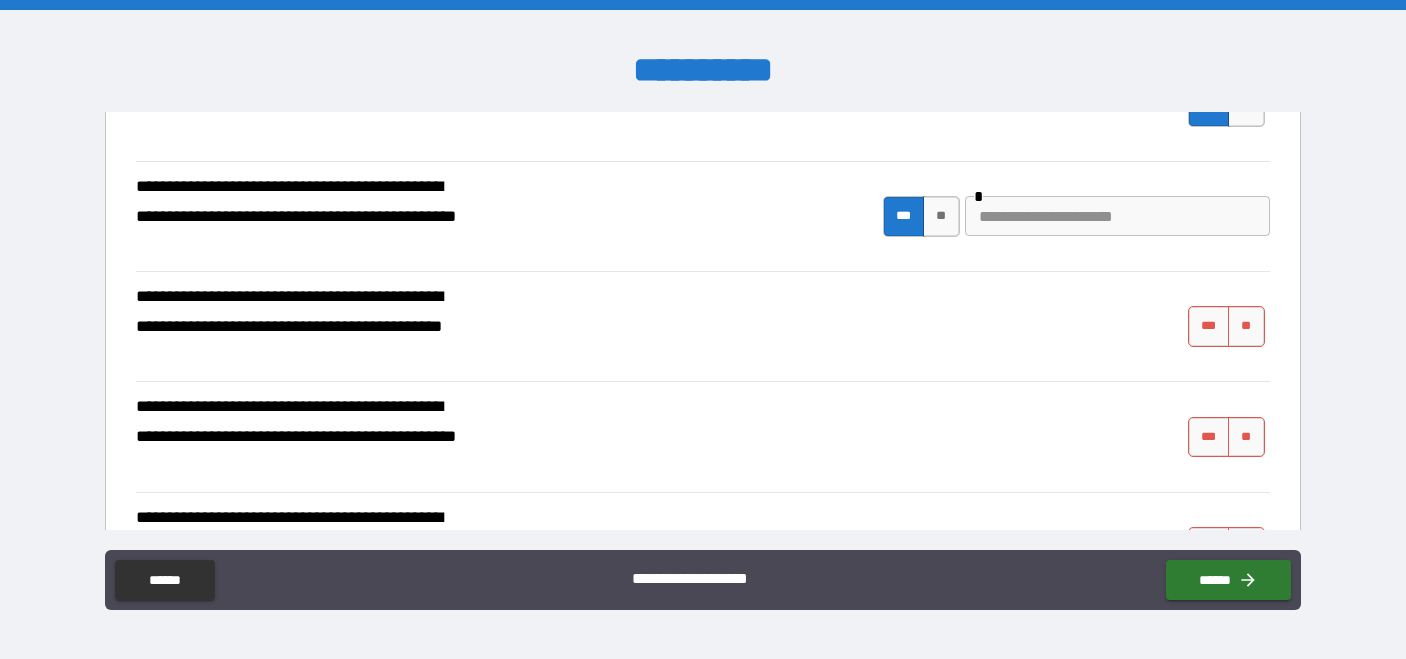 scroll, scrollTop: 2431, scrollLeft: 0, axis: vertical 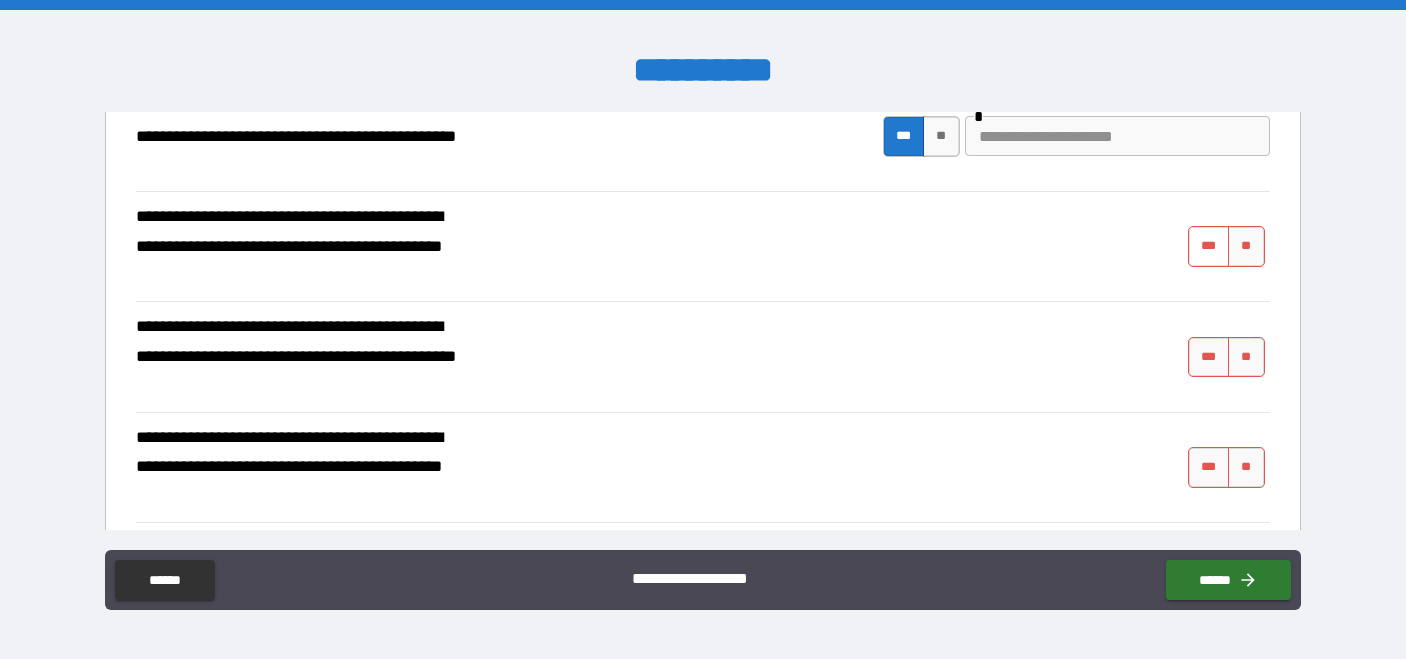 click on "***" at bounding box center [1209, 246] 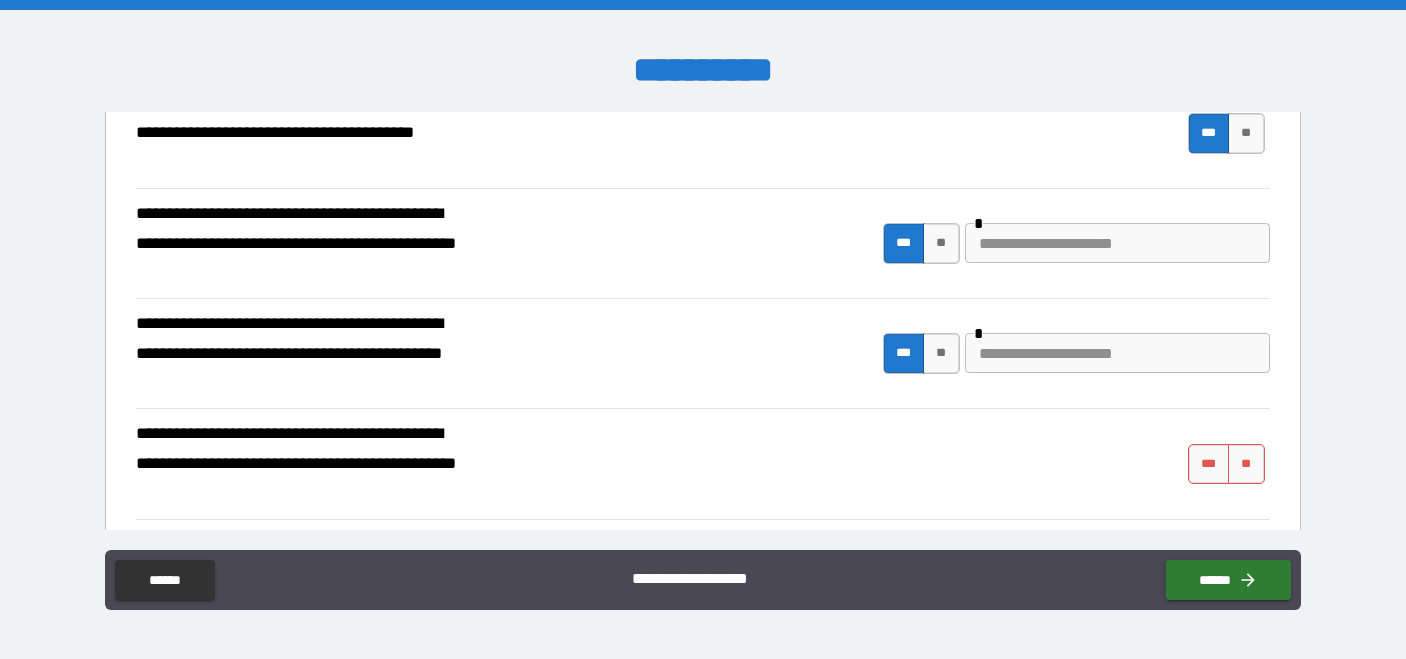 scroll, scrollTop: 2234, scrollLeft: 0, axis: vertical 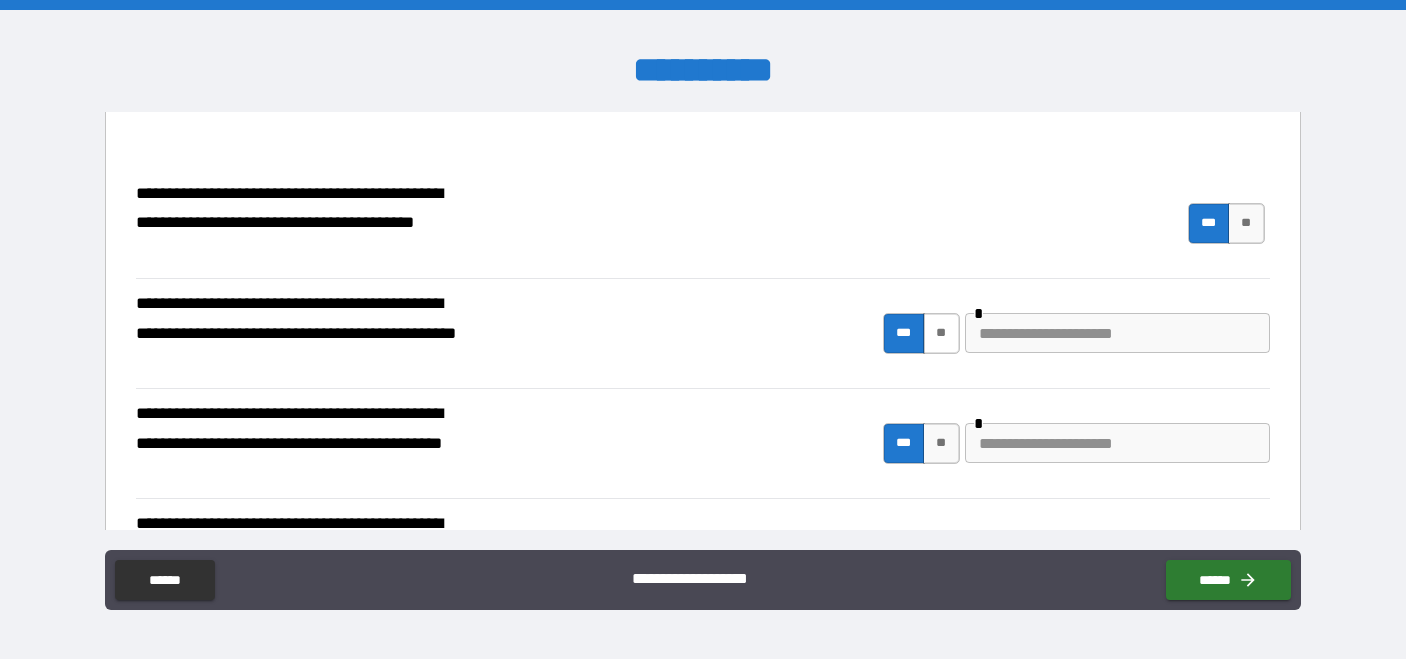 click on "**" at bounding box center [941, 333] 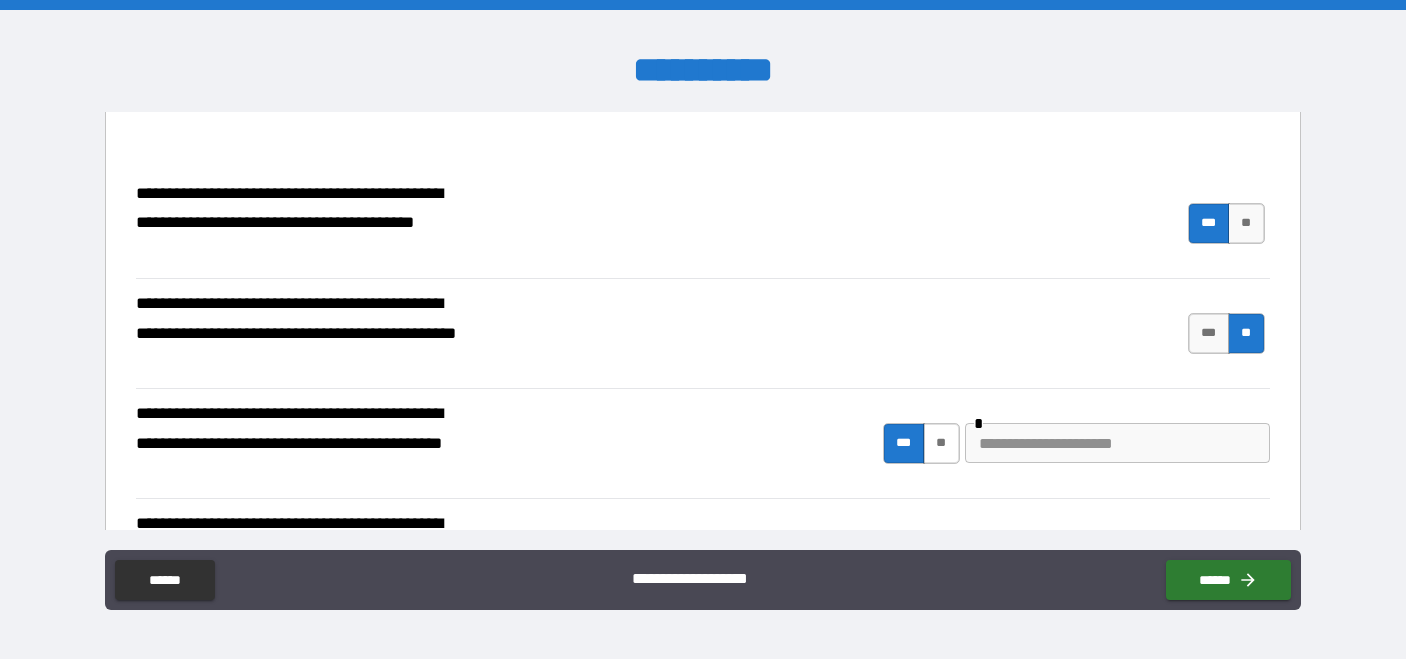 click on "**" at bounding box center [941, 443] 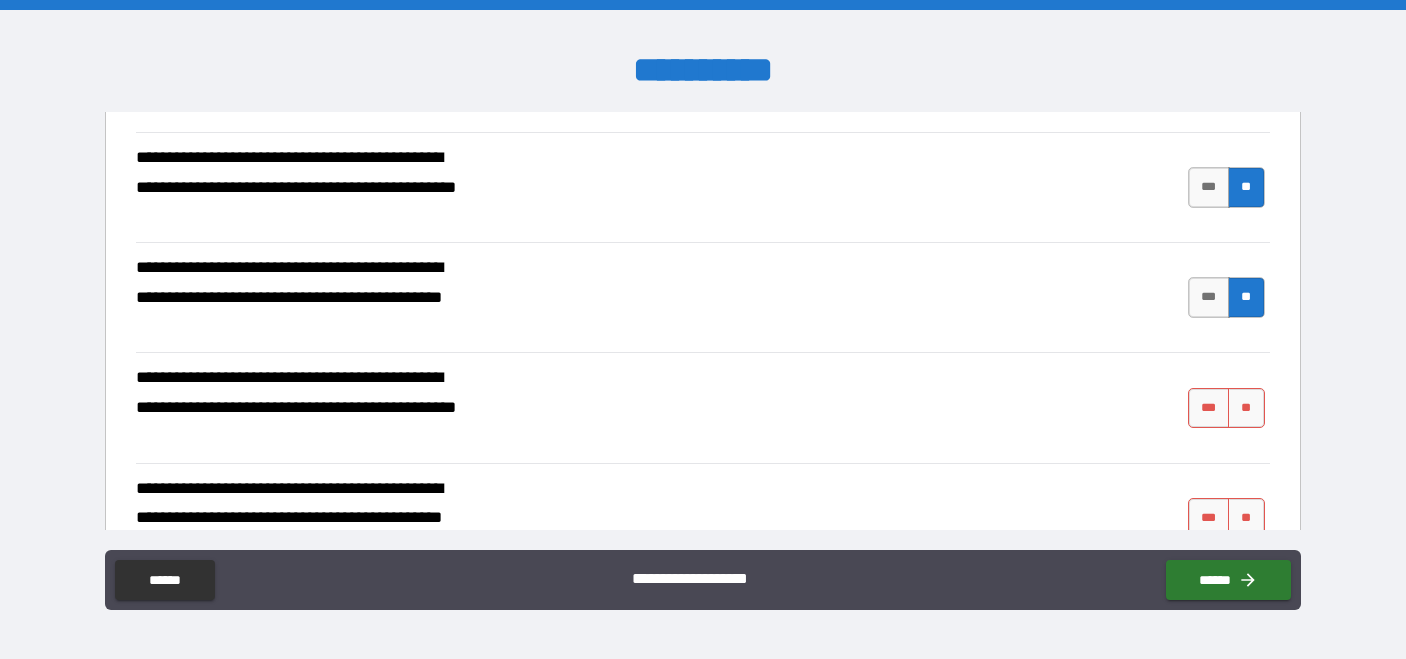 scroll, scrollTop: 2399, scrollLeft: 0, axis: vertical 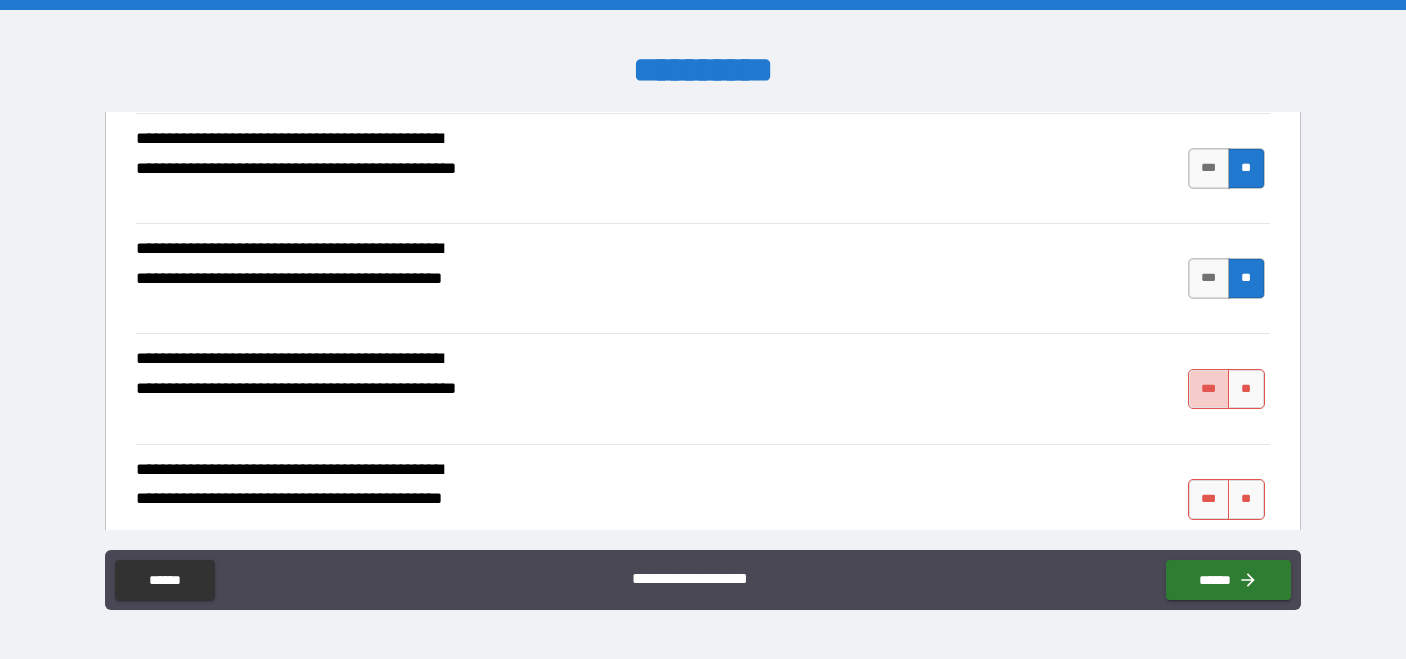 click on "***" at bounding box center [1209, 389] 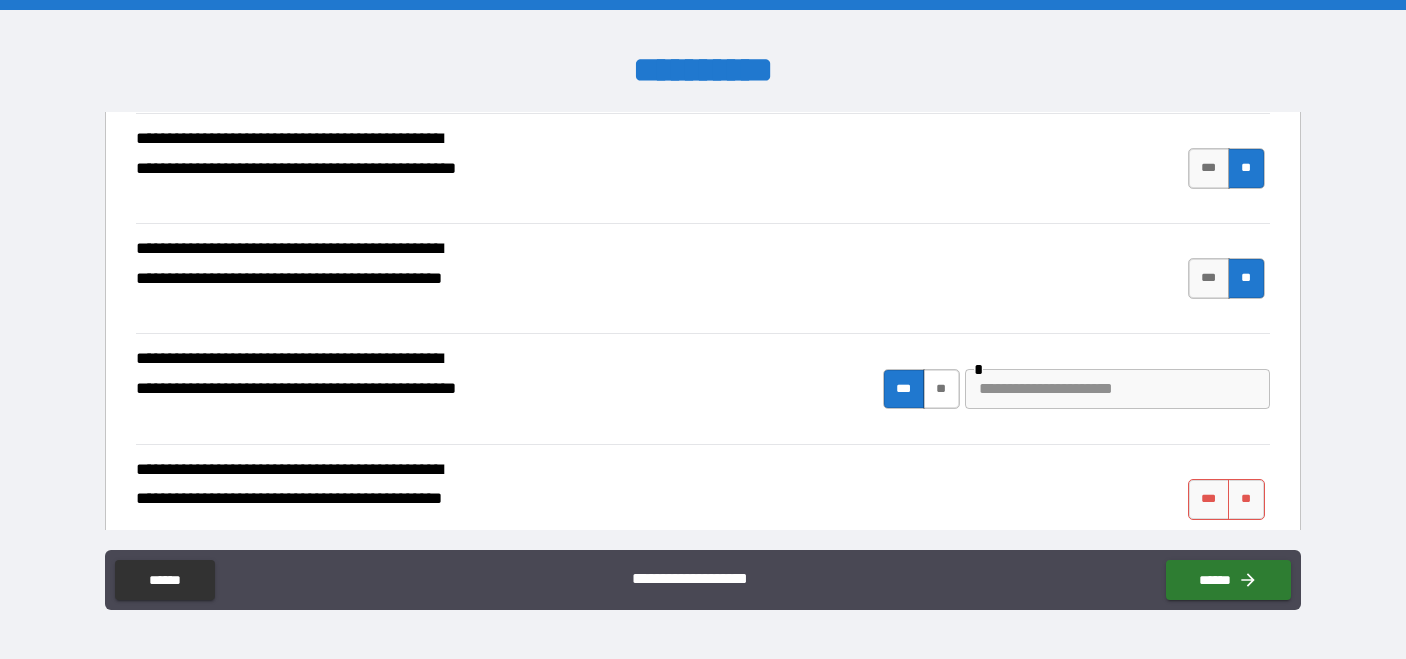 click on "**" at bounding box center (941, 389) 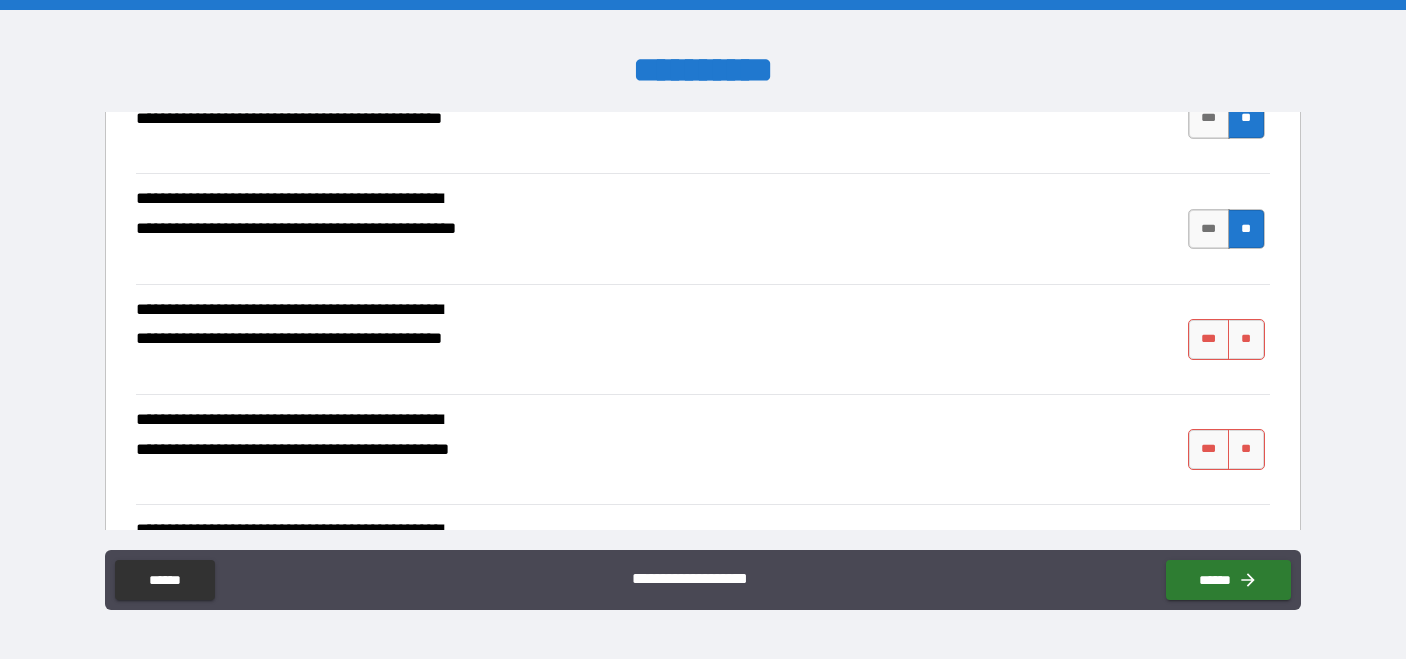 scroll, scrollTop: 2571, scrollLeft: 0, axis: vertical 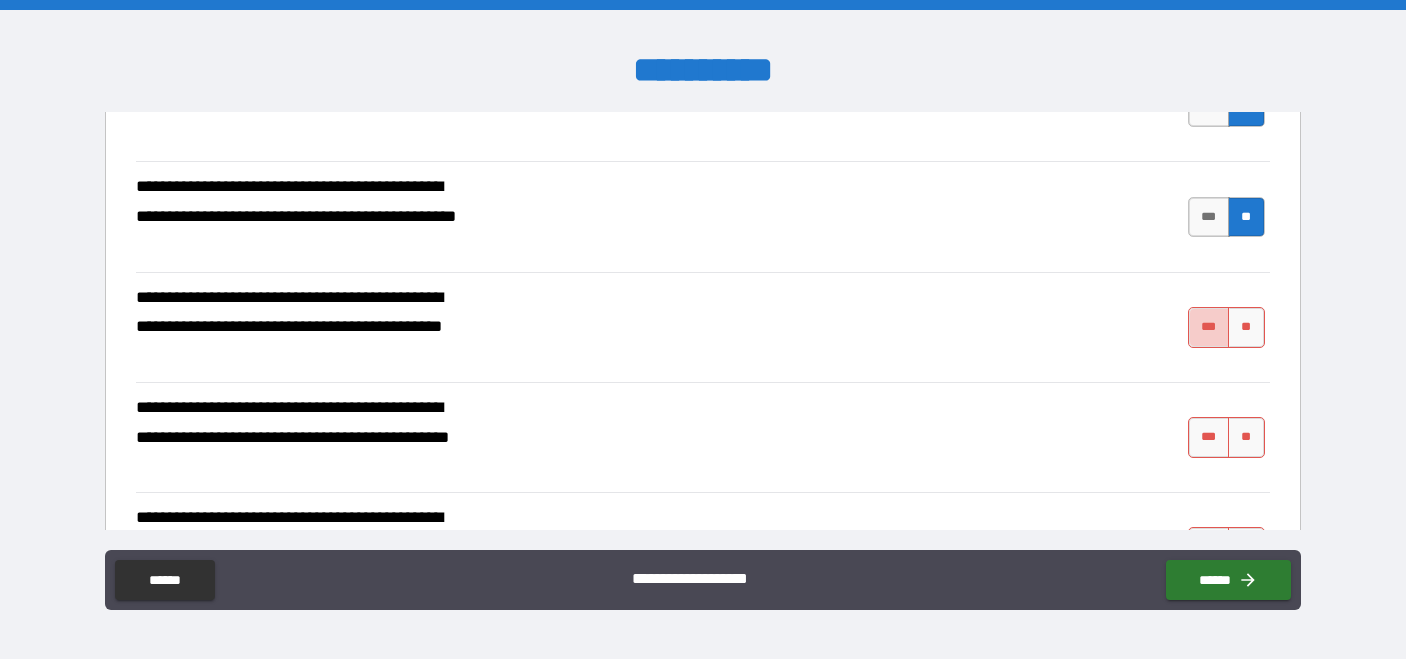 click on "***" at bounding box center [1209, 327] 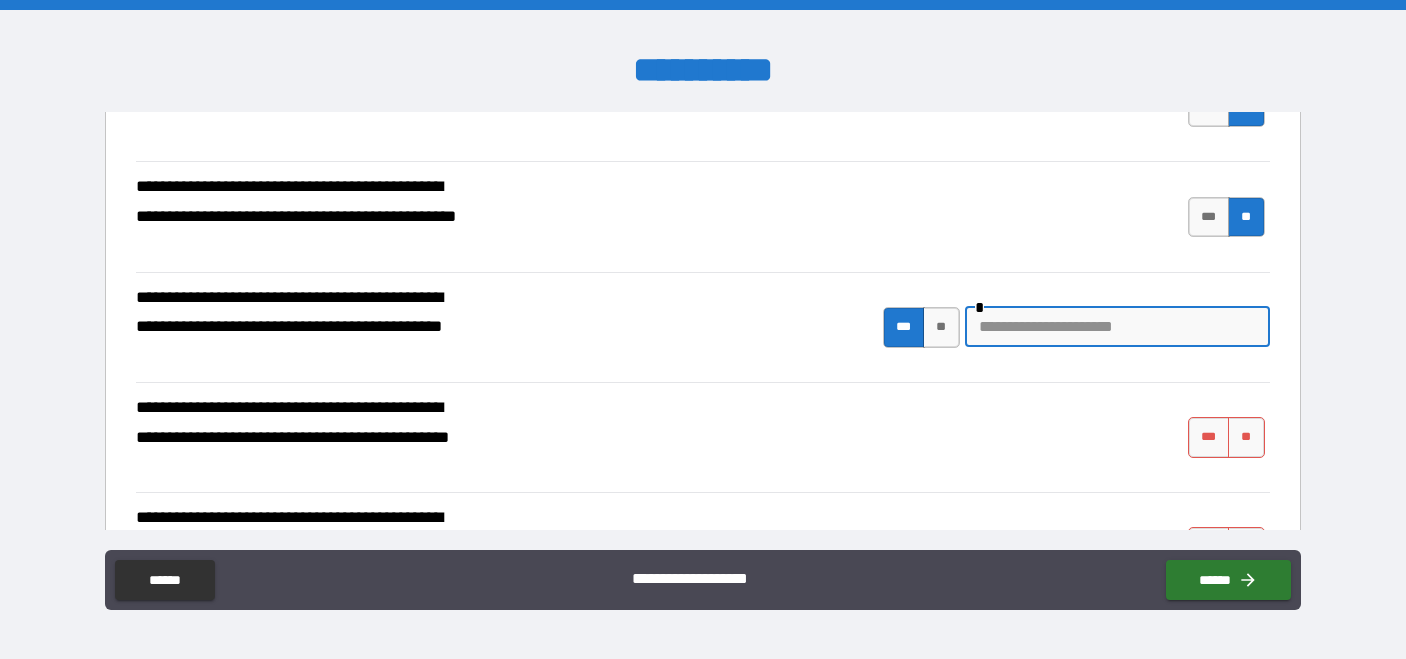 click at bounding box center (1117, 327) 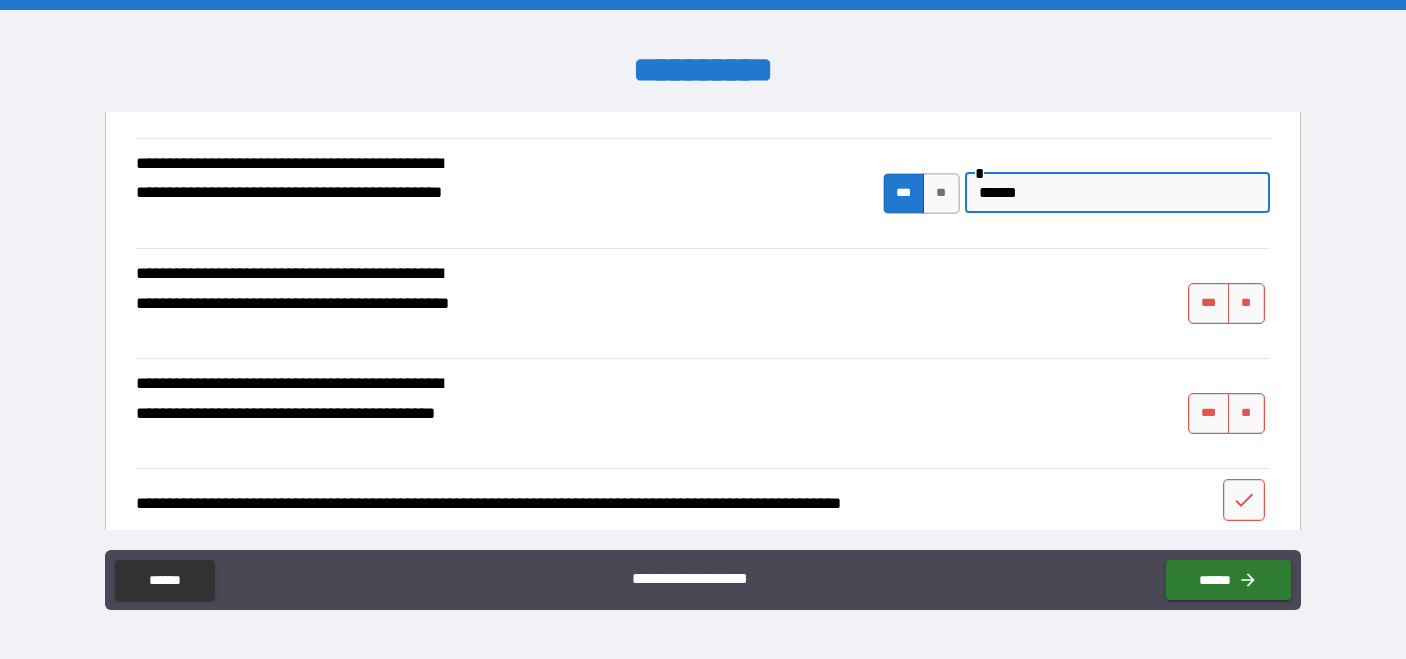 scroll, scrollTop: 2714, scrollLeft: 0, axis: vertical 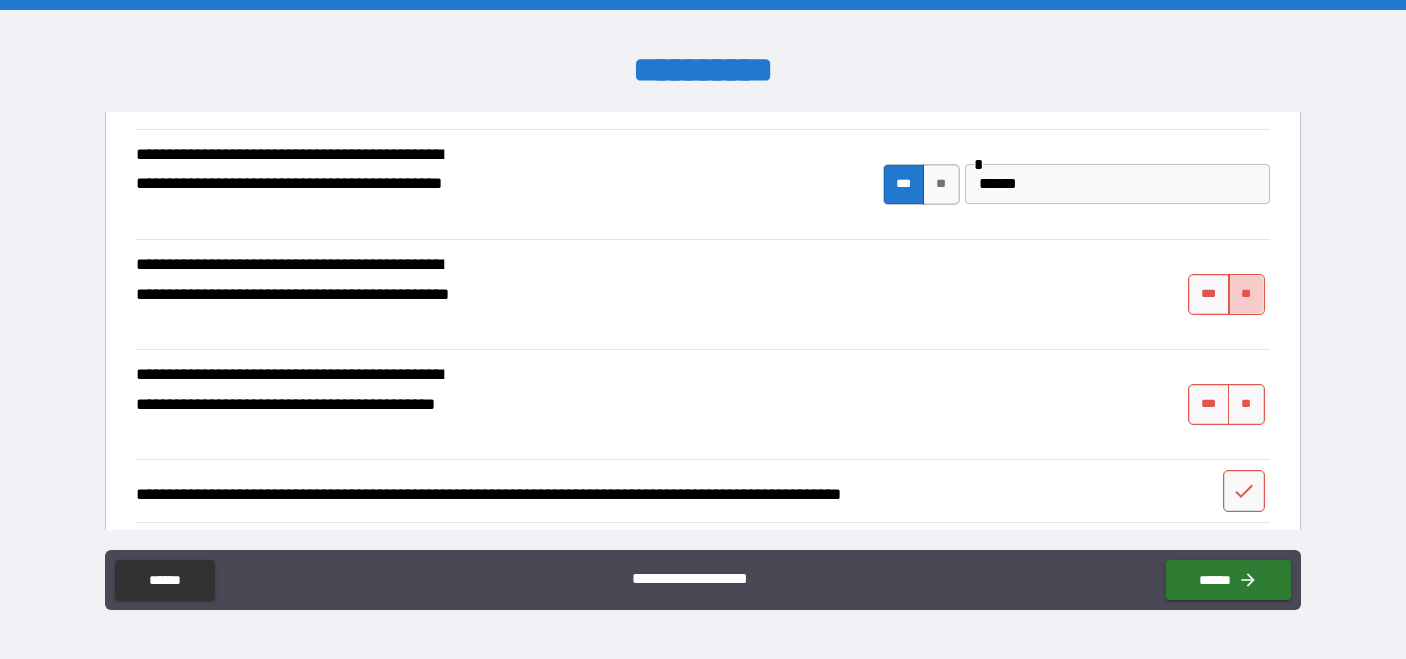 click on "**" at bounding box center (1246, 294) 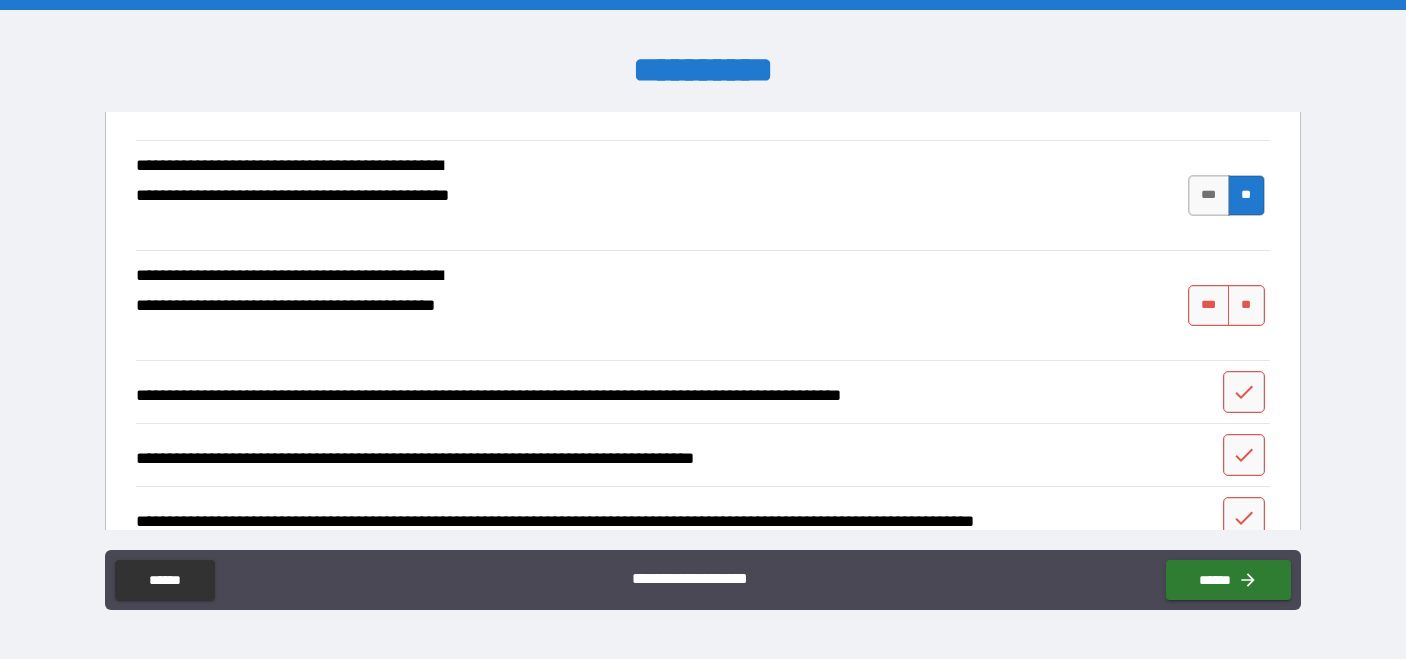 scroll, scrollTop: 2817, scrollLeft: 0, axis: vertical 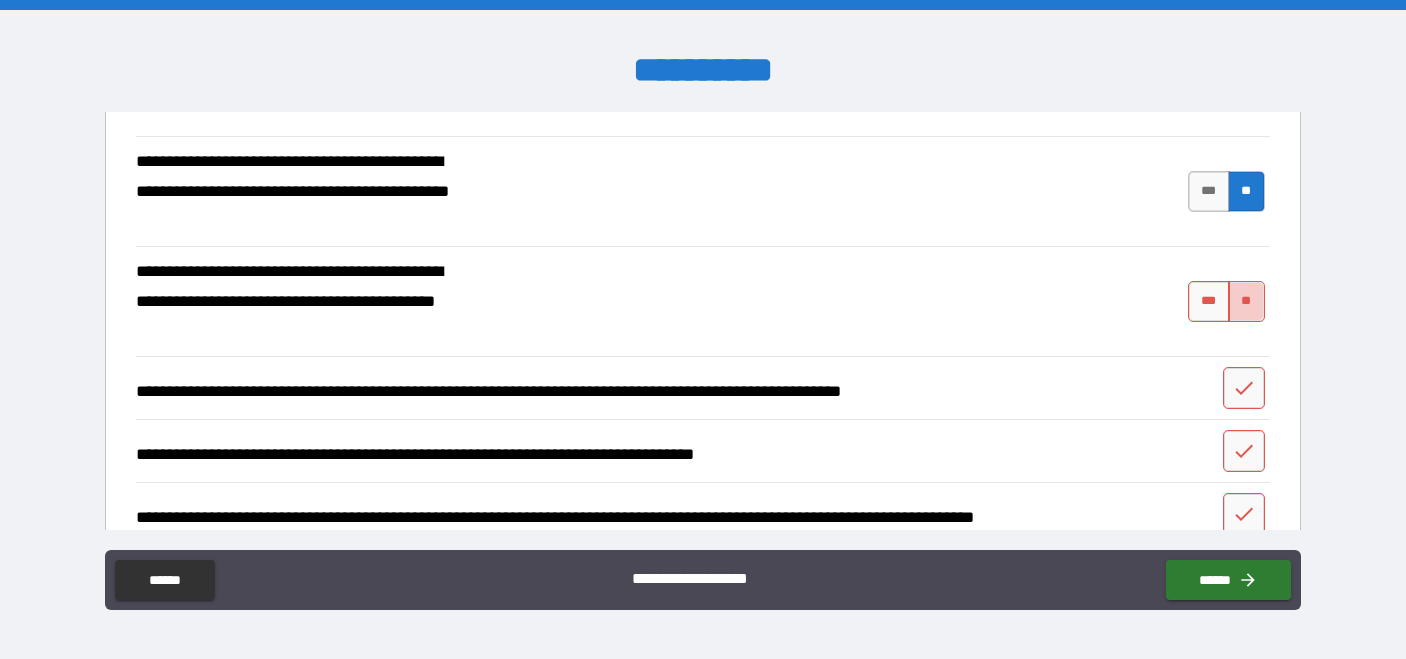 click on "**" at bounding box center (1246, 301) 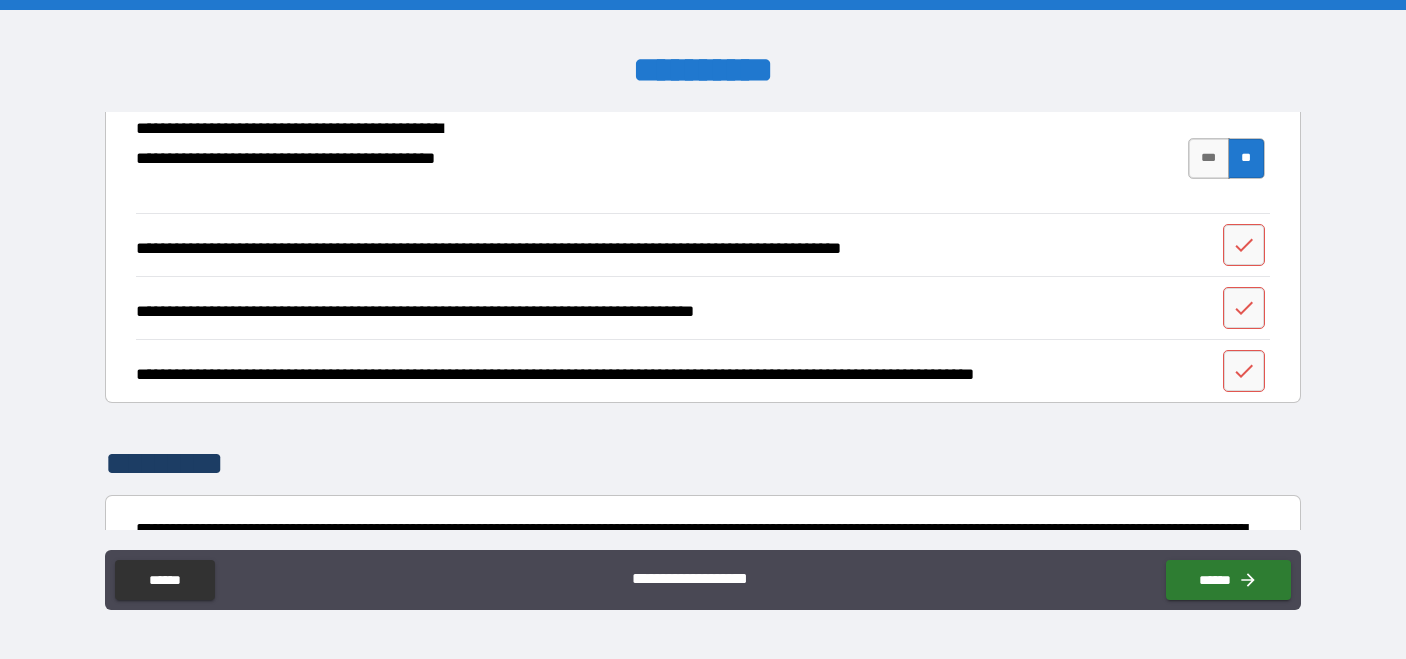 scroll, scrollTop: 2979, scrollLeft: 0, axis: vertical 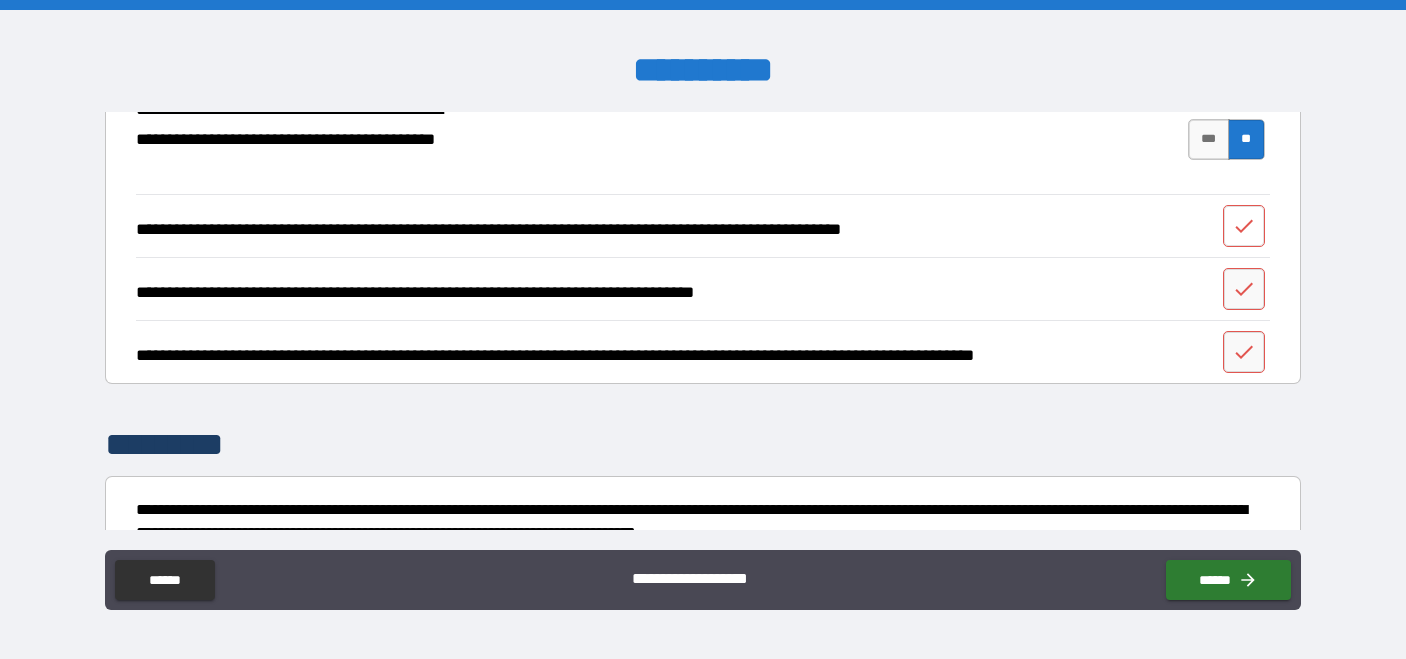 click 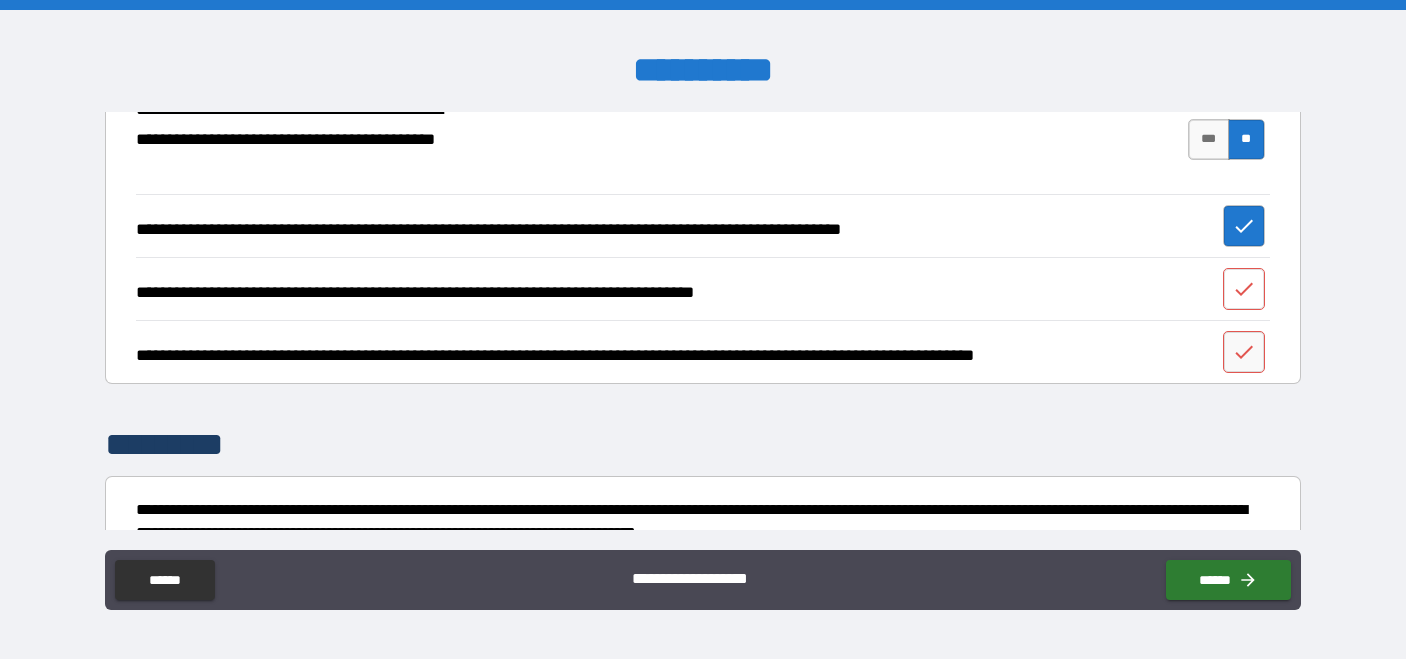 click 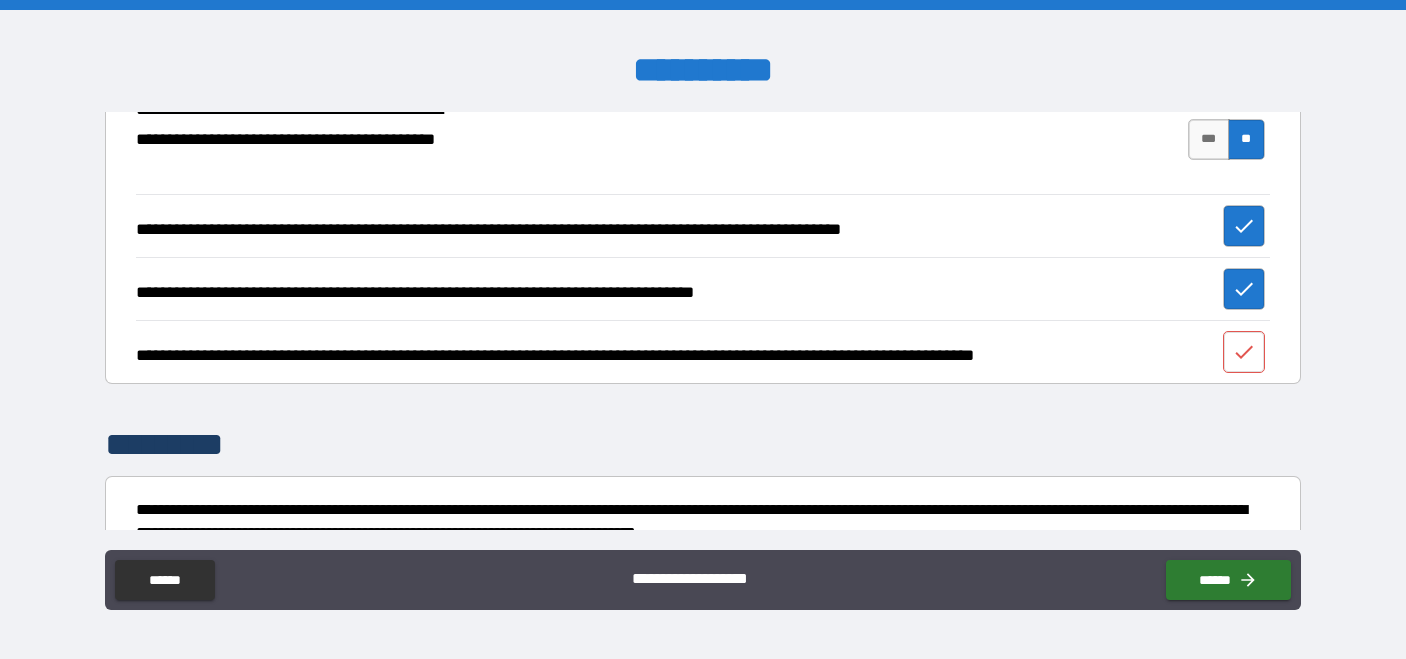 click at bounding box center [1244, 352] 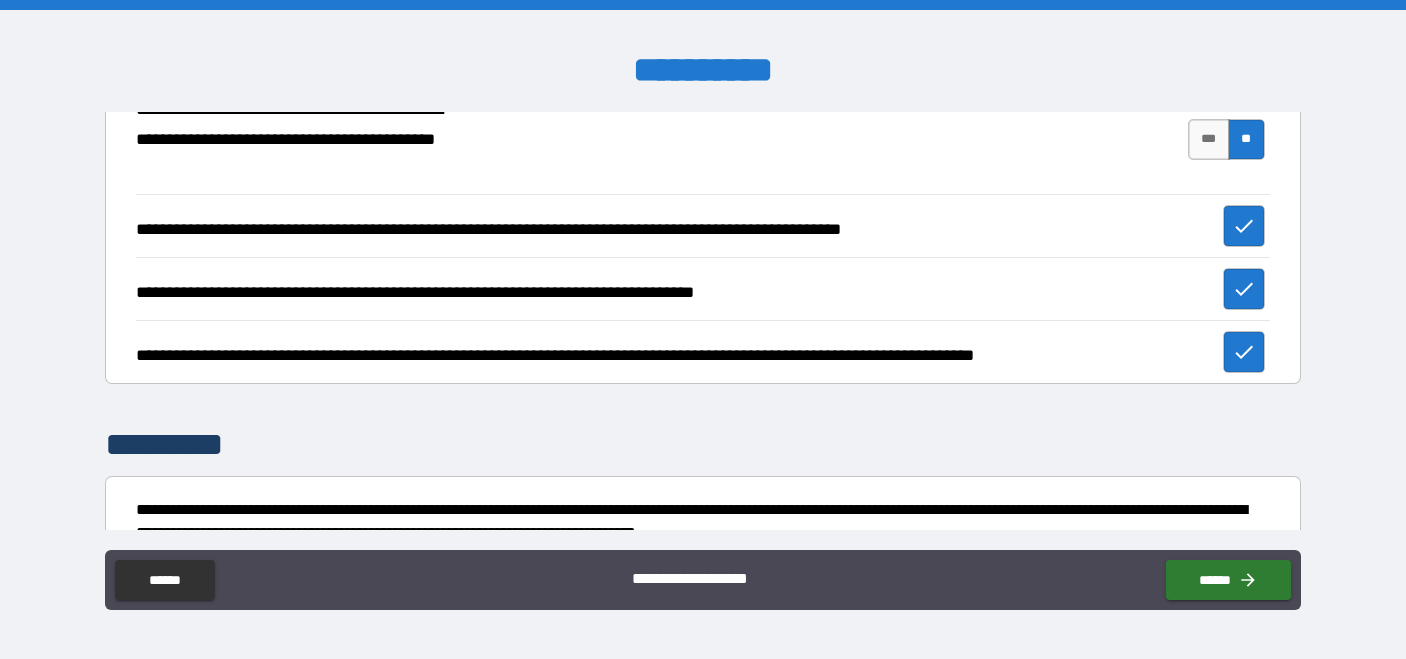 scroll, scrollTop: 3188, scrollLeft: 0, axis: vertical 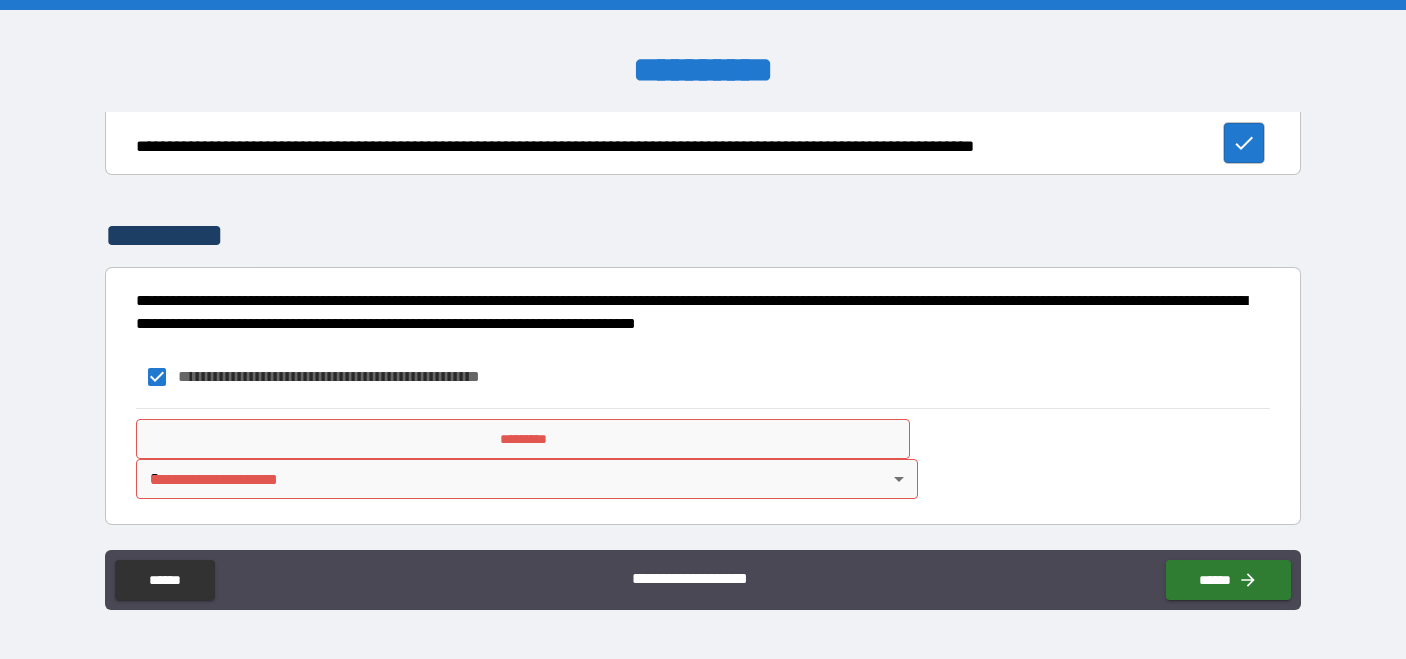 click on "*********" at bounding box center [523, 439] 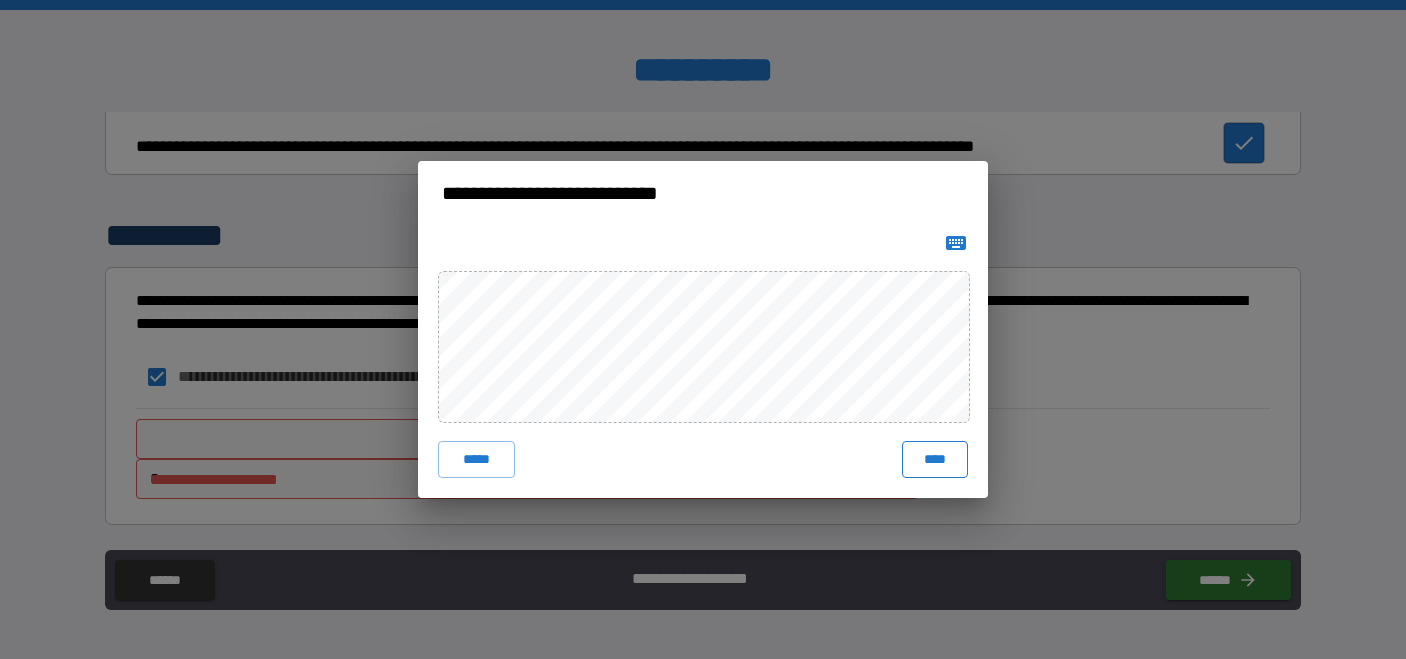 click on "****" at bounding box center (935, 459) 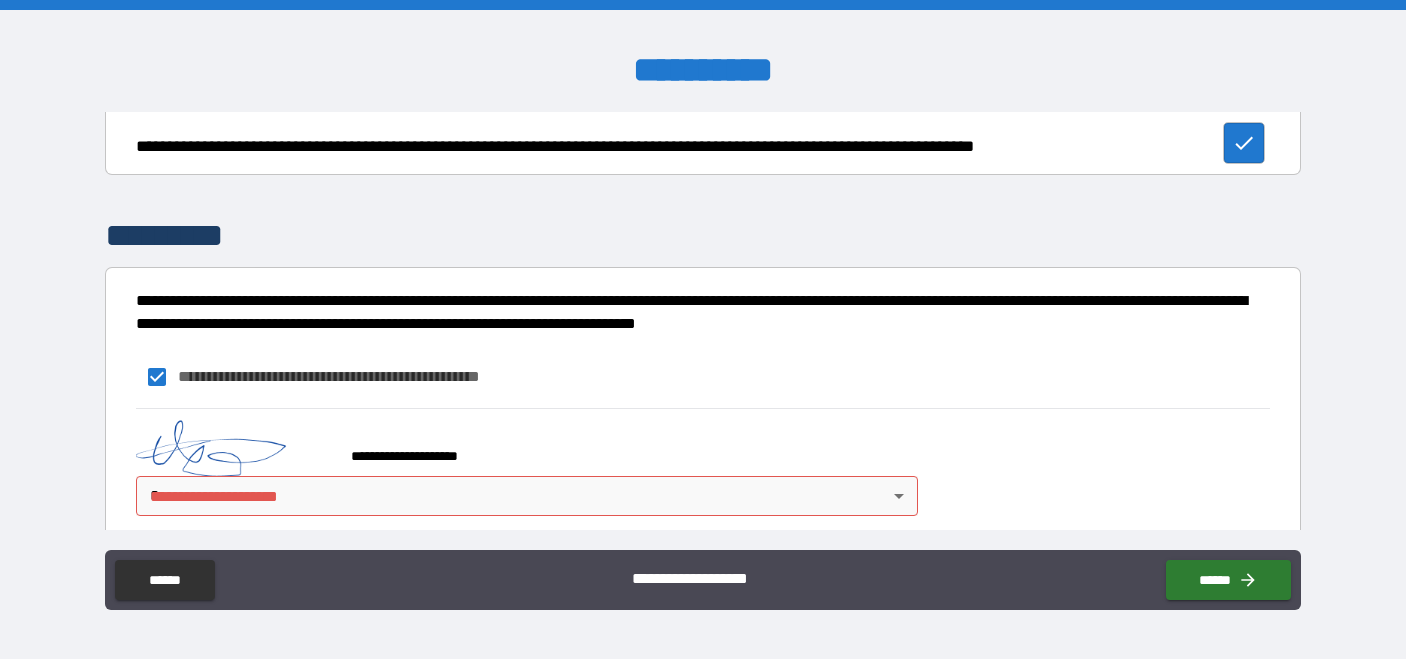 scroll, scrollTop: 3205, scrollLeft: 0, axis: vertical 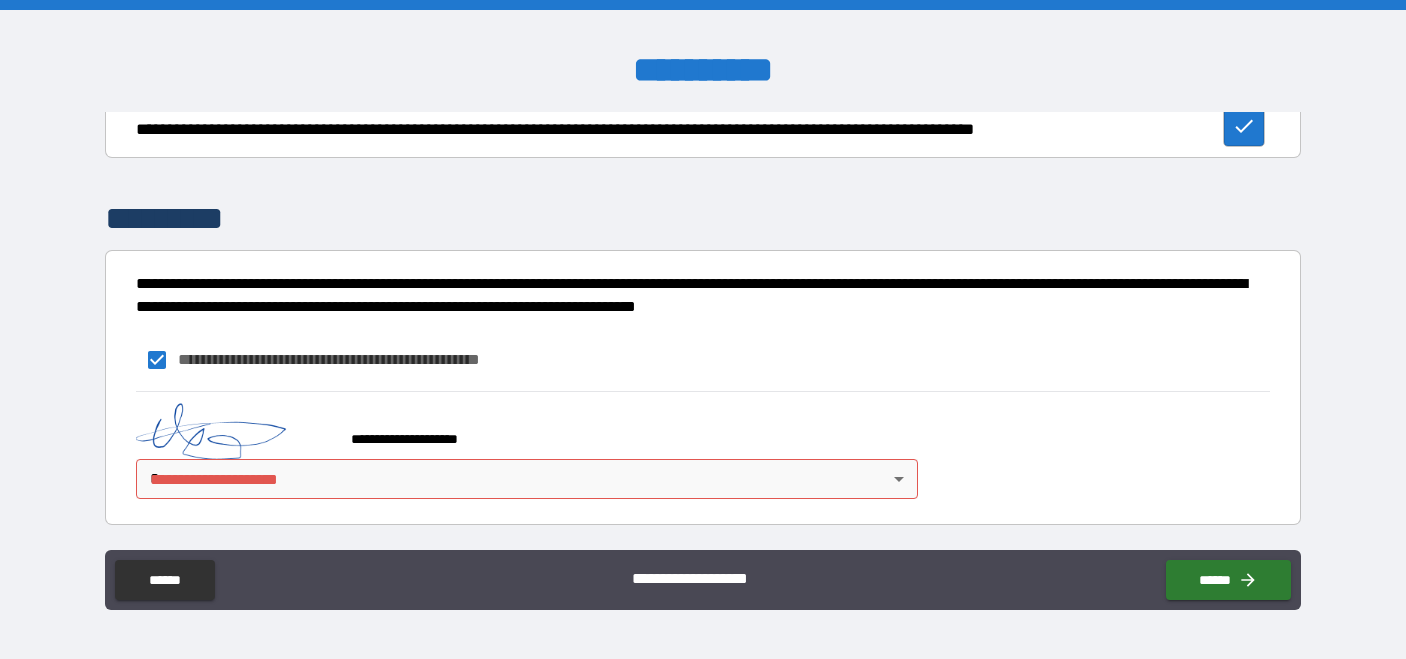 click on "**********" at bounding box center [703, 329] 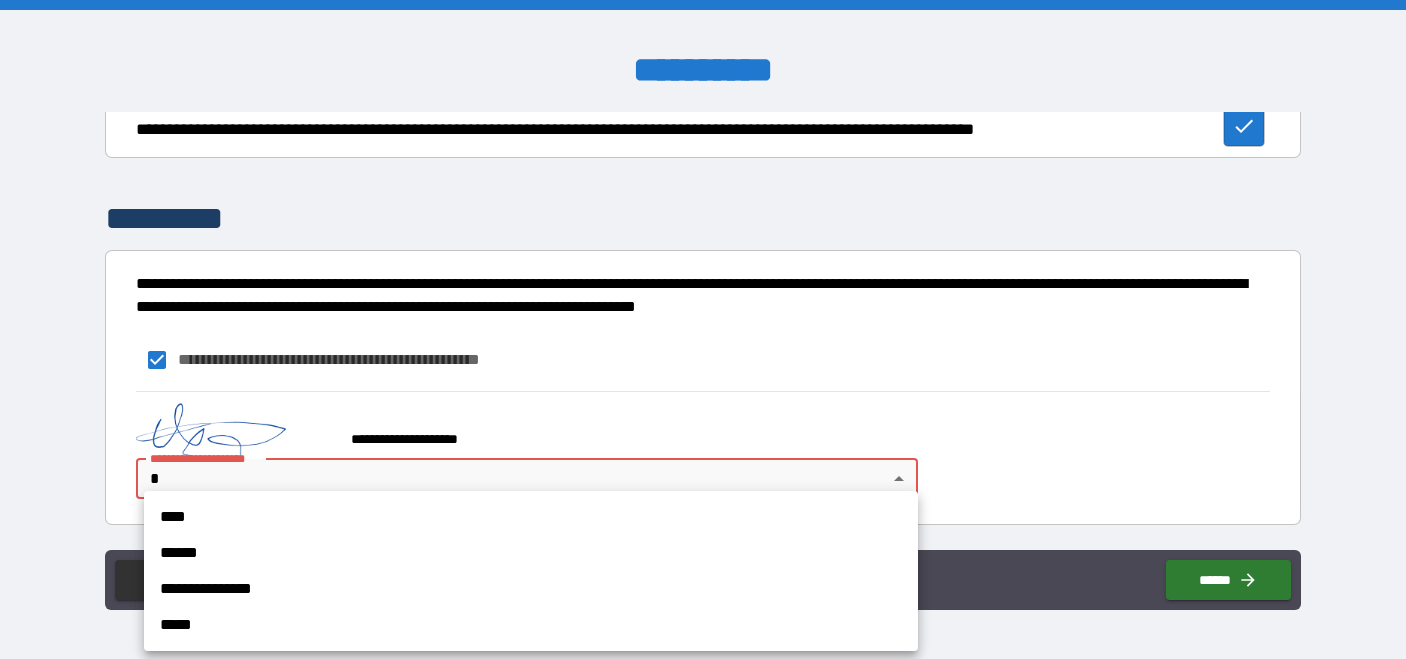 click on "****" at bounding box center (531, 517) 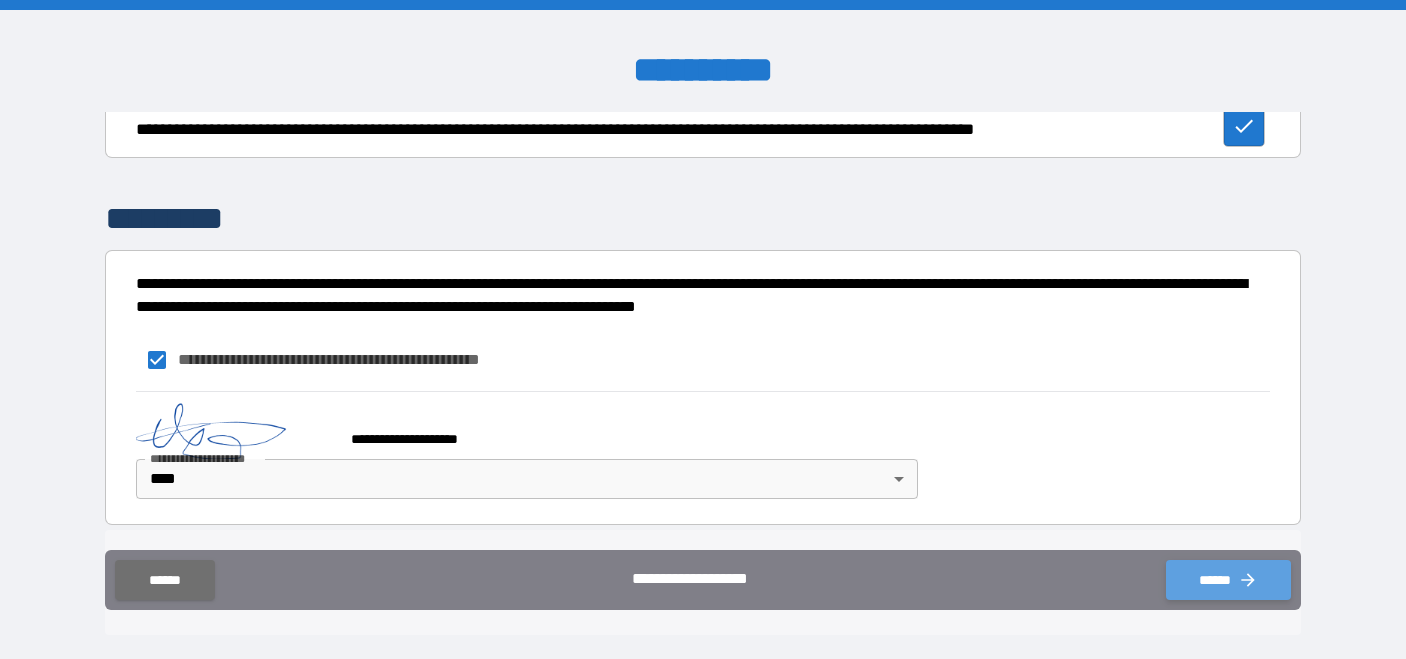 click on "******" at bounding box center (1228, 580) 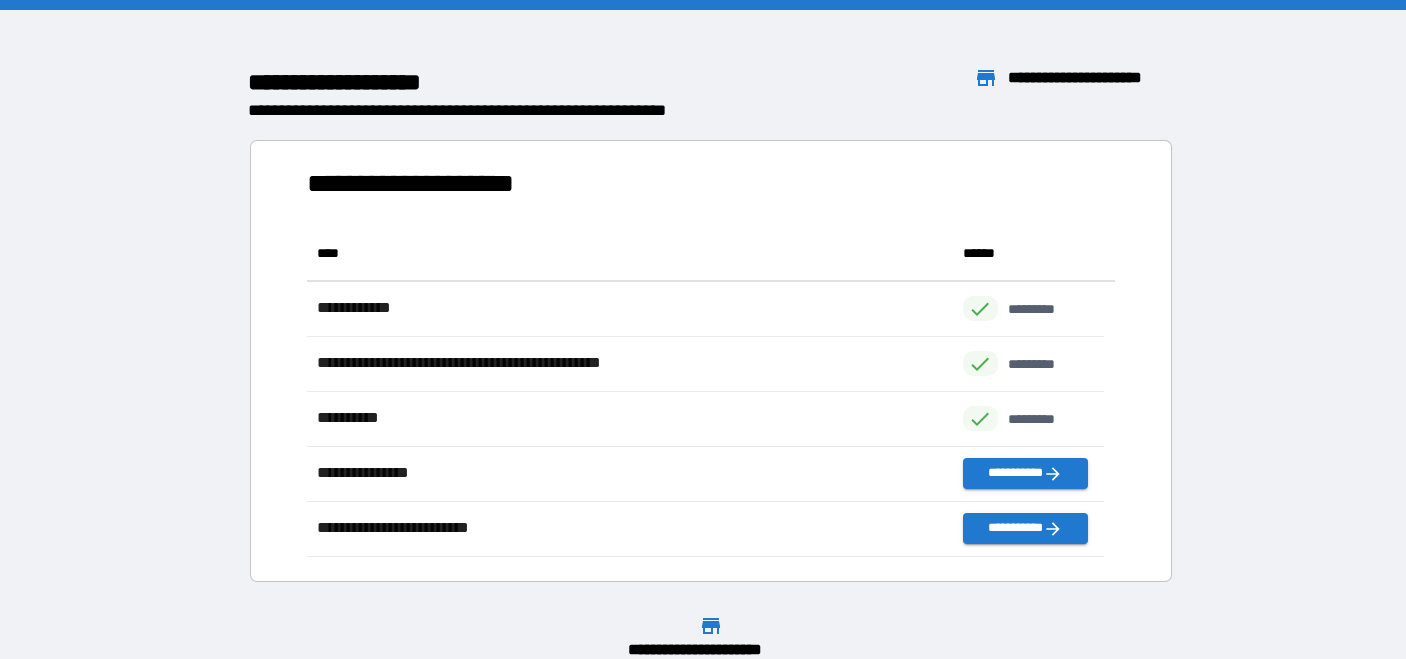 scroll, scrollTop: 316, scrollLeft: 783, axis: both 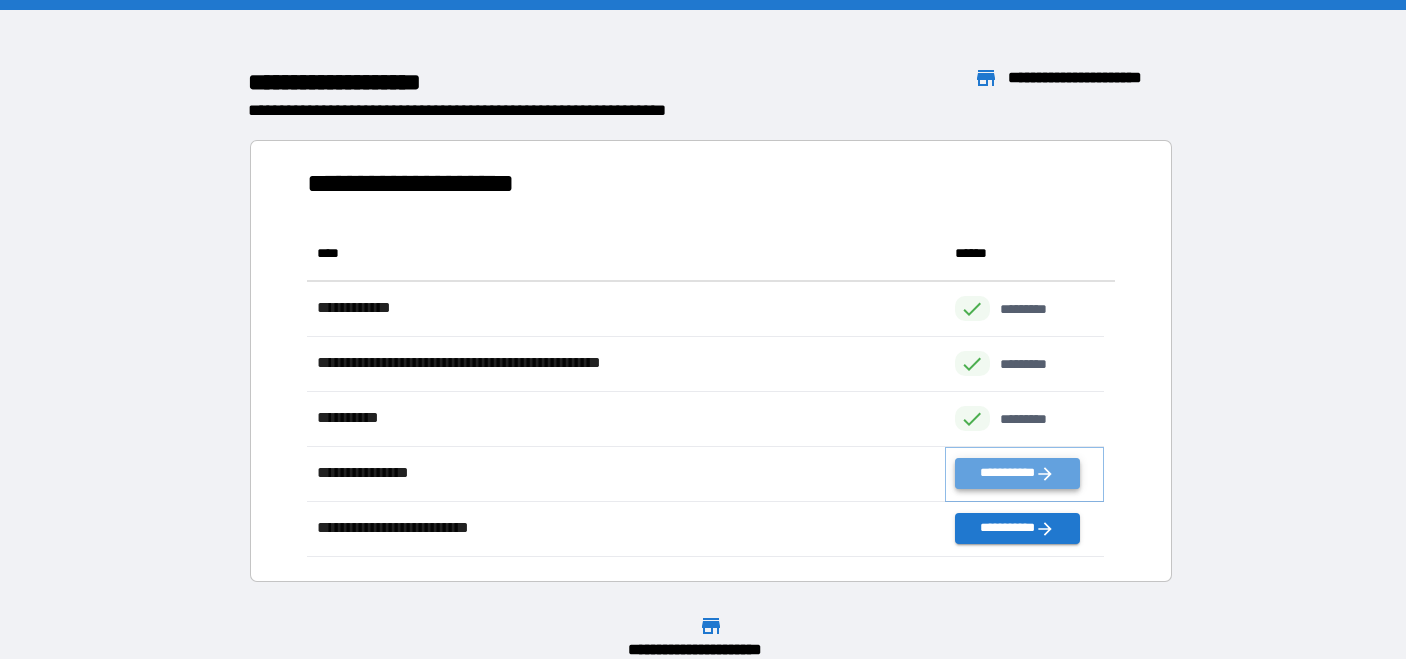 click on "**********" at bounding box center (1017, 473) 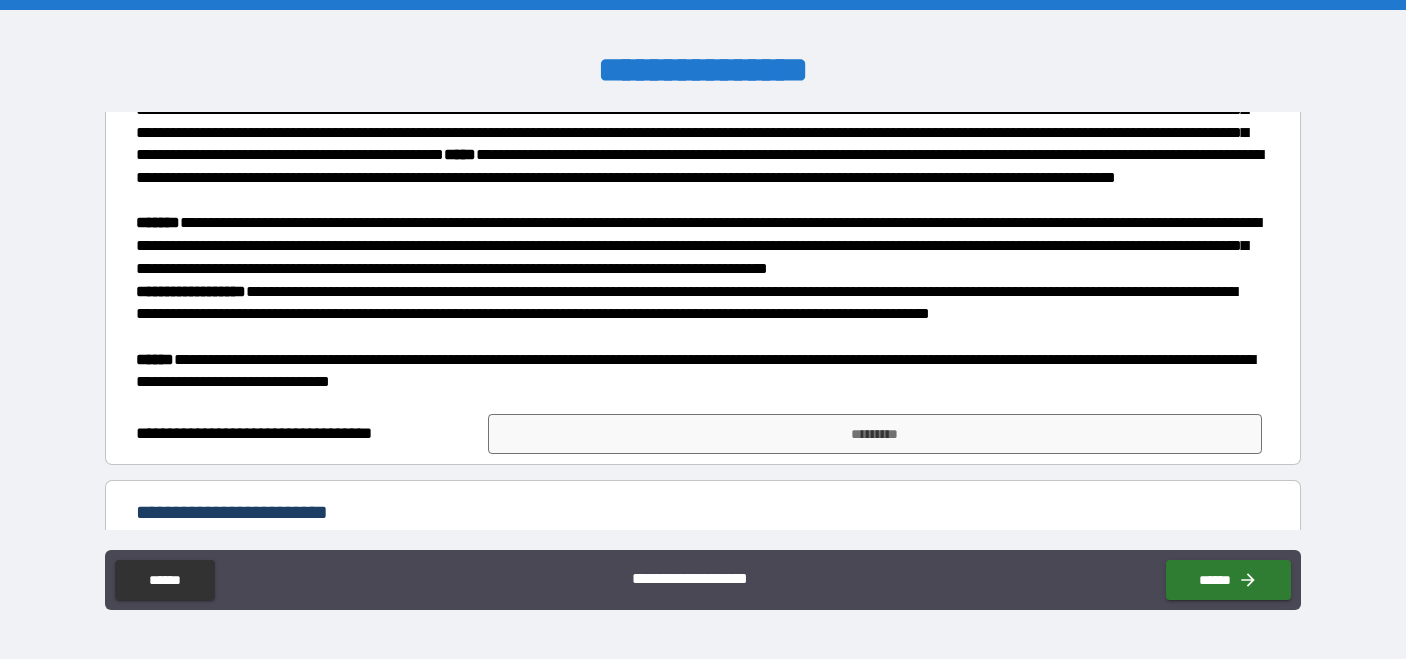scroll, scrollTop: 632, scrollLeft: 0, axis: vertical 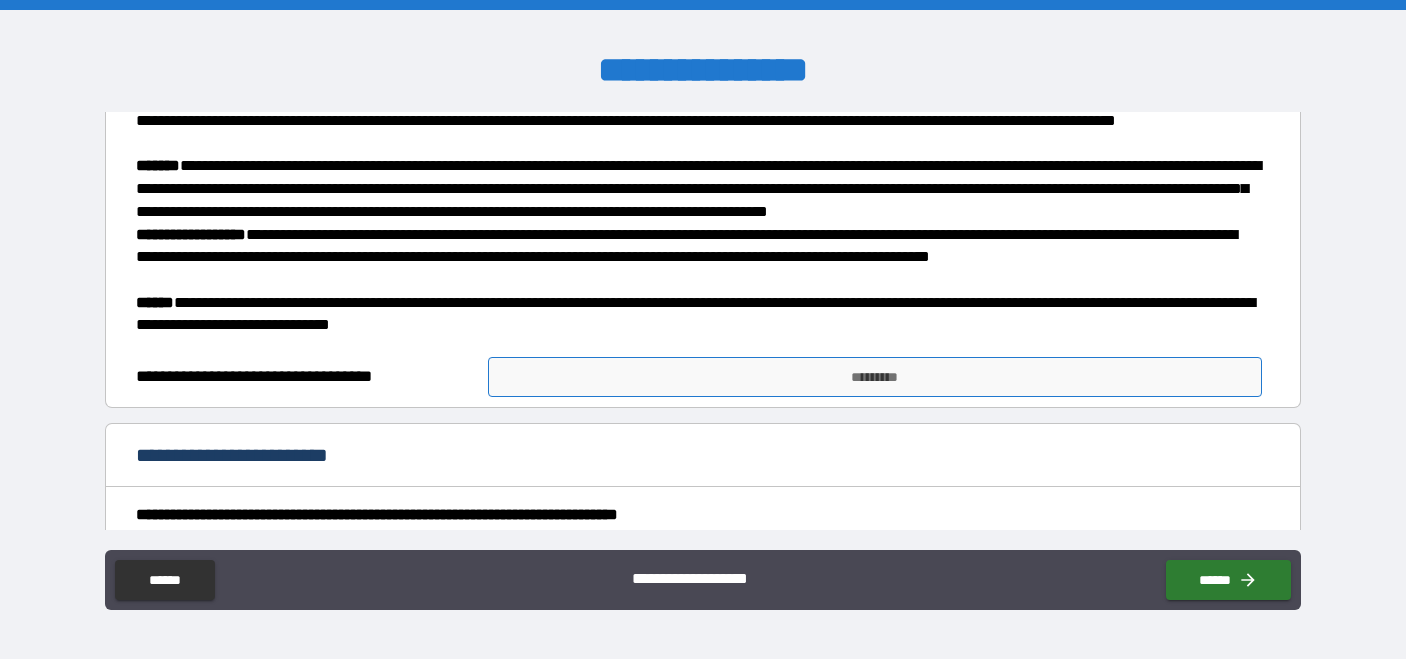 click on "*********" at bounding box center [875, 377] 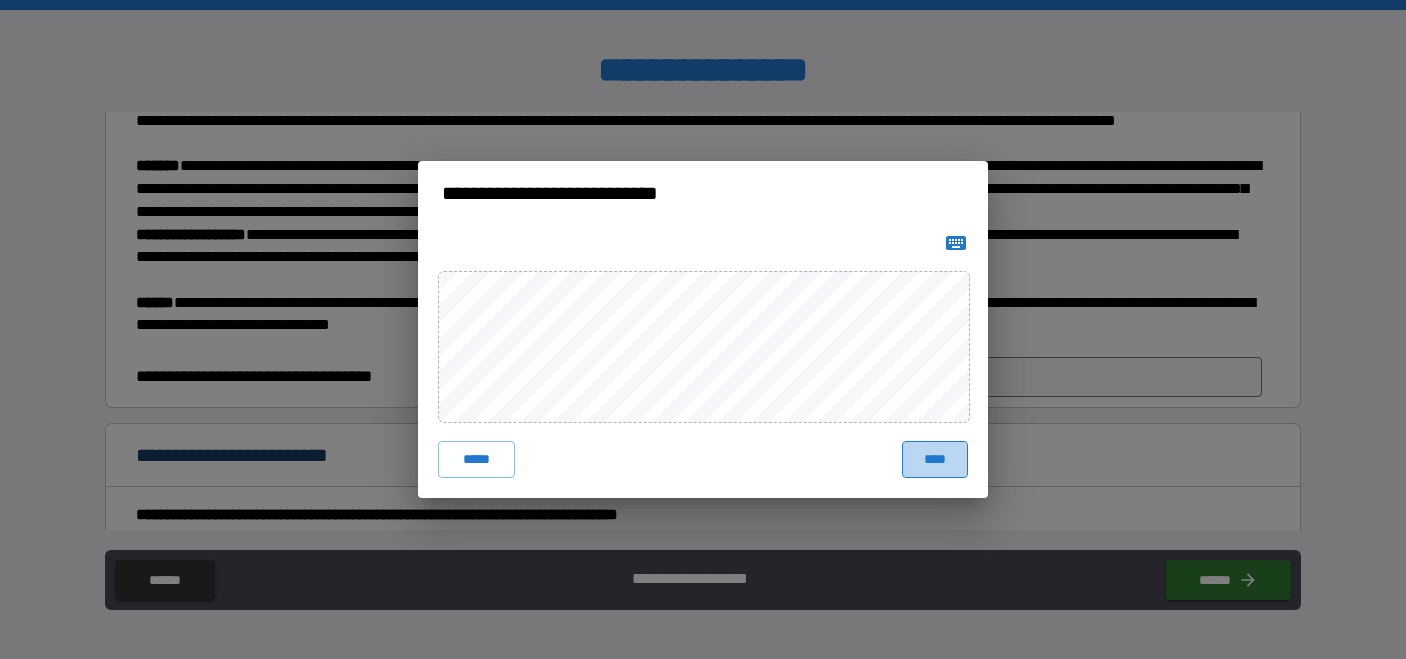 click on "****" at bounding box center [935, 459] 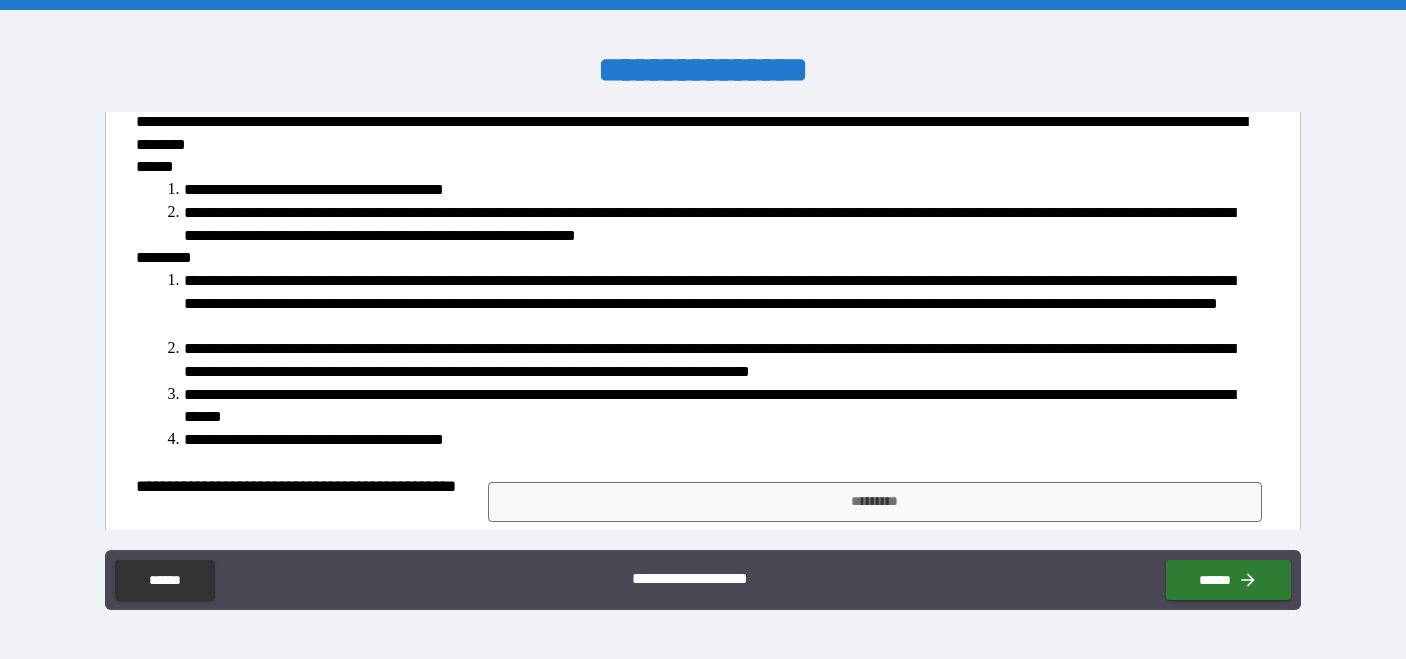 scroll, scrollTop: 1597, scrollLeft: 0, axis: vertical 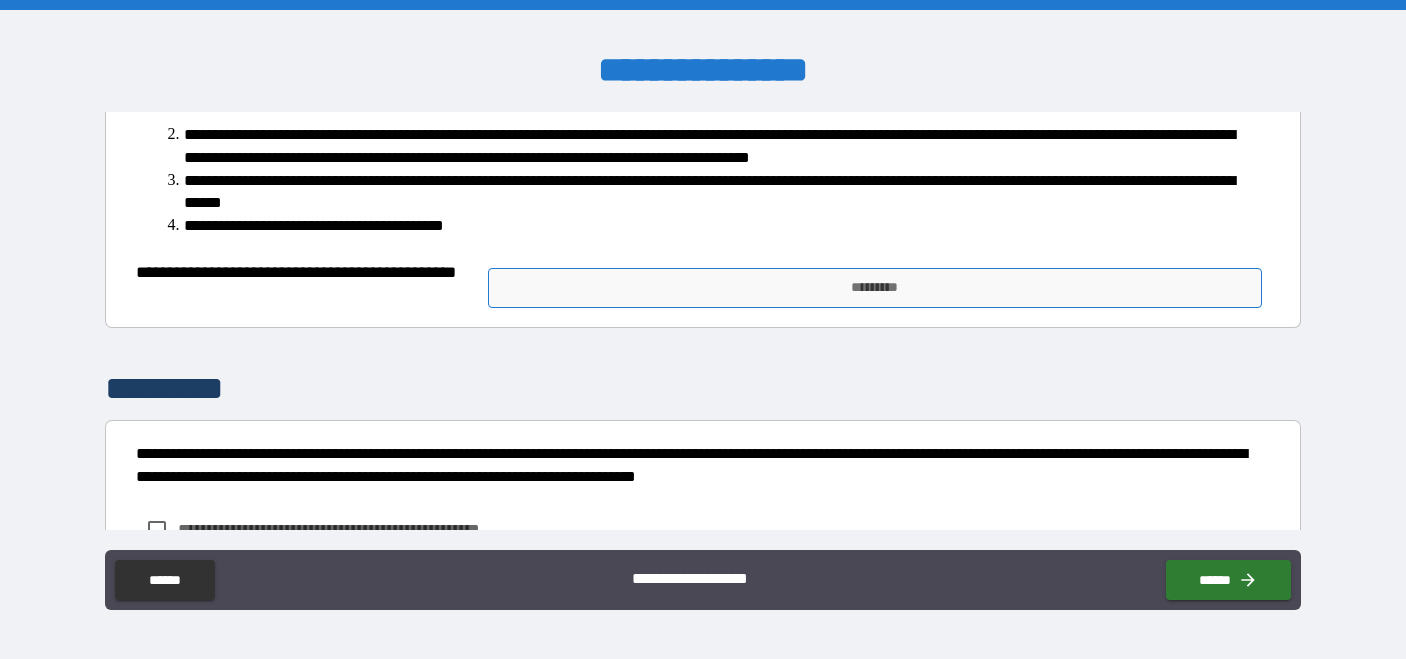 click on "*********" at bounding box center (875, 288) 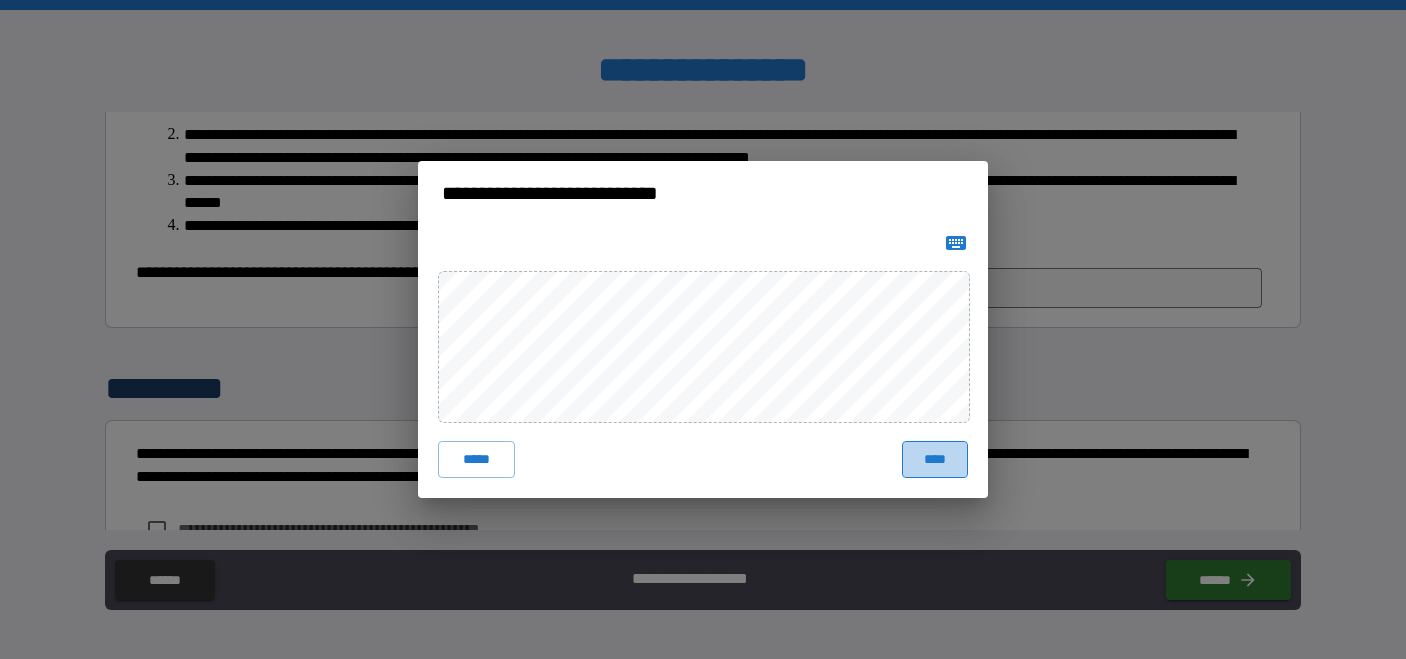 click on "****" at bounding box center [935, 459] 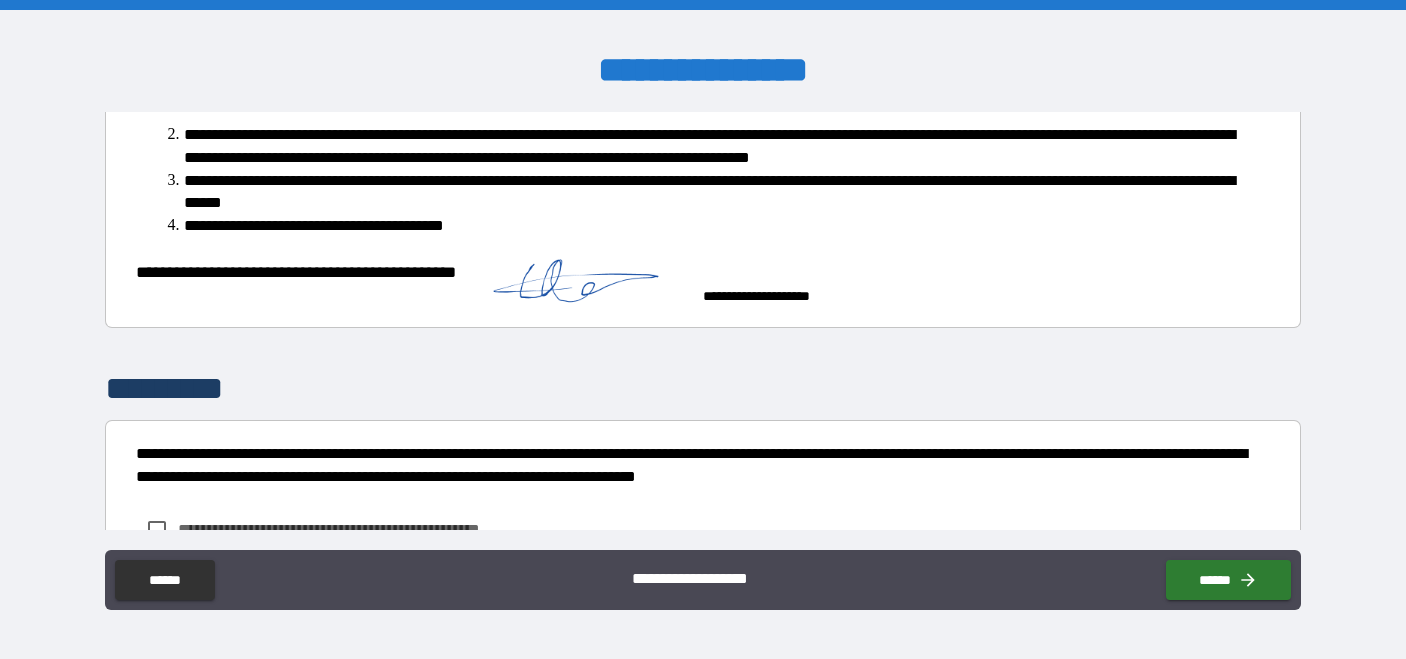 scroll, scrollTop: 1750, scrollLeft: 0, axis: vertical 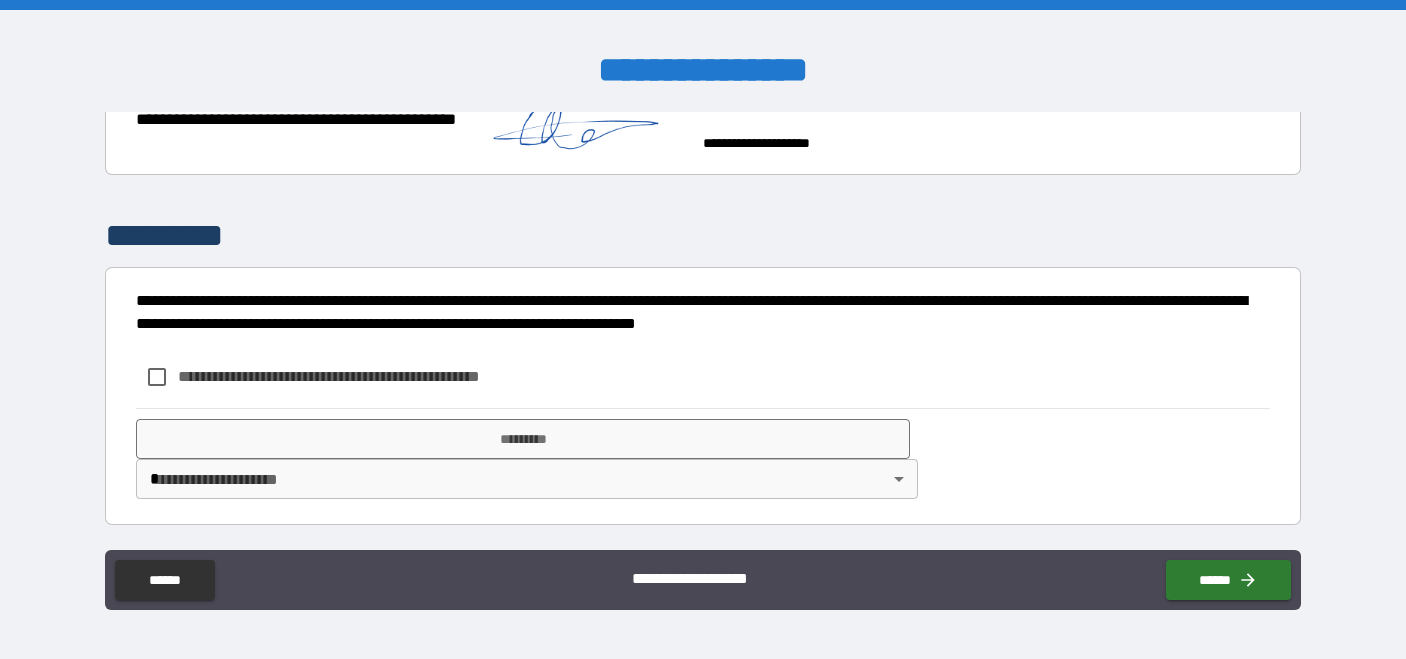 click on "**********" at bounding box center [362, 376] 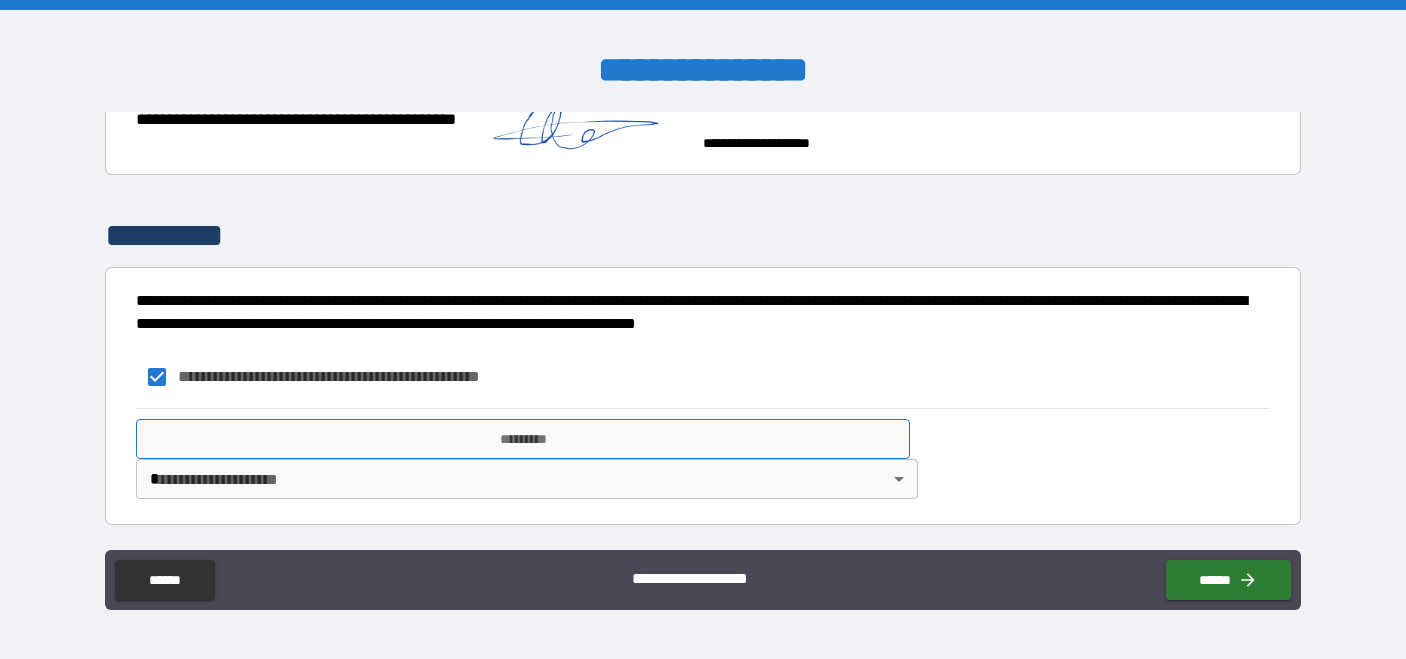 click on "*********" at bounding box center [523, 439] 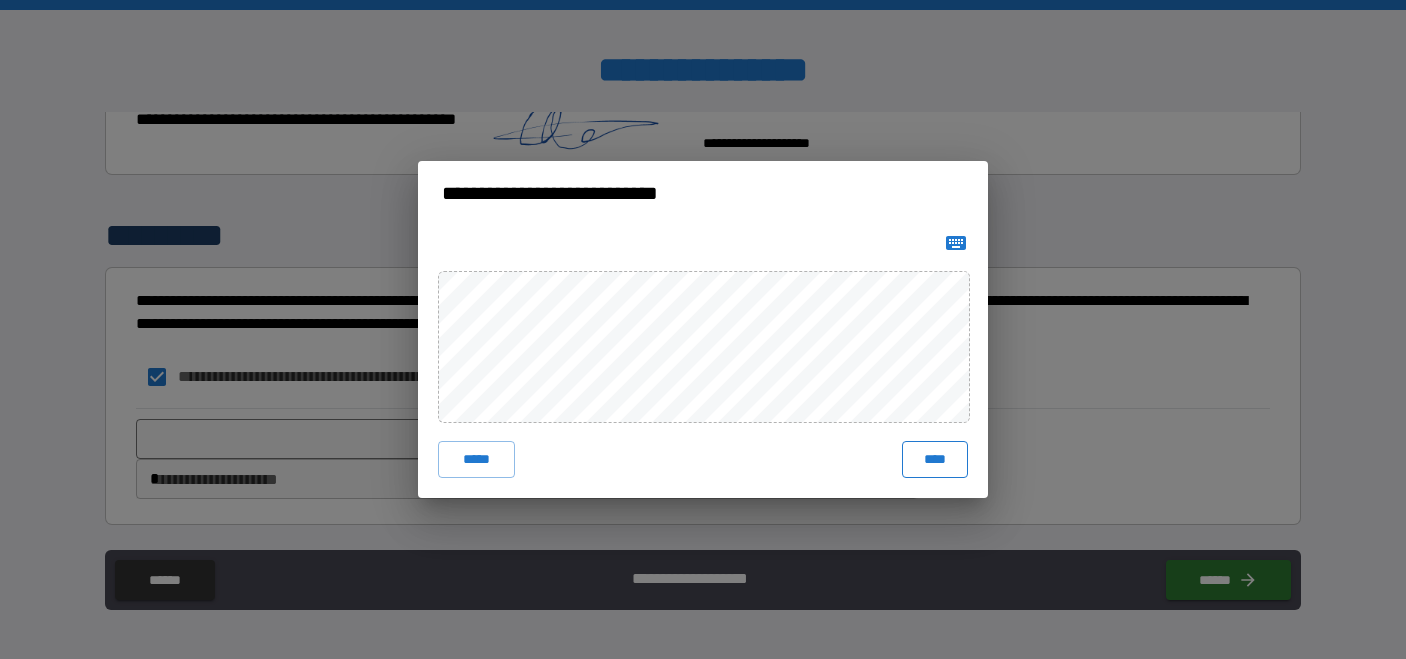 click on "****" at bounding box center (935, 459) 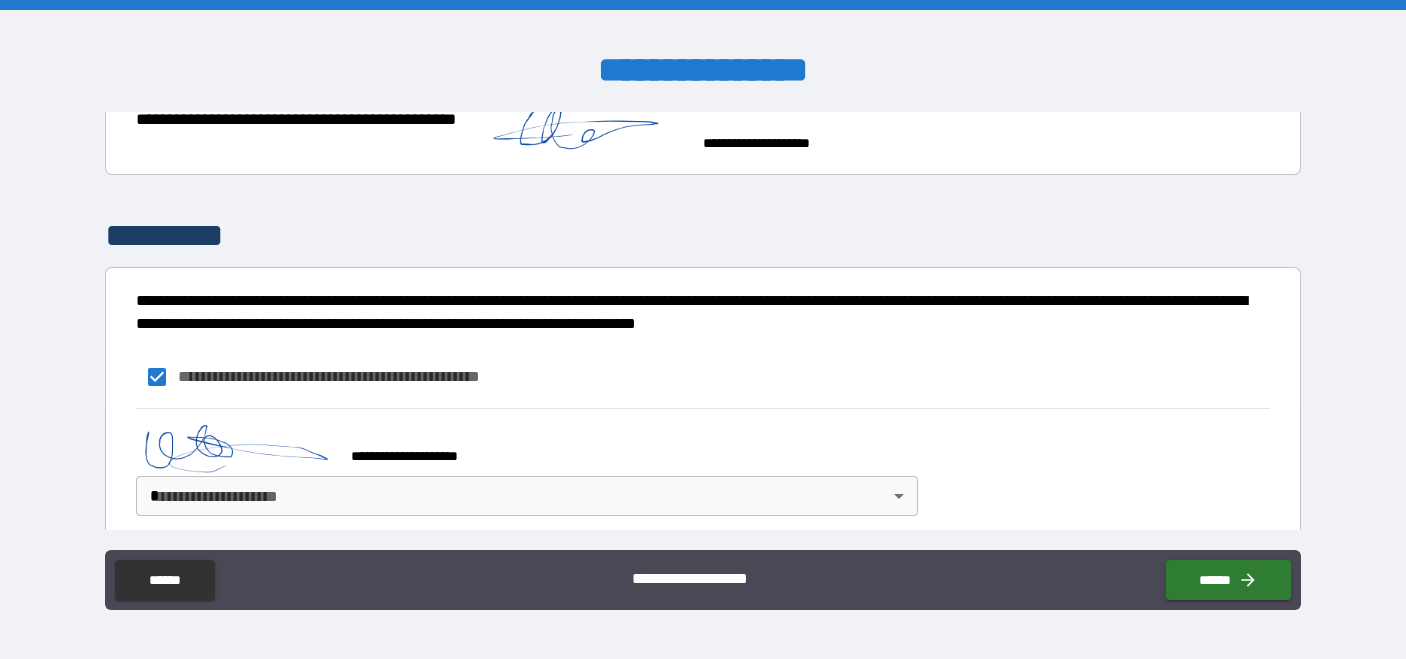 scroll, scrollTop: 1767, scrollLeft: 0, axis: vertical 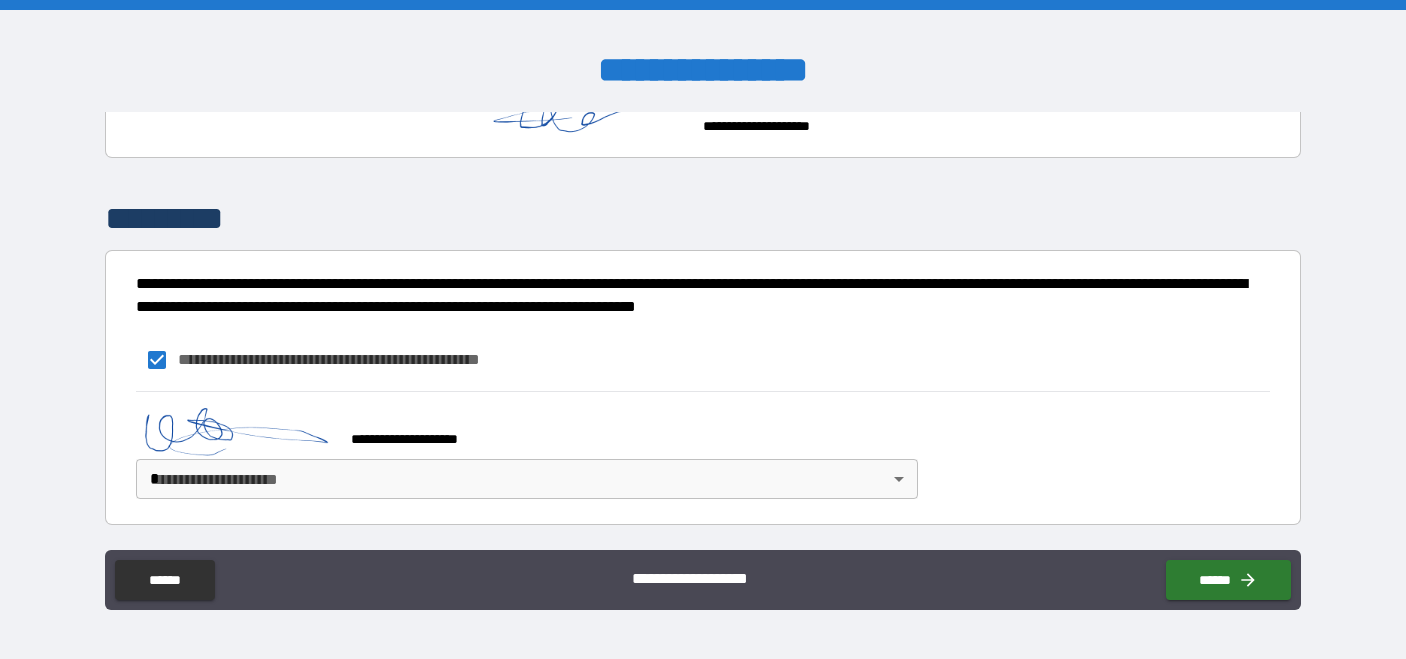 click on "**********" at bounding box center (703, 329) 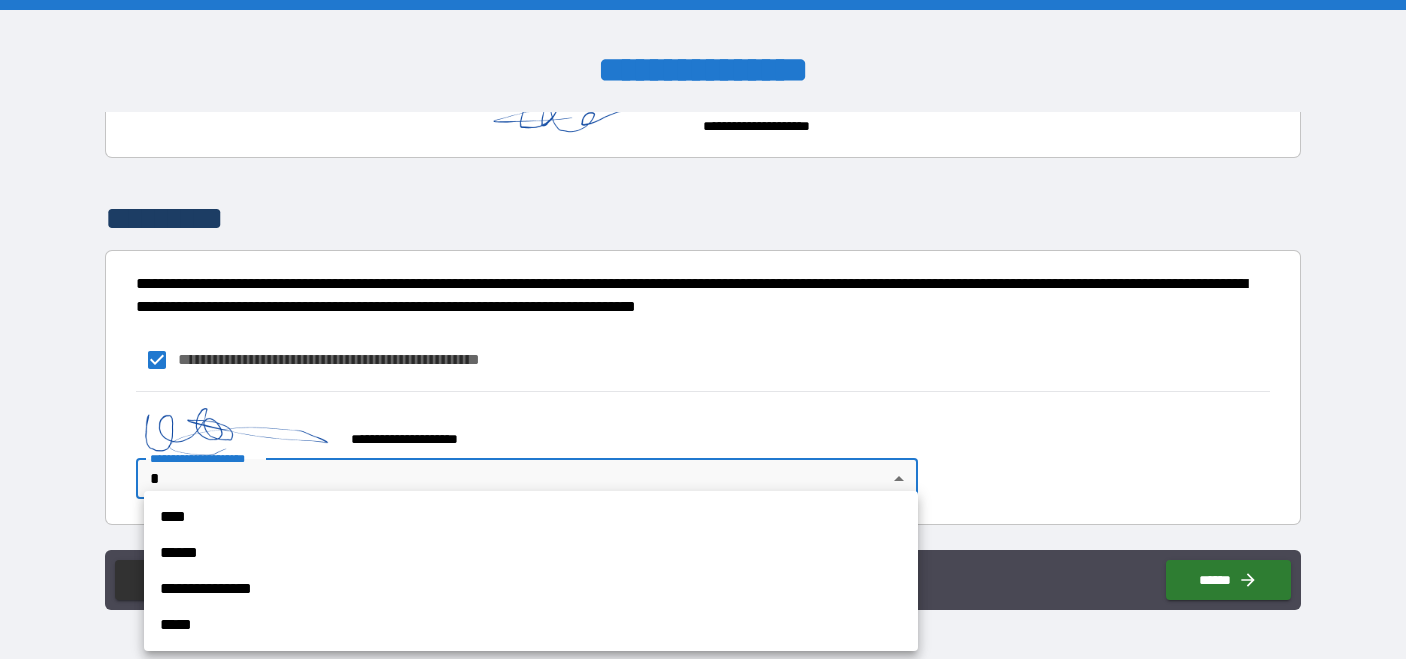 click on "****" at bounding box center [531, 517] 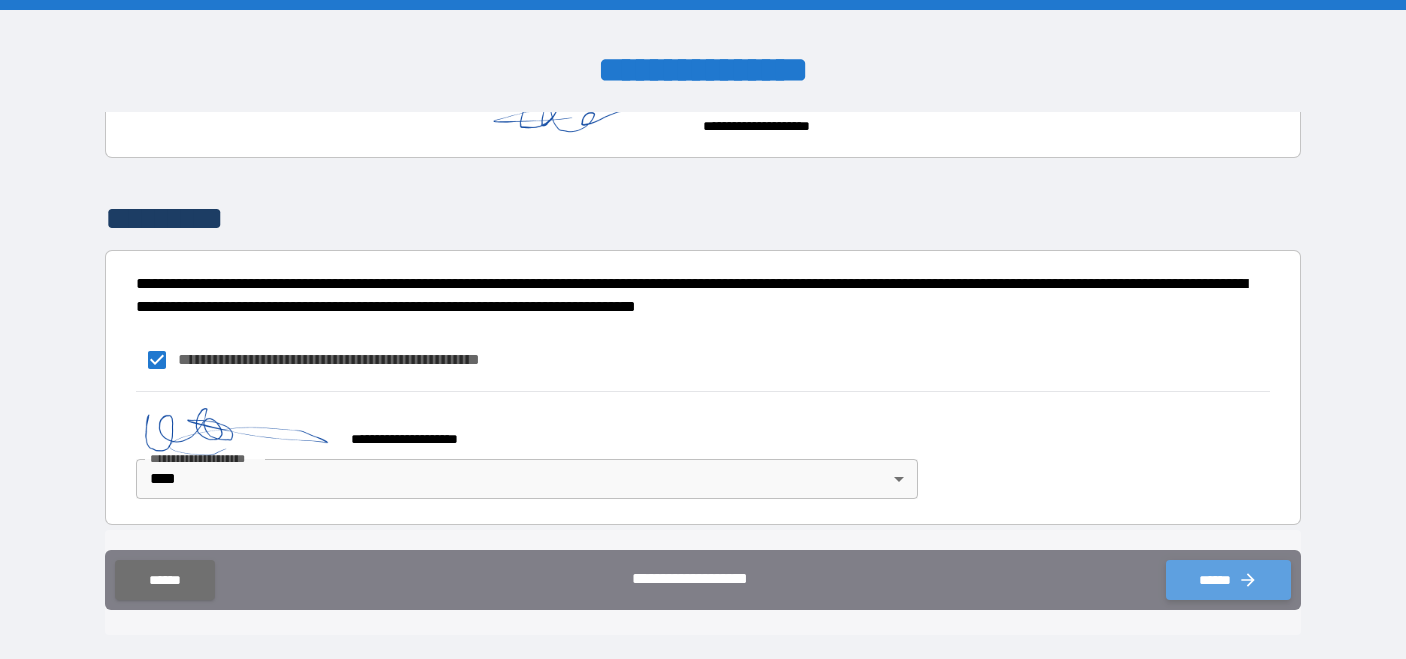 click on "******" at bounding box center (1228, 580) 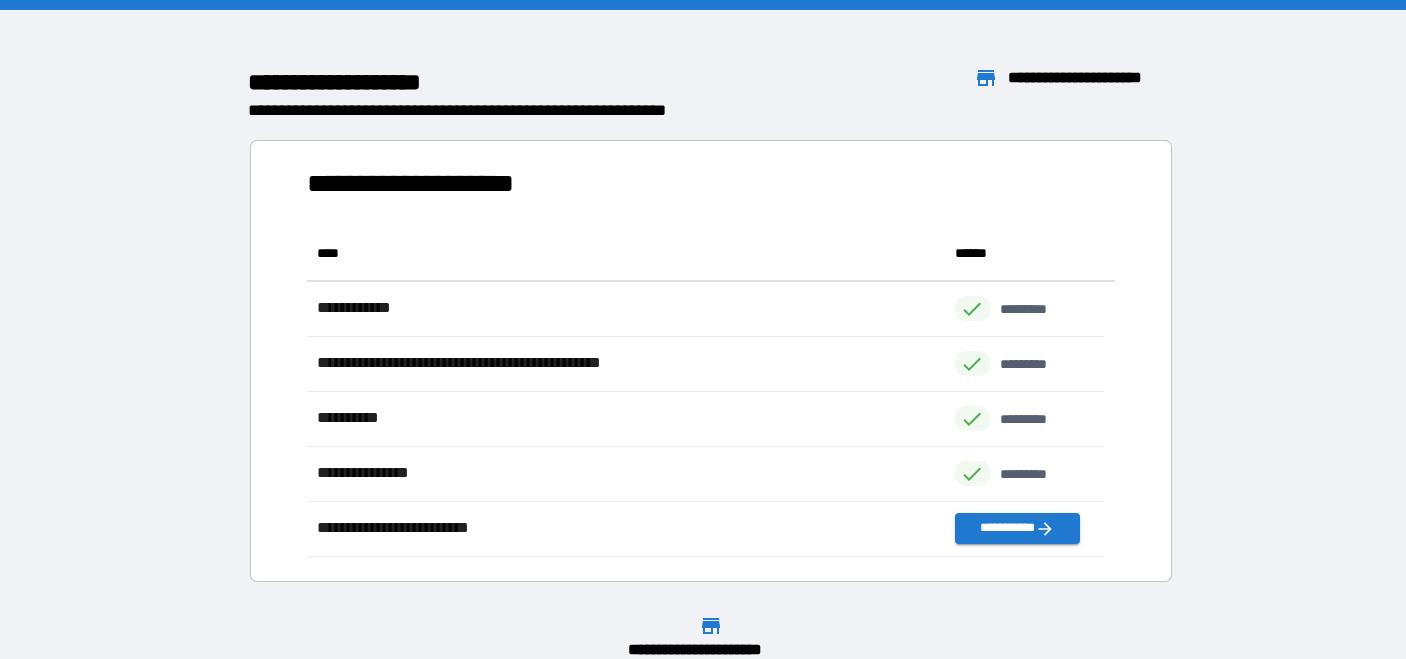 scroll, scrollTop: 16, scrollLeft: 16, axis: both 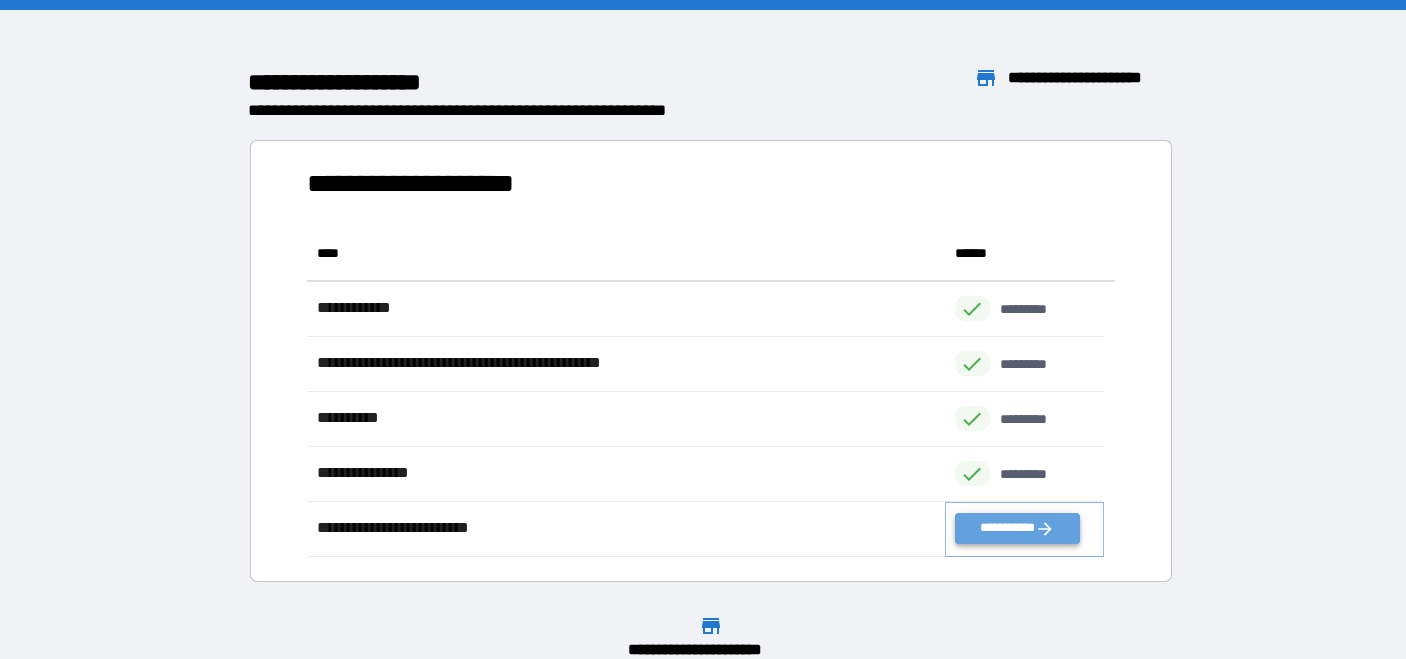 click on "**********" at bounding box center (1017, 528) 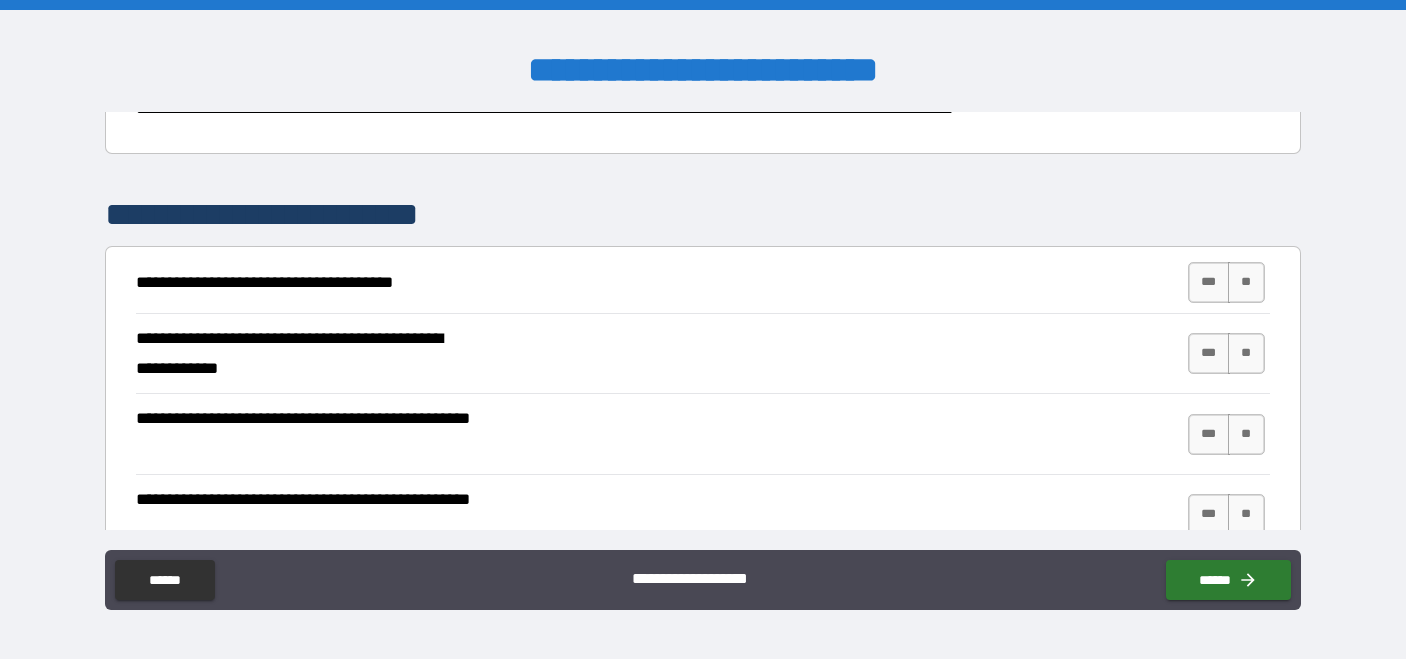 scroll, scrollTop: 281, scrollLeft: 0, axis: vertical 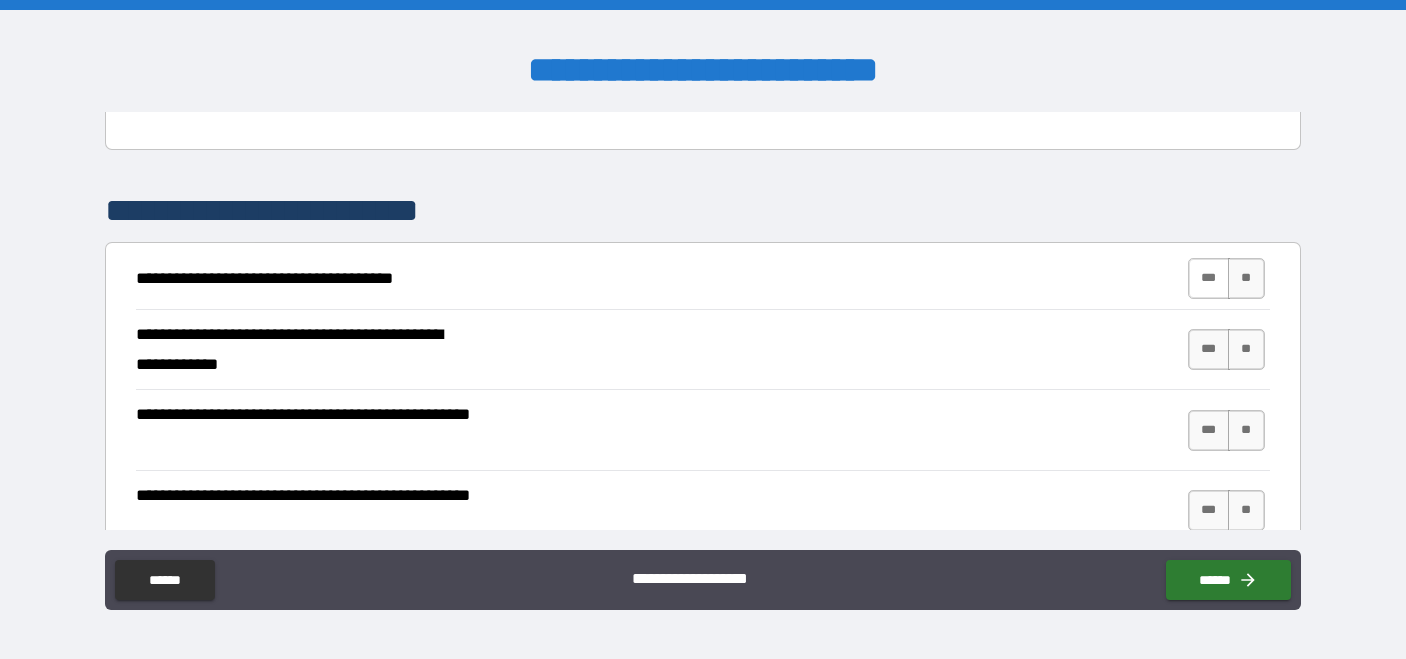 click on "***" at bounding box center [1209, 278] 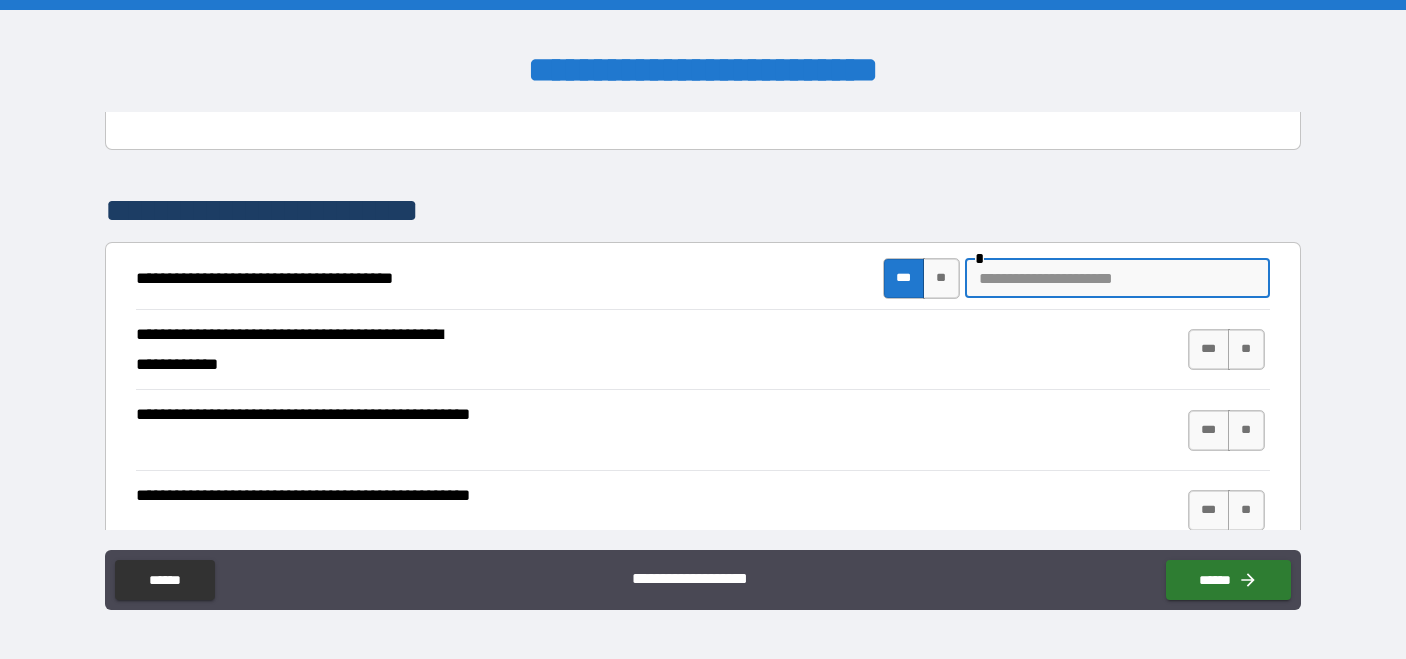 click at bounding box center (1117, 278) 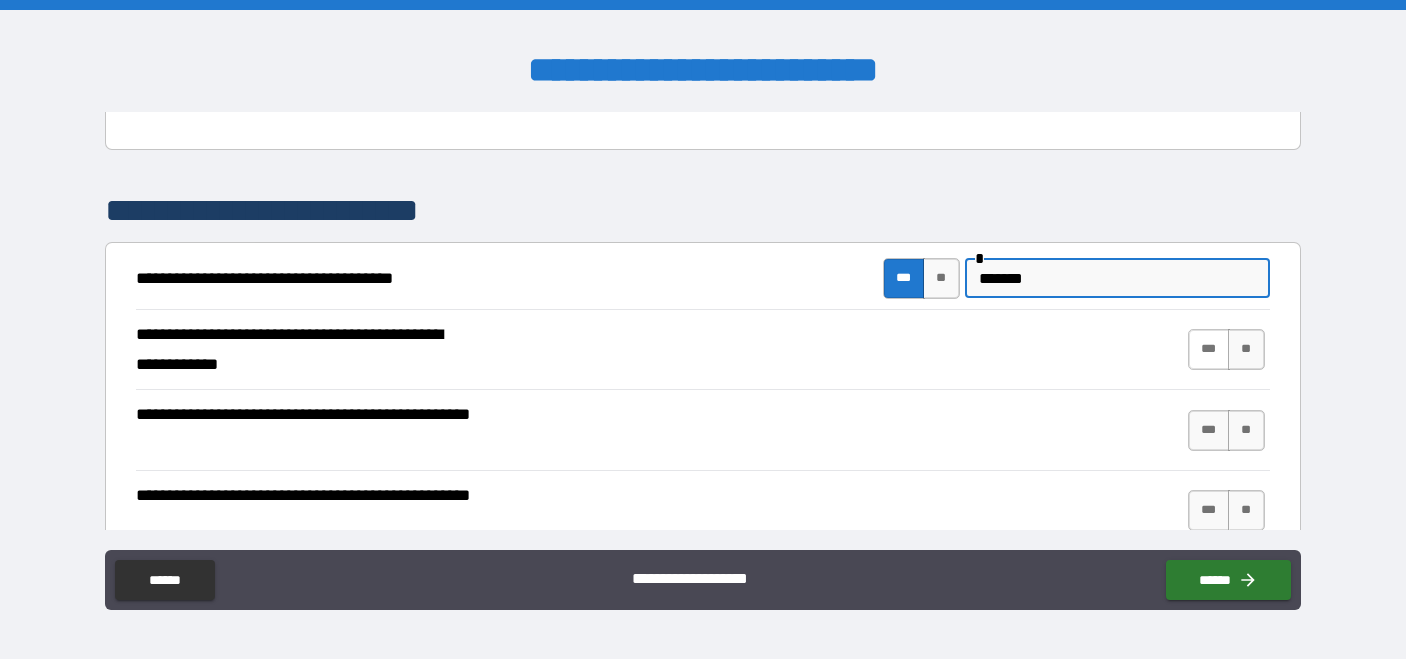 click on "***" at bounding box center (1209, 349) 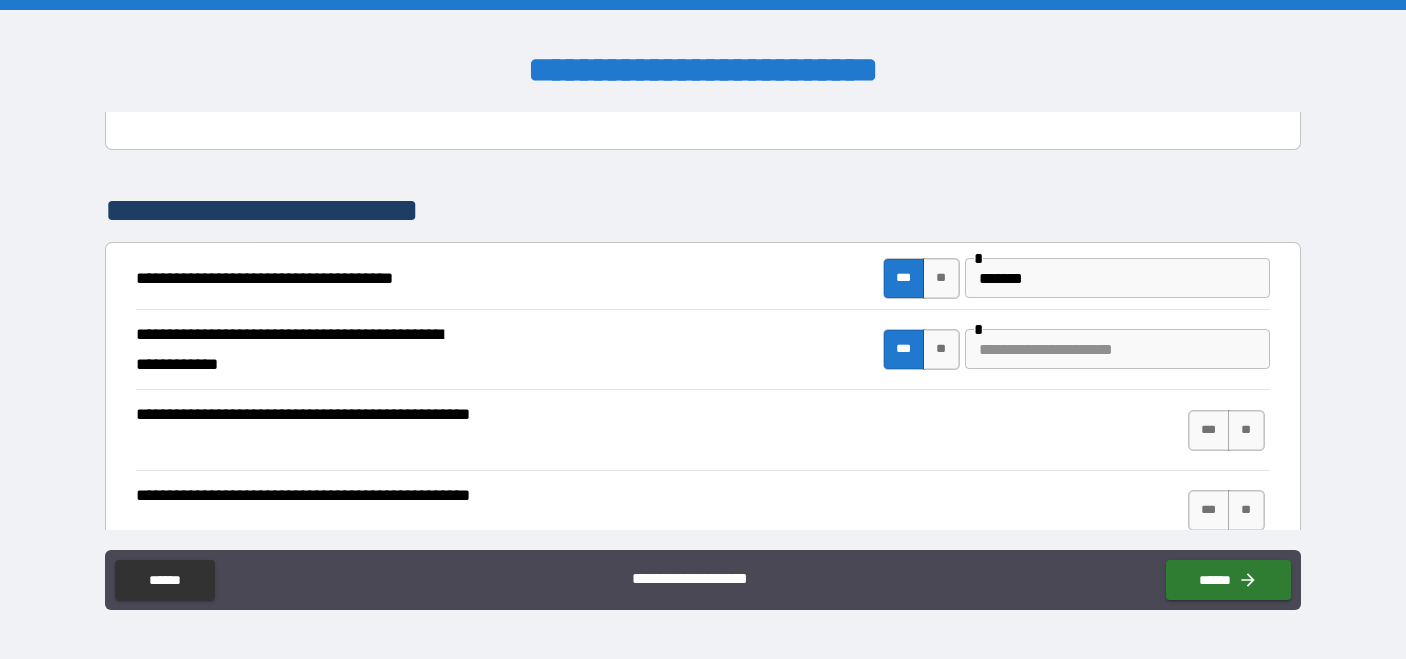 click at bounding box center [1117, 349] 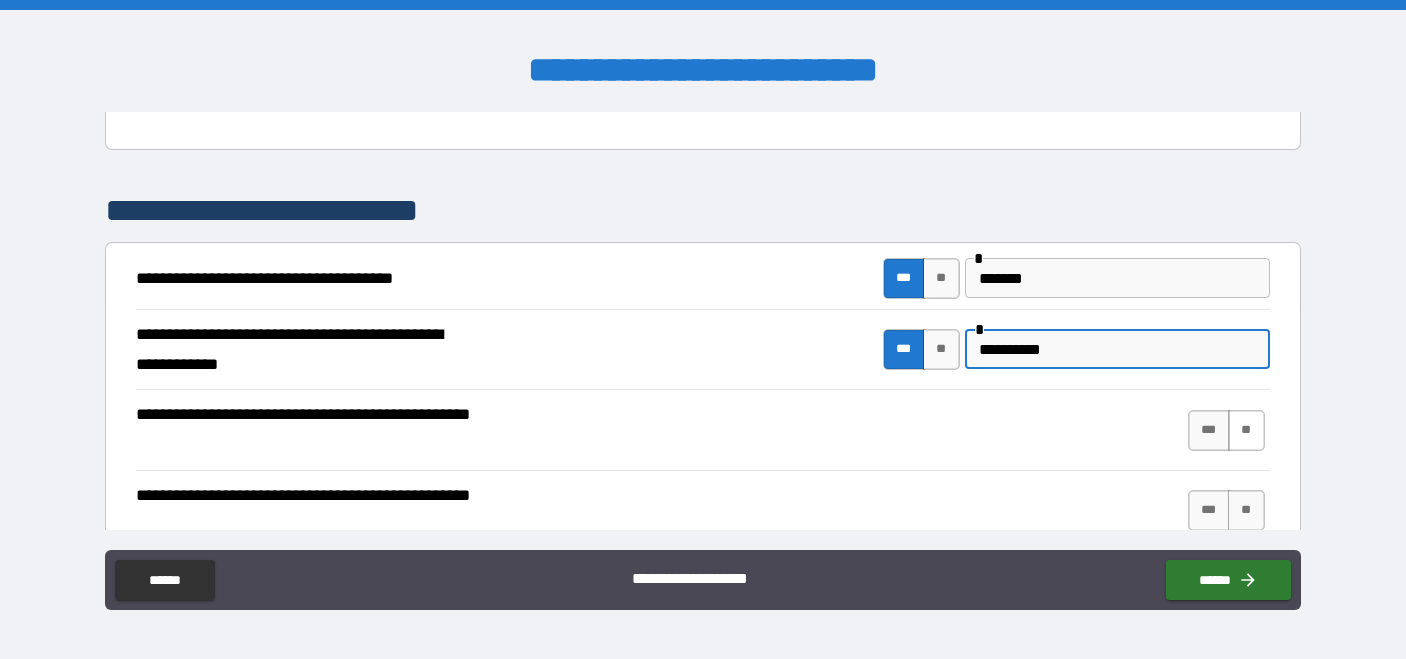 click on "**" at bounding box center [1246, 430] 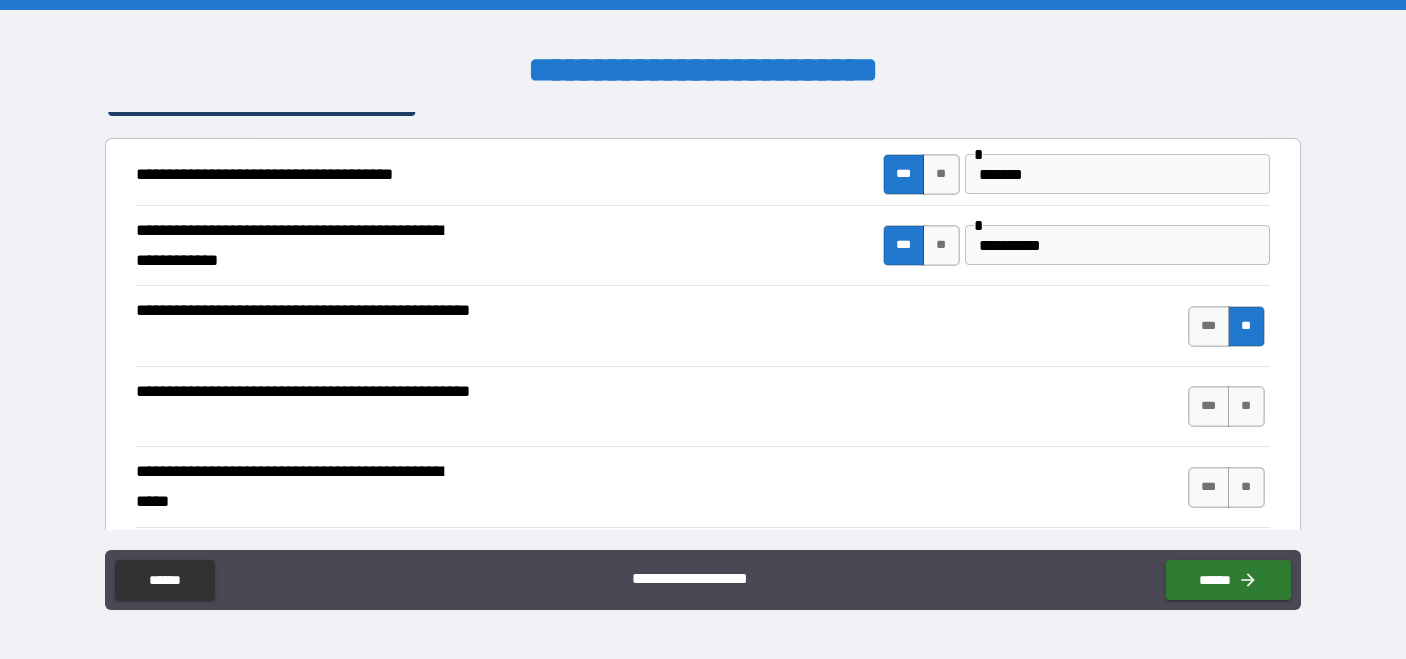 scroll, scrollTop: 433, scrollLeft: 0, axis: vertical 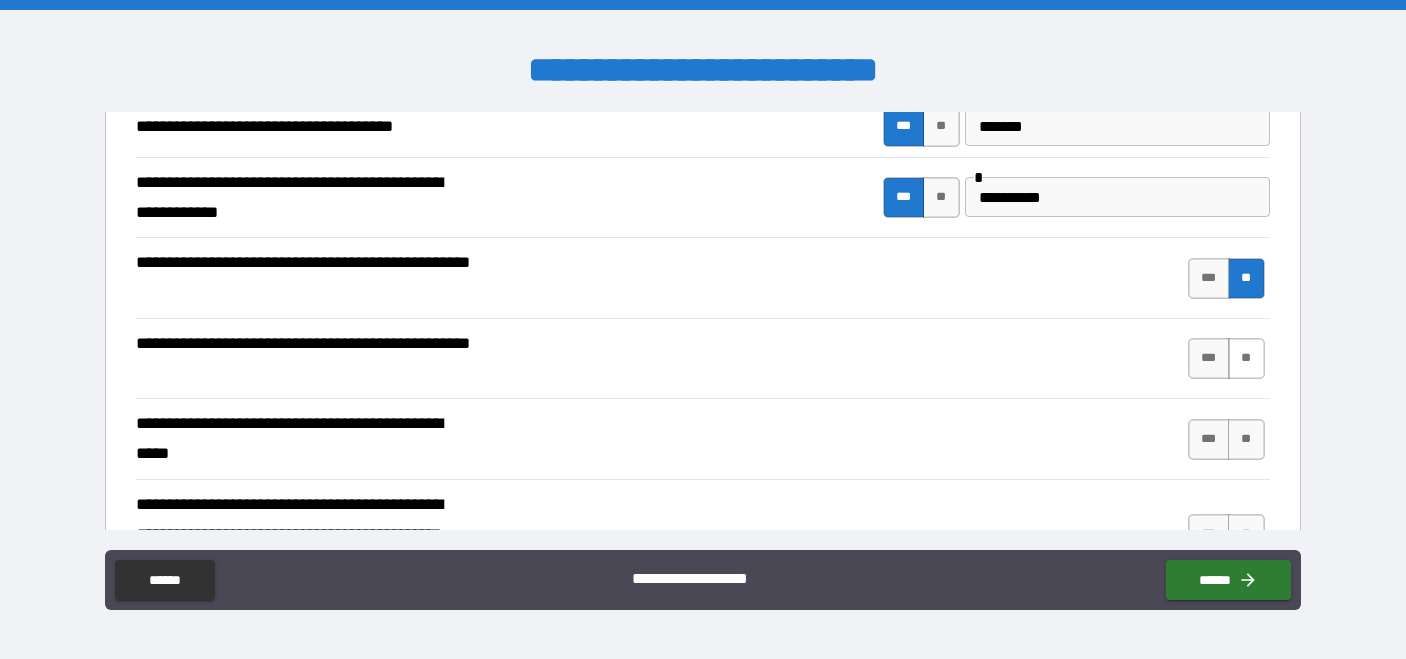 click on "**" at bounding box center (1246, 358) 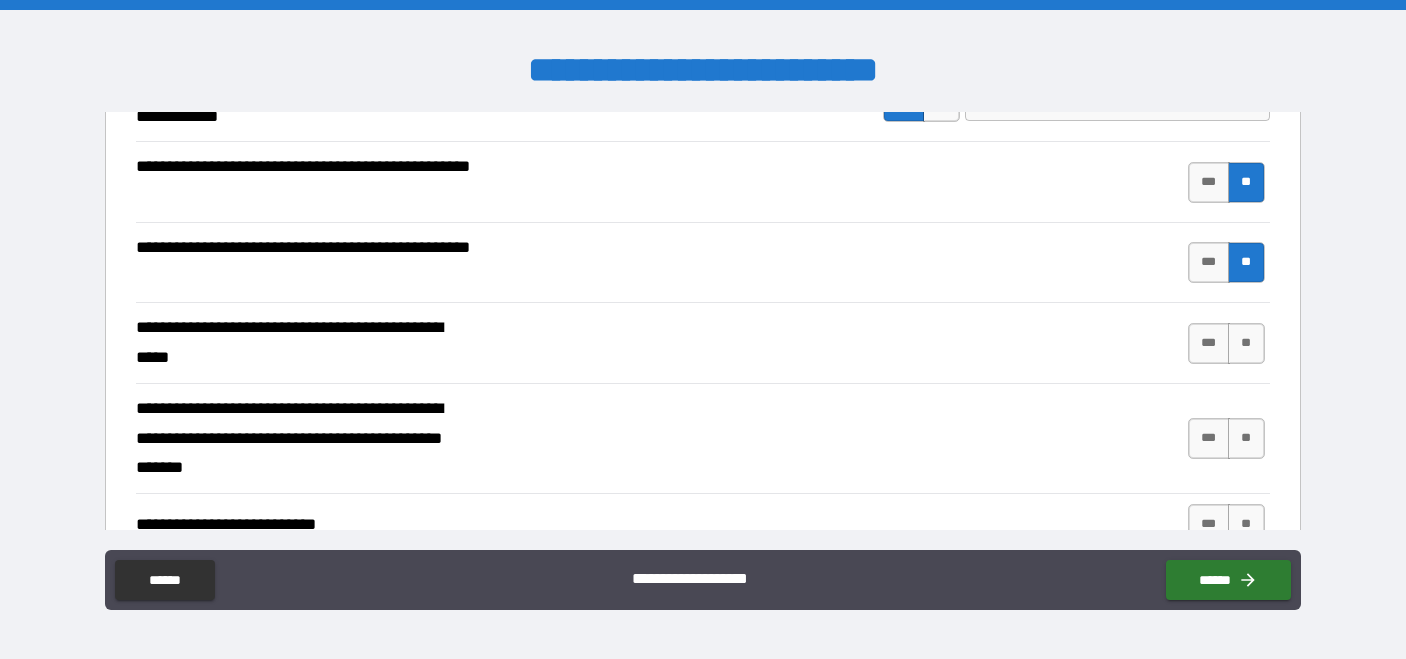 scroll, scrollTop: 541, scrollLeft: 0, axis: vertical 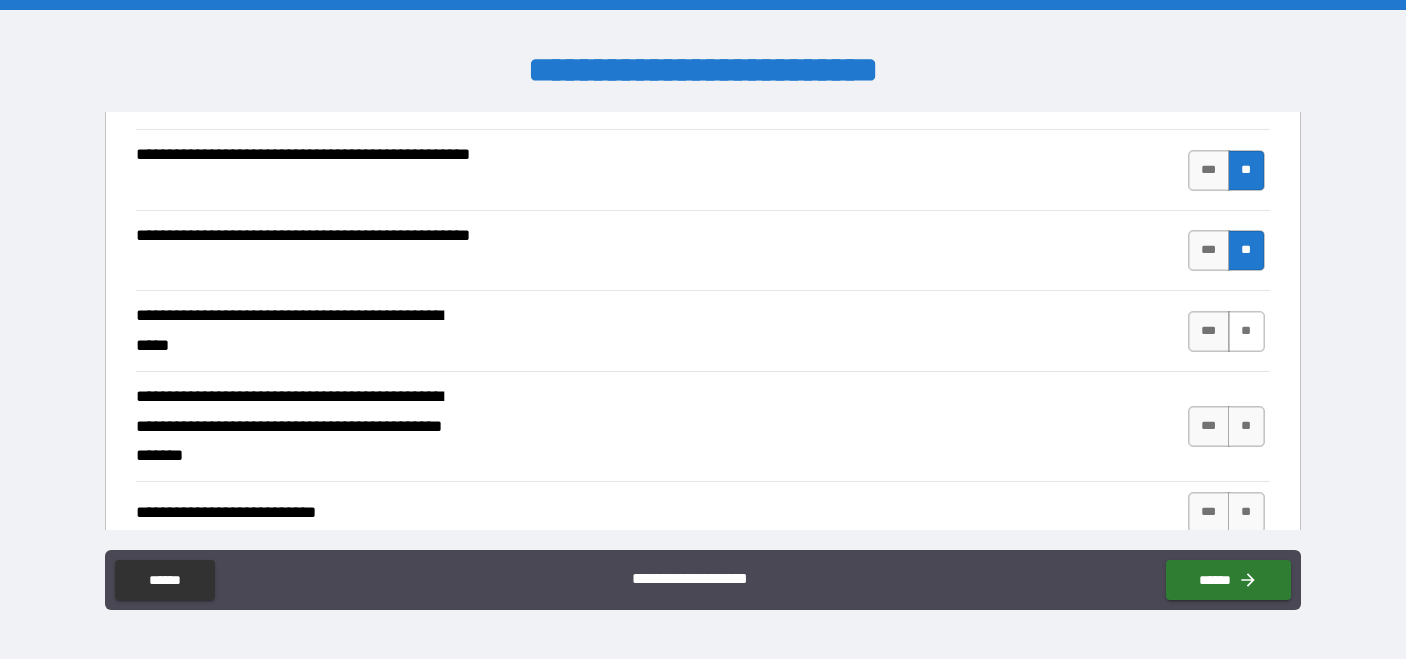 click on "**" at bounding box center (1246, 331) 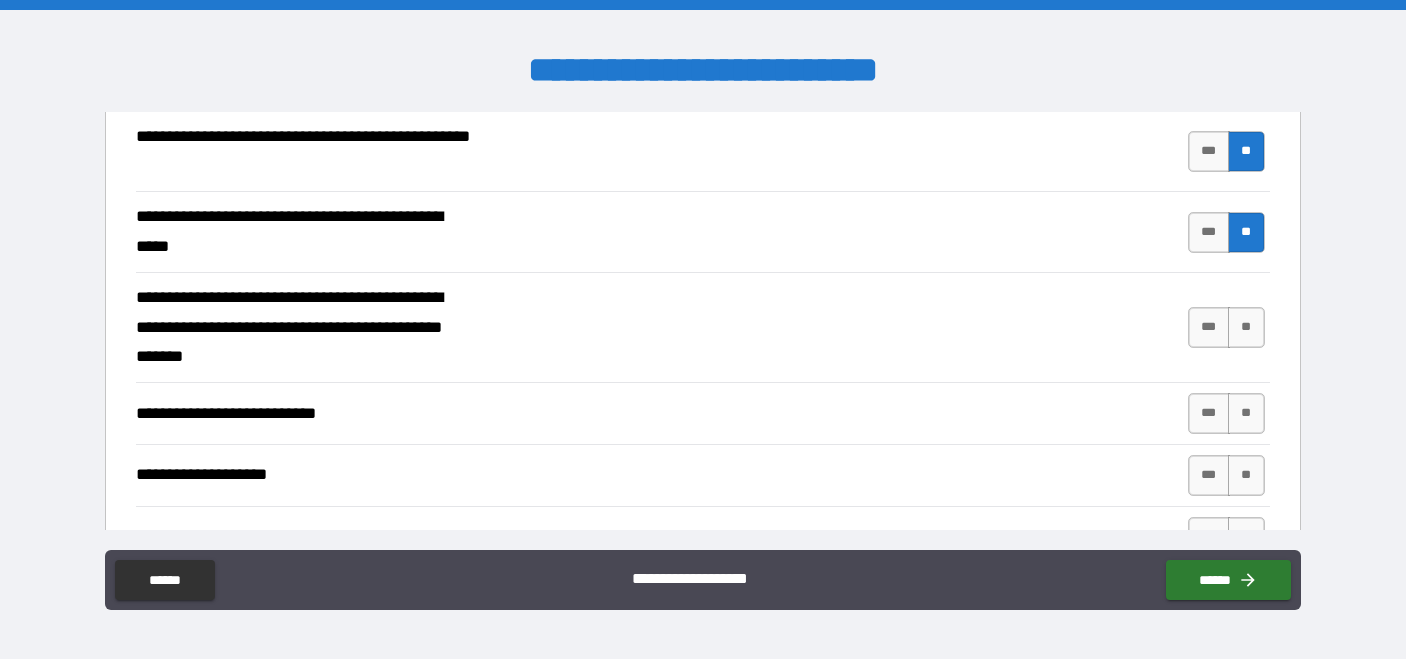 scroll, scrollTop: 663, scrollLeft: 0, axis: vertical 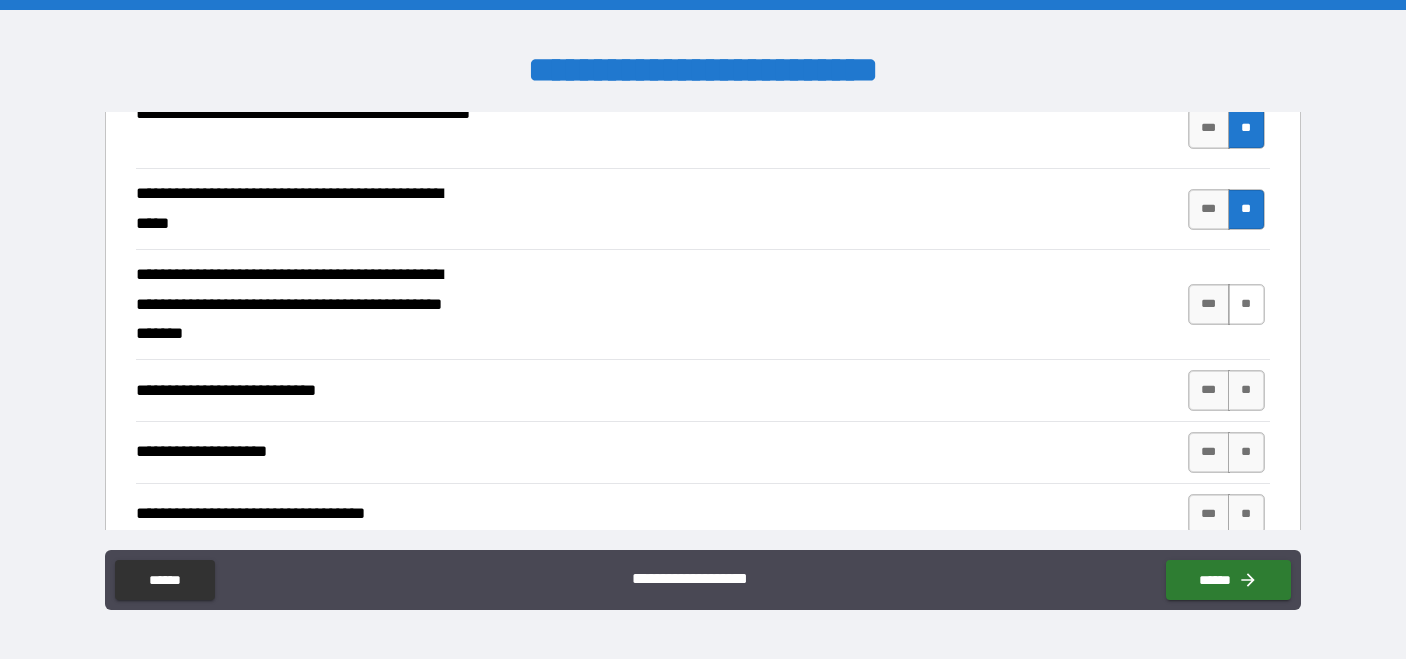 click on "**" at bounding box center (1246, 304) 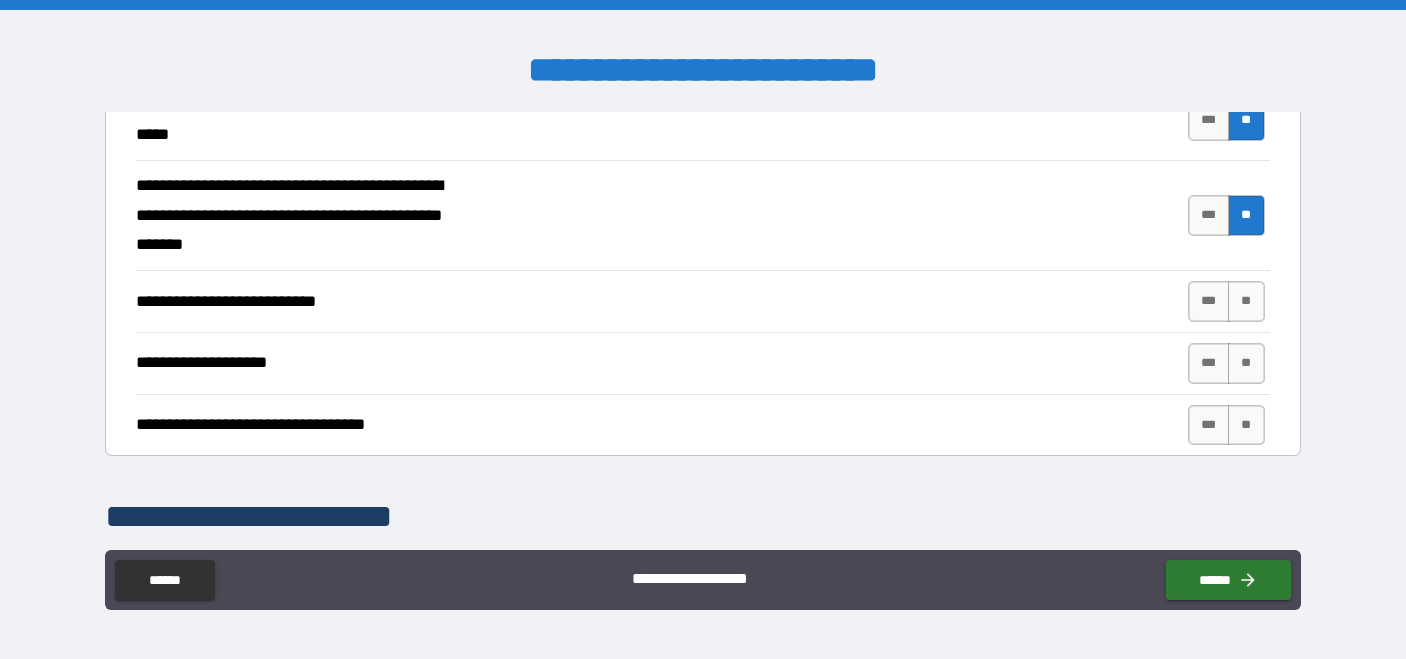 scroll, scrollTop: 759, scrollLeft: 0, axis: vertical 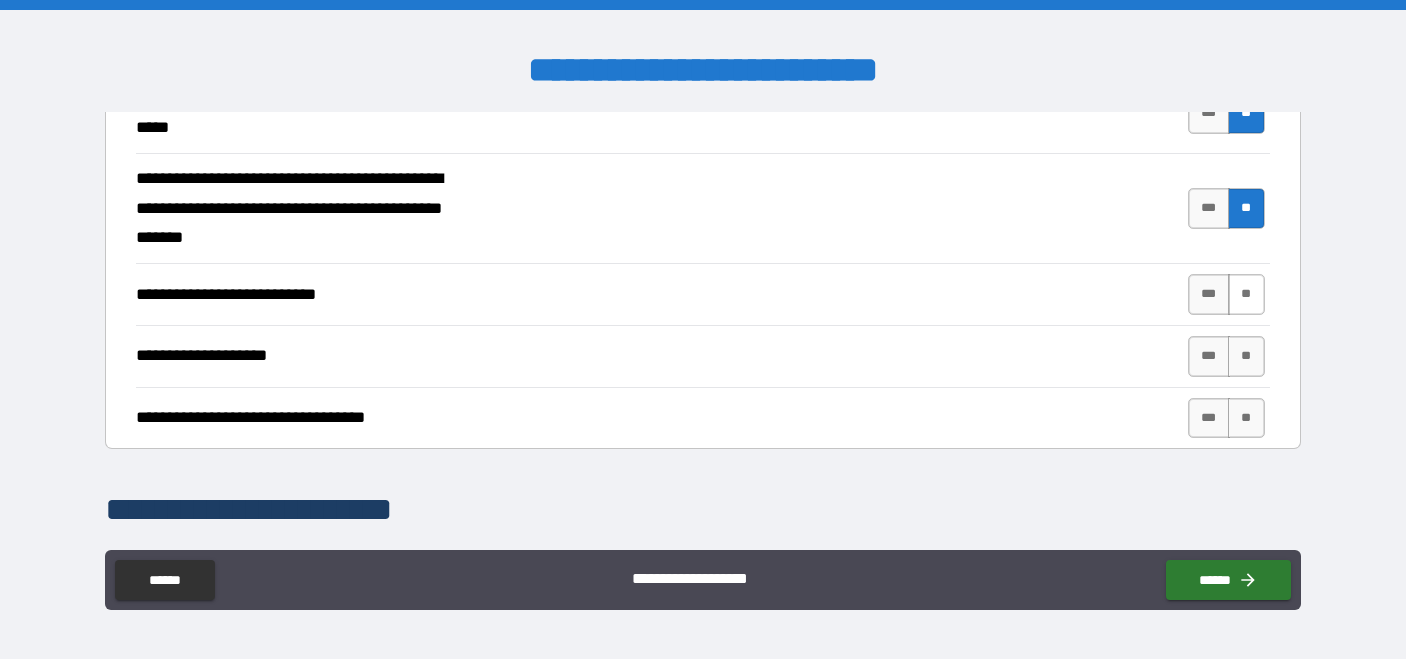 click on "**" at bounding box center [1246, 294] 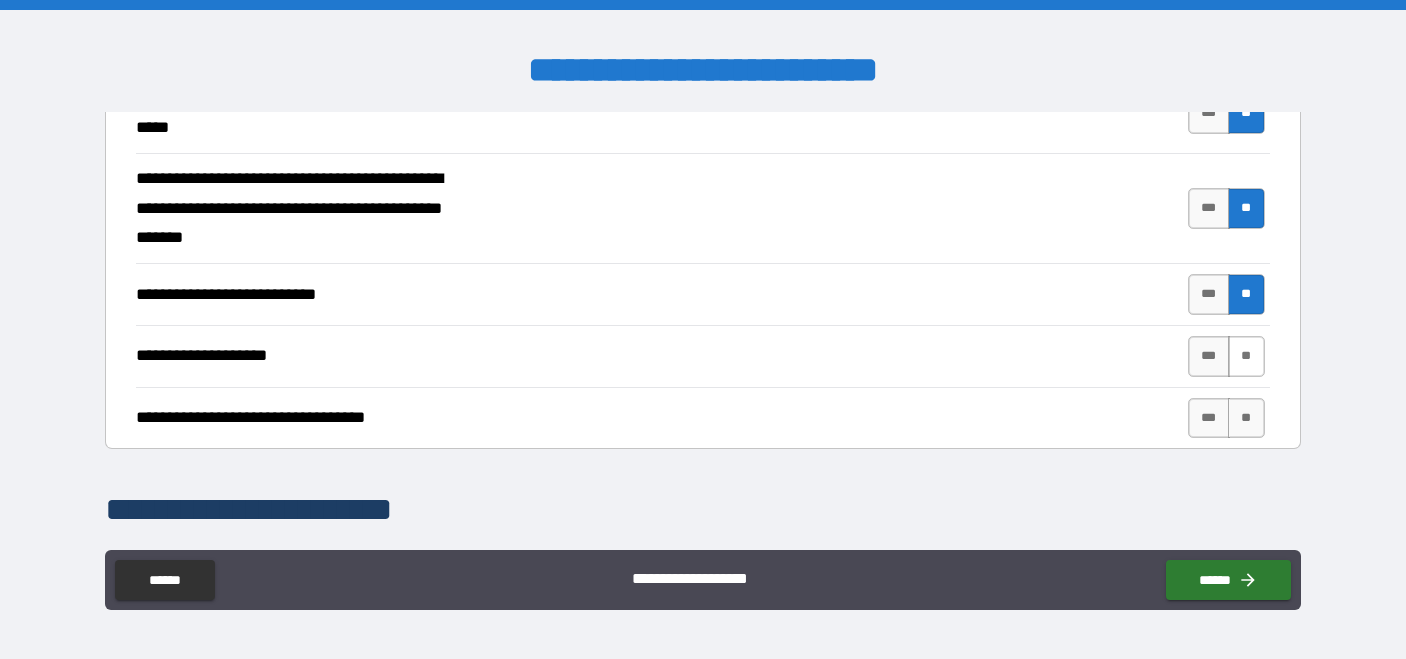 click on "**" at bounding box center [1246, 356] 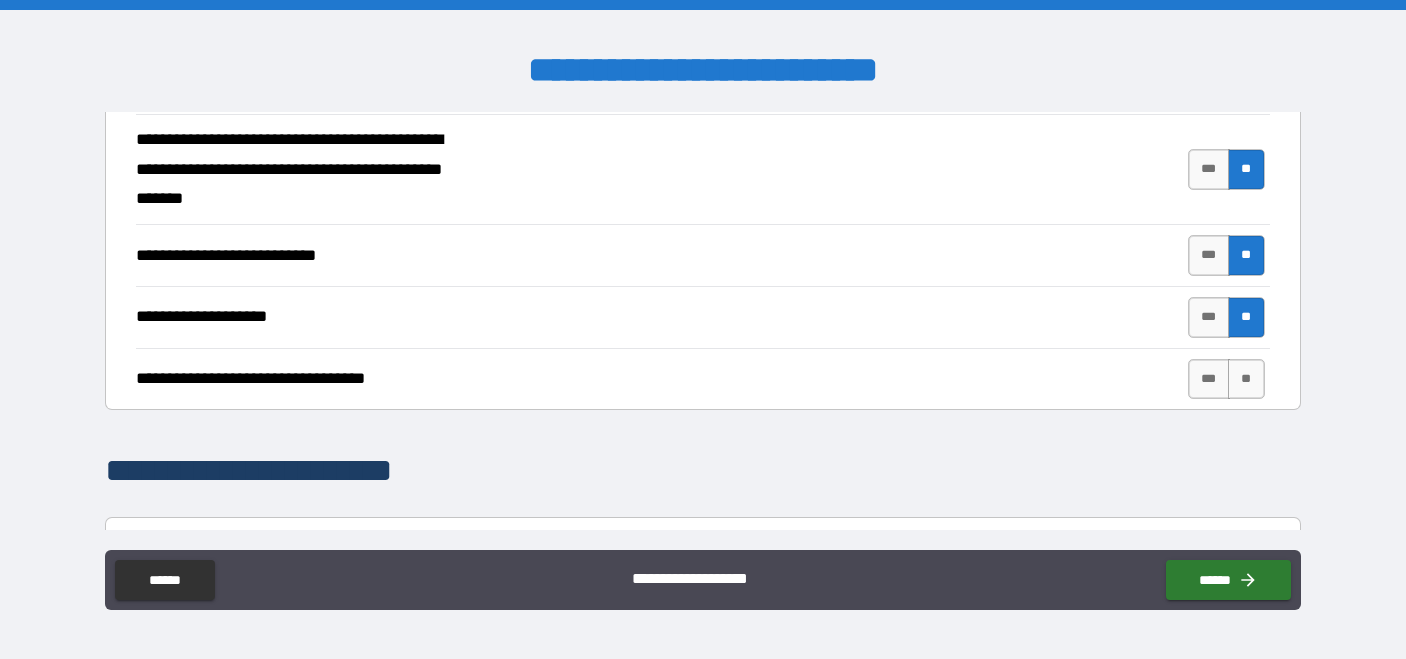 scroll, scrollTop: 829, scrollLeft: 0, axis: vertical 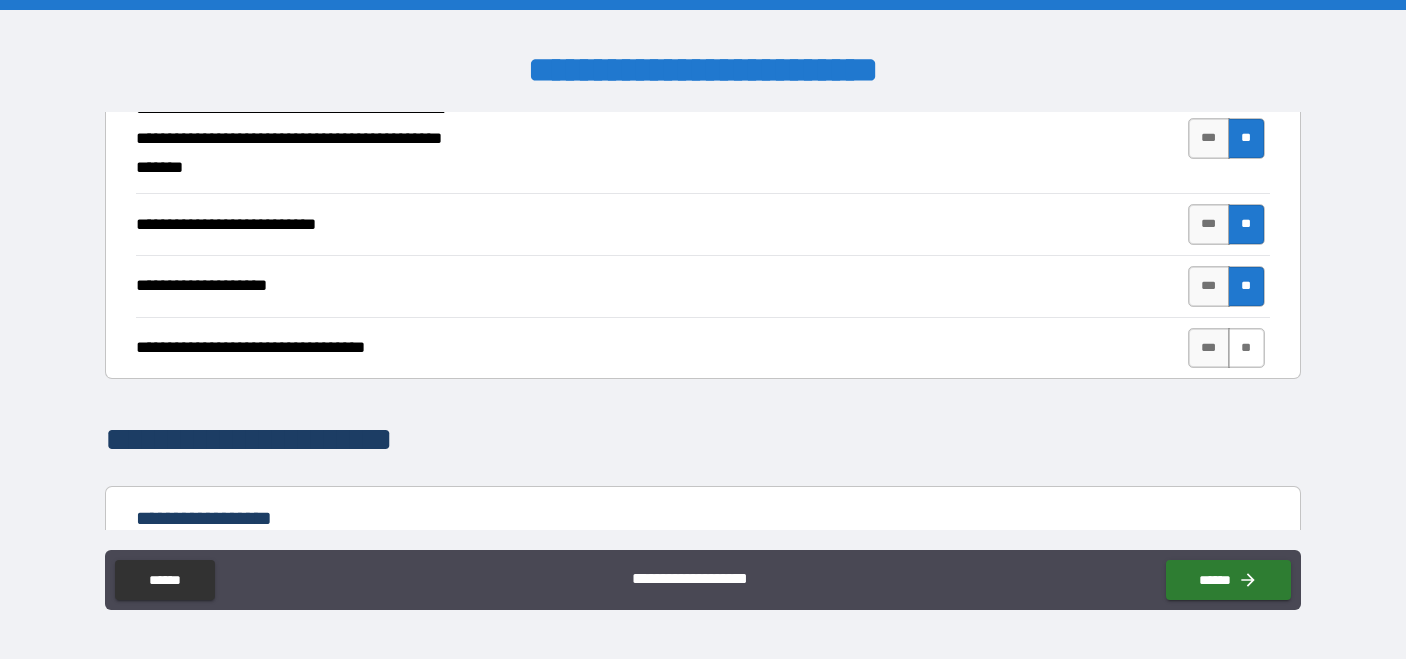click on "**" at bounding box center [1246, 348] 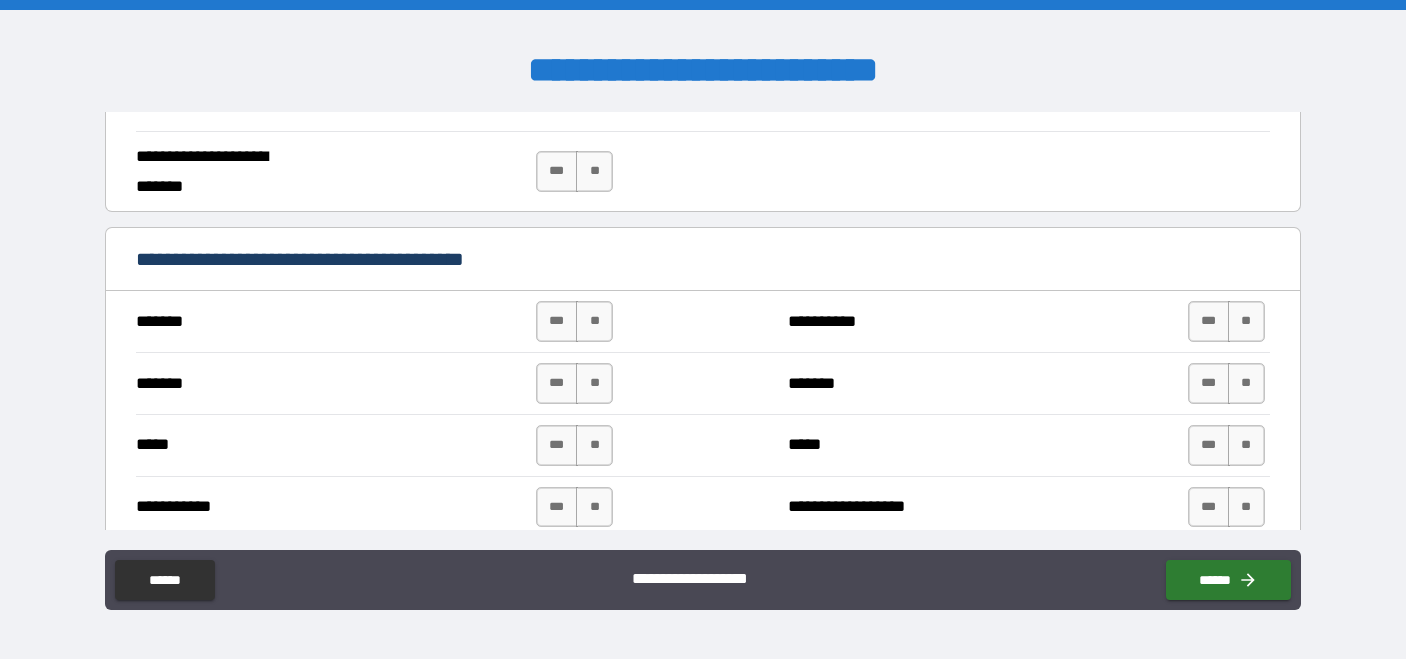 scroll, scrollTop: 1380, scrollLeft: 0, axis: vertical 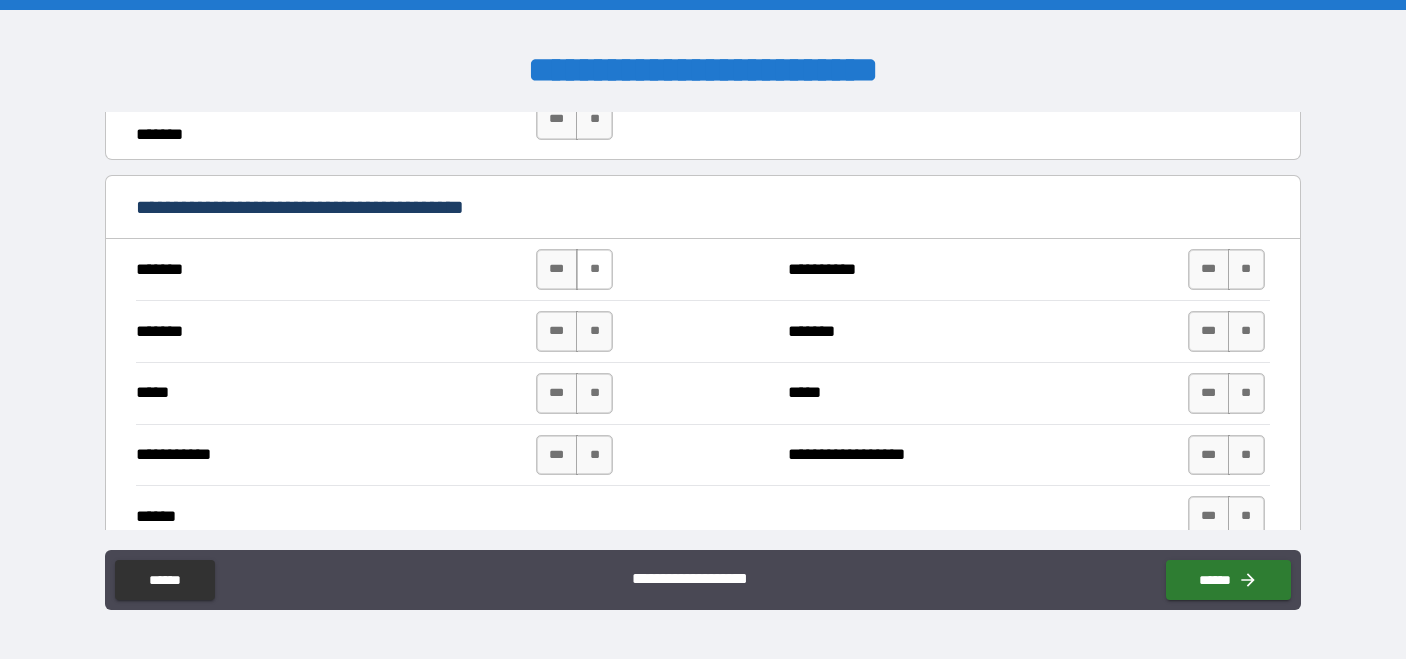 click on "**" at bounding box center [594, 269] 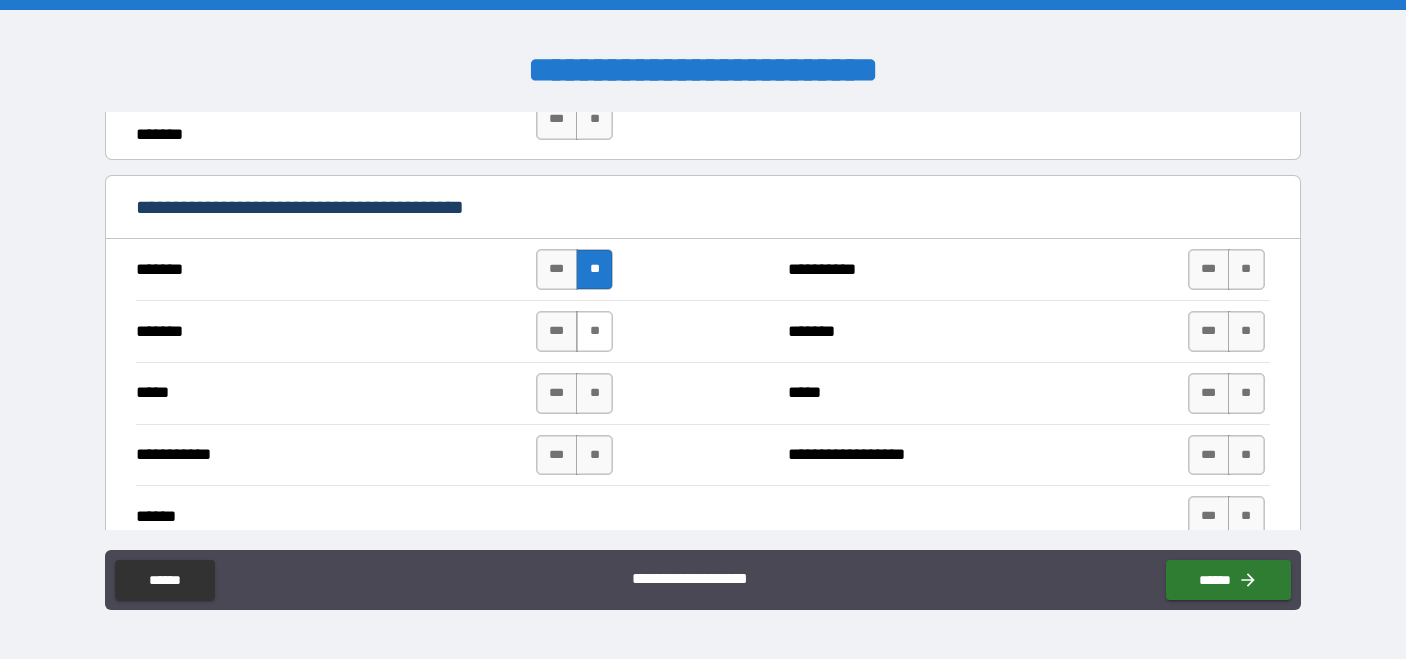 click on "**" at bounding box center (594, 331) 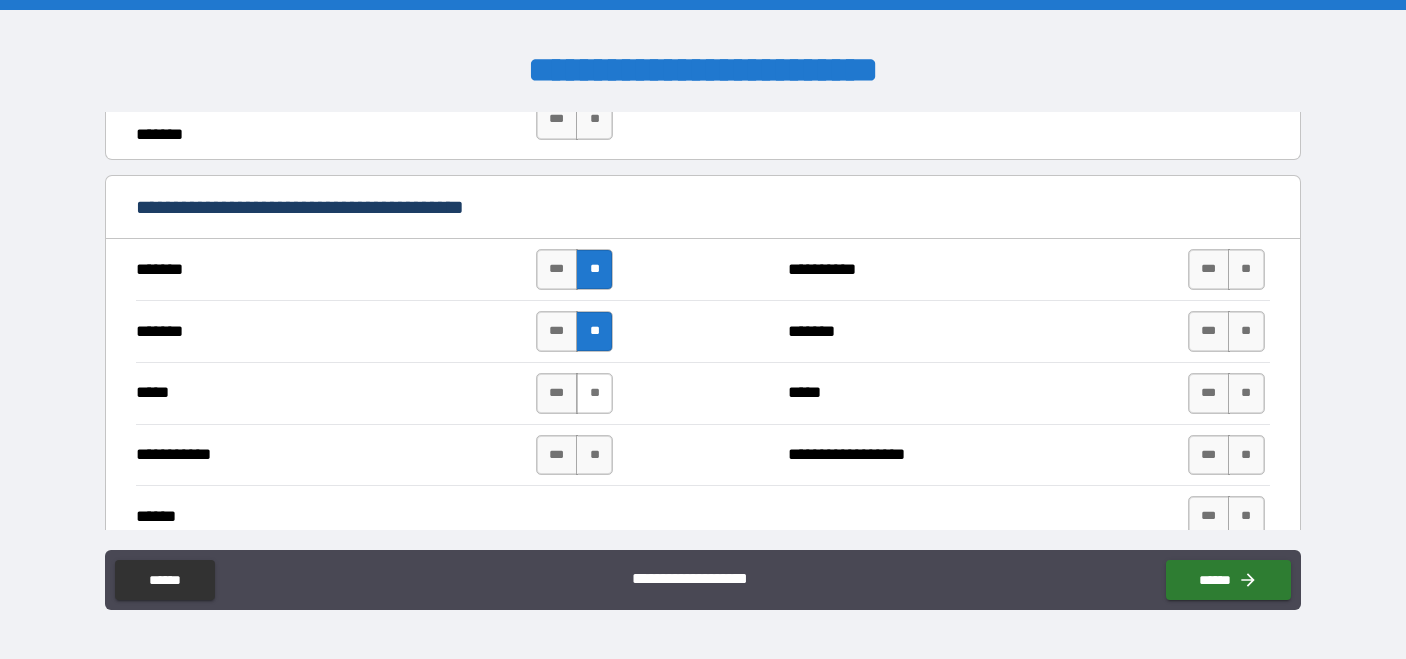 click on "**" at bounding box center [594, 393] 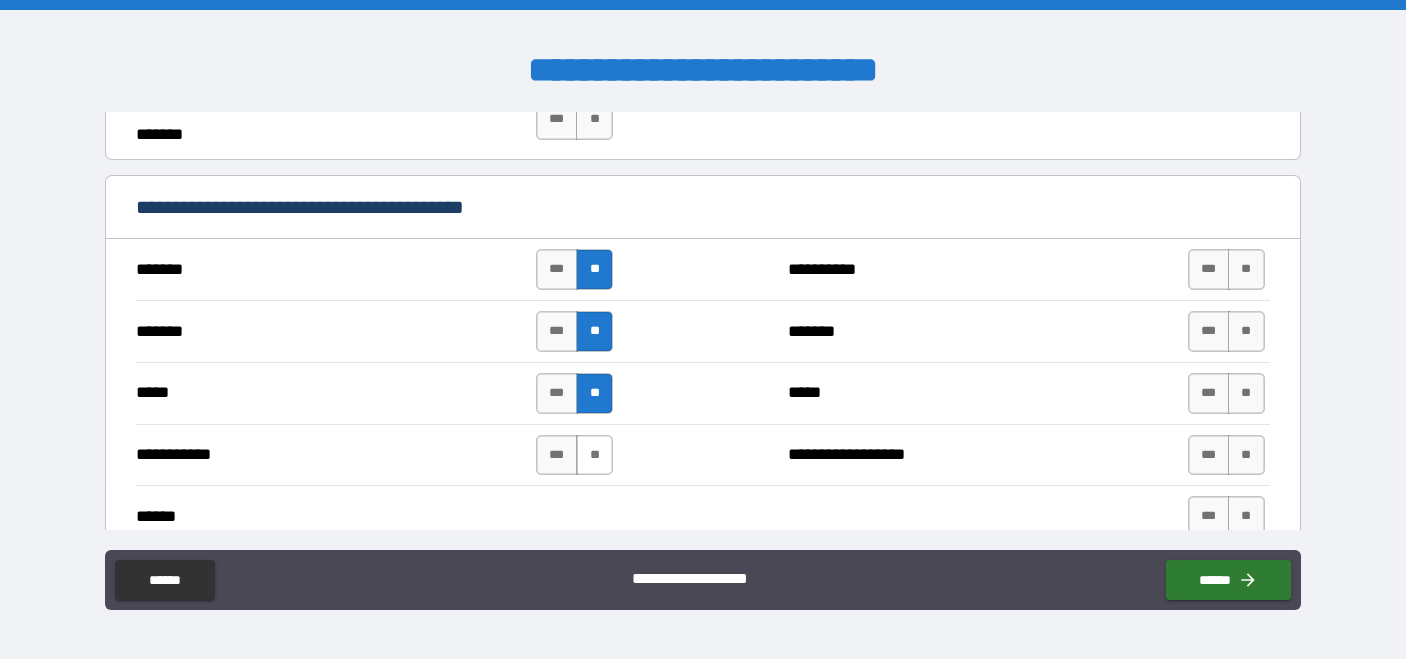 click on "**" at bounding box center (594, 455) 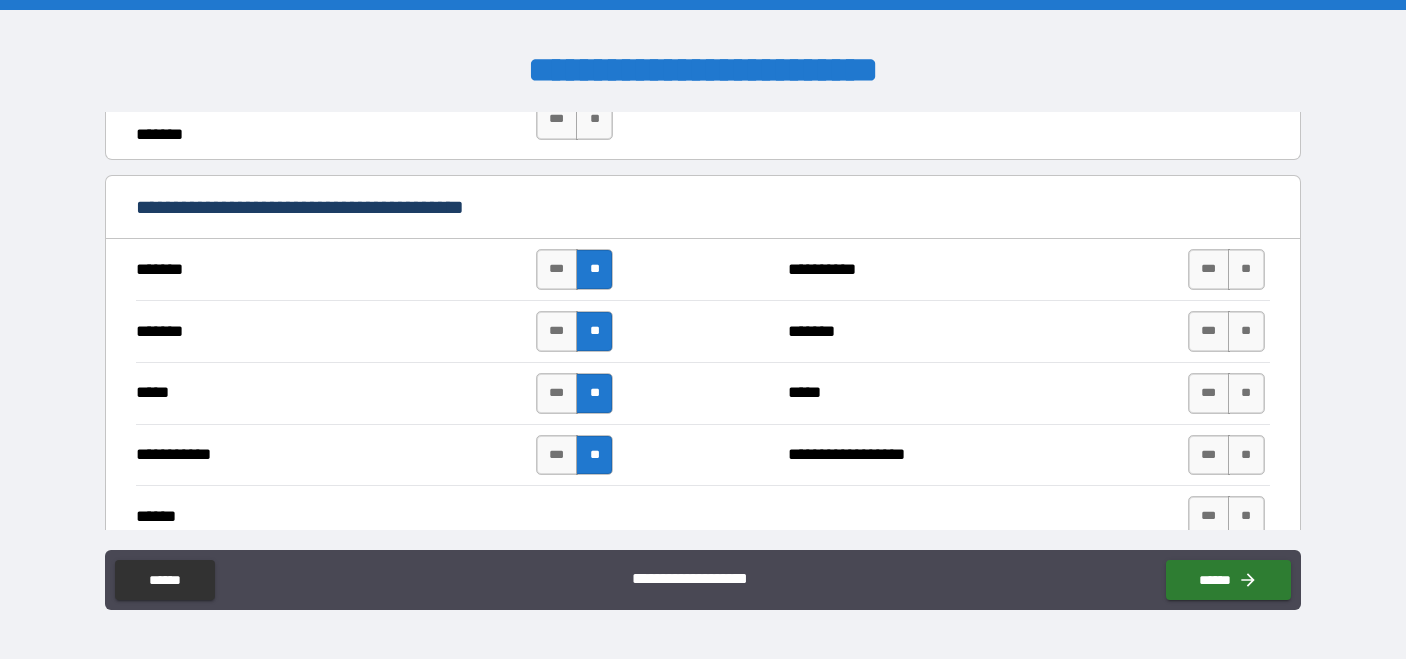 scroll, scrollTop: 1445, scrollLeft: 0, axis: vertical 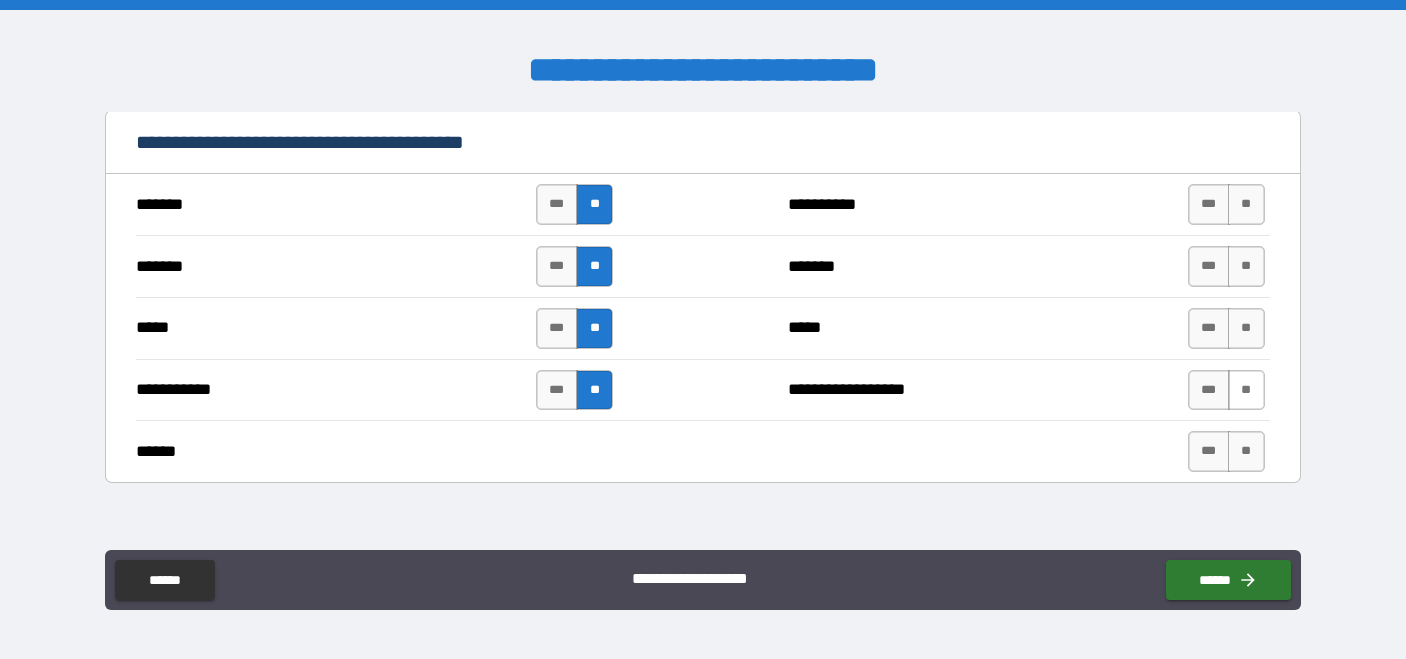 click on "**" at bounding box center (1246, 390) 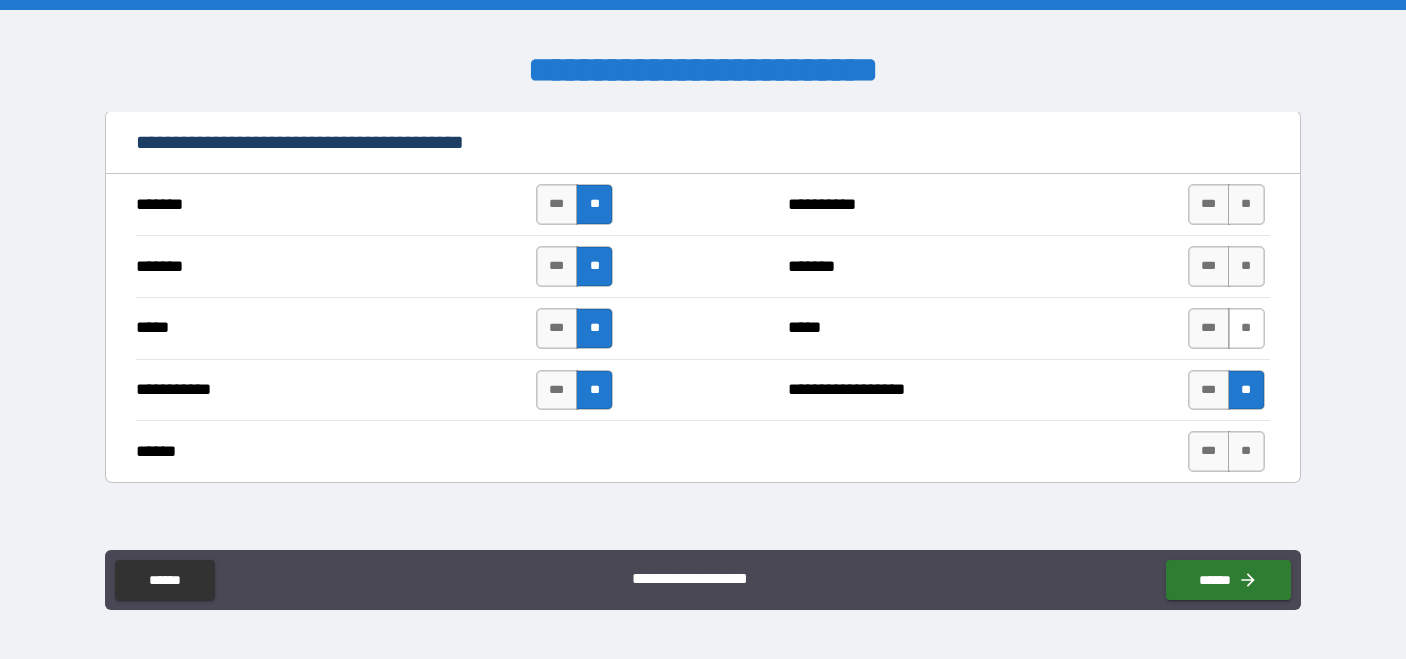 click on "**" at bounding box center [1246, 328] 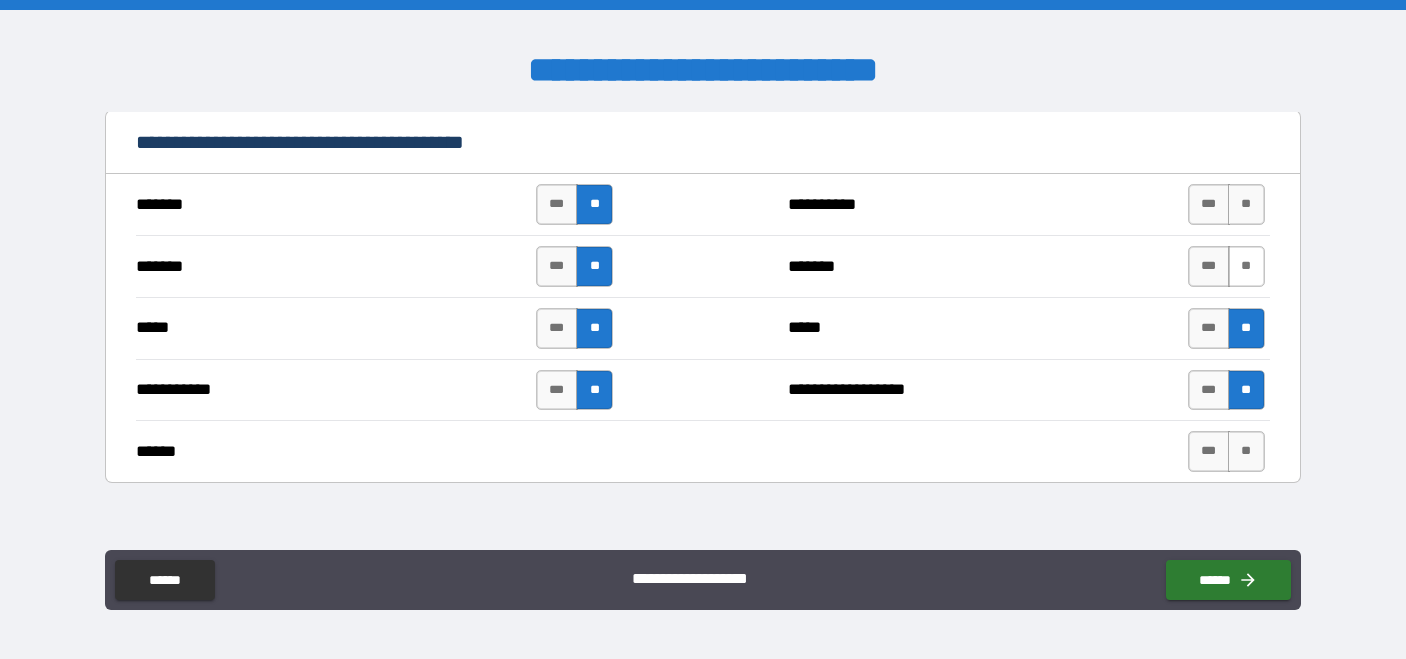 click on "**" at bounding box center [1246, 266] 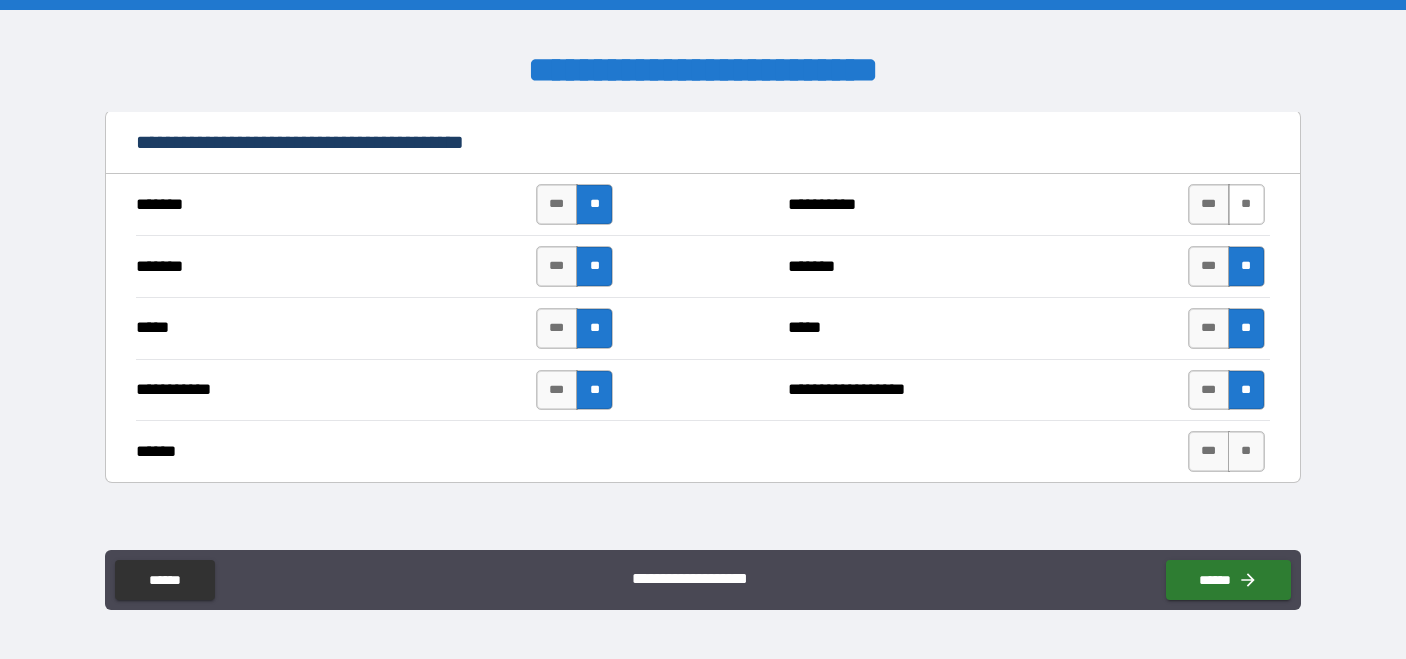 click on "**" at bounding box center (1246, 204) 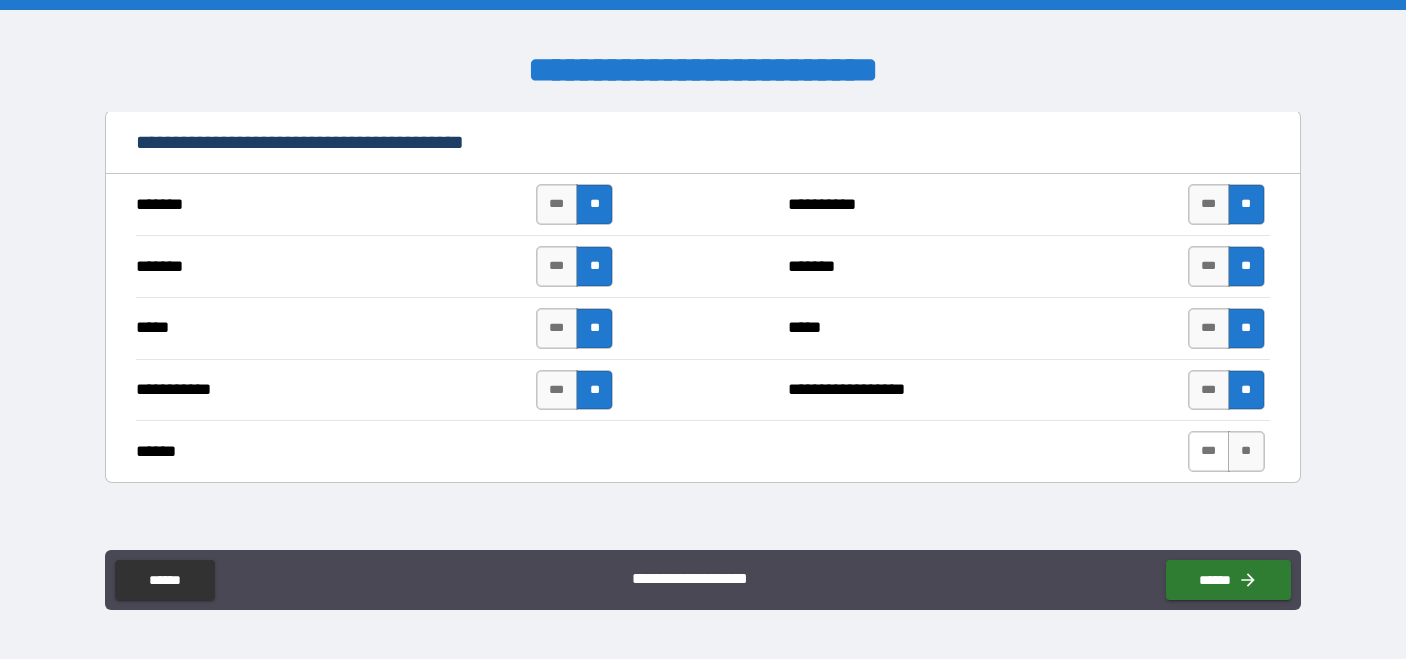 click on "***" at bounding box center (1209, 451) 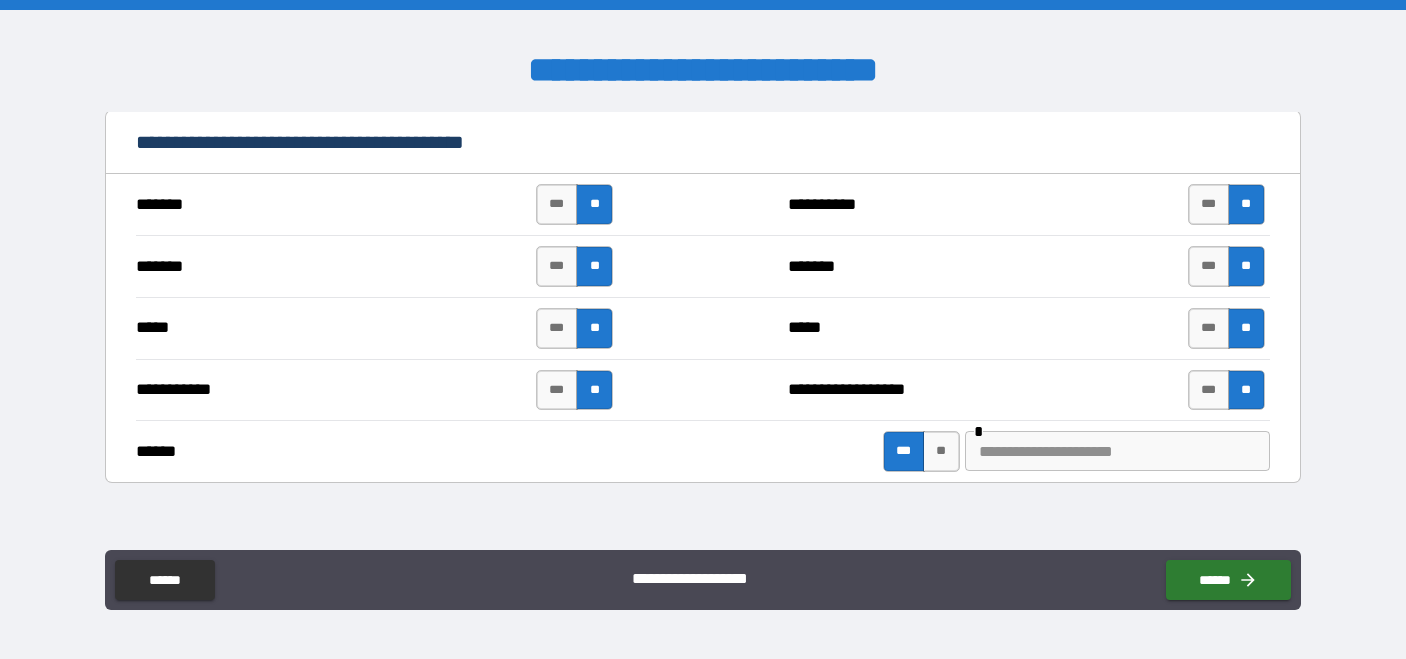 click at bounding box center (1117, 451) 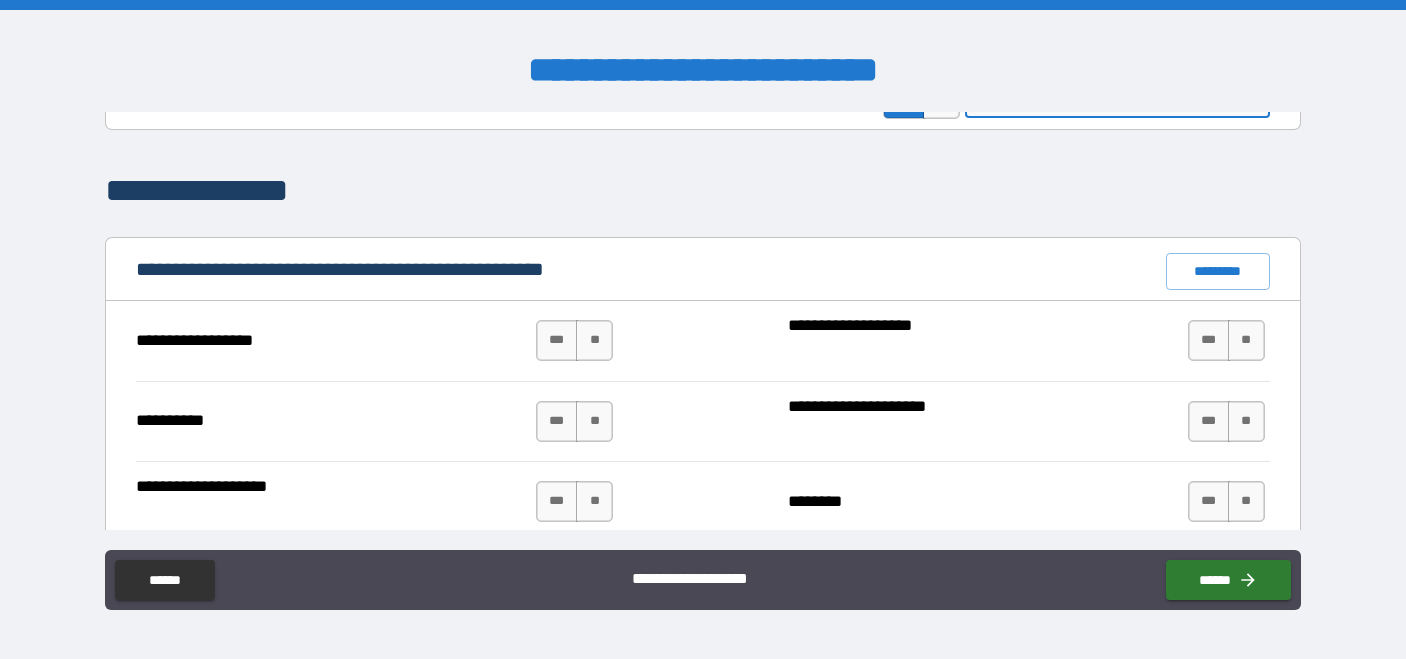 scroll, scrollTop: 1818, scrollLeft: 0, axis: vertical 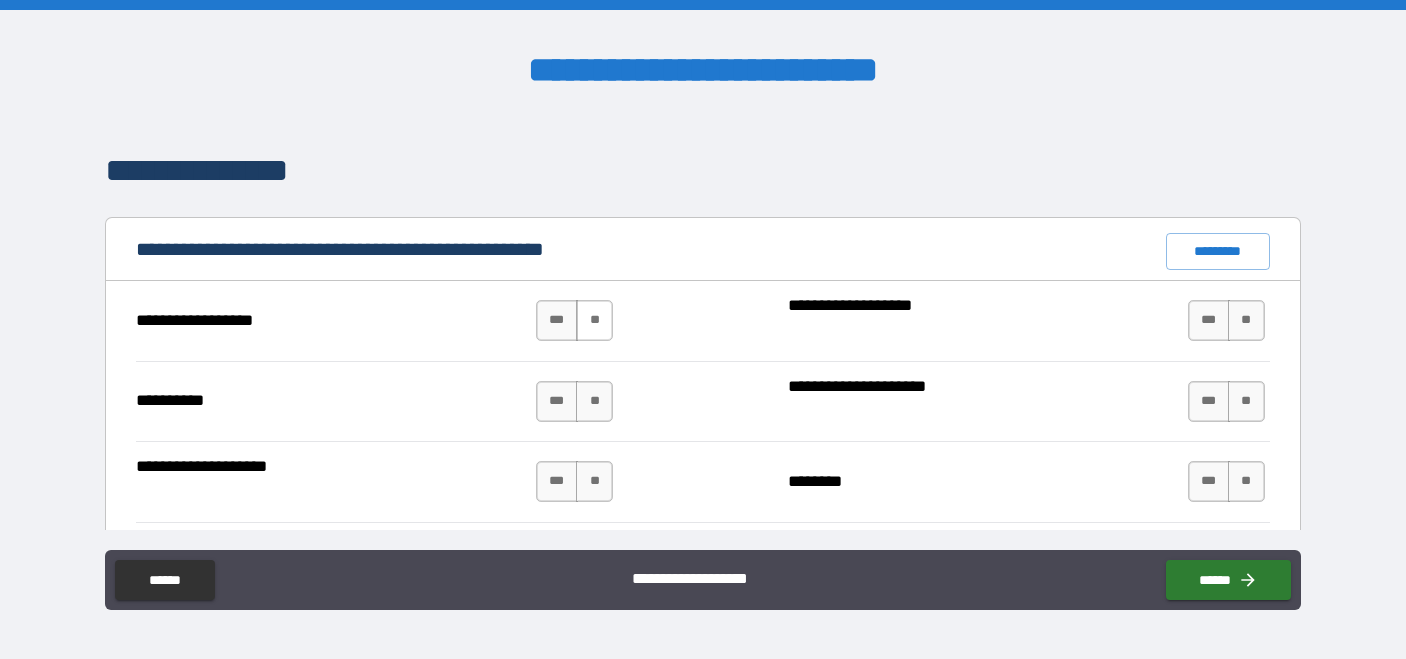 click on "**" at bounding box center [594, 320] 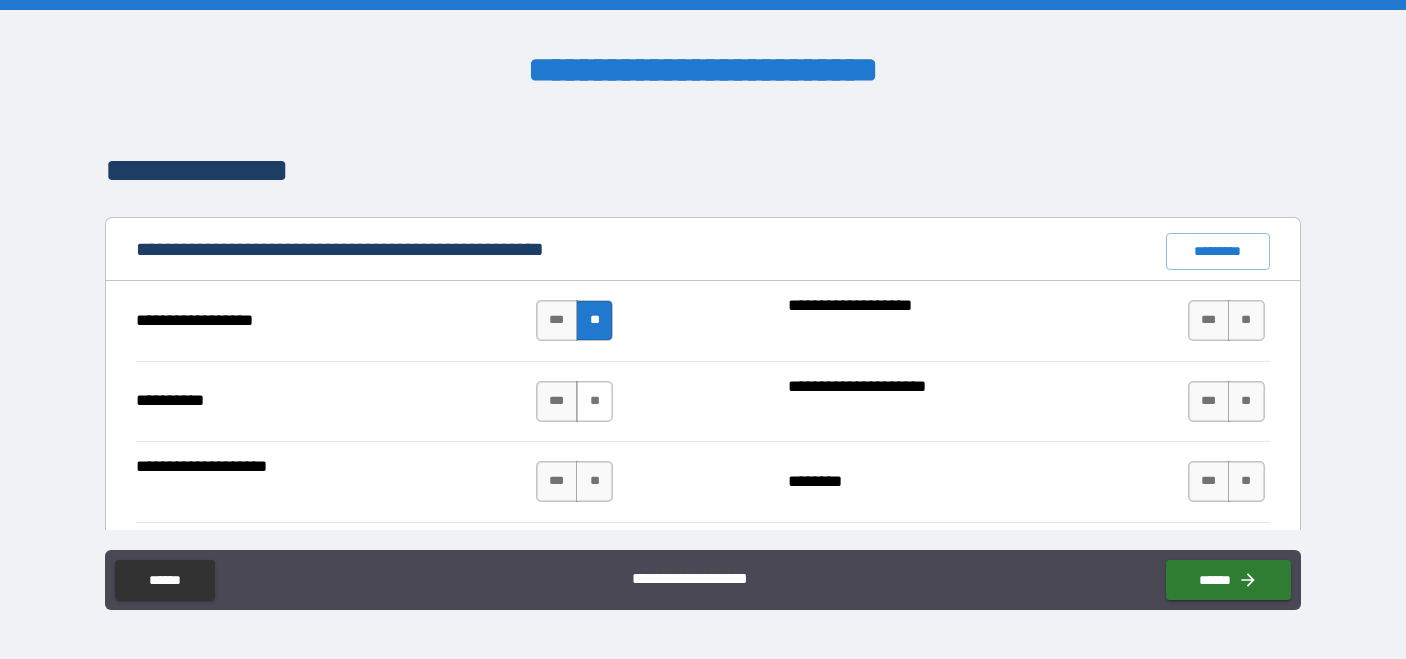 click on "**" at bounding box center (594, 401) 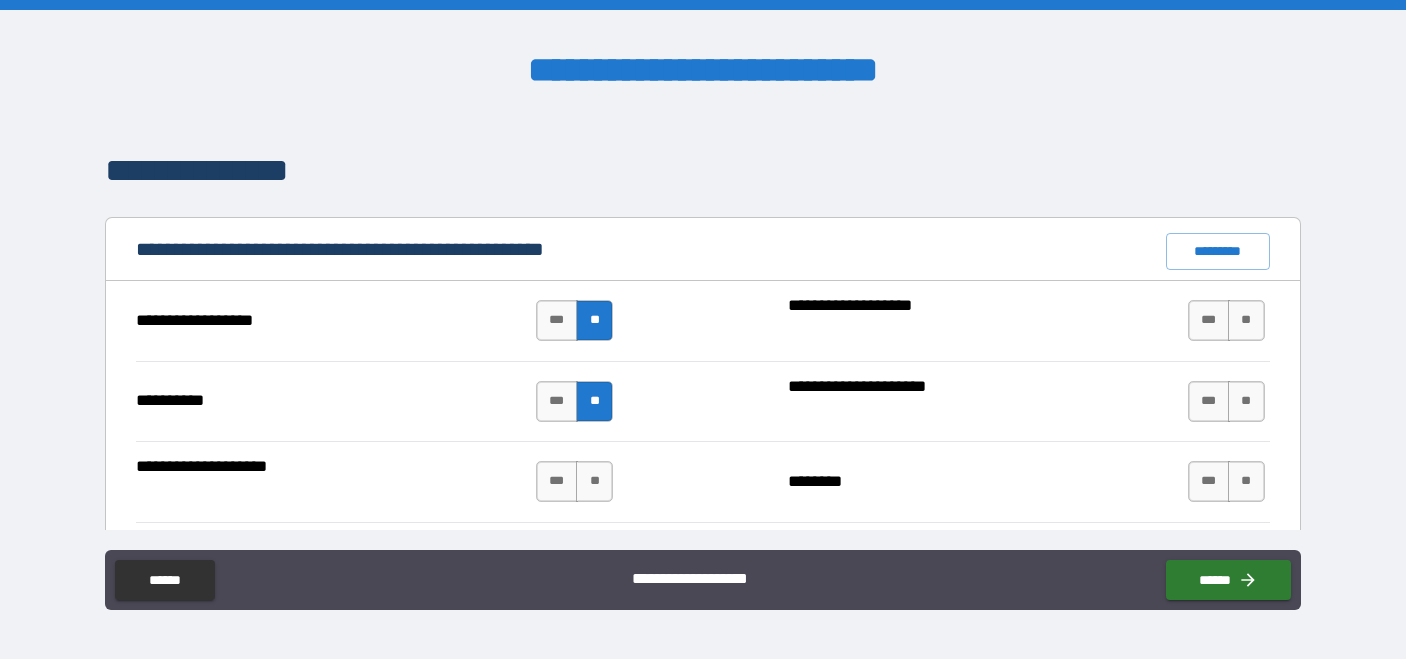 scroll, scrollTop: 1905, scrollLeft: 0, axis: vertical 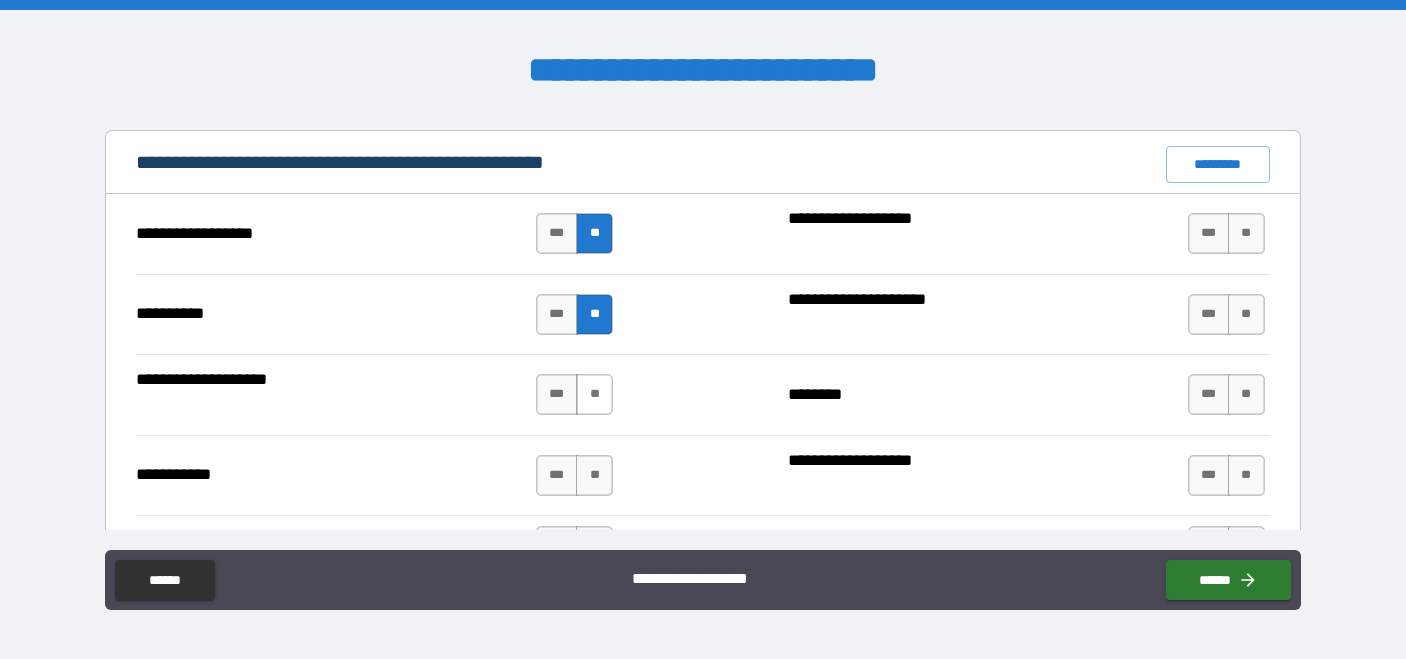 click on "**" at bounding box center (594, 394) 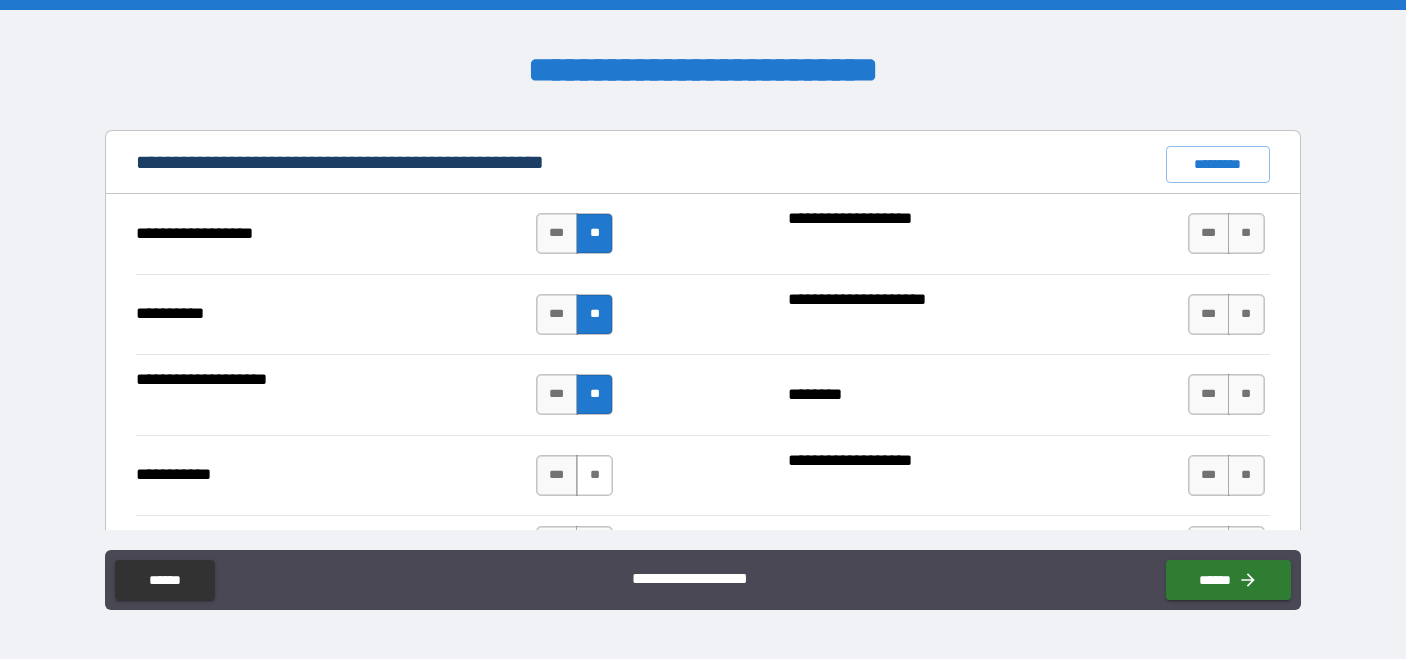 click on "**" at bounding box center (594, 475) 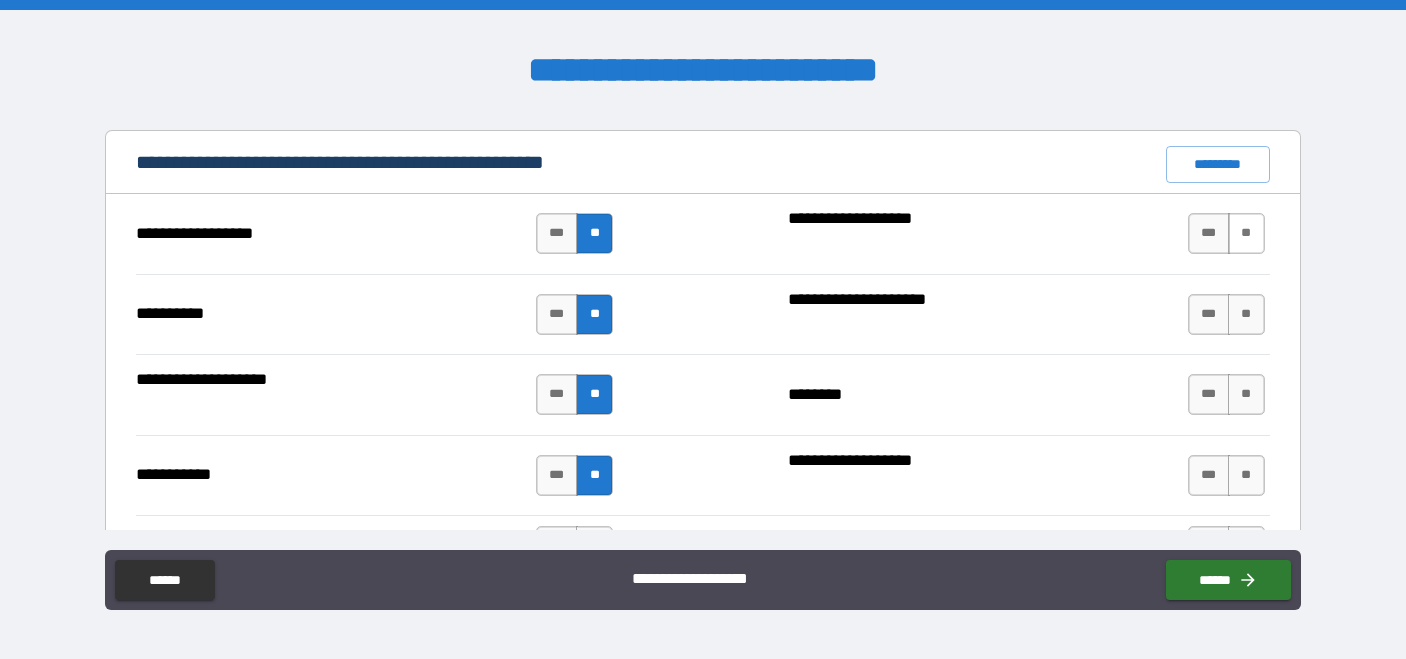 click on "**" at bounding box center (1246, 233) 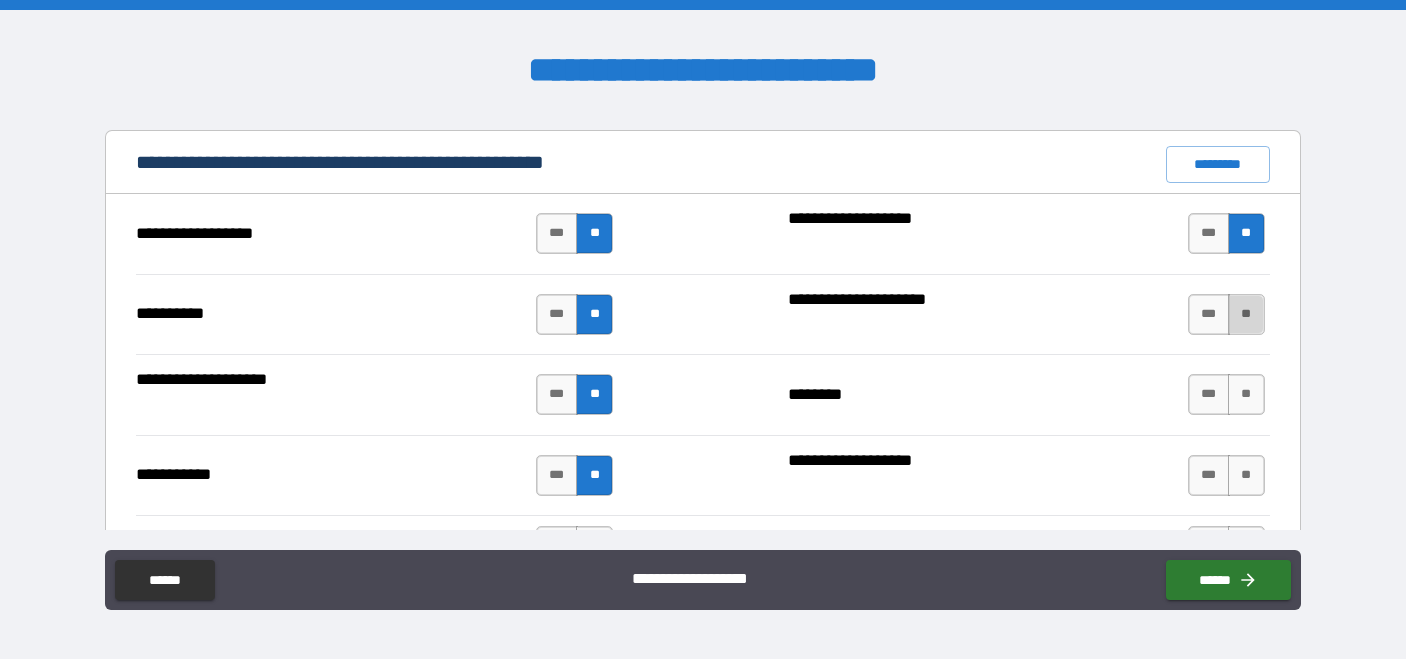 click on "**" at bounding box center [1246, 314] 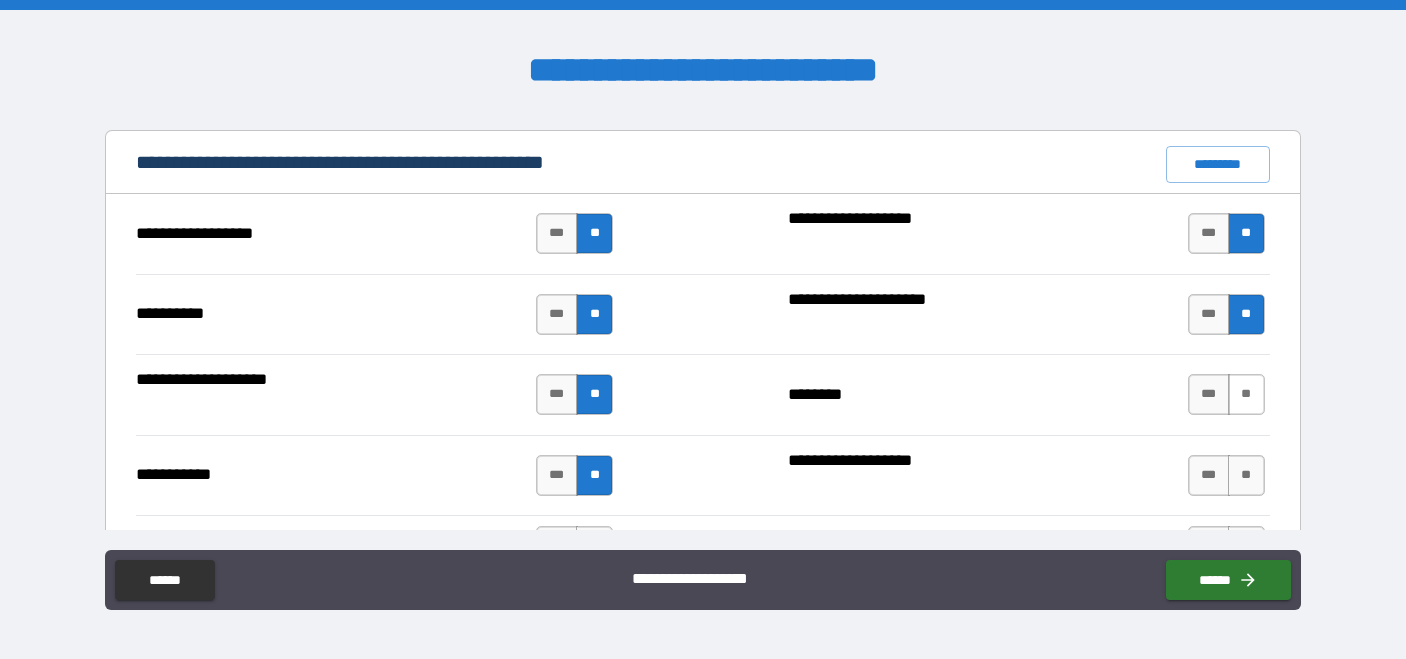 click on "**" at bounding box center [1246, 394] 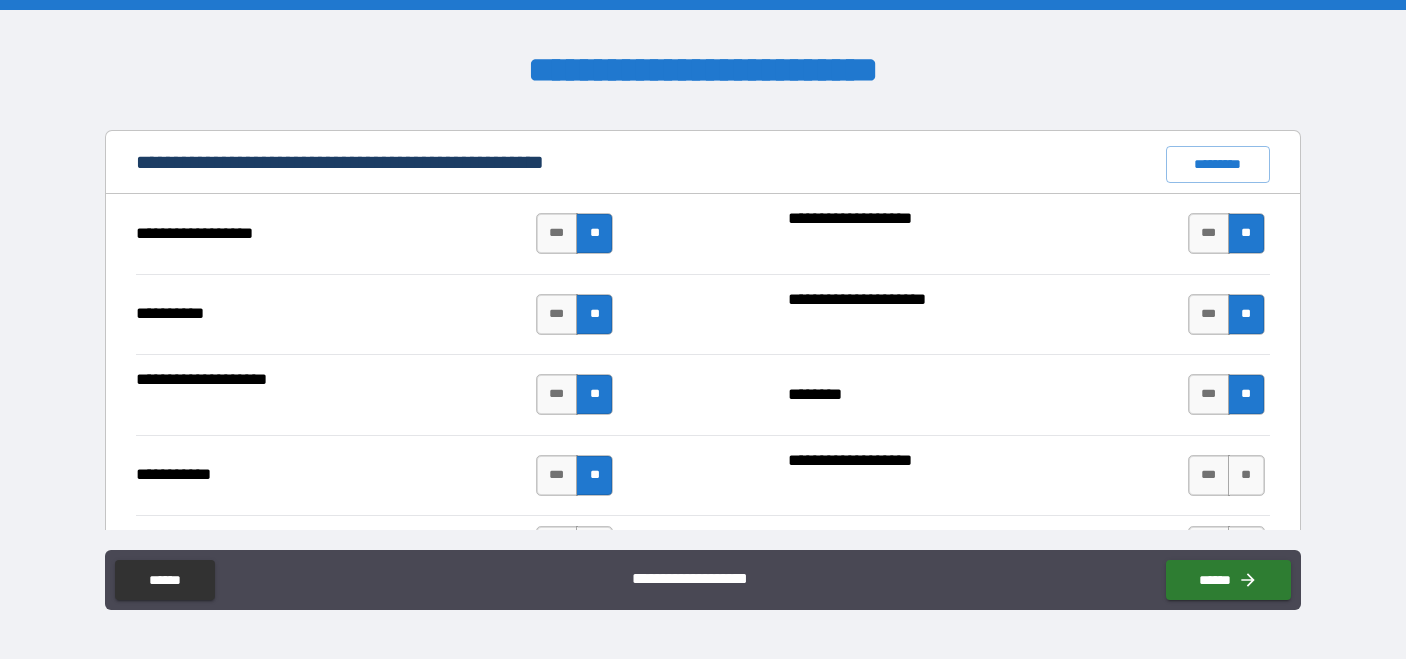 scroll, scrollTop: 2111, scrollLeft: 0, axis: vertical 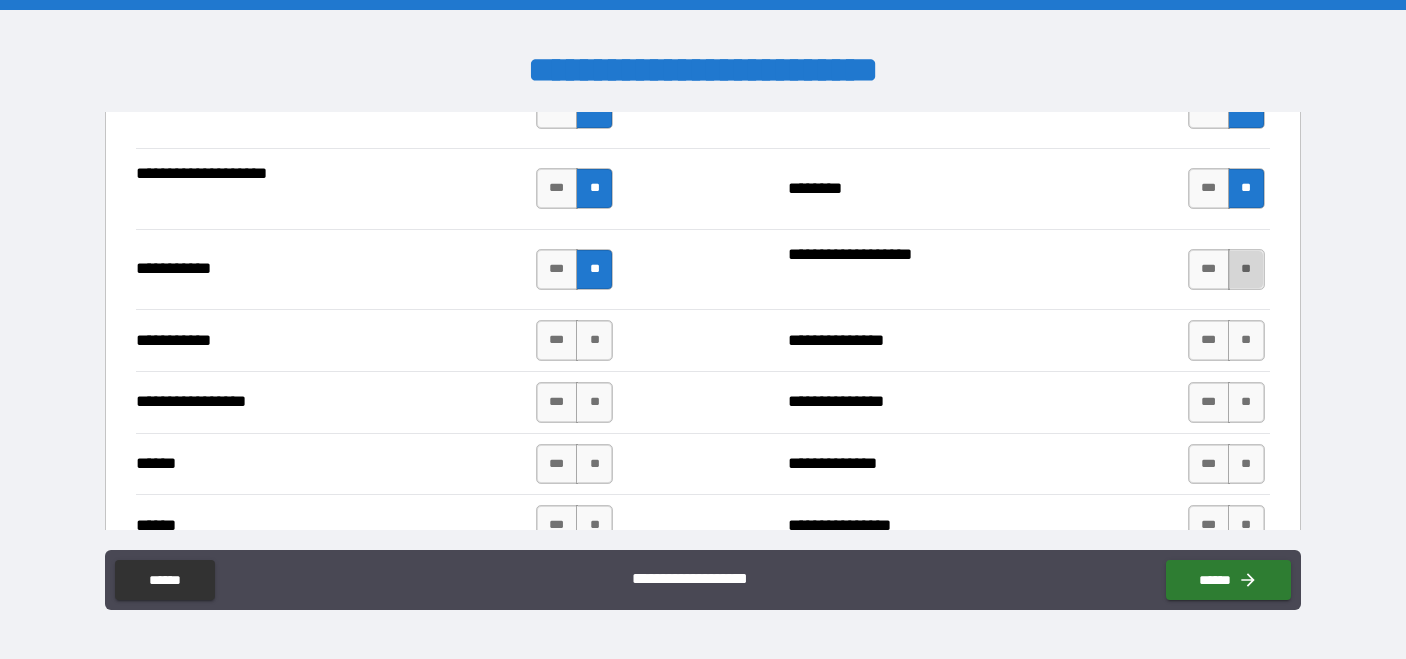 click on "**" at bounding box center [1246, 269] 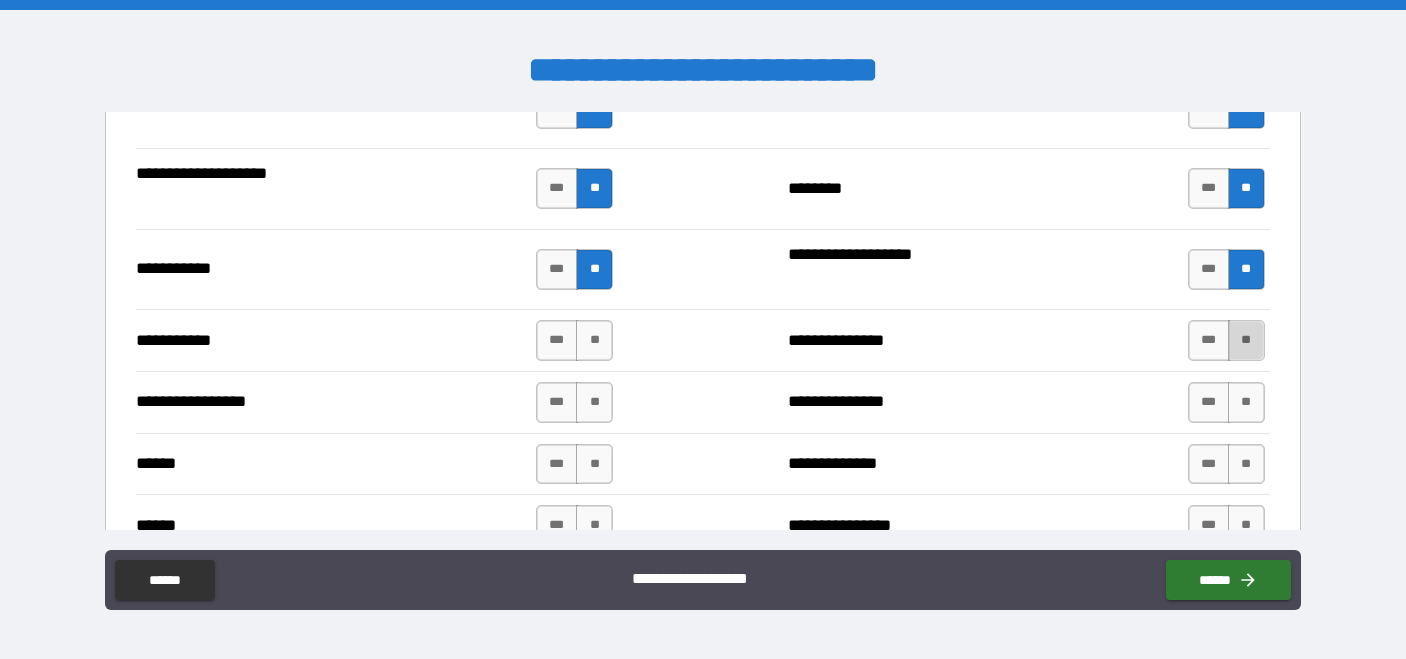 click on "**" at bounding box center (1246, 340) 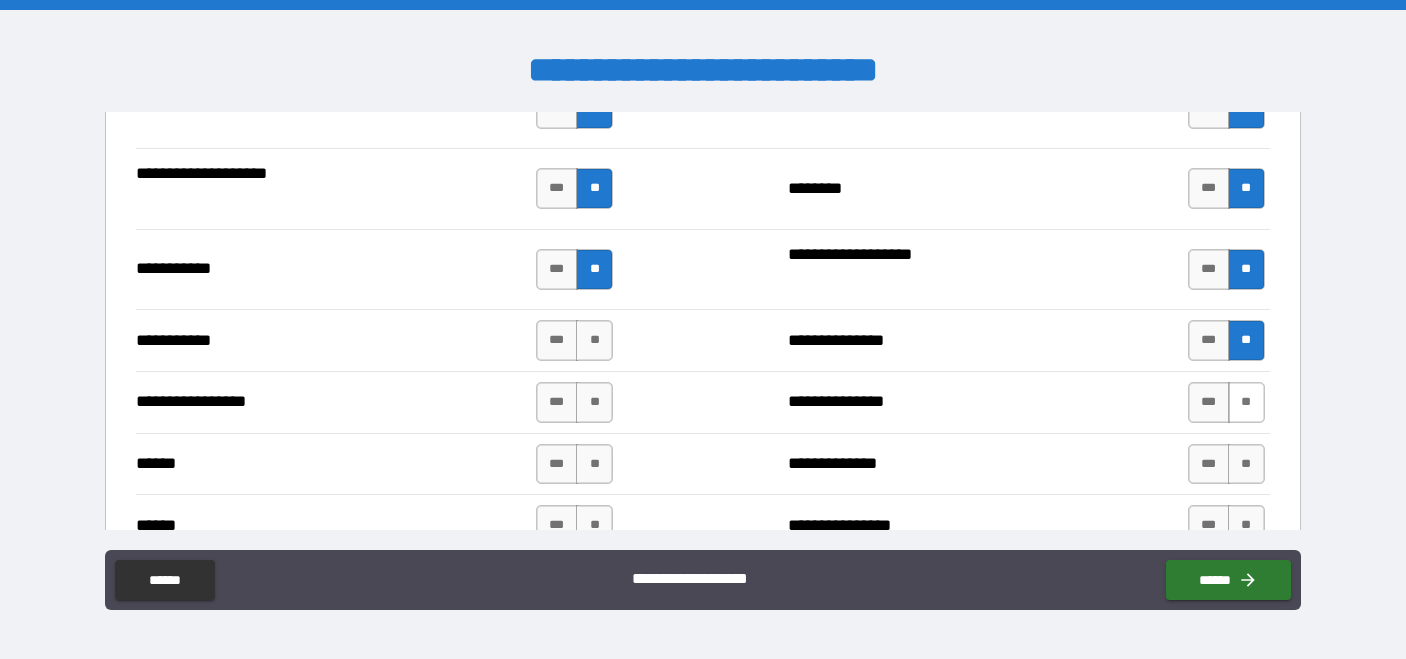 click on "**" at bounding box center [1246, 402] 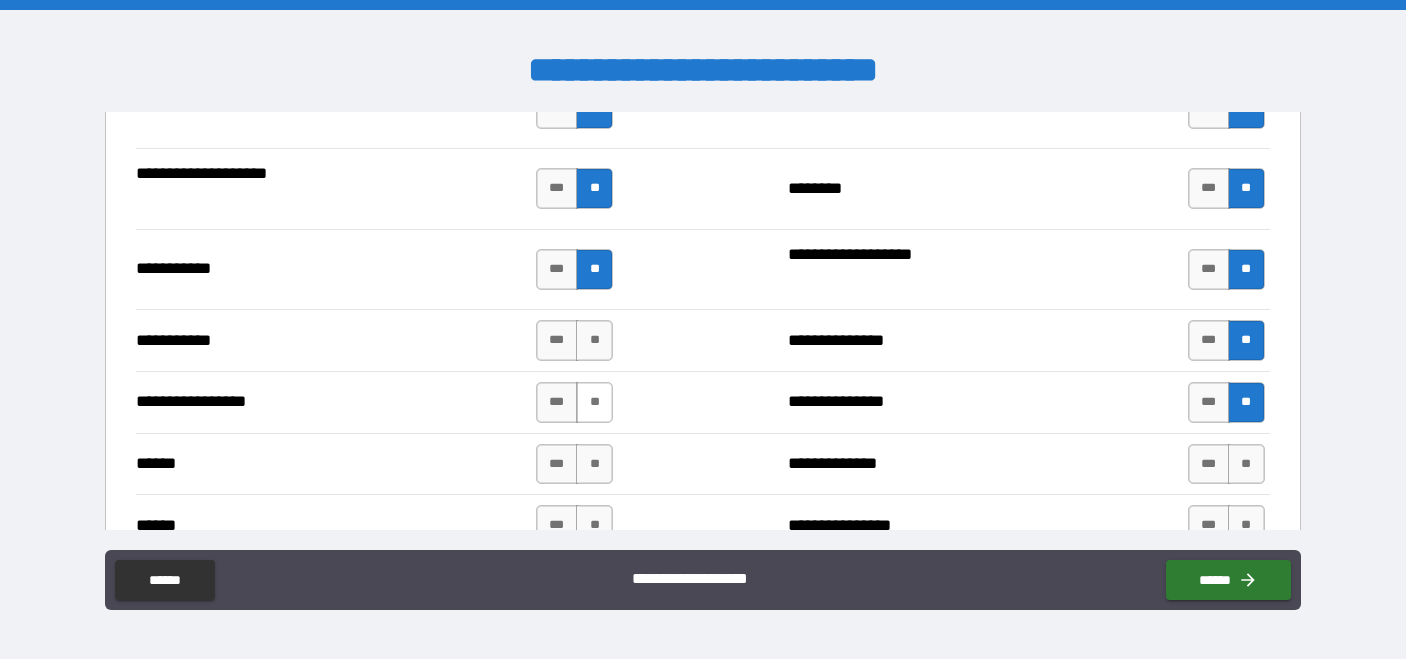 click on "**" at bounding box center (594, 402) 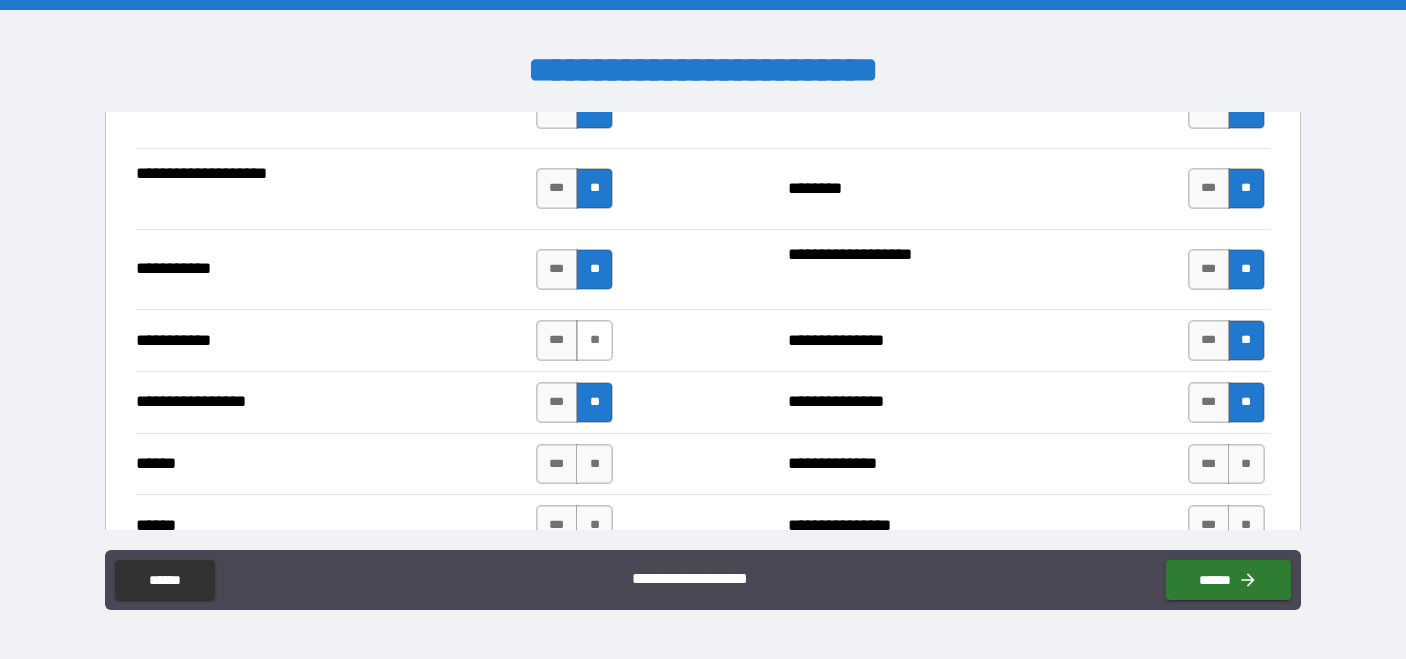 click on "**" at bounding box center [594, 340] 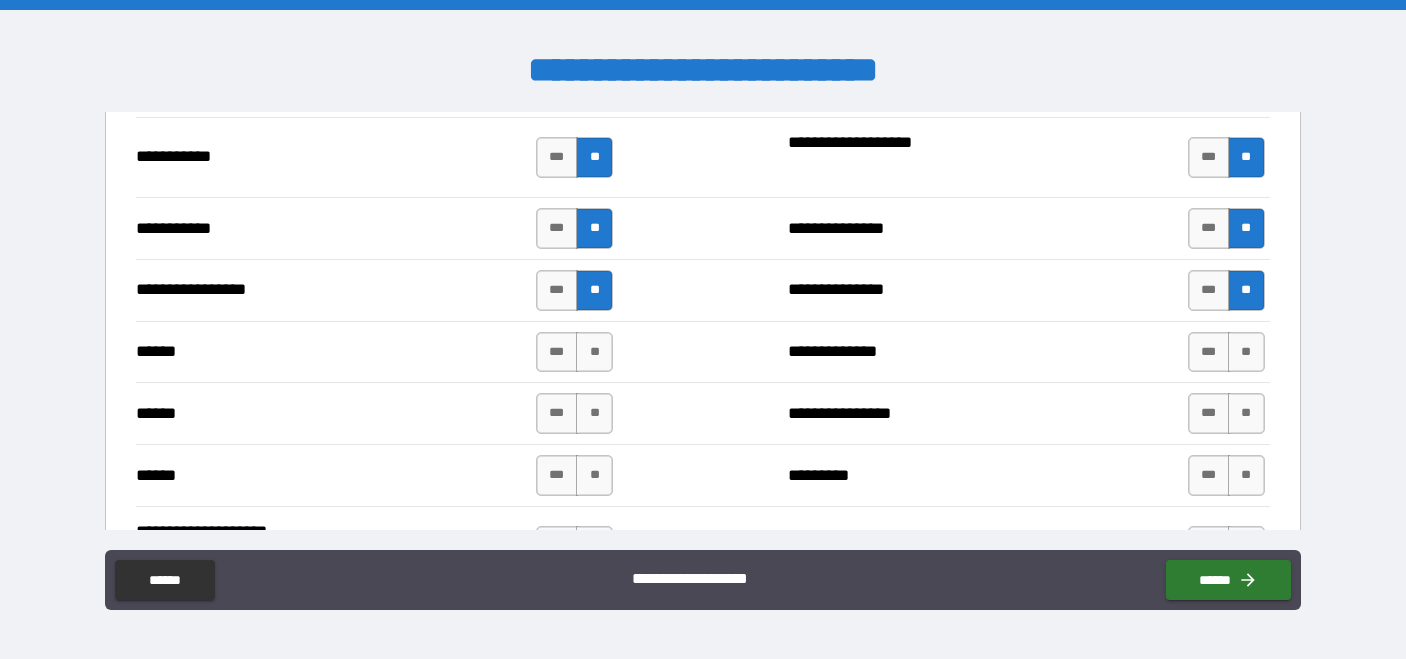 scroll, scrollTop: 2235, scrollLeft: 0, axis: vertical 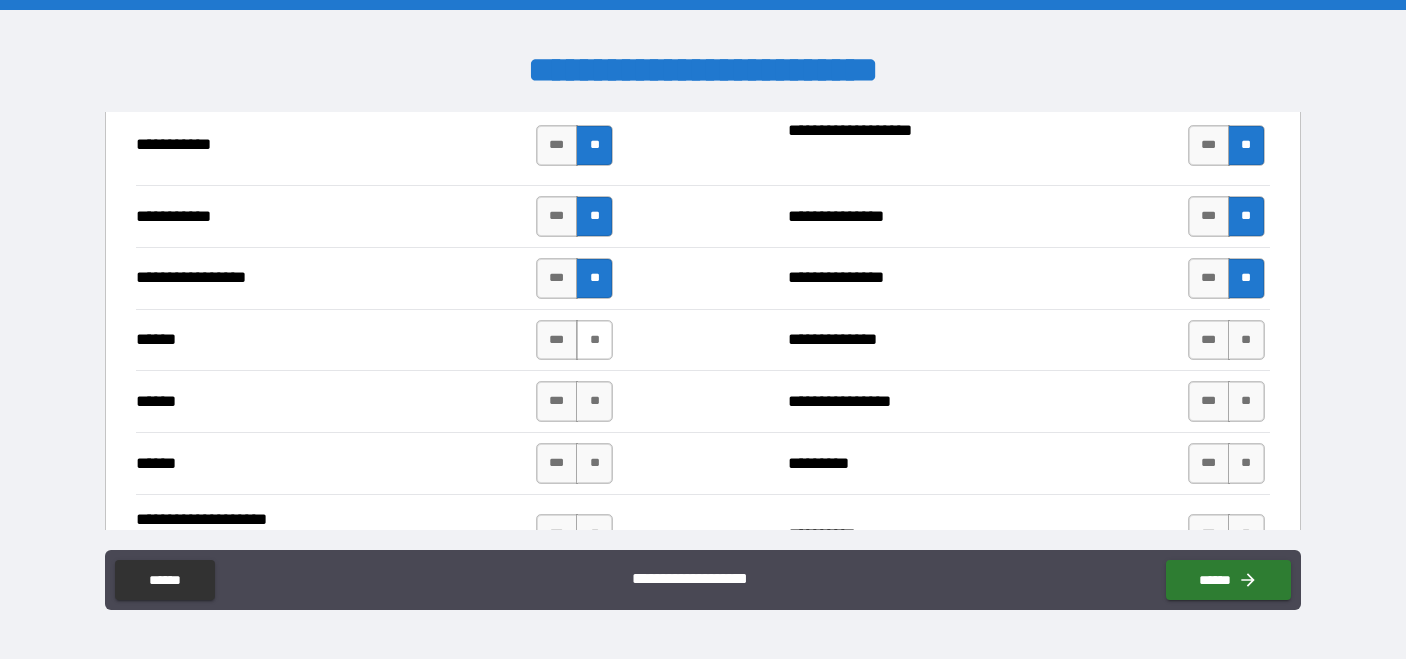click on "**" at bounding box center (594, 340) 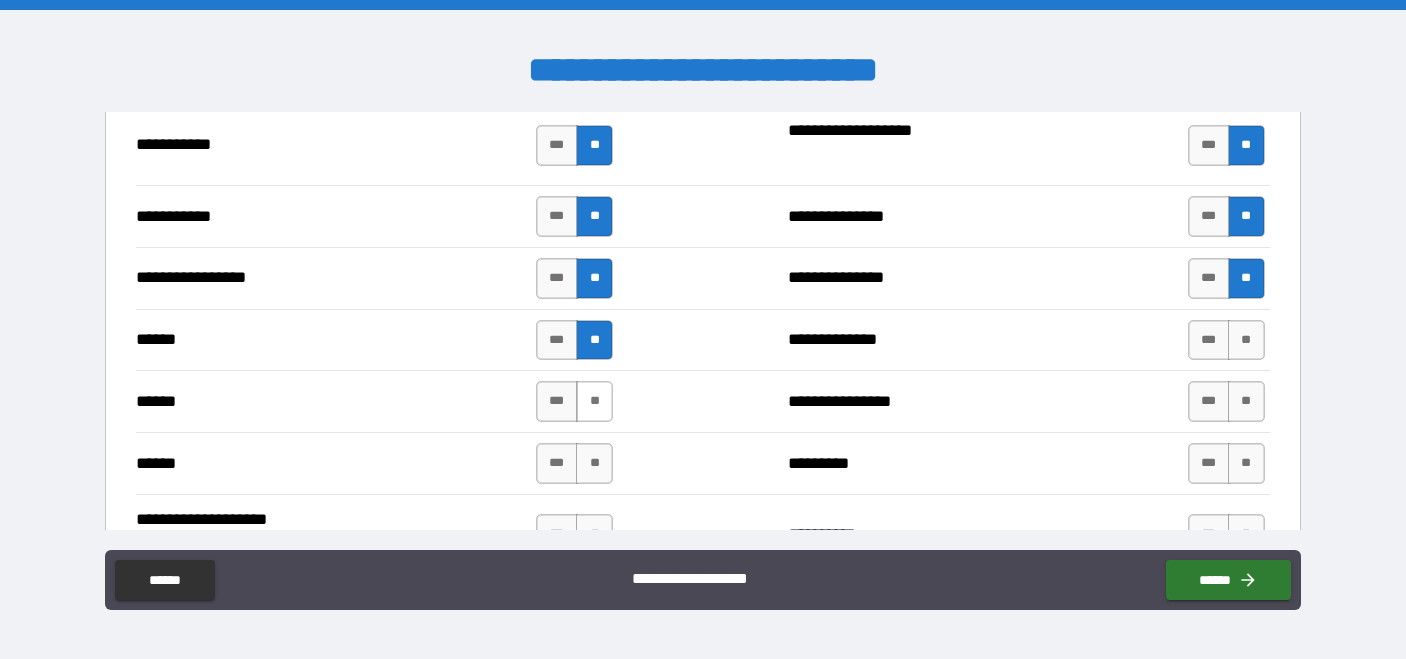 click on "**" at bounding box center [594, 401] 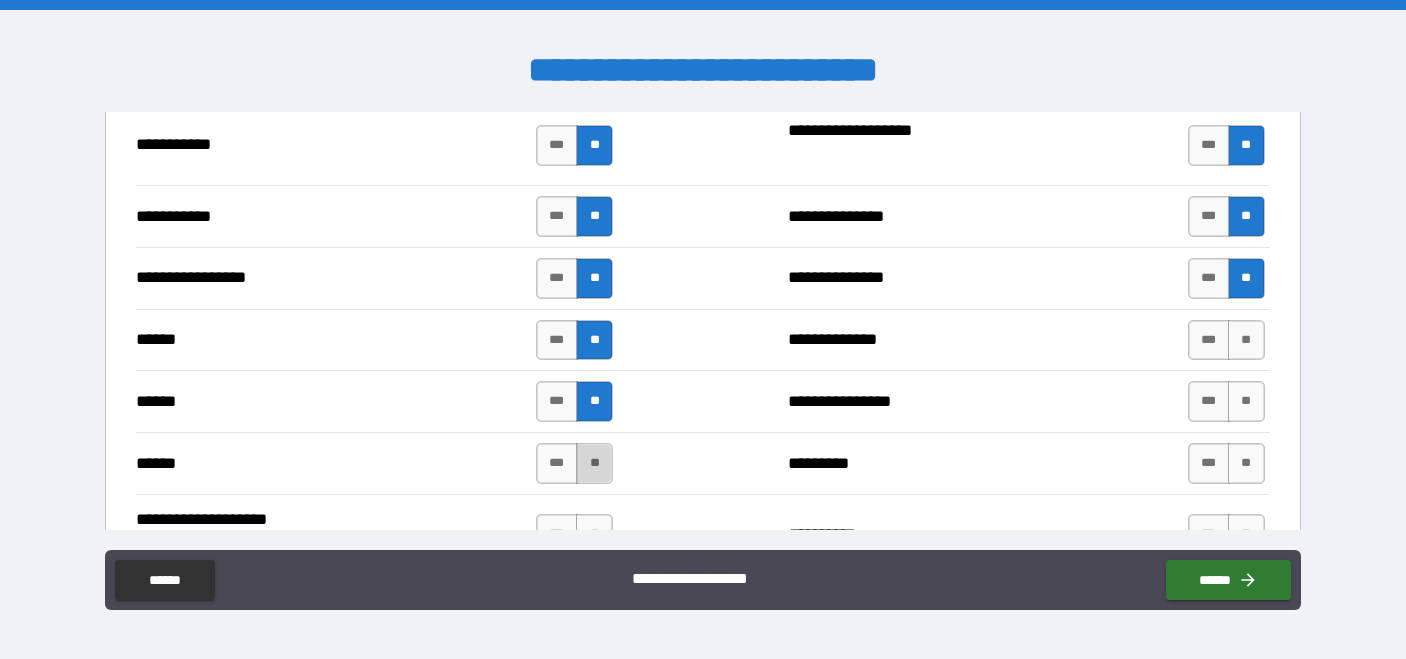 click on "**" at bounding box center [594, 463] 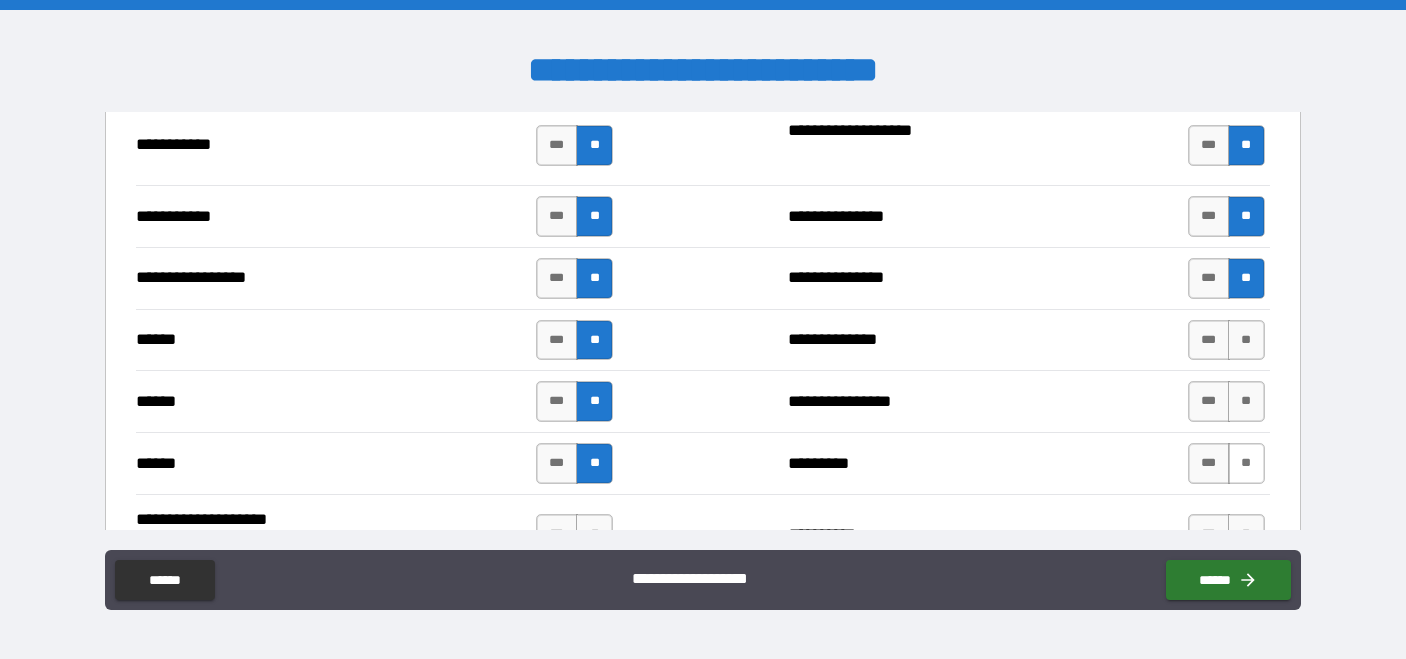 click on "**" at bounding box center (1246, 463) 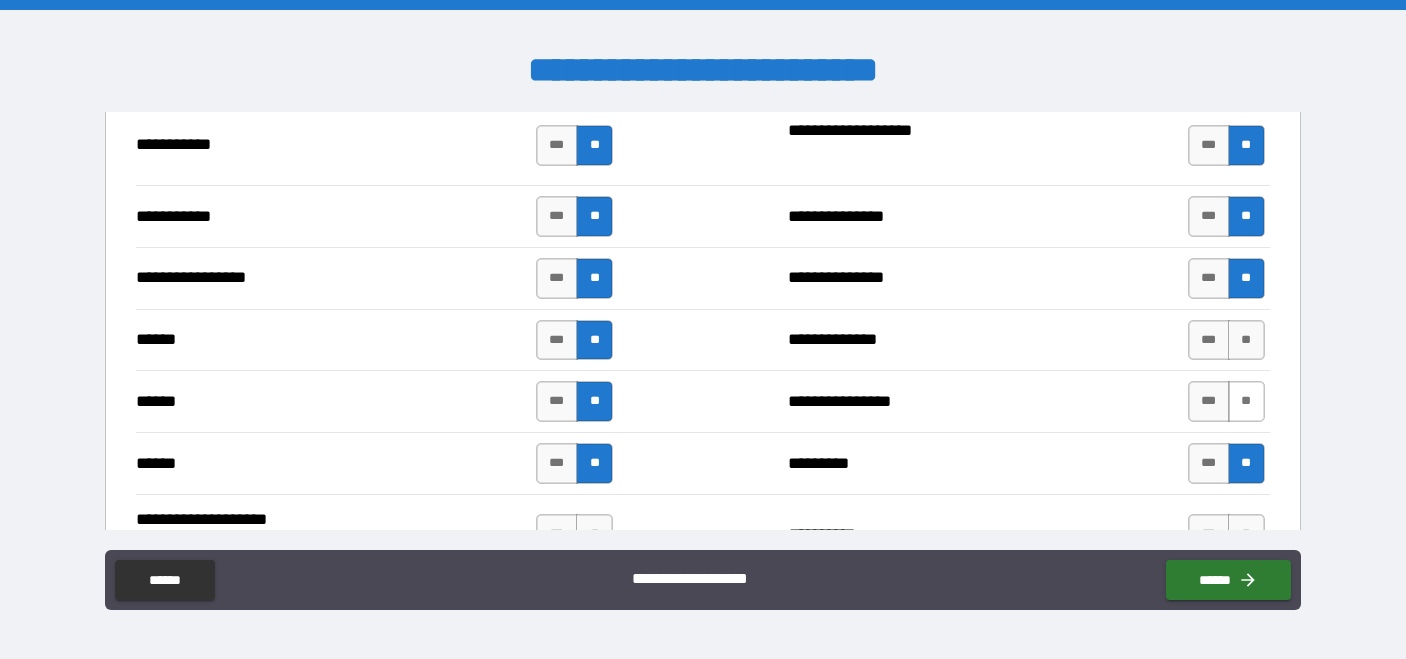 click on "**" at bounding box center [1246, 401] 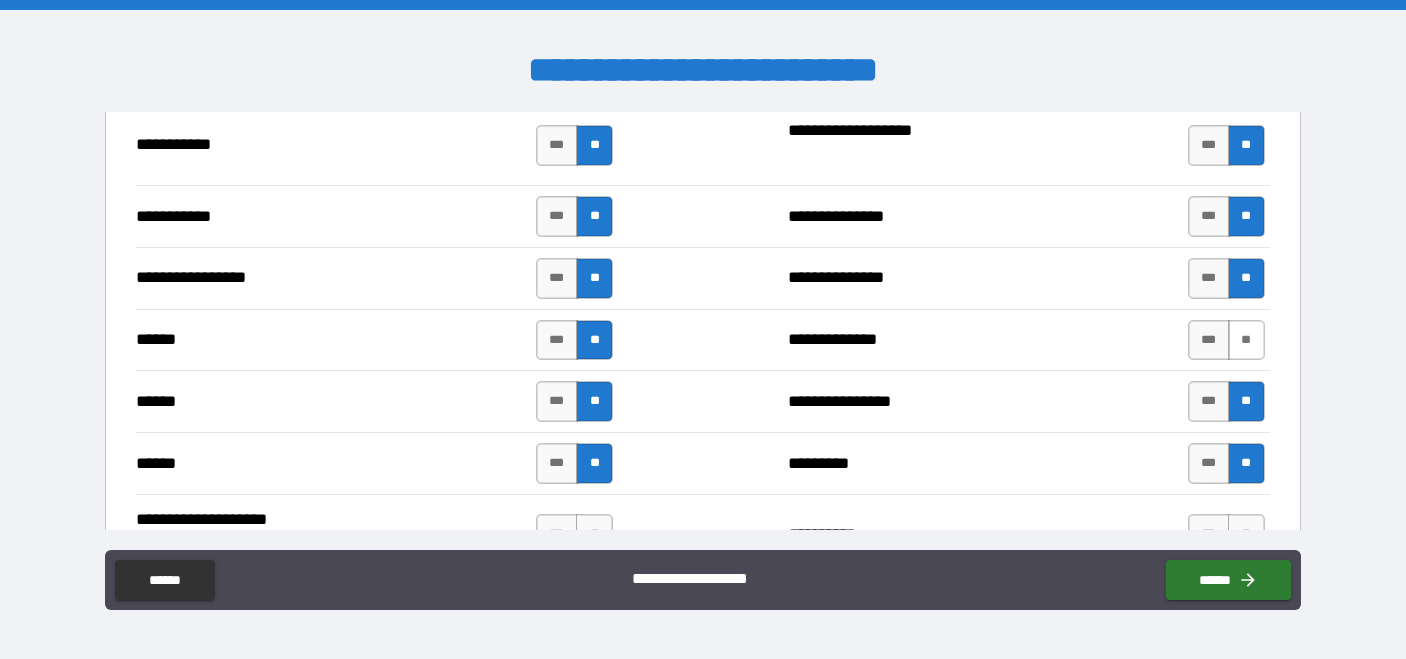 click on "**" at bounding box center (1246, 340) 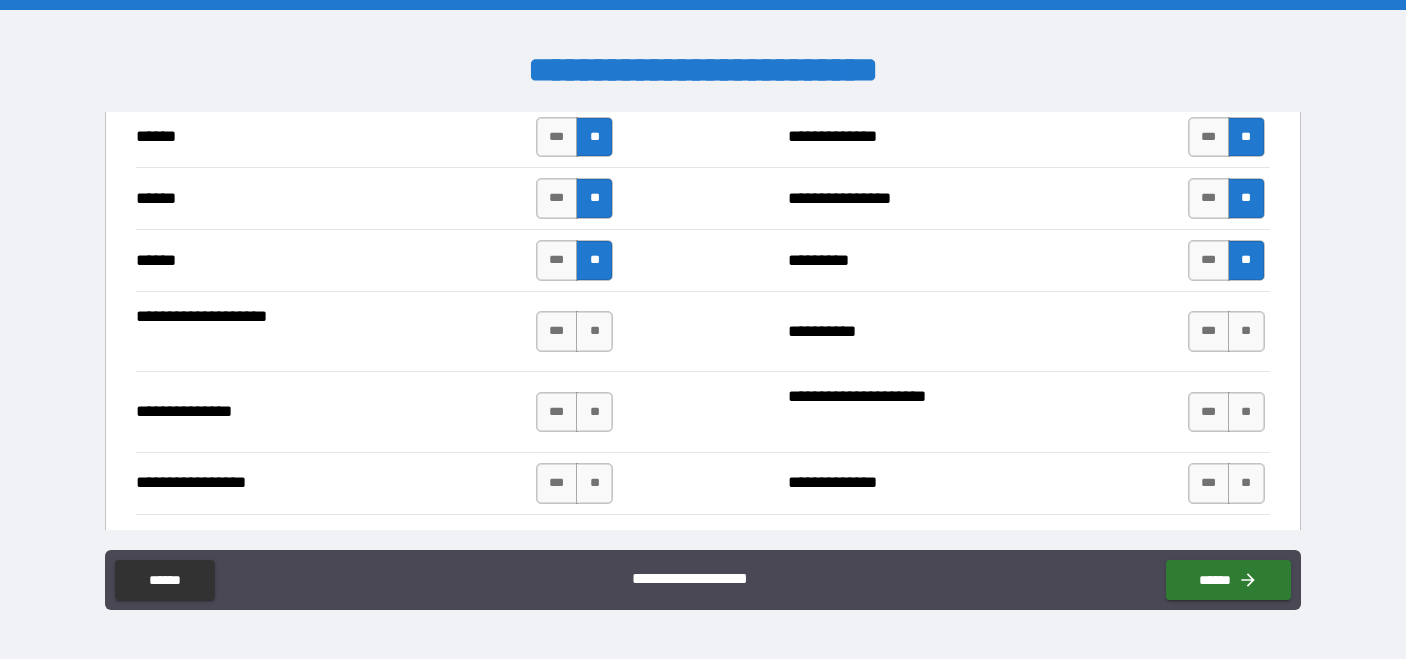 scroll, scrollTop: 2473, scrollLeft: 0, axis: vertical 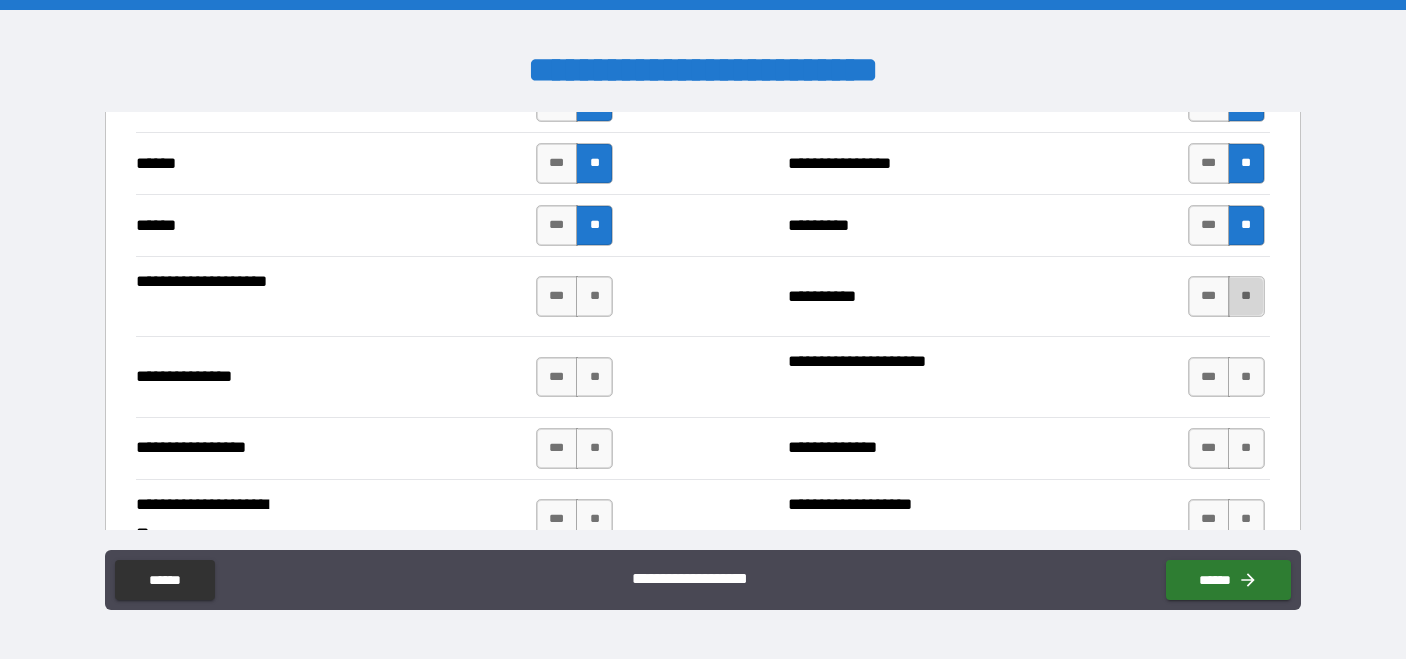 click on "**" at bounding box center (1246, 296) 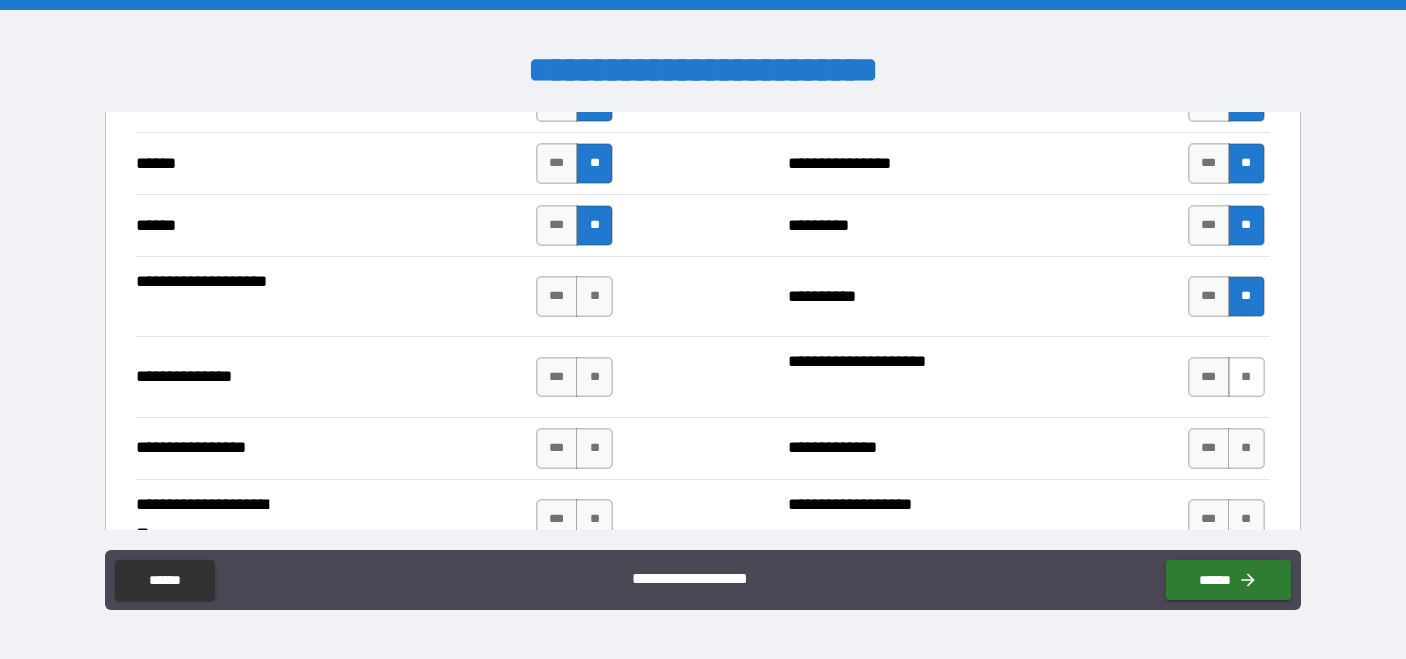 click on "**" at bounding box center (1246, 377) 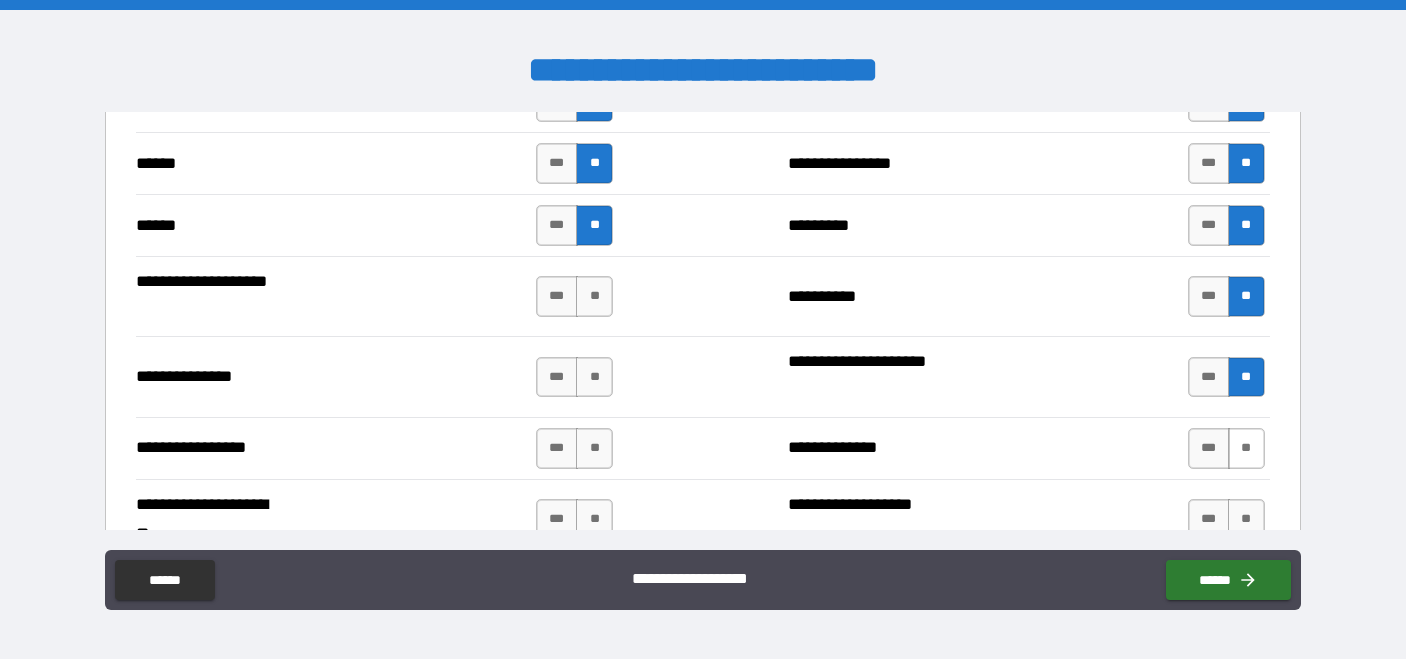click on "**" at bounding box center (1246, 448) 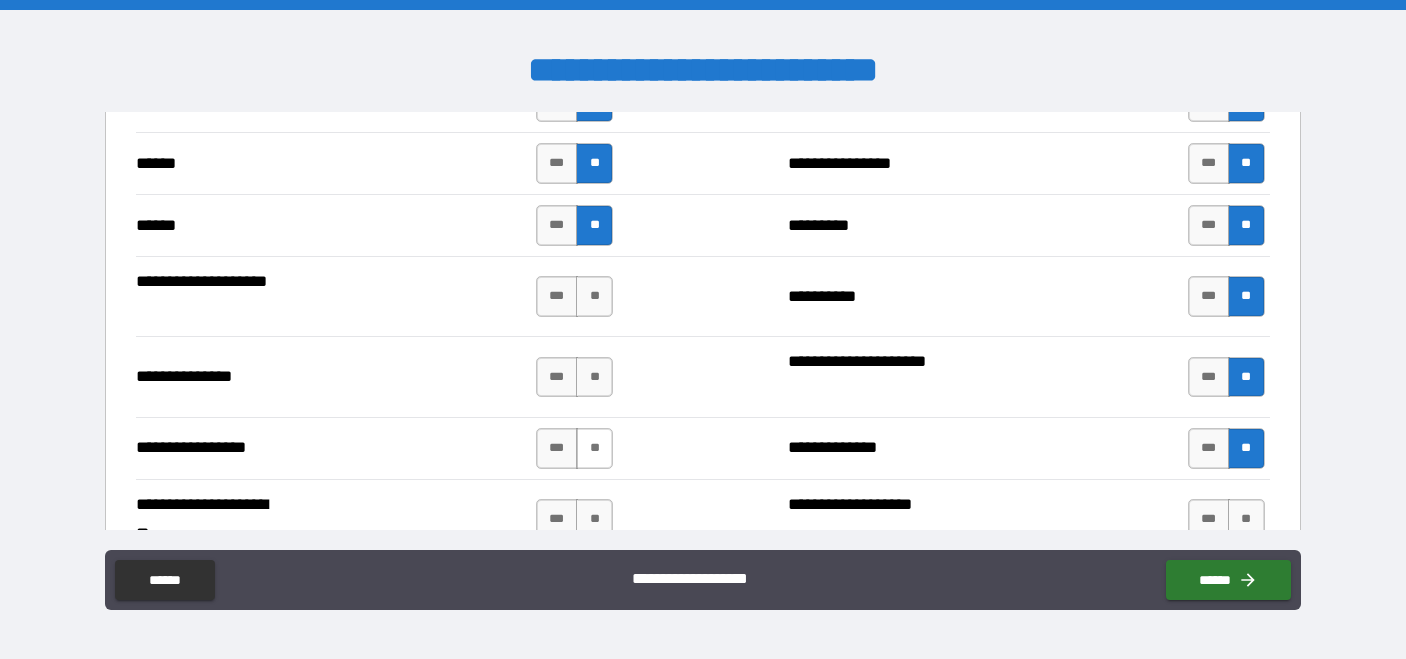click on "**" at bounding box center [594, 448] 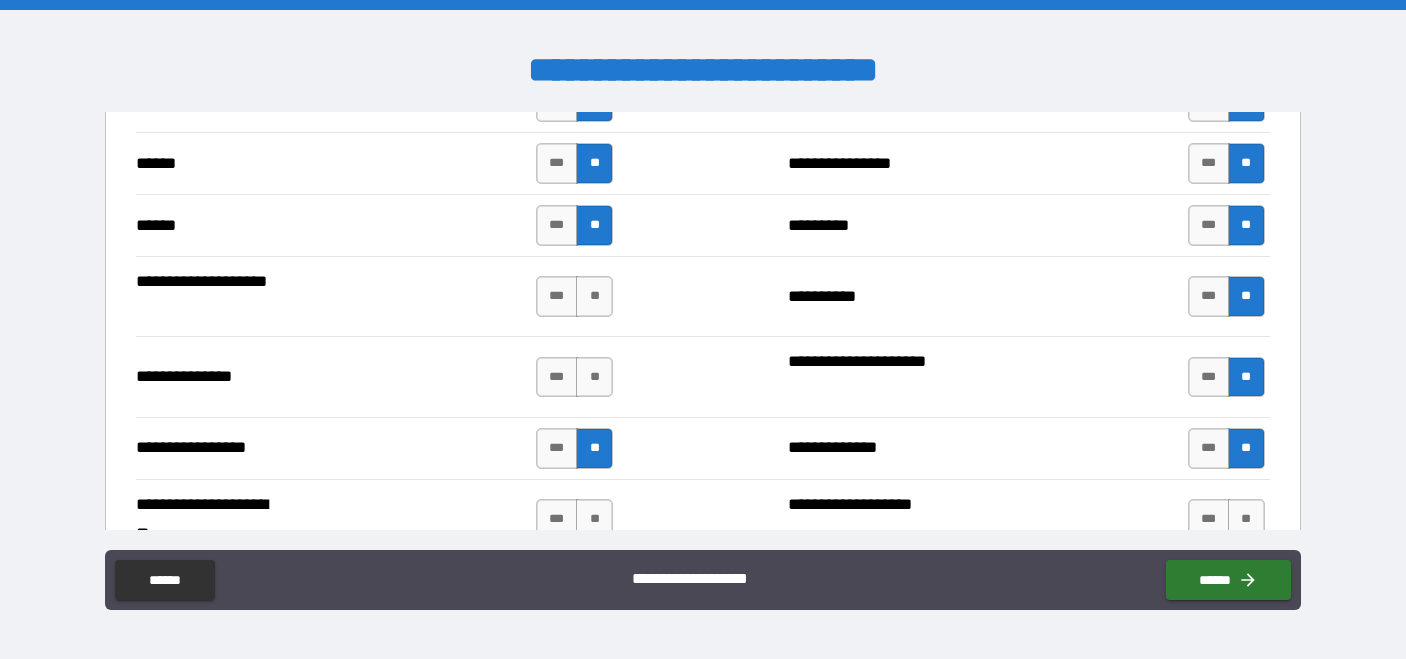 click on "**********" at bounding box center [702, 376] 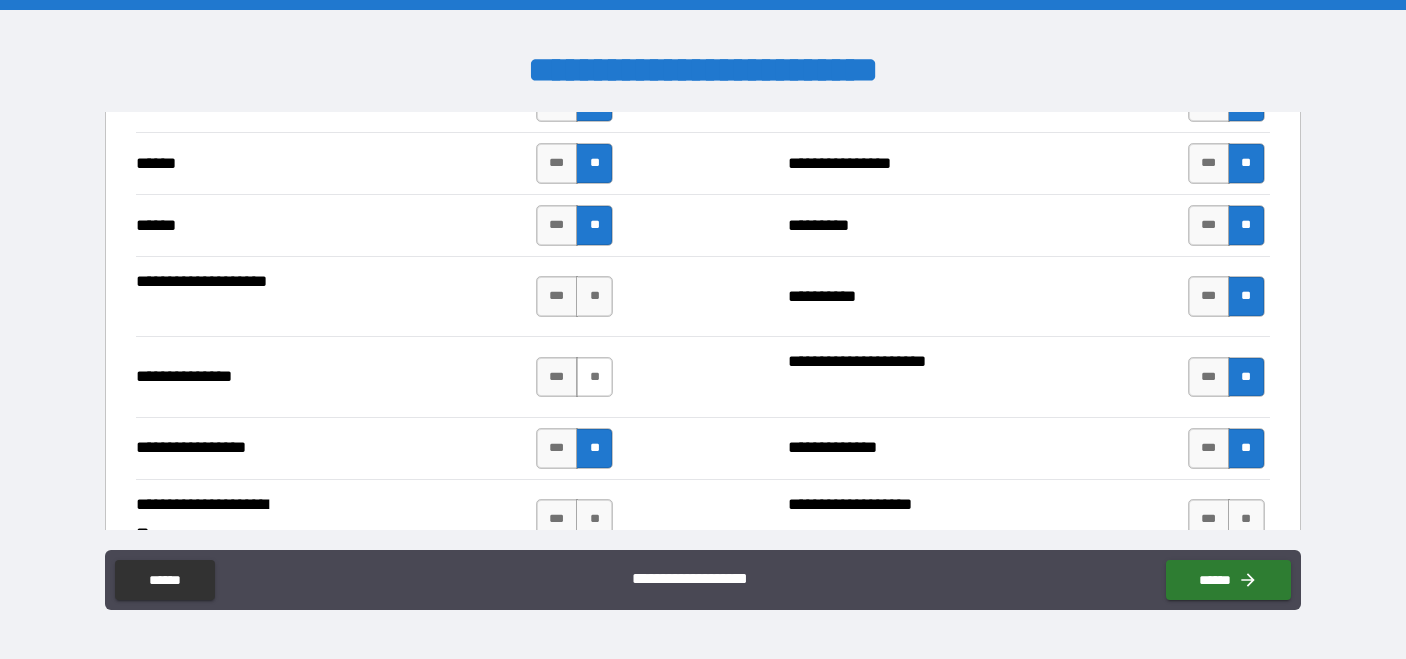 click on "**" at bounding box center (594, 377) 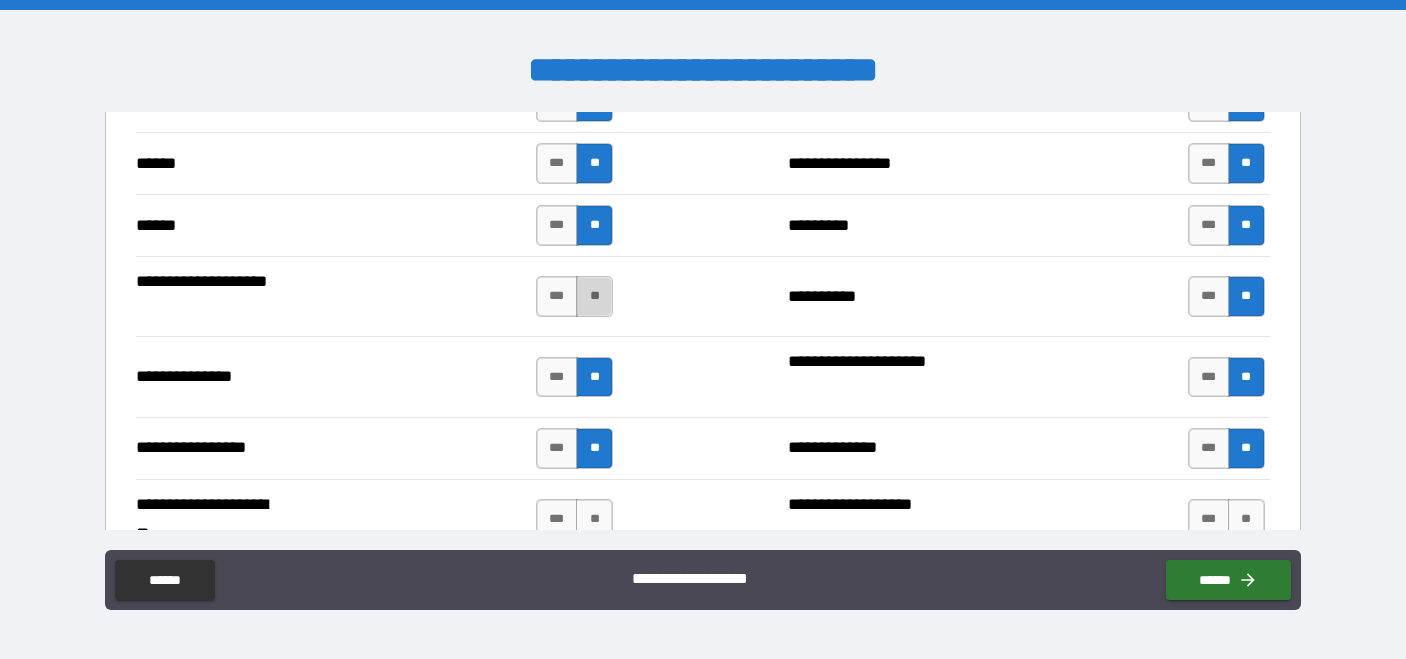 click on "**" at bounding box center (594, 296) 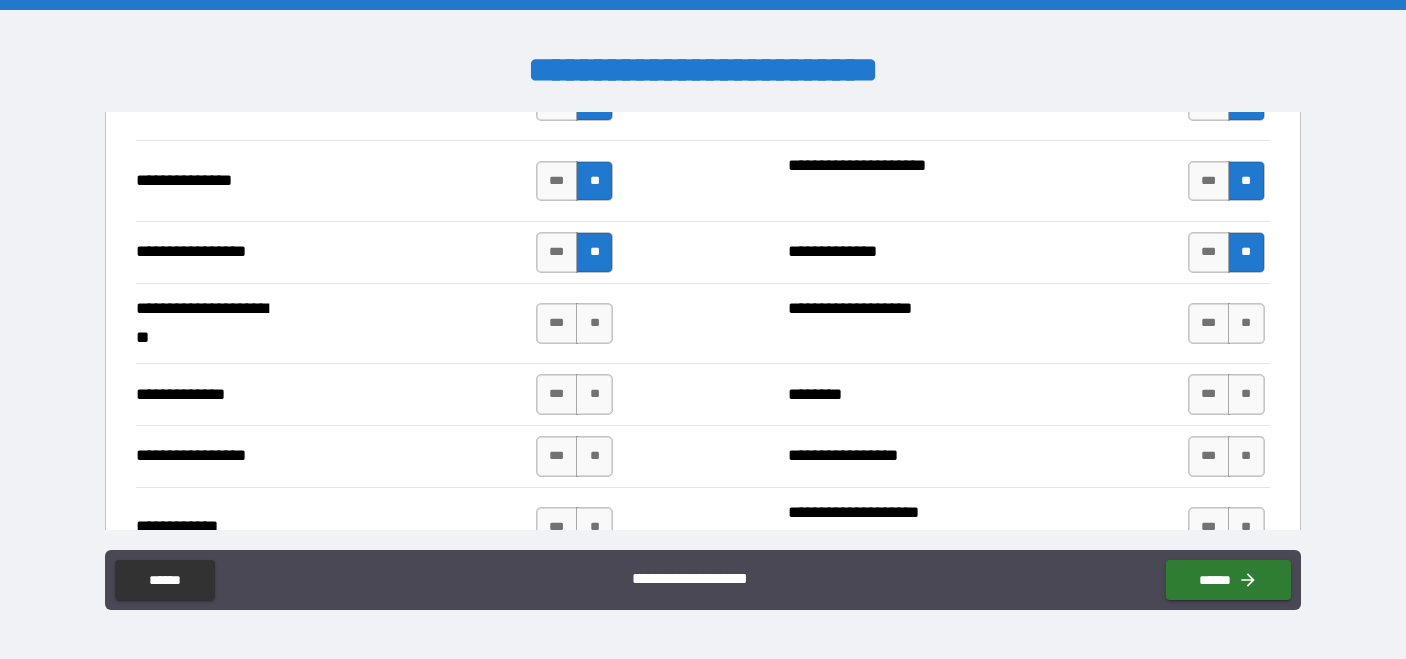scroll, scrollTop: 2694, scrollLeft: 0, axis: vertical 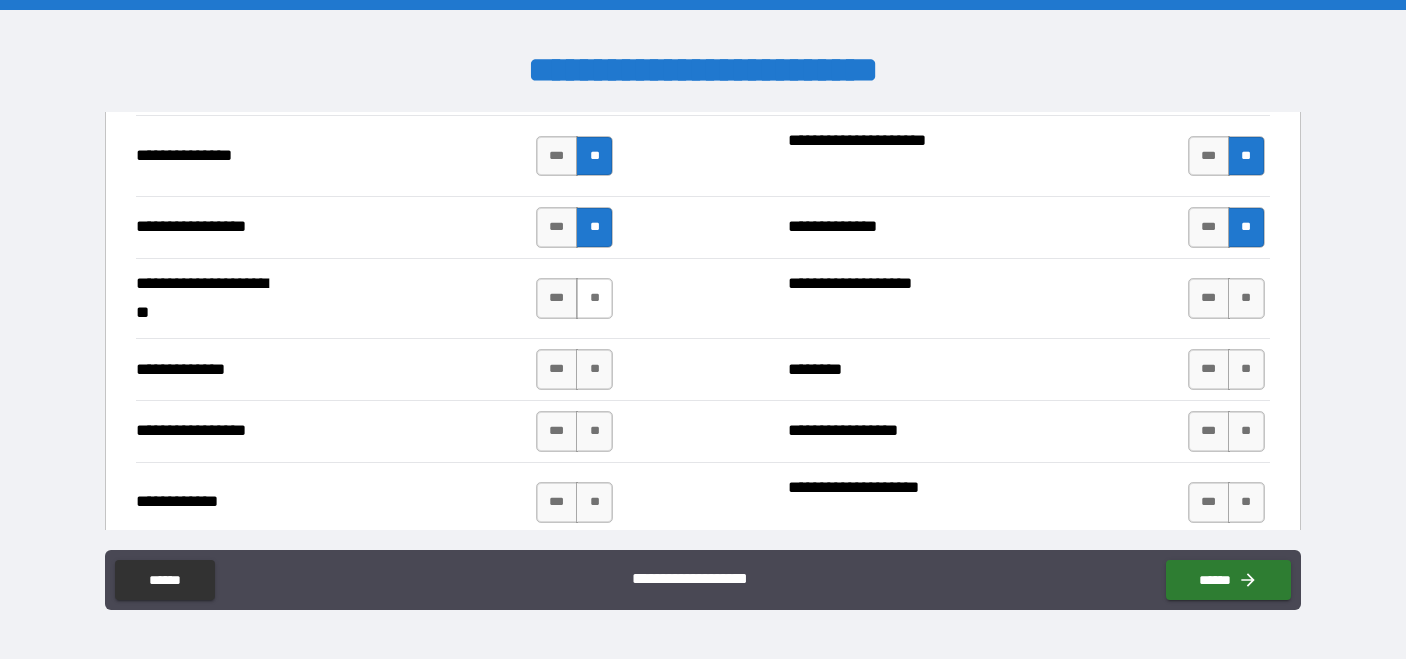 click on "**" at bounding box center (594, 298) 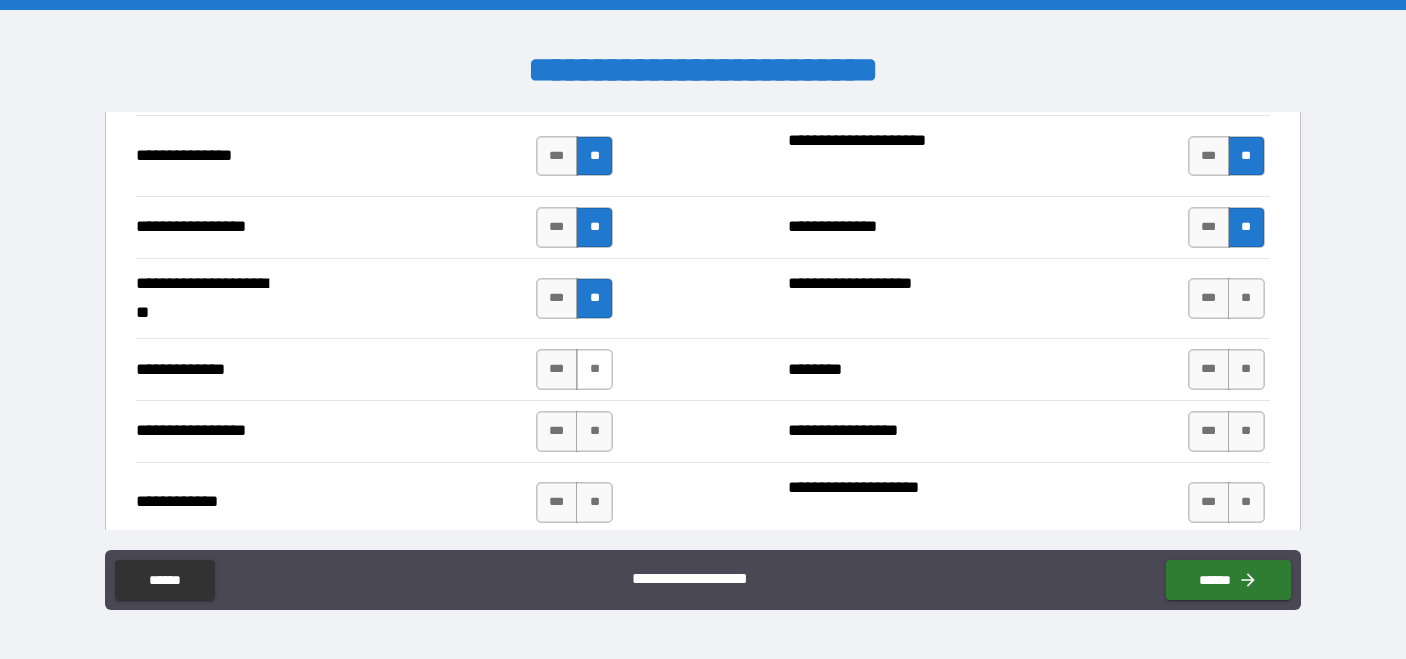 click on "**" at bounding box center (594, 369) 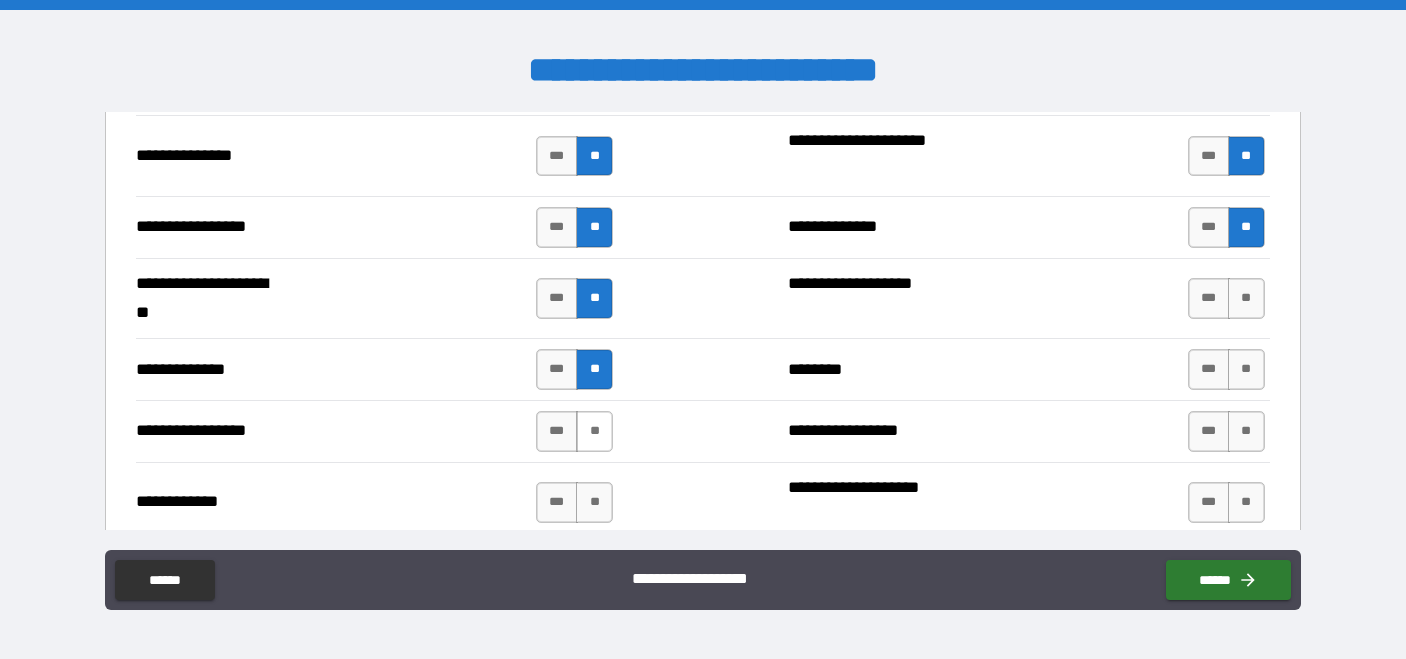 click on "**" at bounding box center [594, 431] 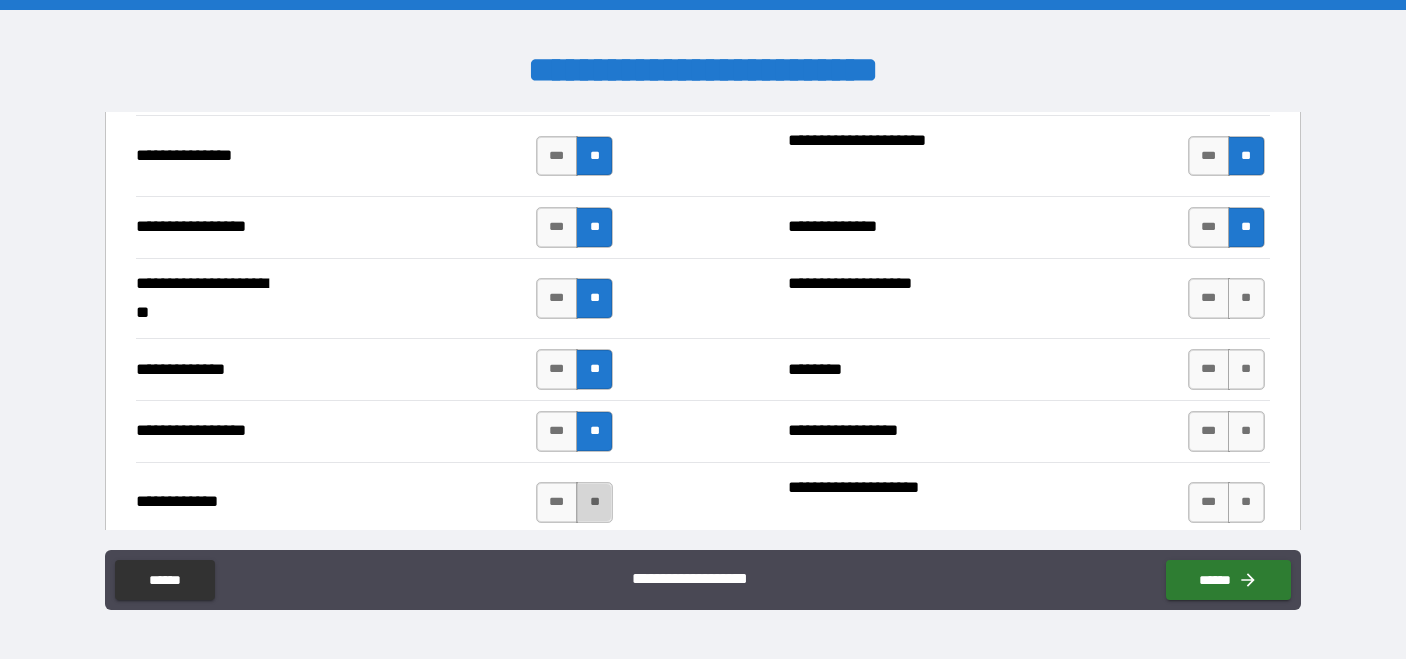 click on "**" at bounding box center [594, 502] 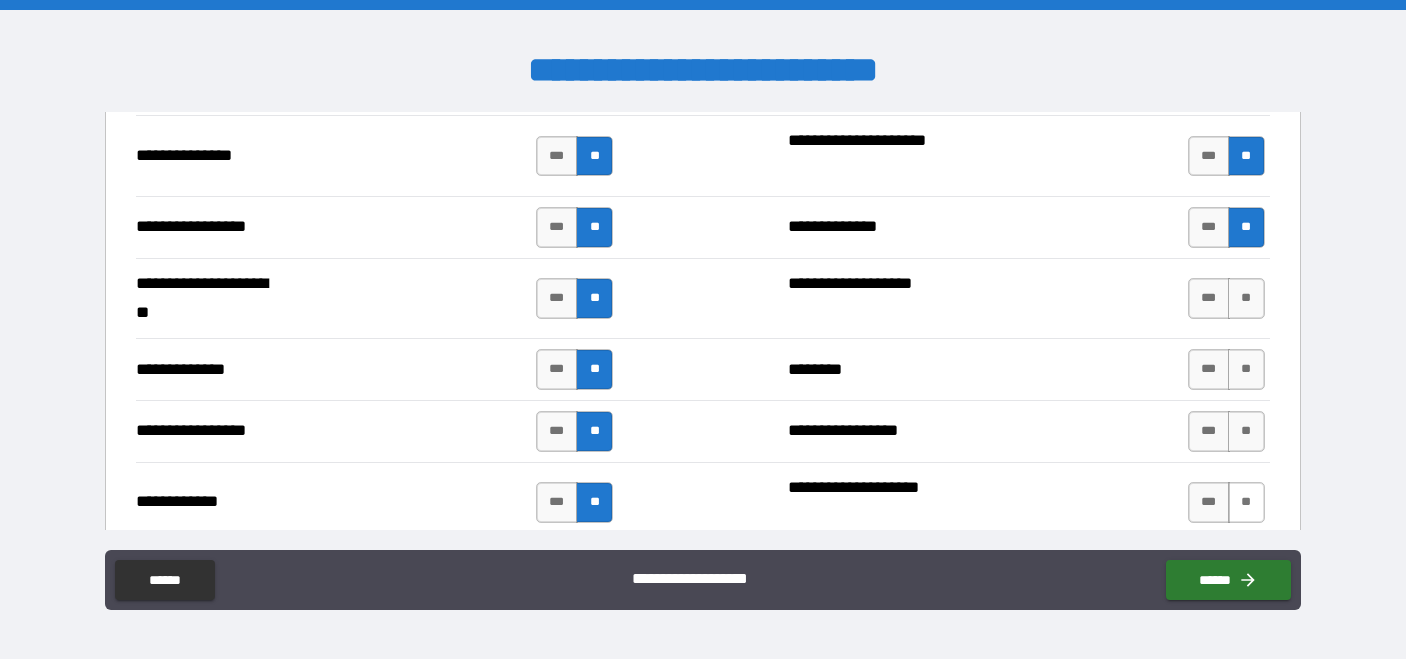 click on "**" at bounding box center (1246, 502) 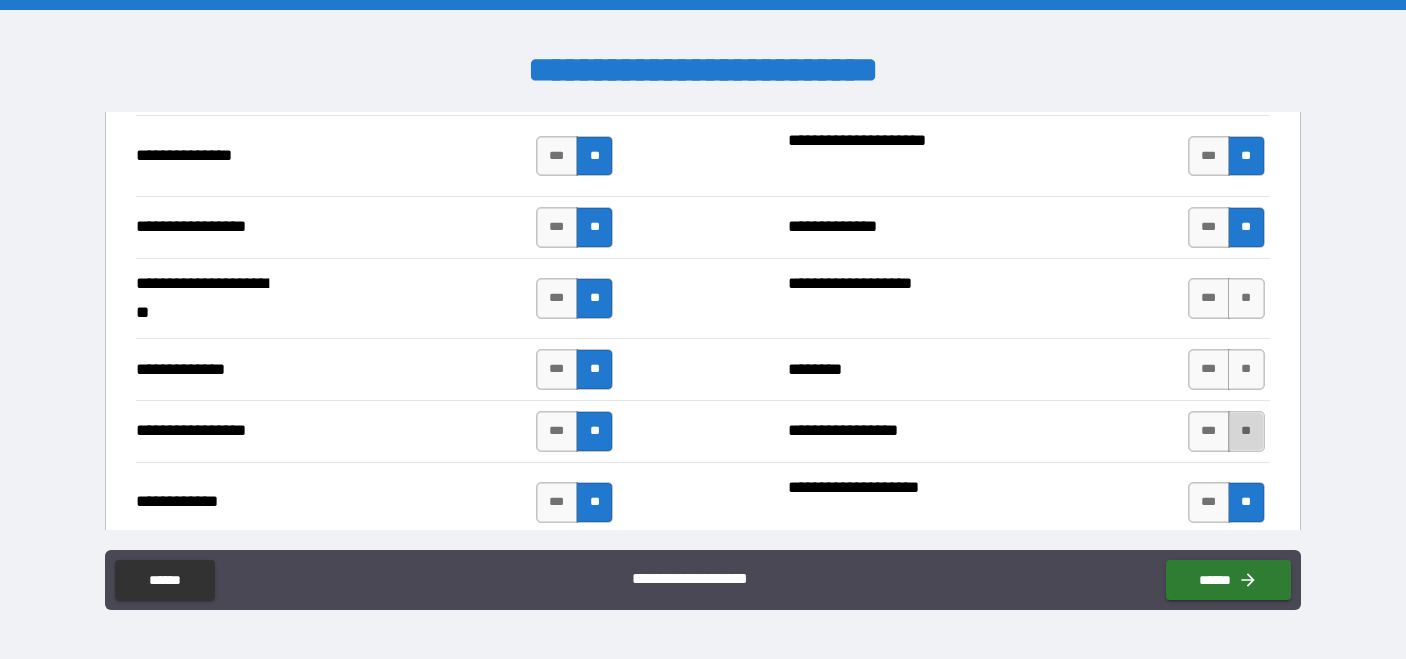 click on "**" at bounding box center (1246, 431) 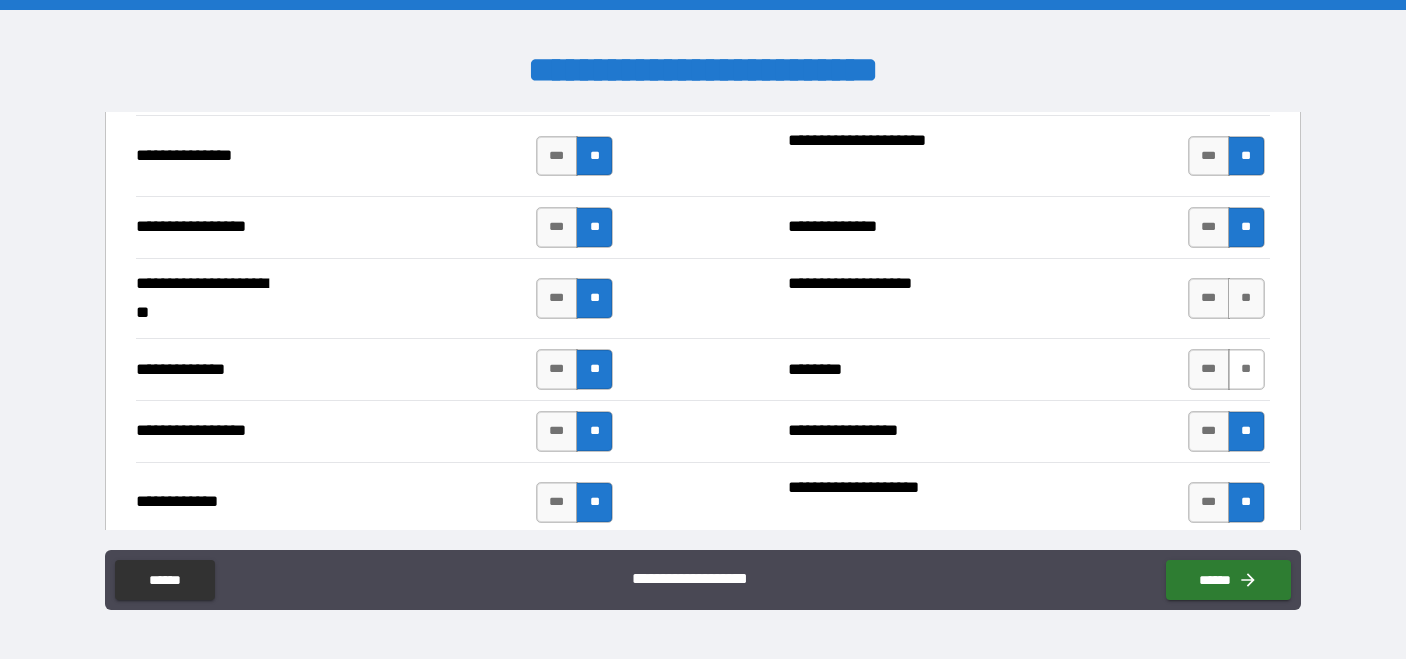 click on "**" at bounding box center (1246, 369) 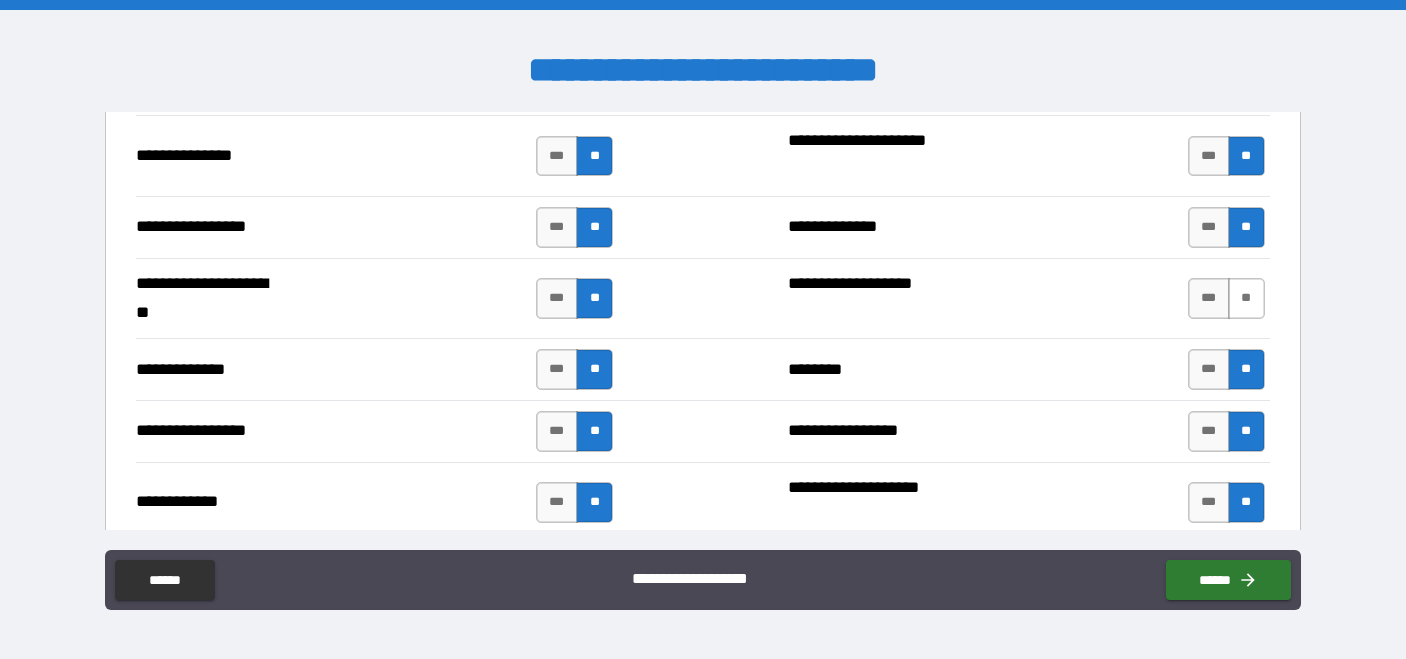 click on "**" at bounding box center (1246, 298) 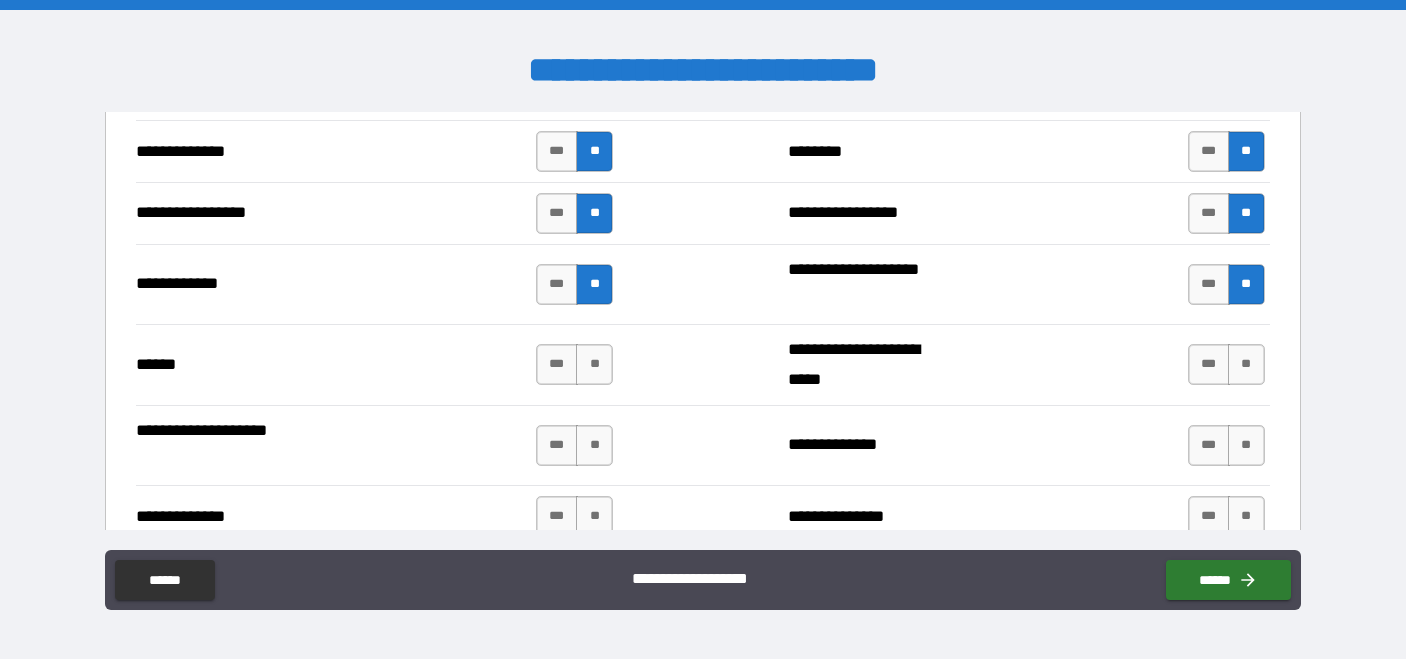 scroll, scrollTop: 2944, scrollLeft: 0, axis: vertical 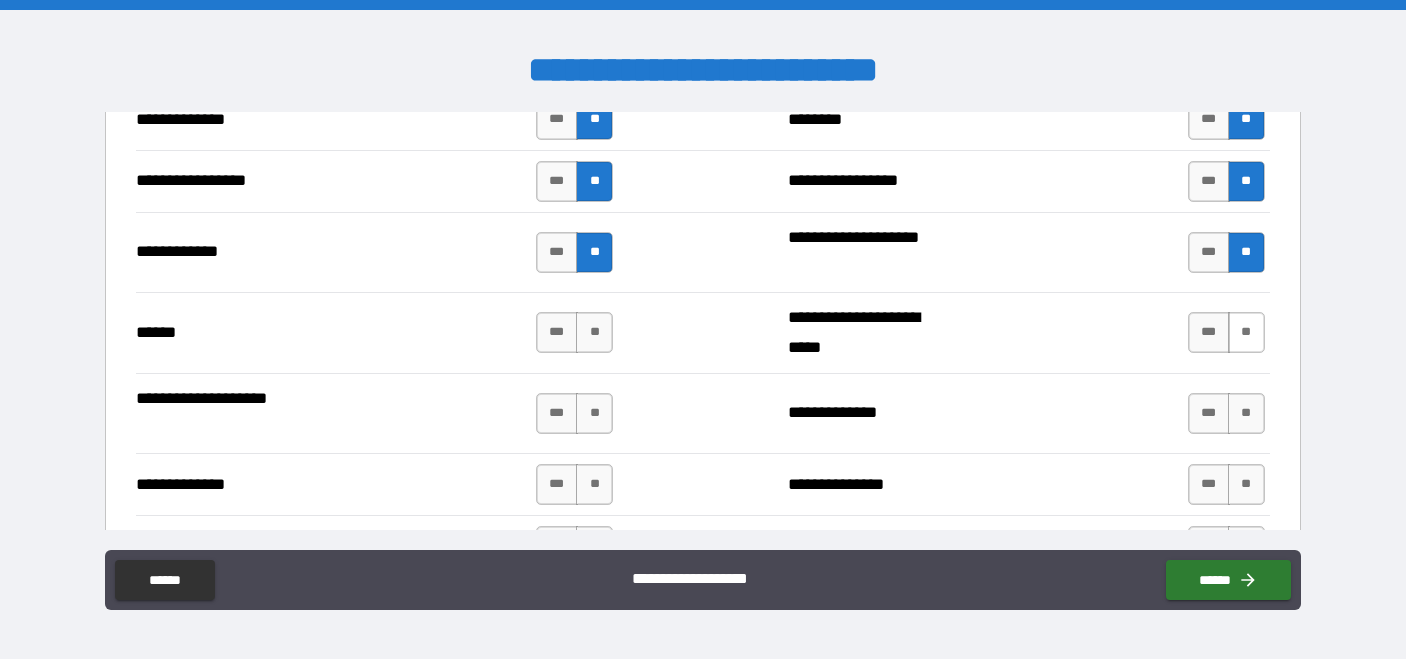 click on "**" at bounding box center (1246, 332) 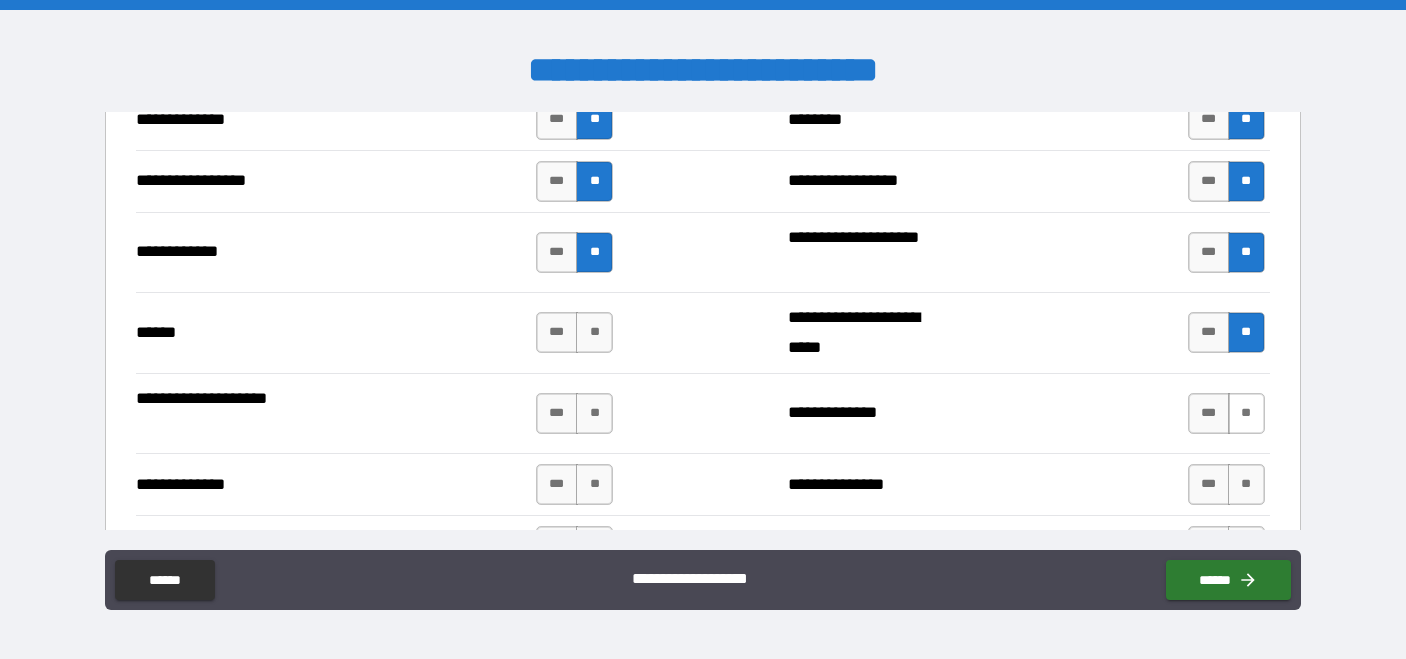 click on "**" at bounding box center [1246, 413] 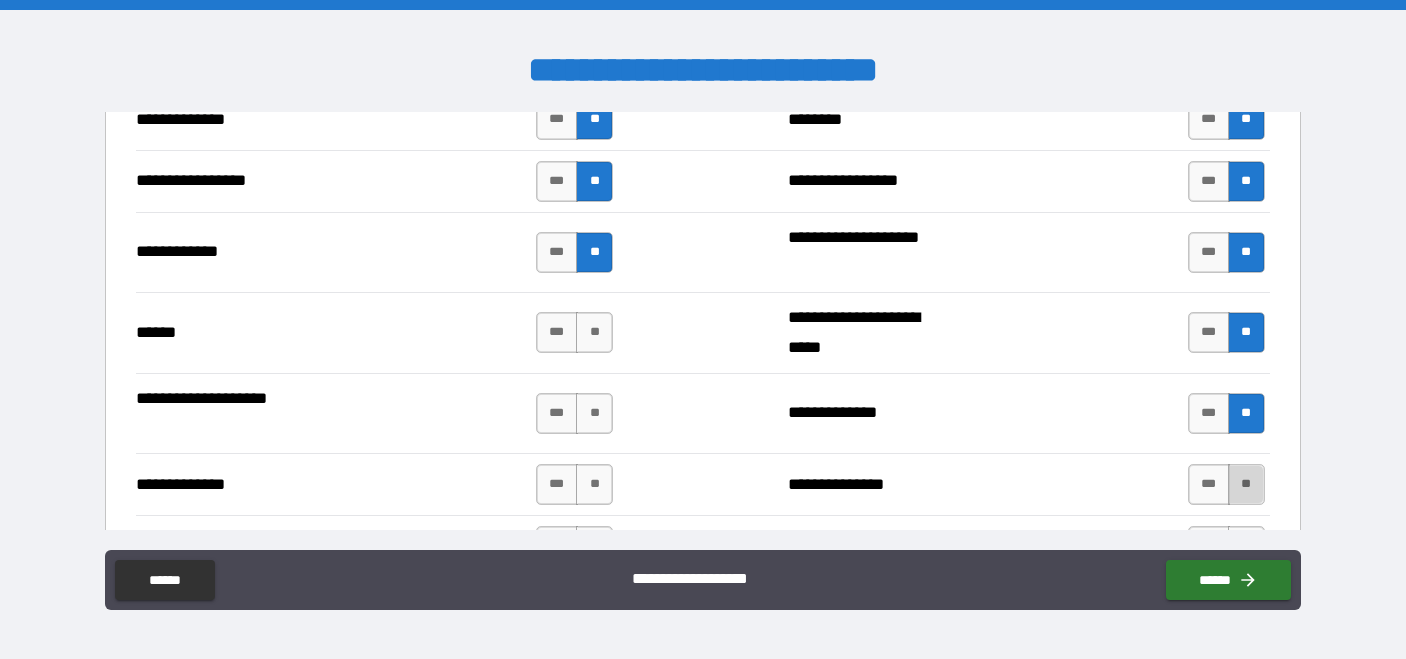 click on "**" at bounding box center [1246, 484] 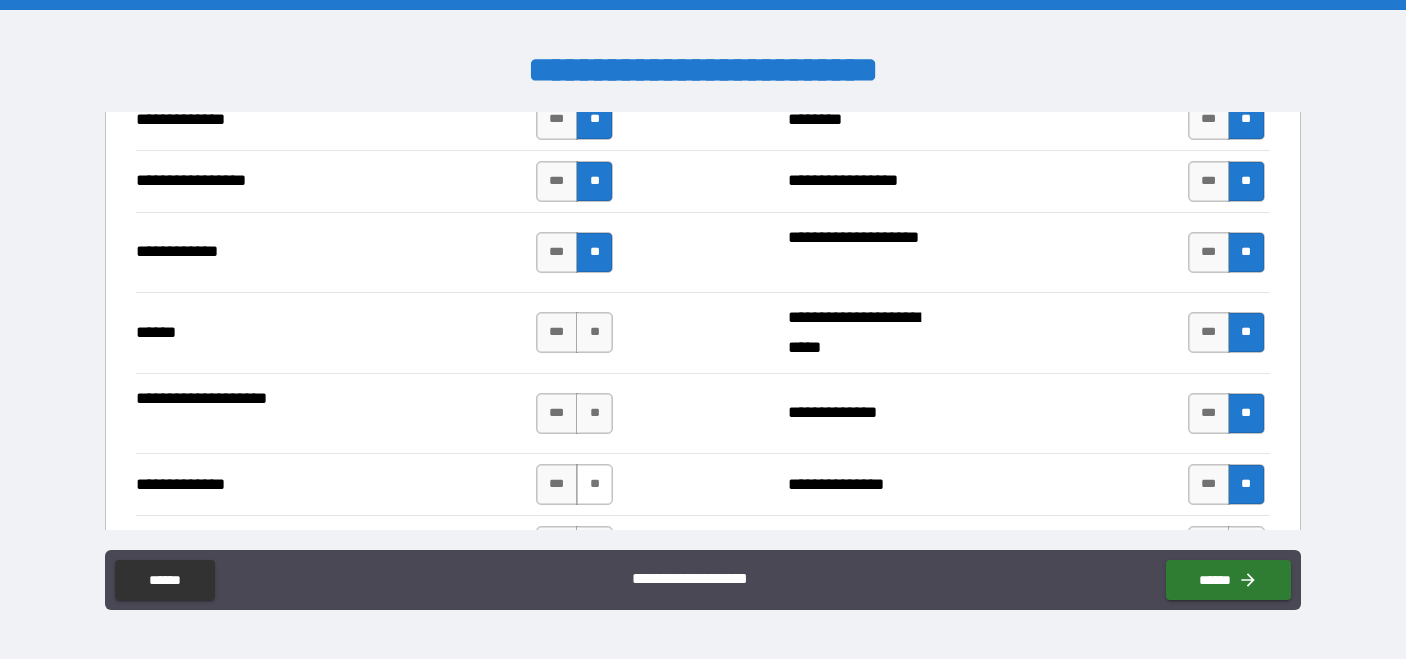 click on "**" at bounding box center (594, 484) 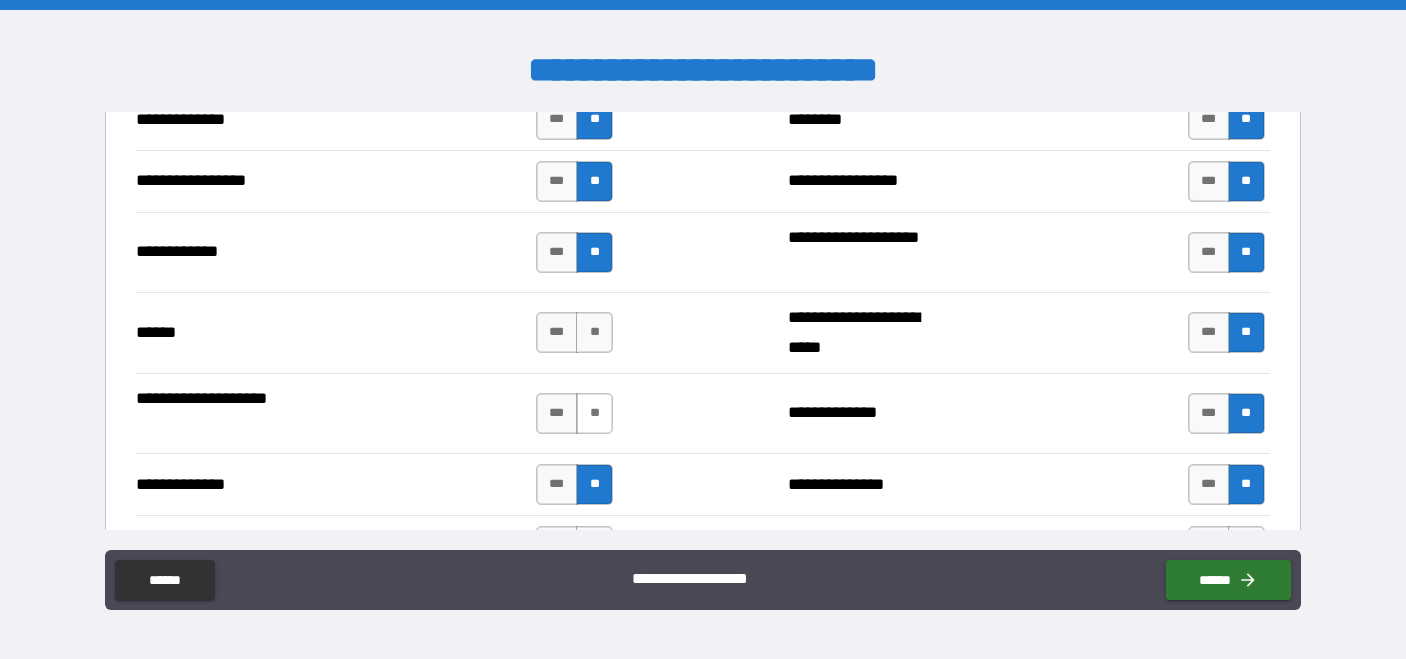 click on "**" at bounding box center (594, 413) 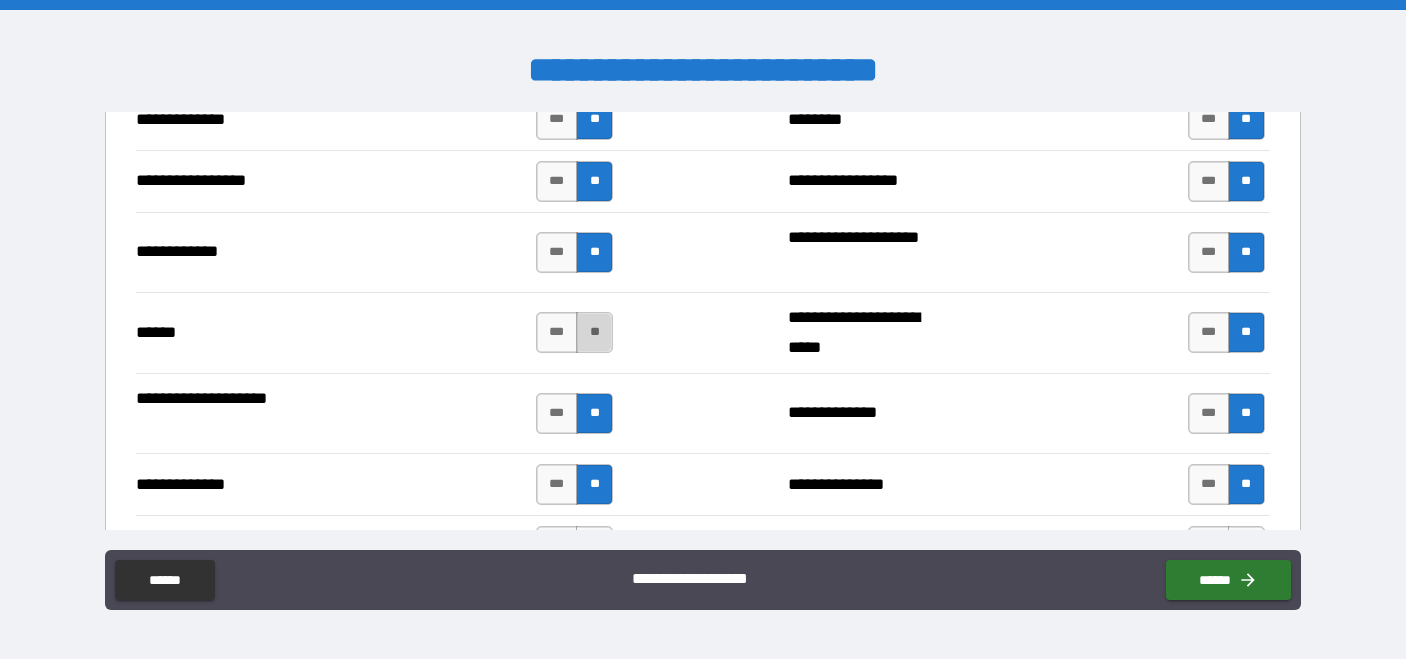 click on "**" at bounding box center [594, 332] 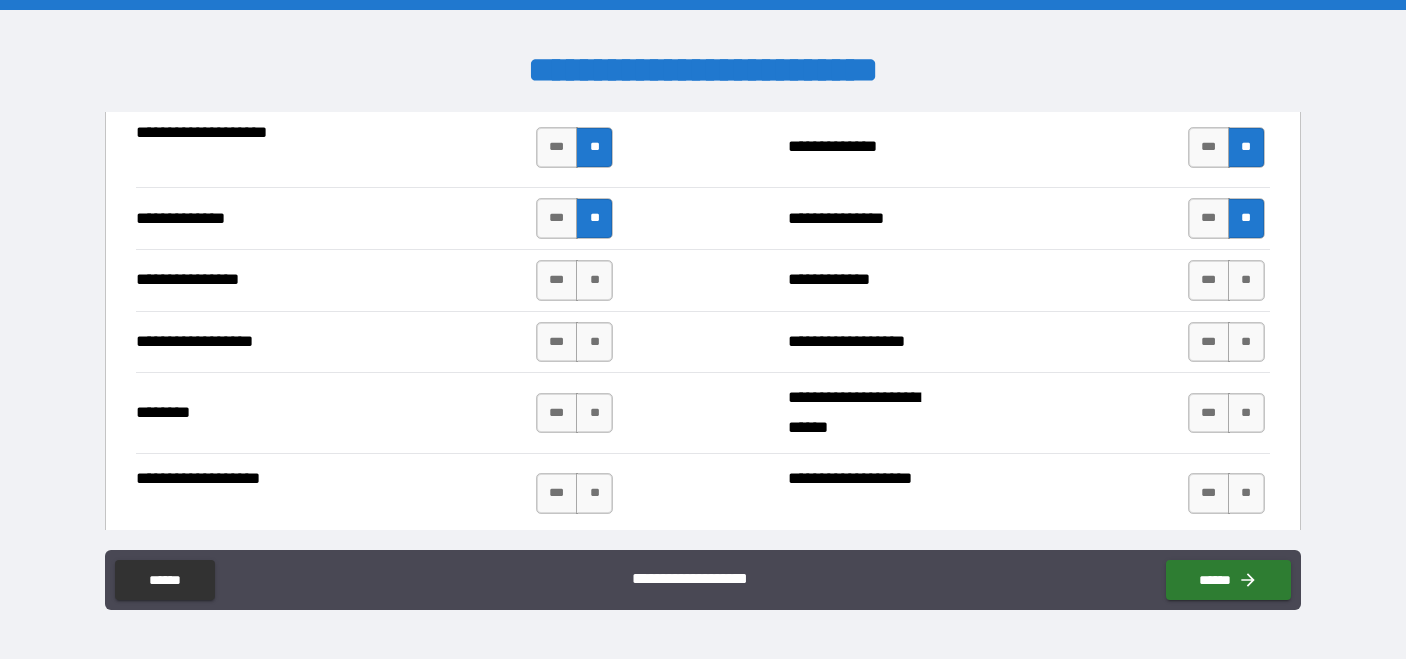 scroll, scrollTop: 3229, scrollLeft: 0, axis: vertical 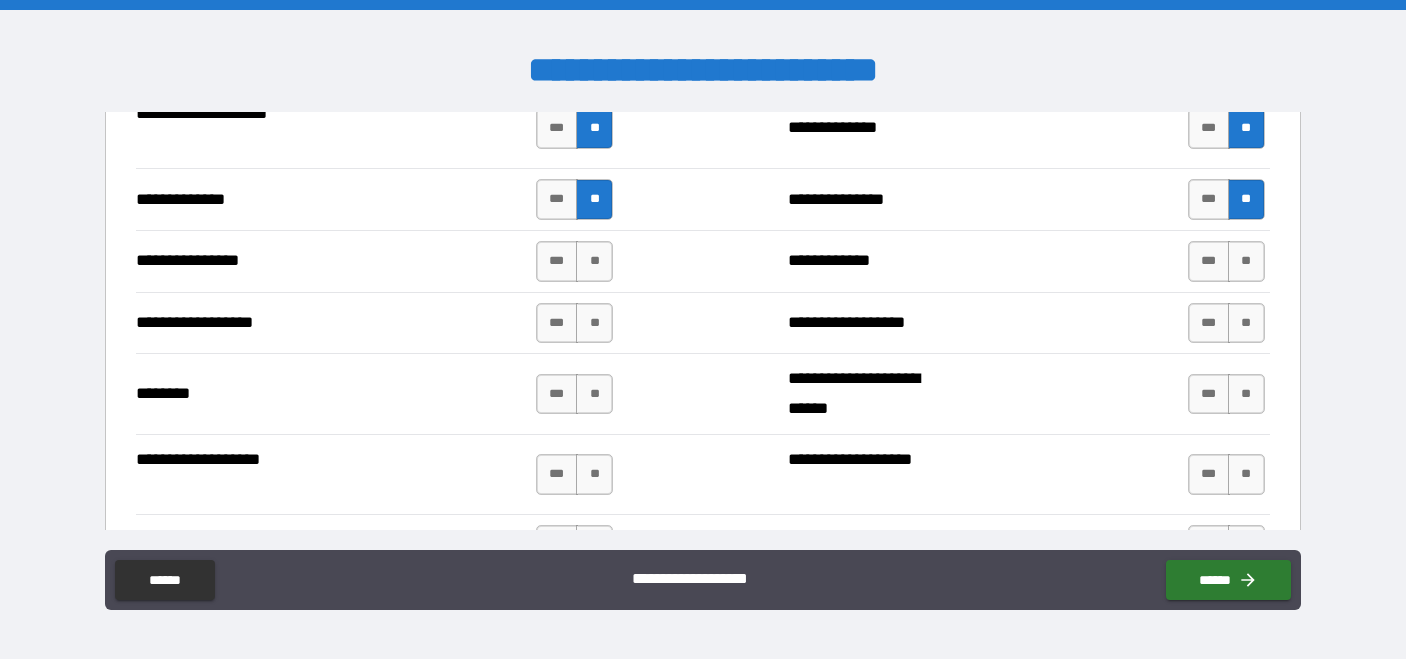 click on "**********" at bounding box center (702, 261) 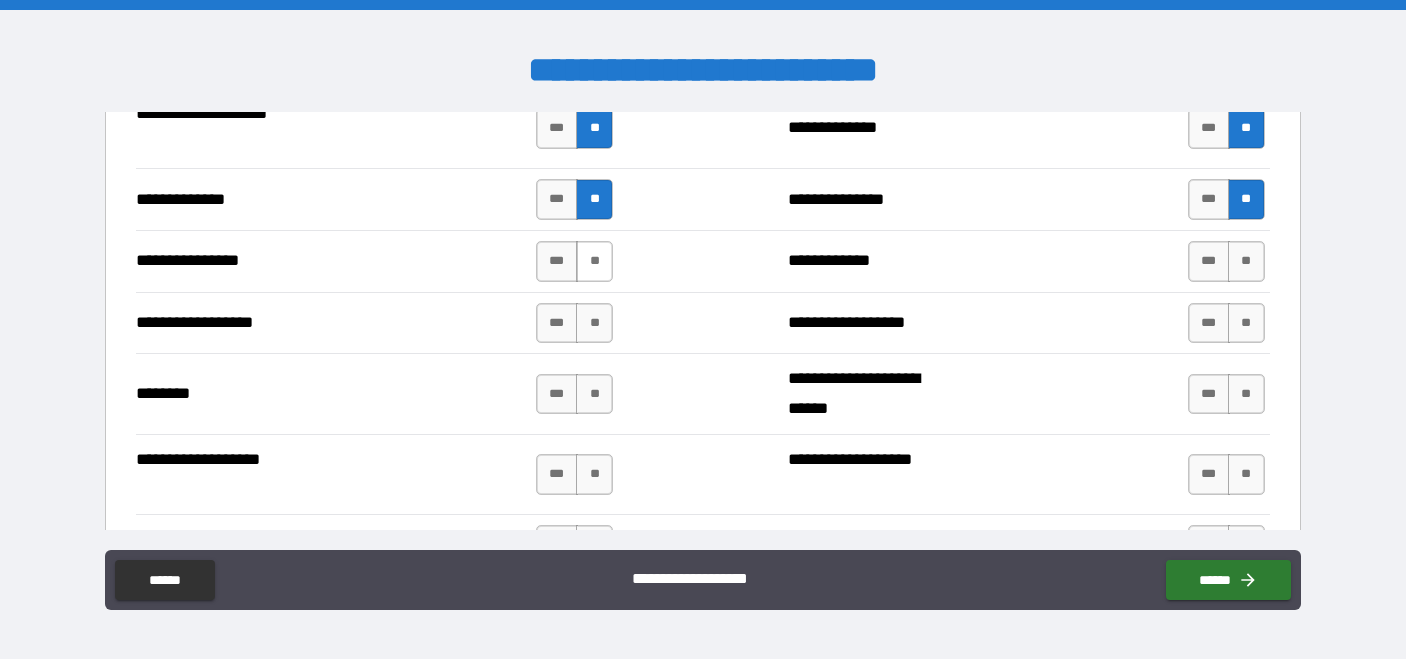 click on "**" at bounding box center [594, 261] 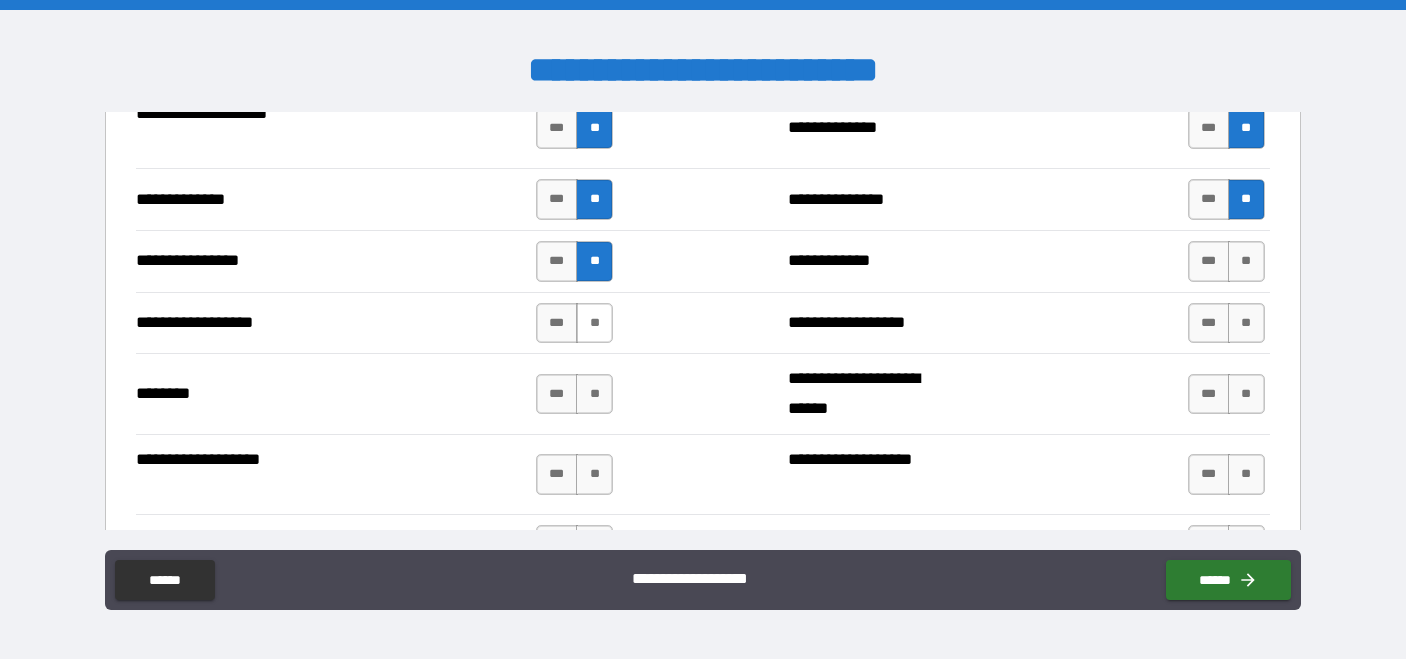 click on "**" at bounding box center [594, 323] 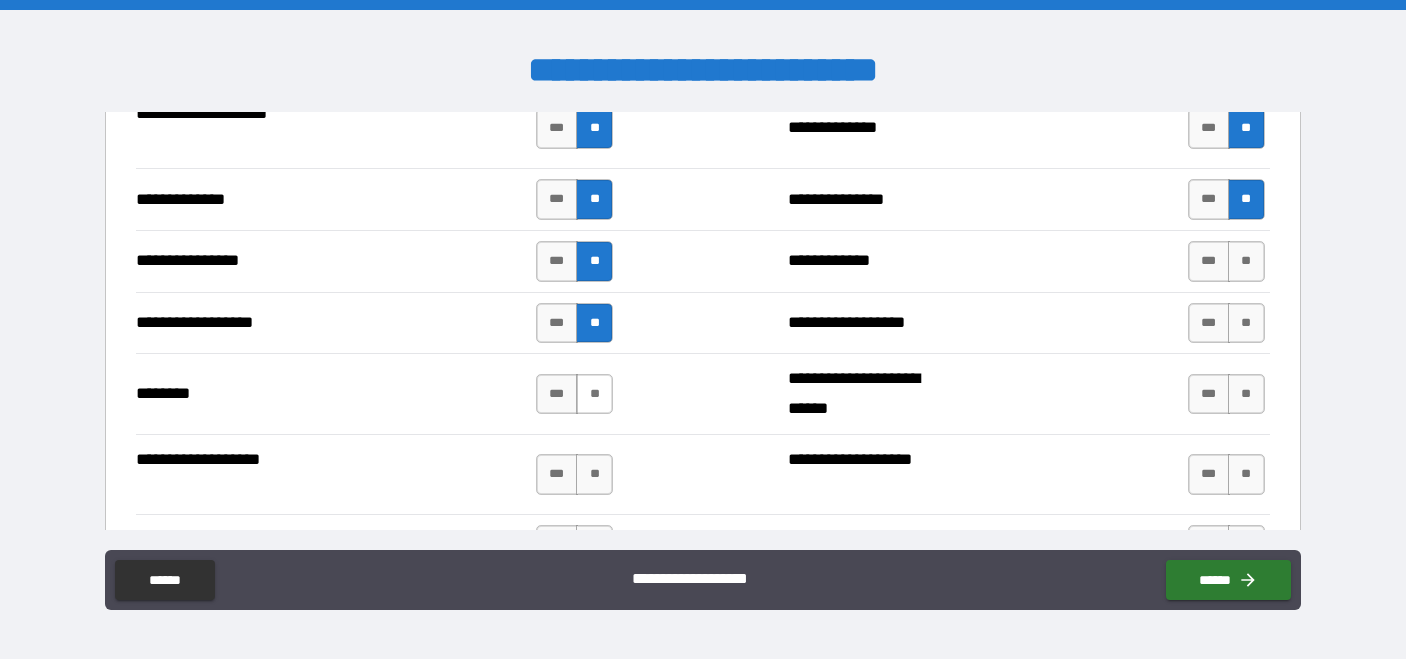 click on "**" at bounding box center (594, 394) 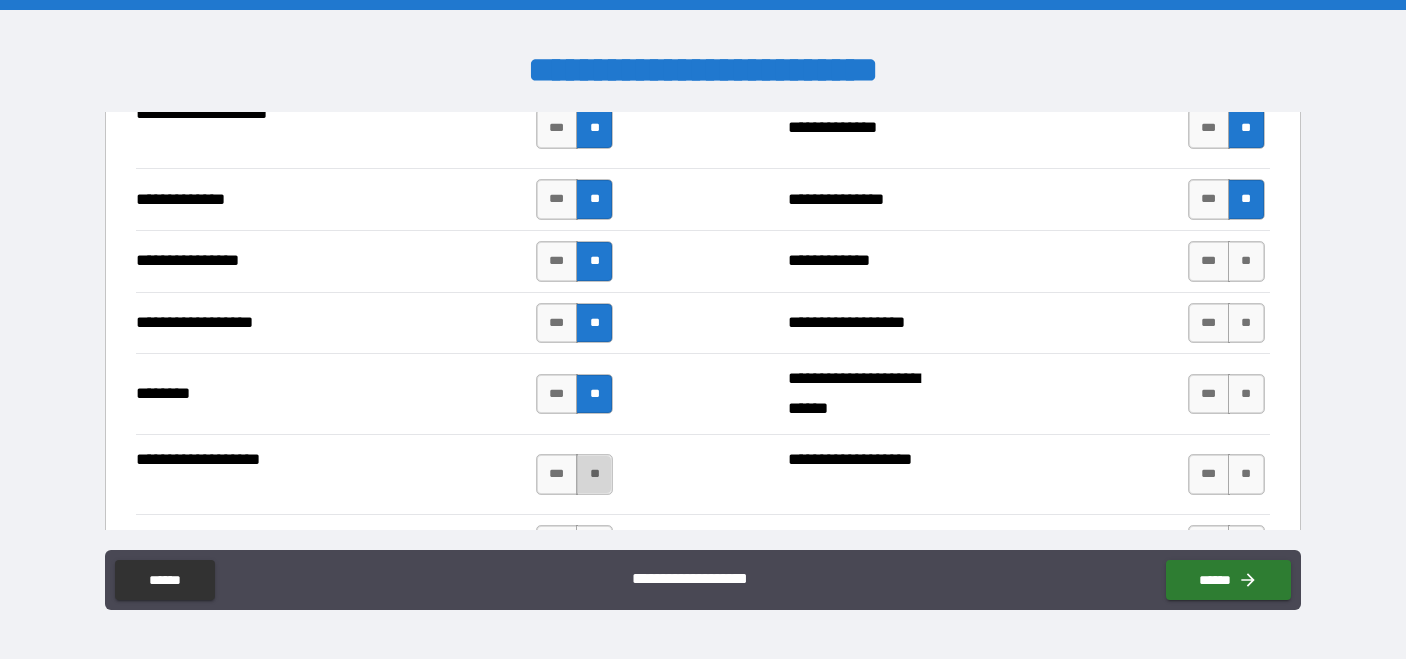 click on "**" at bounding box center [594, 474] 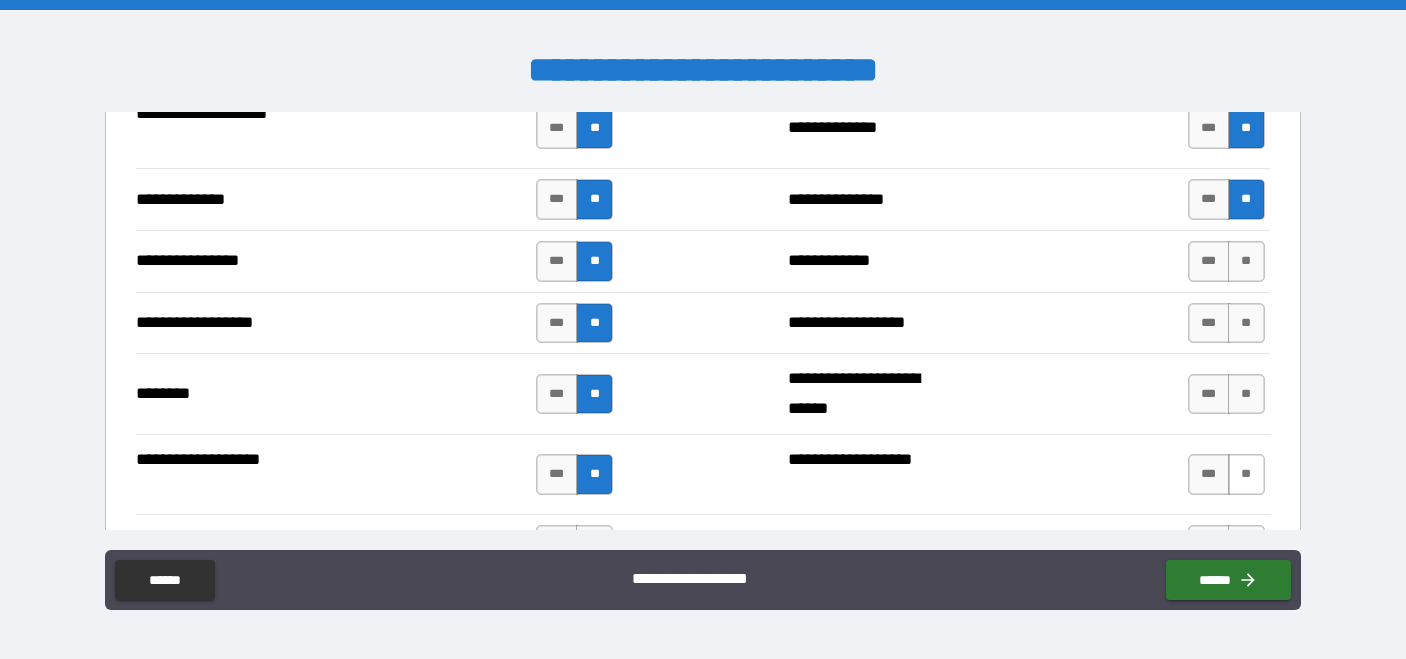 click on "**" at bounding box center [1246, 474] 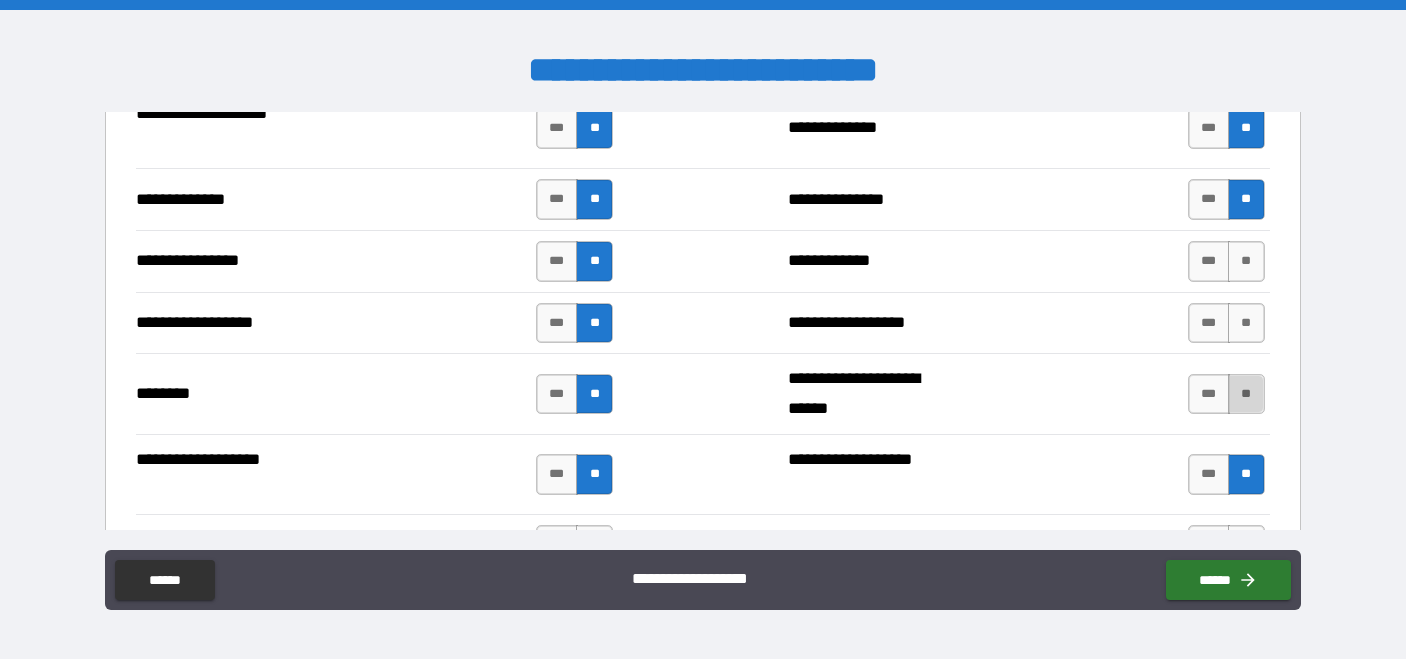 click on "**" at bounding box center (1246, 394) 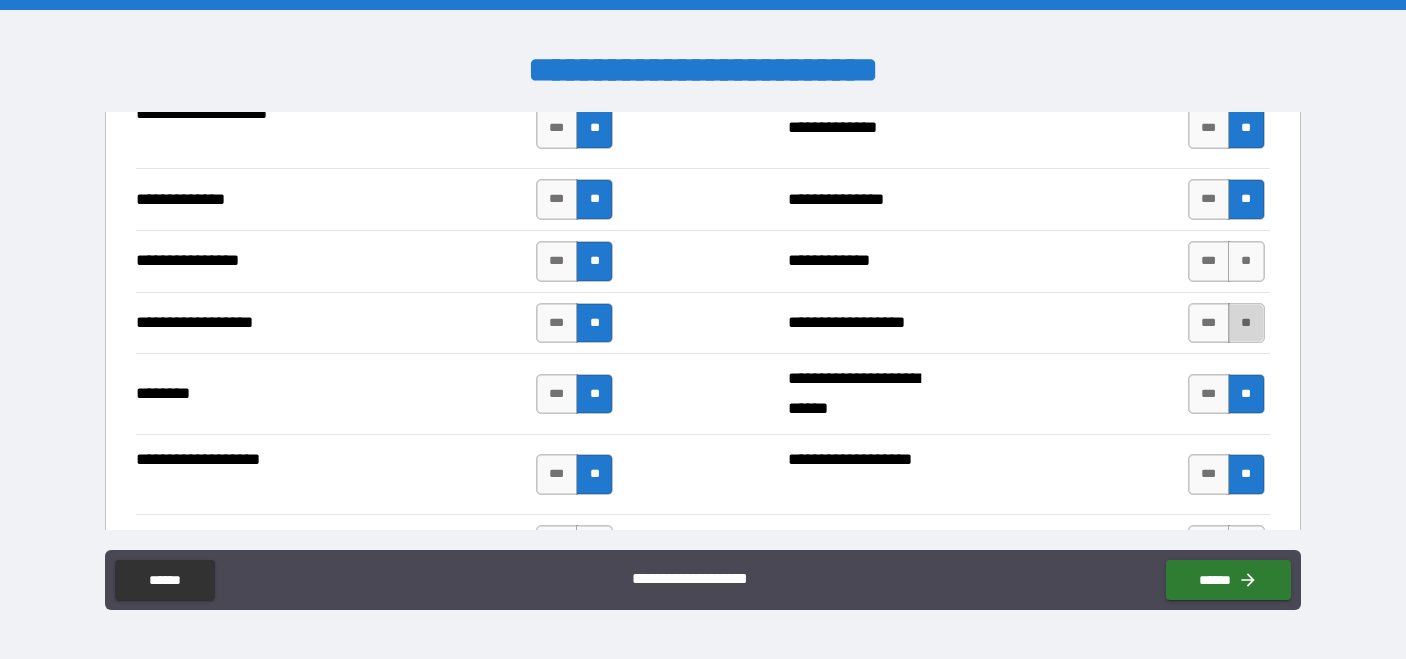 click on "**" at bounding box center (1246, 323) 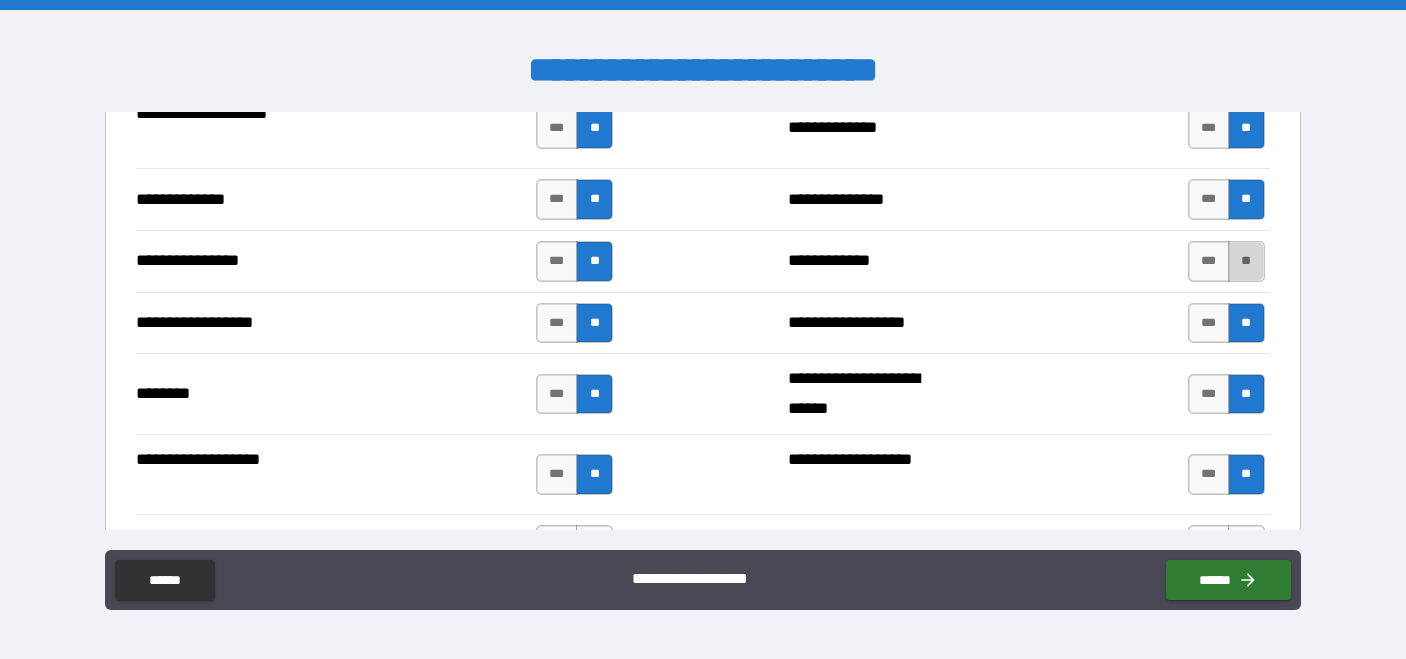 click on "**" at bounding box center [1246, 261] 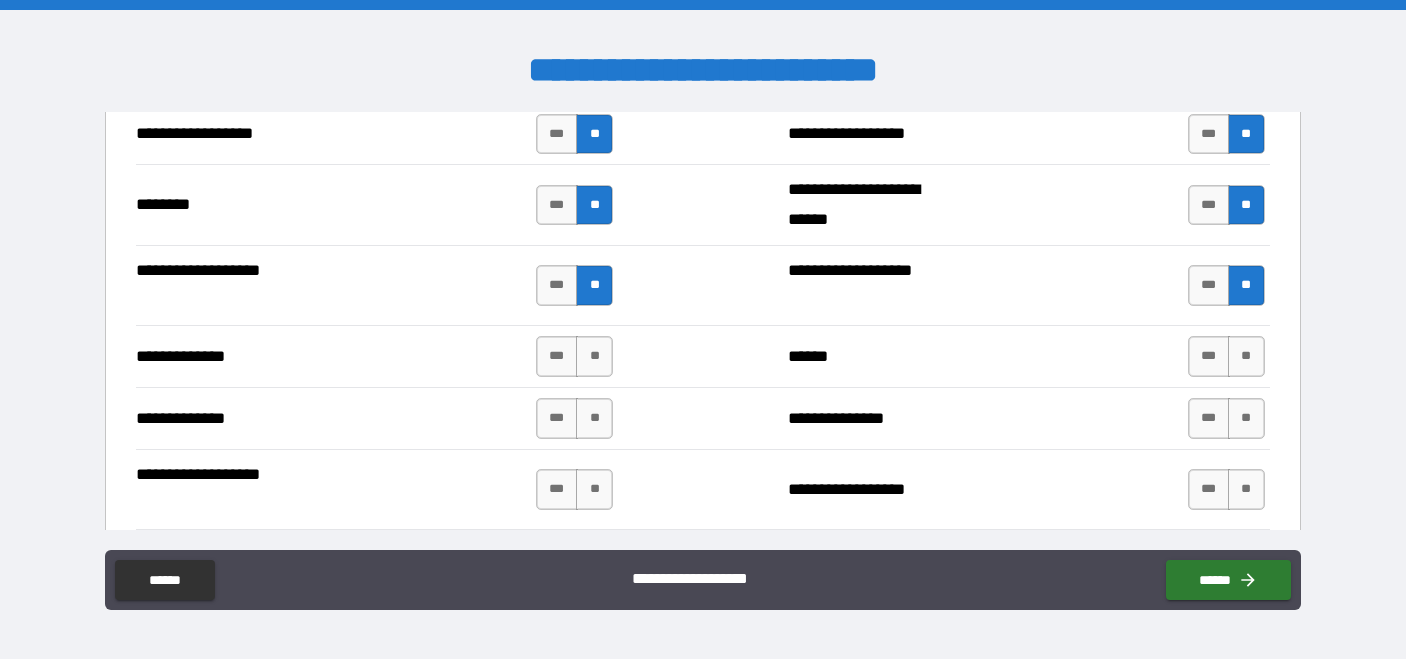 scroll, scrollTop: 3472, scrollLeft: 0, axis: vertical 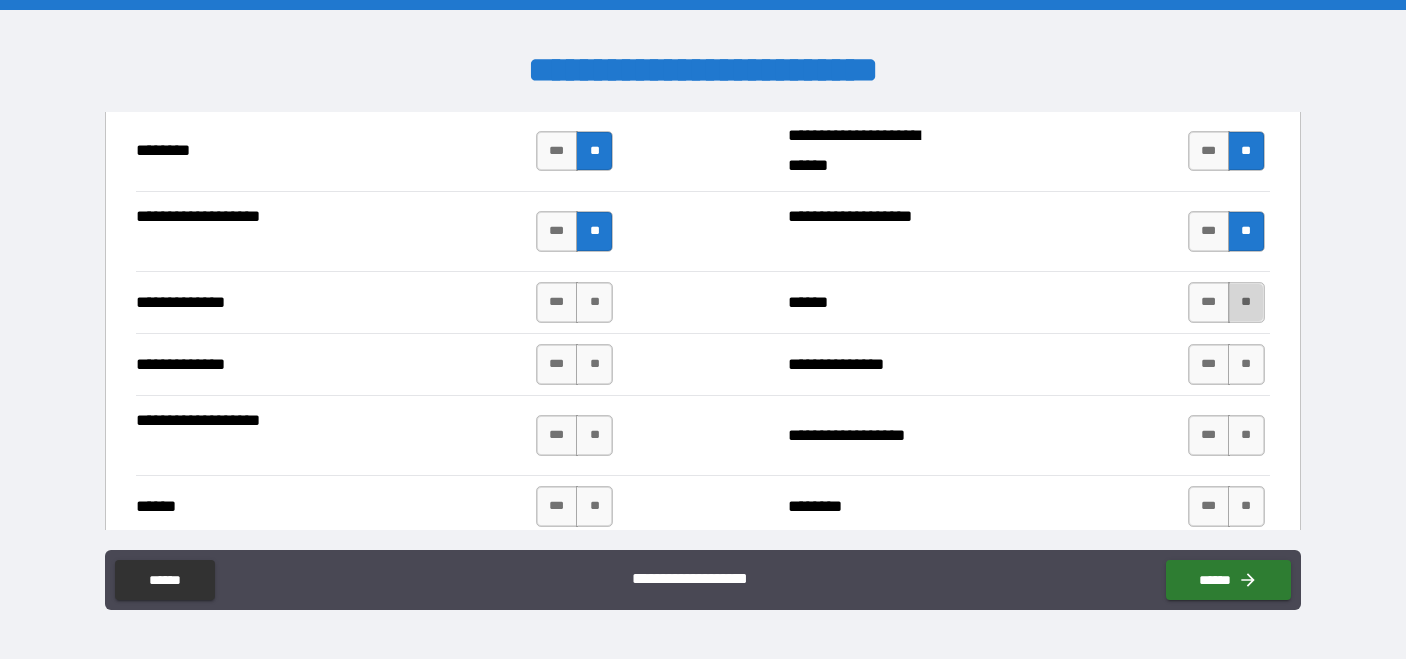 click on "**" at bounding box center [1246, 302] 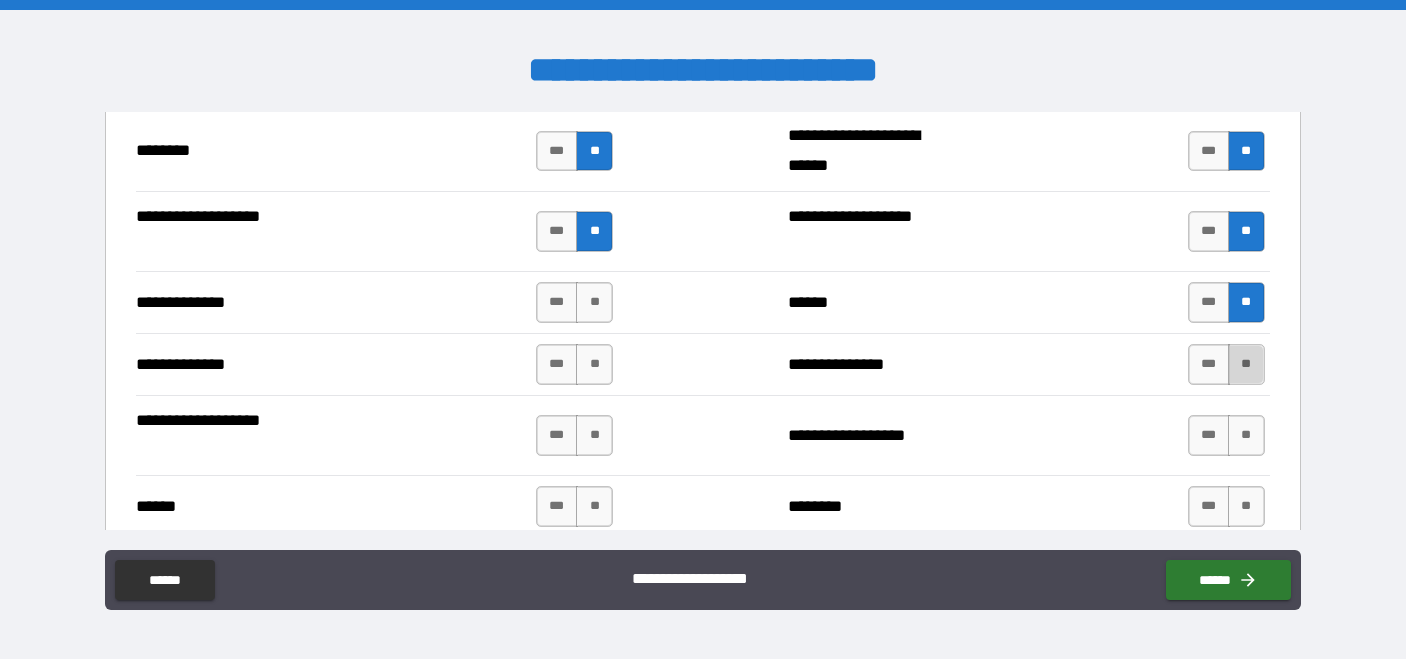 click on "**" at bounding box center (1246, 364) 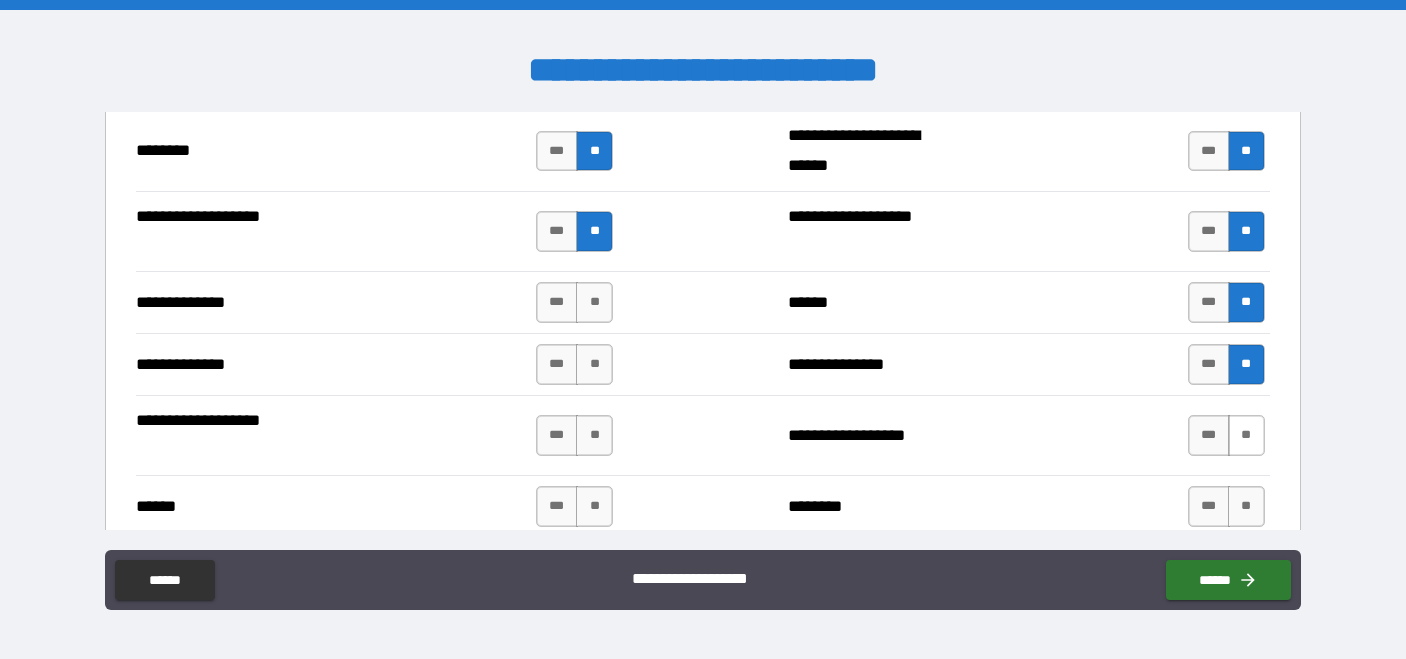 click on "**" at bounding box center (1246, 435) 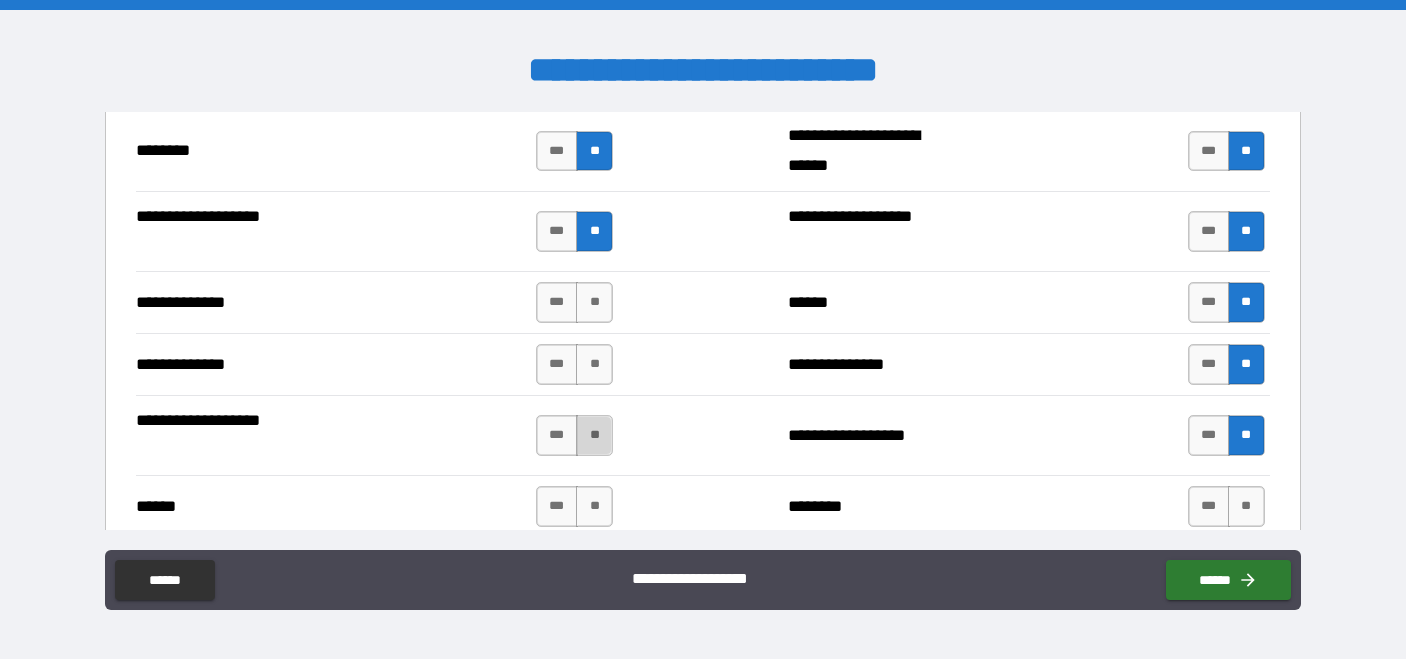 click on "**" at bounding box center [594, 435] 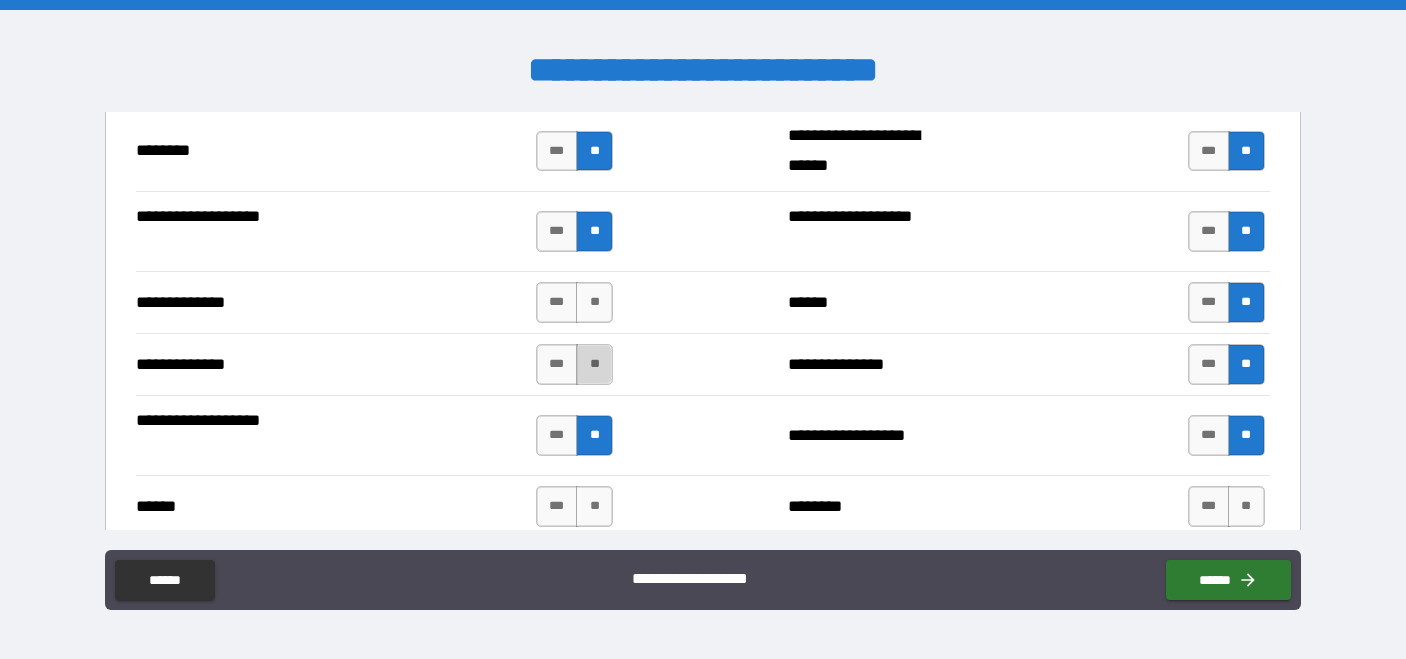 click on "**" at bounding box center [594, 364] 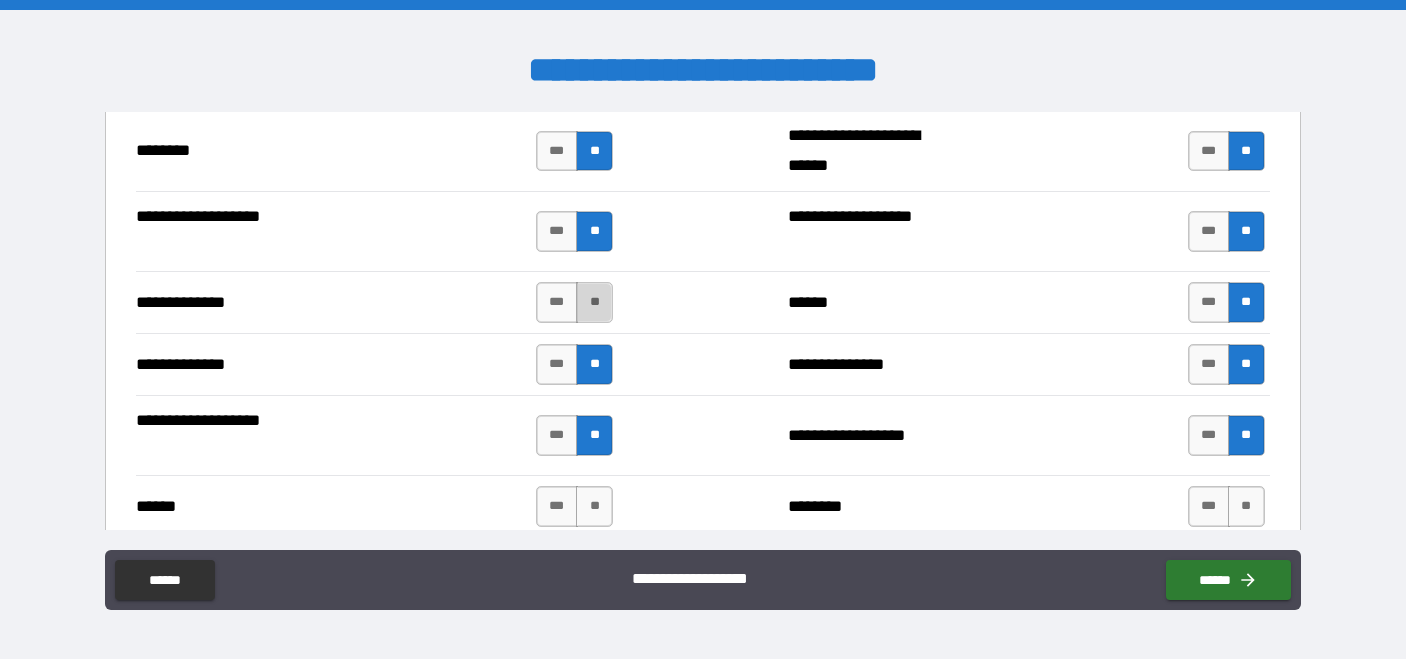 click on "**" at bounding box center [594, 302] 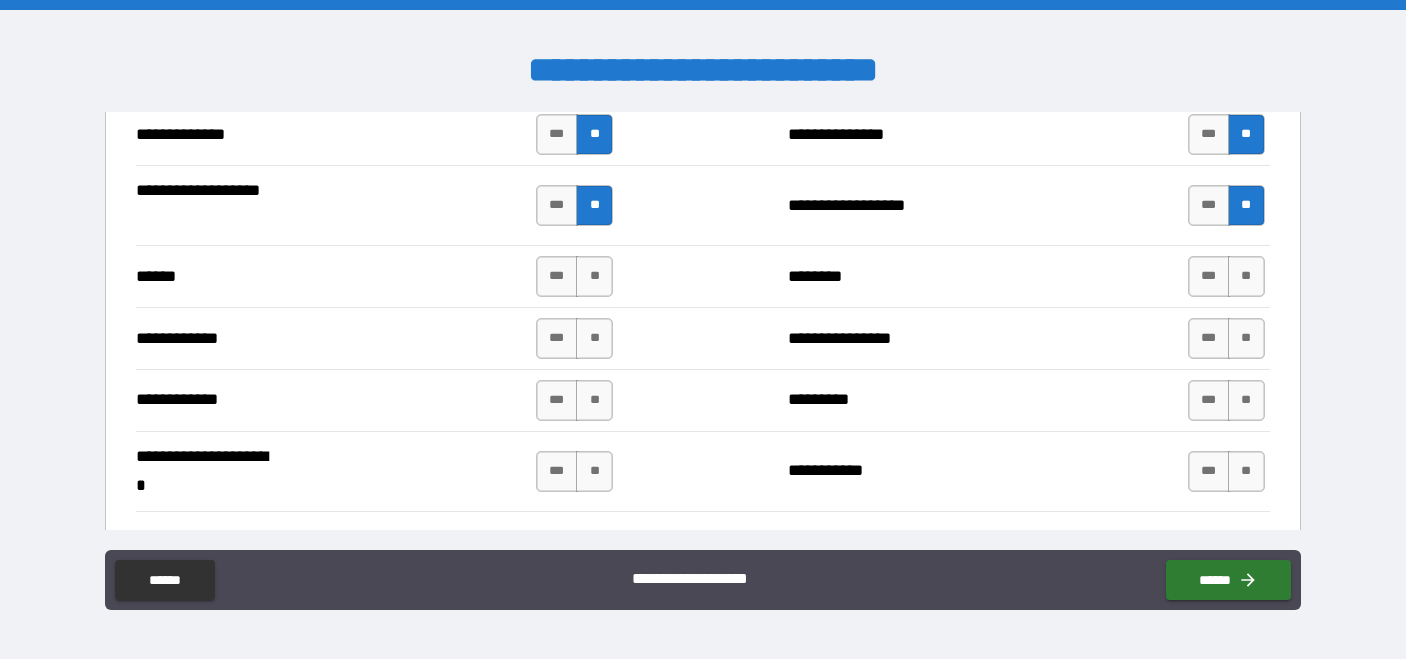 scroll, scrollTop: 3708, scrollLeft: 0, axis: vertical 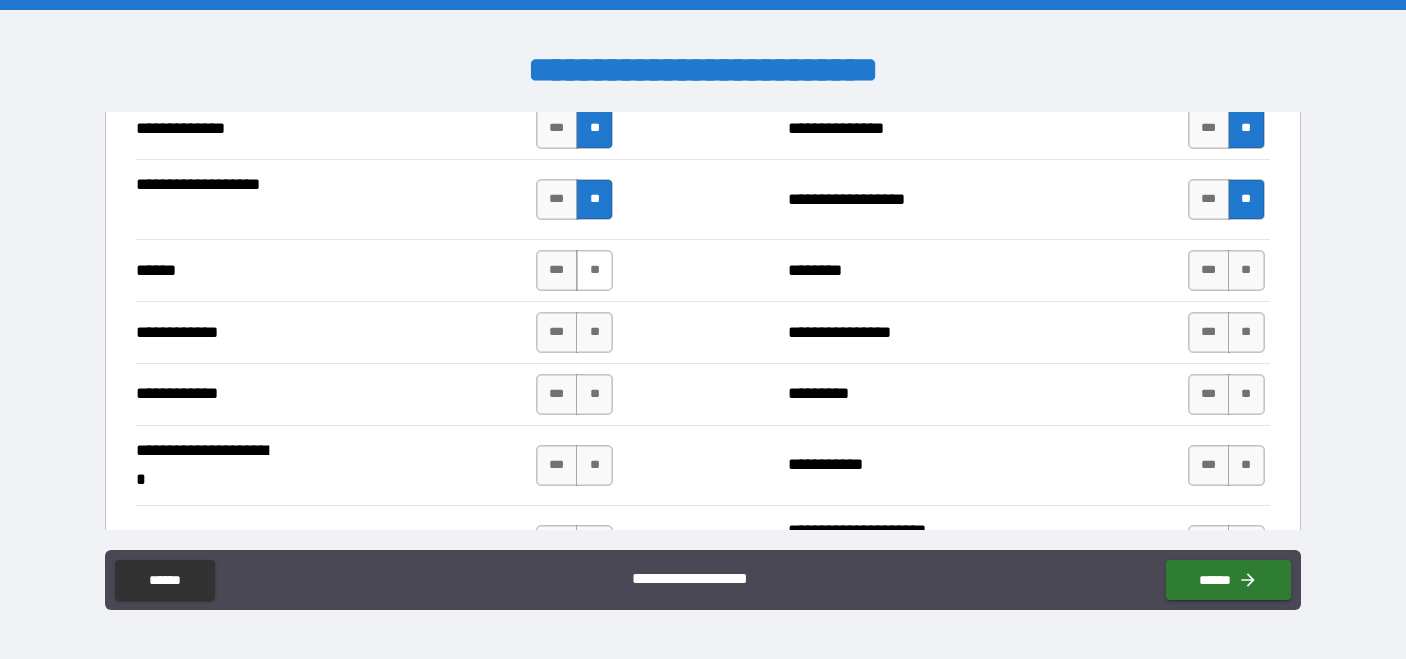 click on "**" at bounding box center (594, 270) 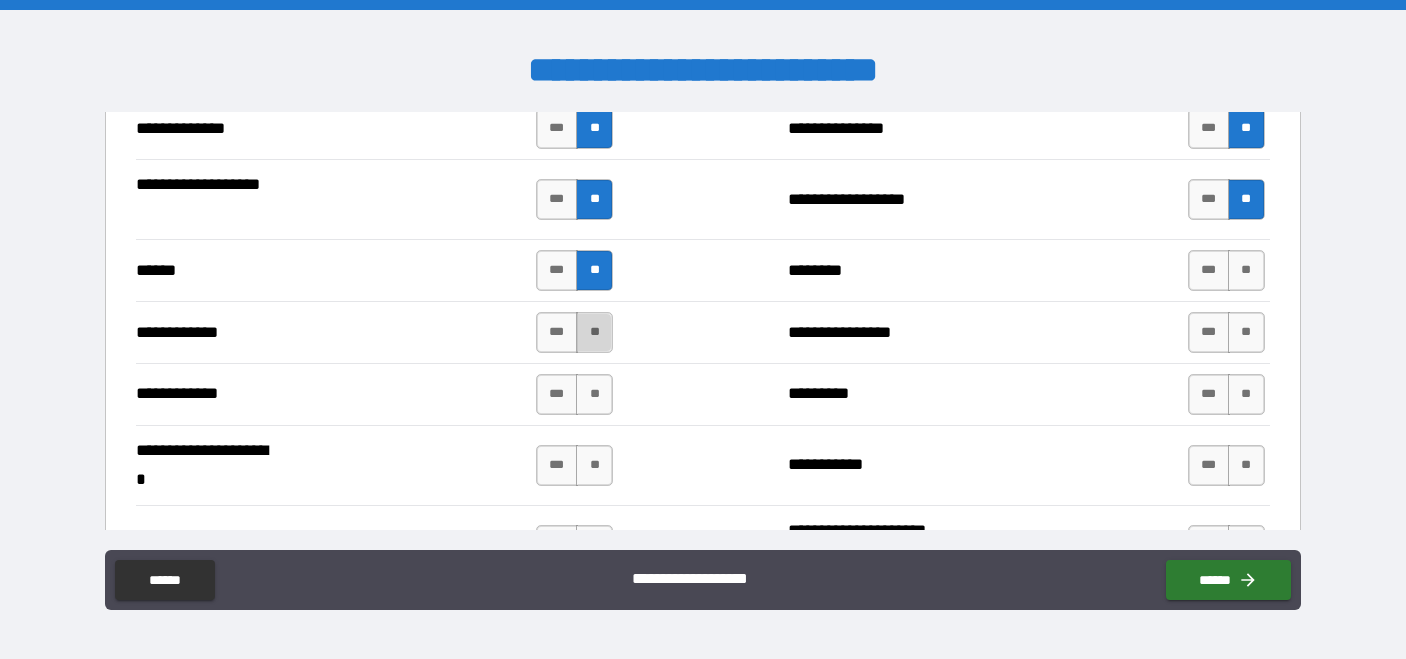 click on "**" at bounding box center [594, 332] 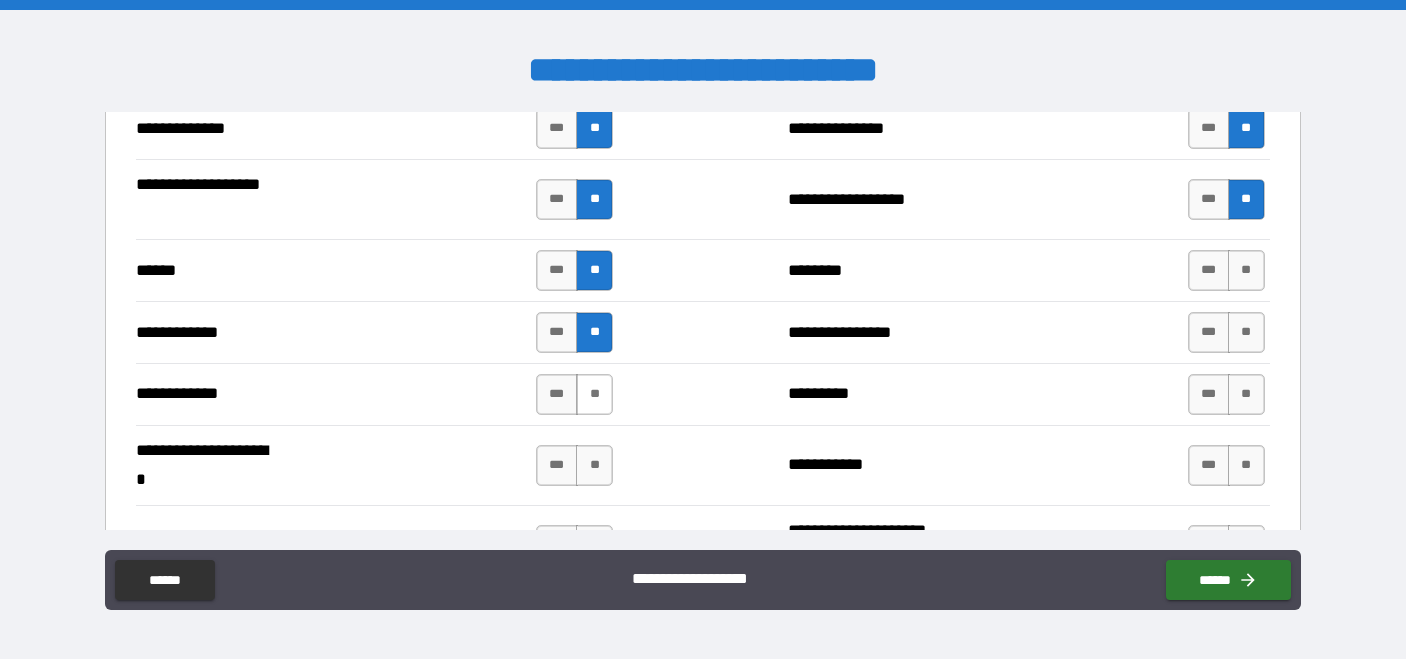 click on "**" at bounding box center (594, 394) 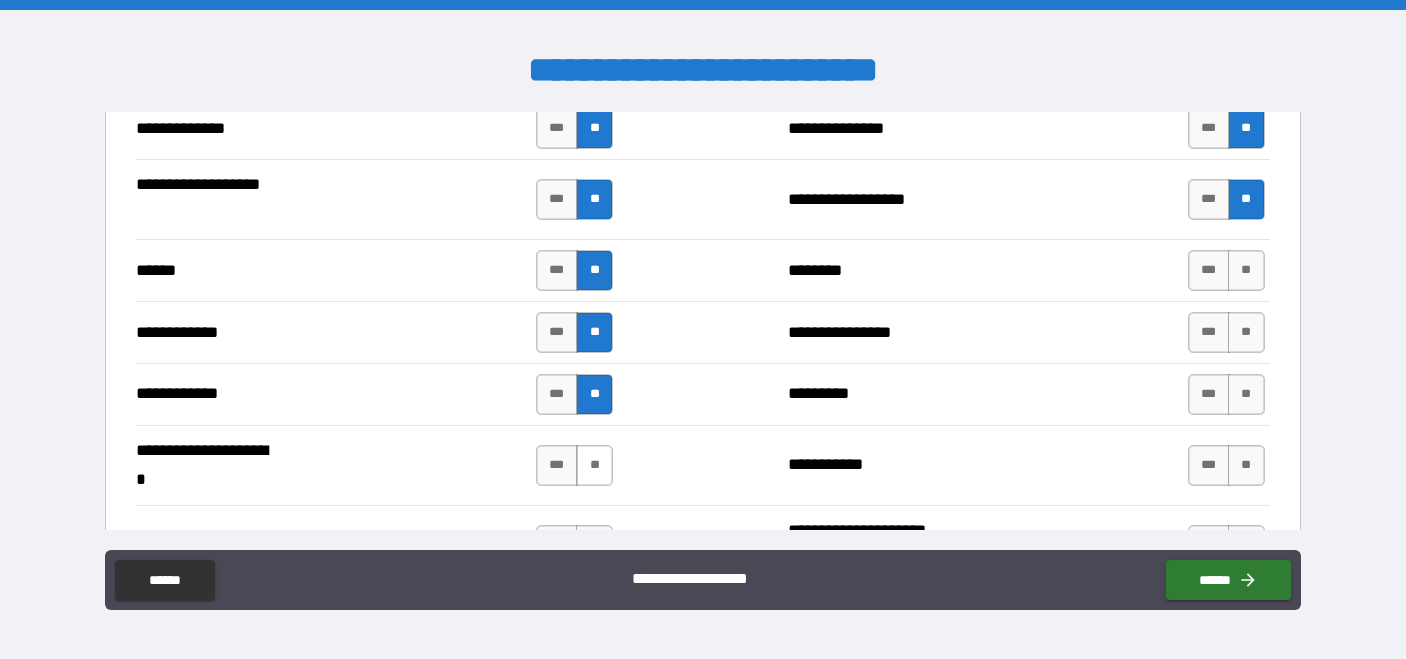 click on "**" at bounding box center (594, 465) 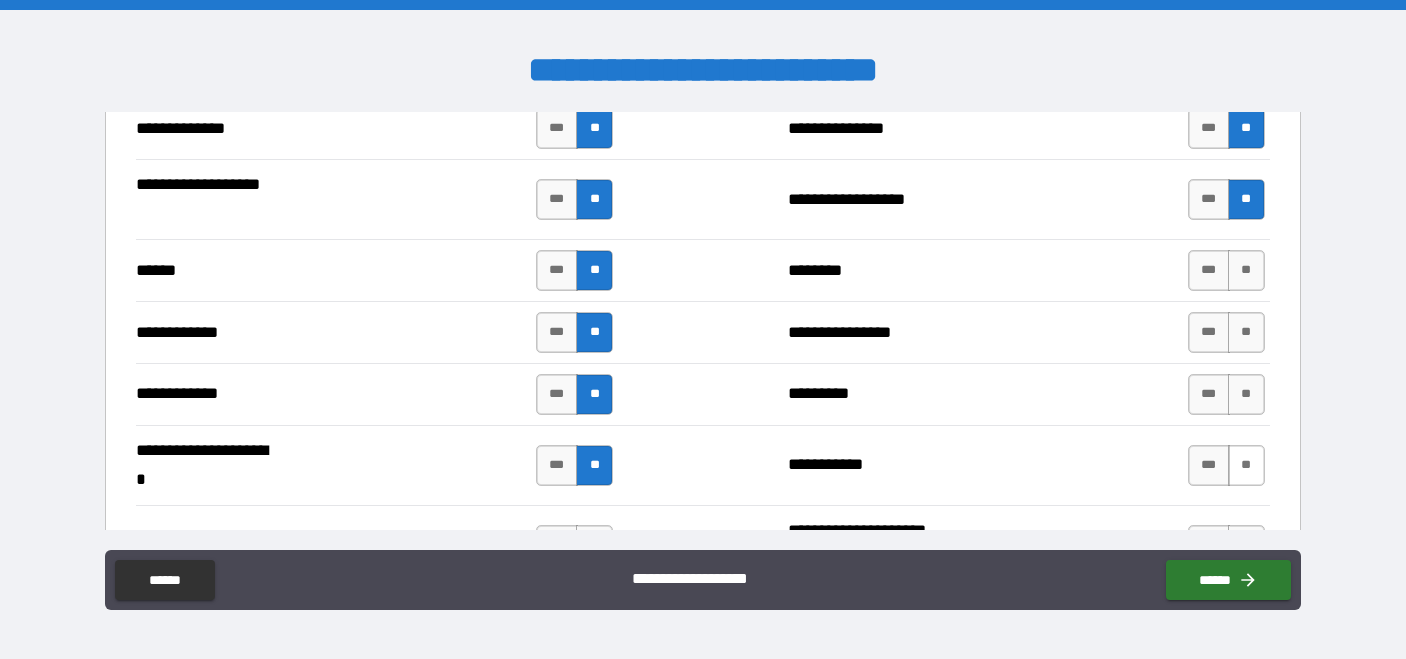 click on "**" at bounding box center (1246, 465) 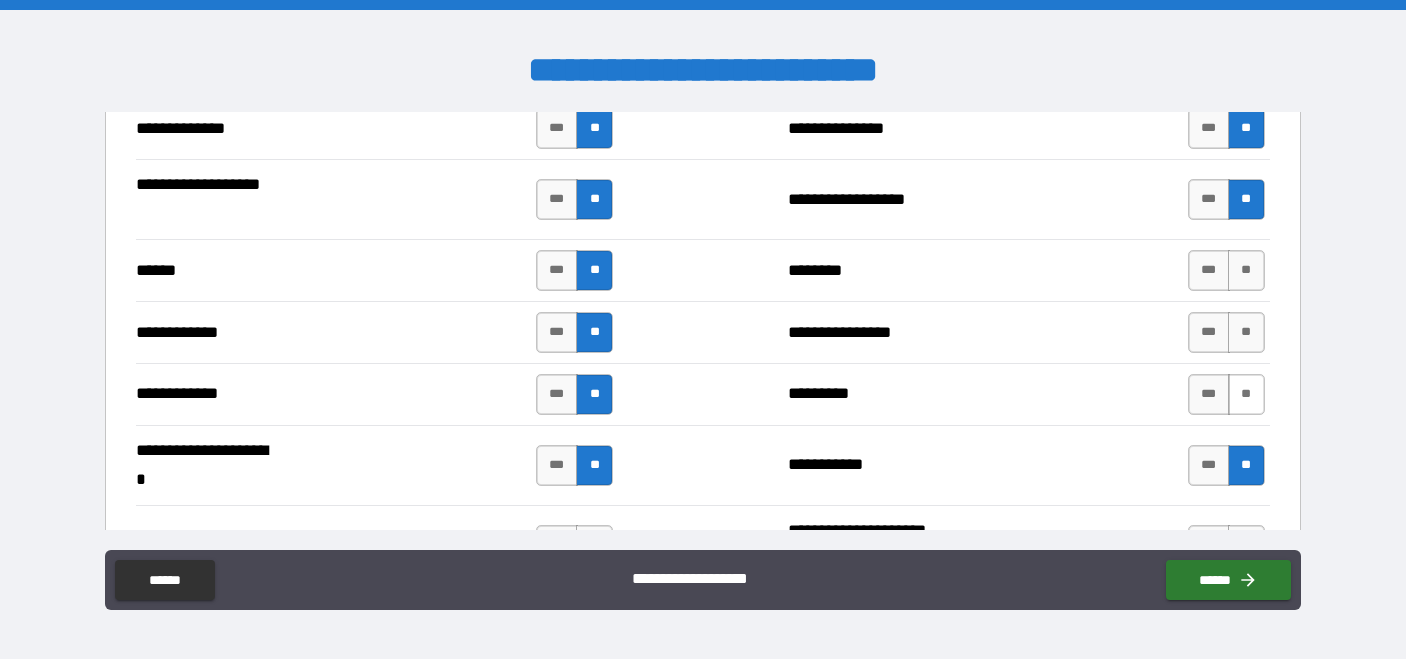 click on "**" at bounding box center (1246, 394) 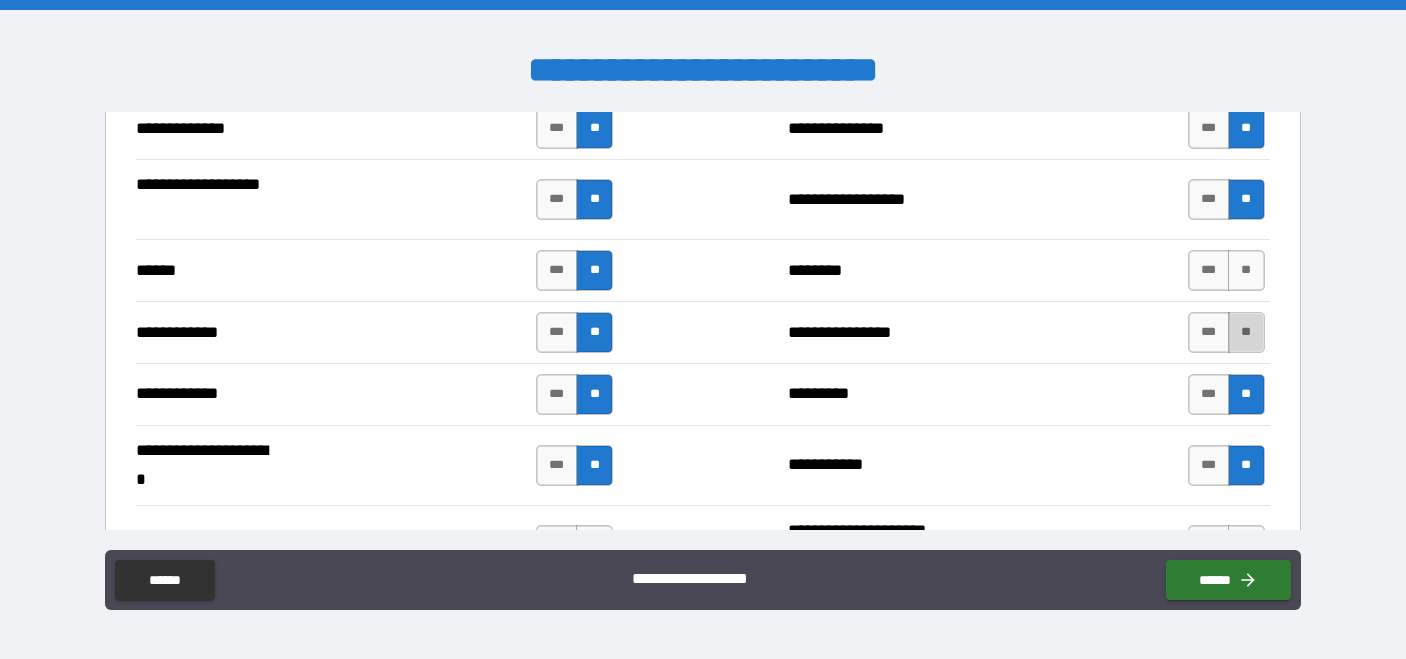 click on "**" at bounding box center (1246, 332) 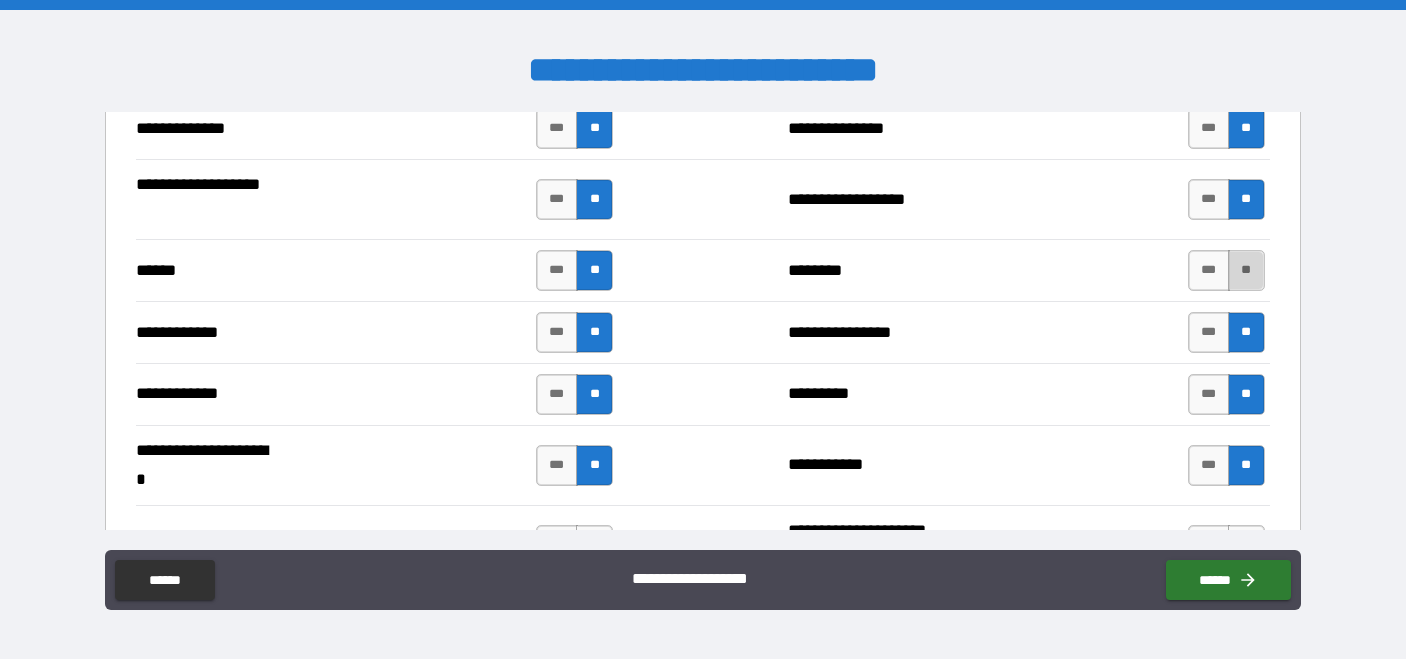click on "**" at bounding box center (1246, 270) 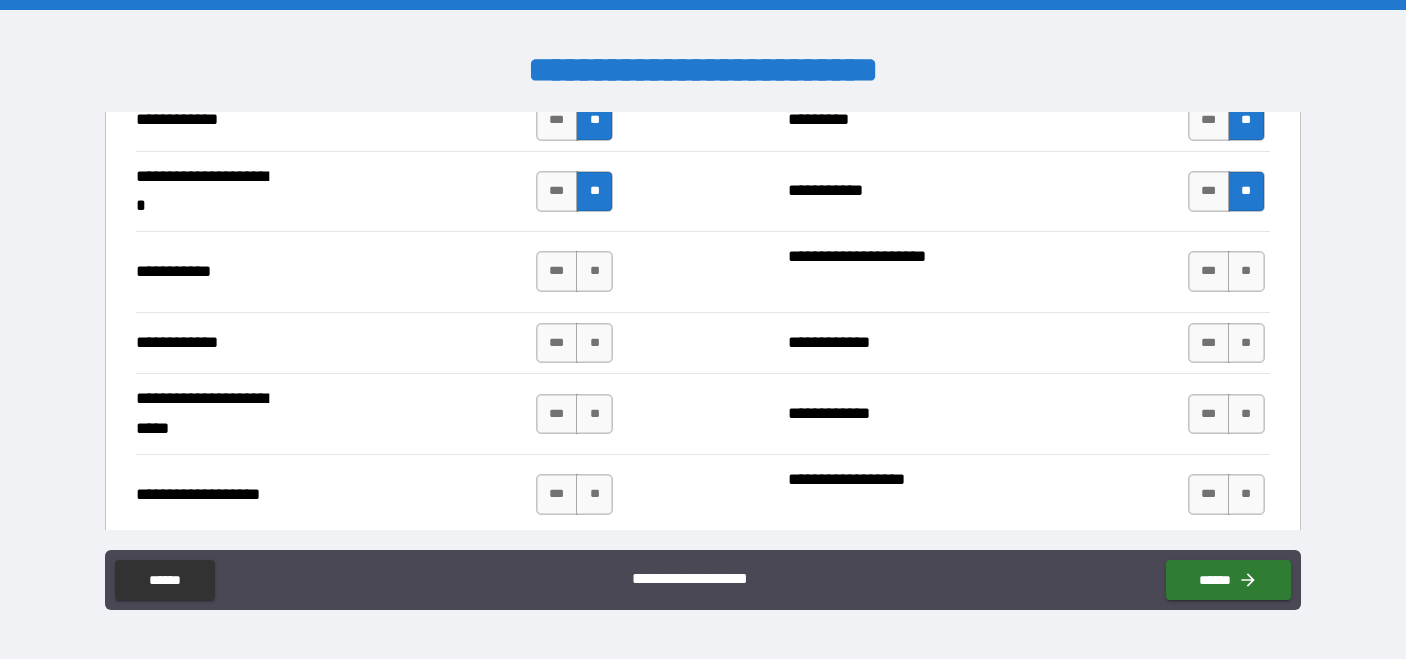 scroll, scrollTop: 4001, scrollLeft: 0, axis: vertical 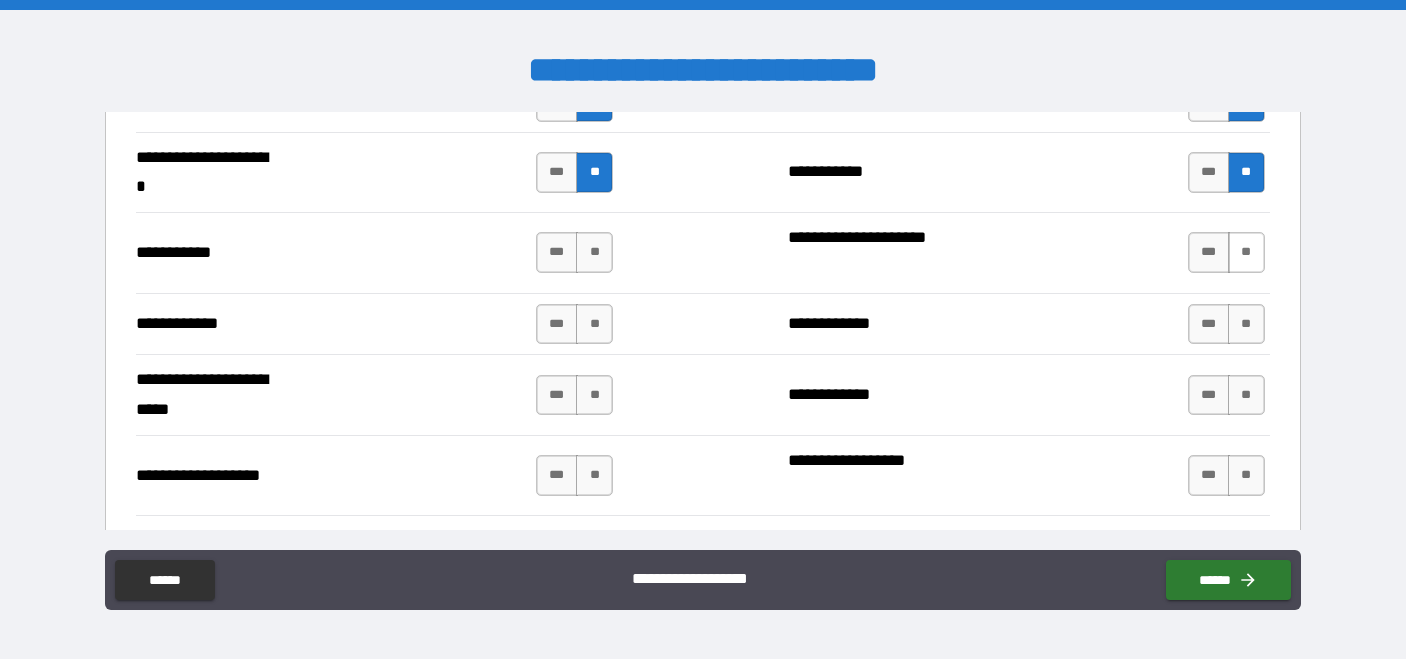 click on "**" at bounding box center [1246, 252] 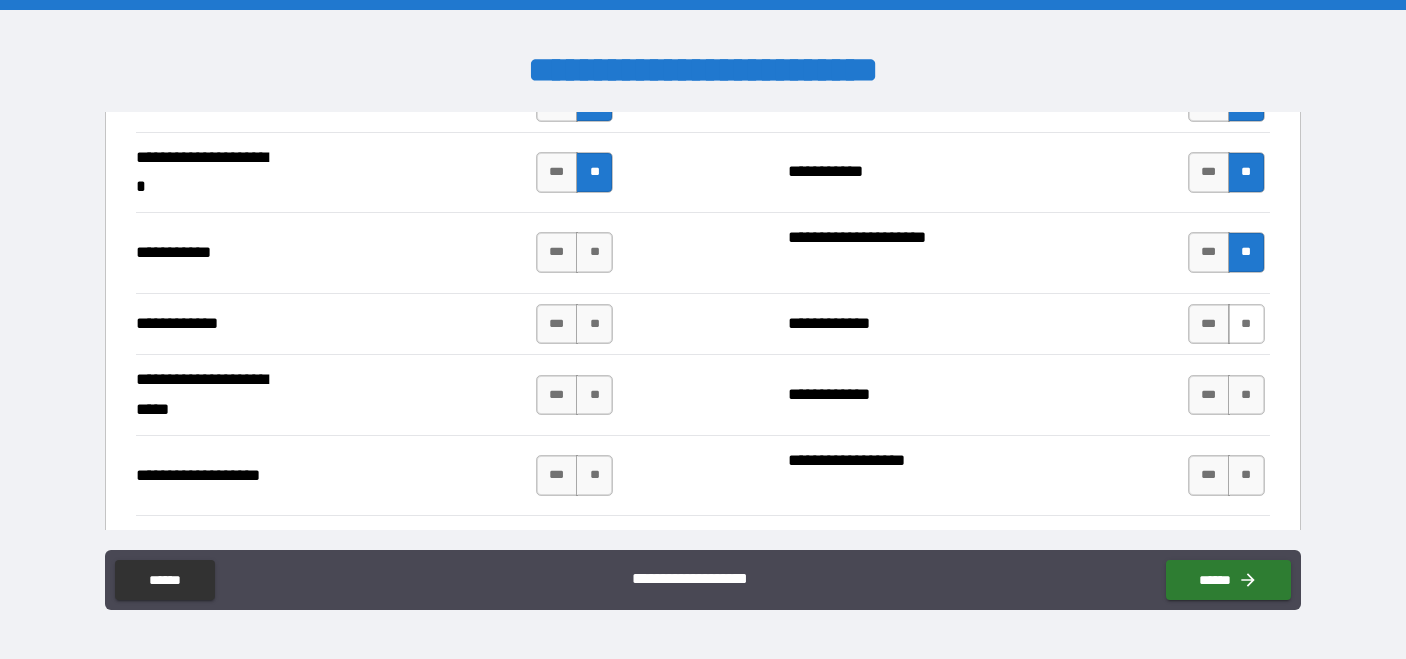 click on "**" at bounding box center (1246, 324) 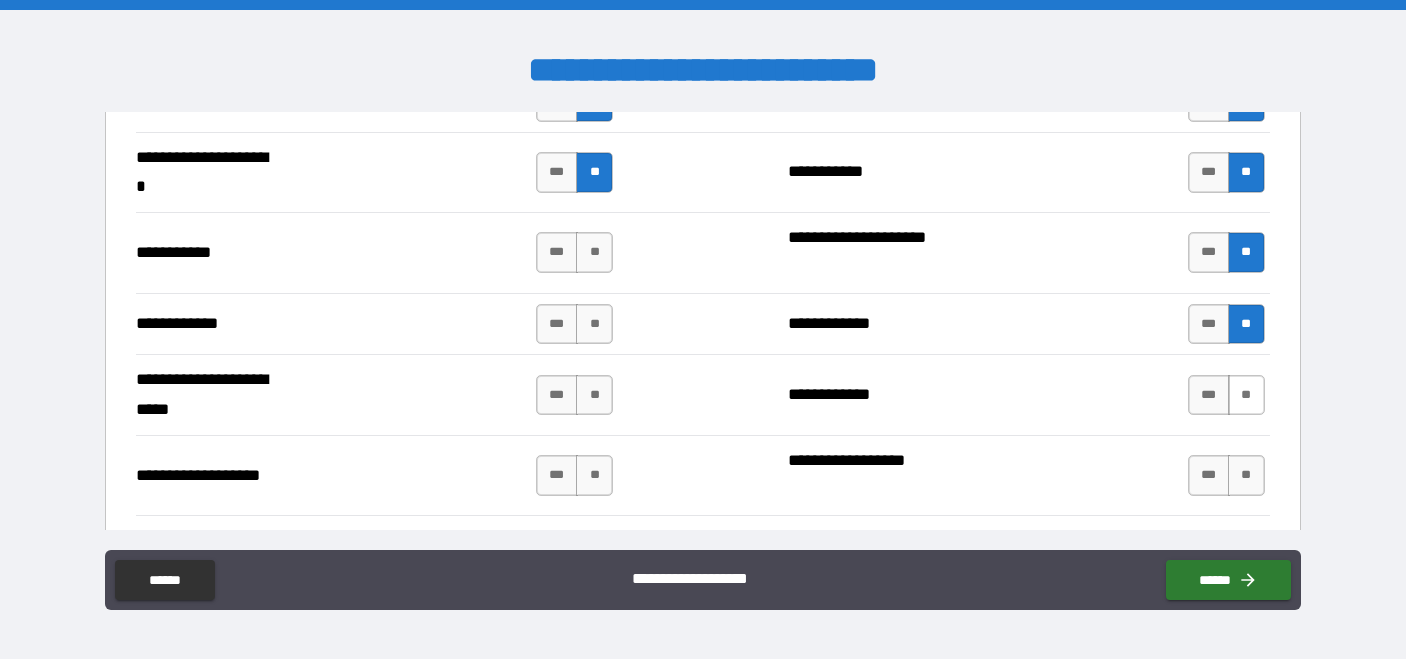 click on "**" at bounding box center [1246, 395] 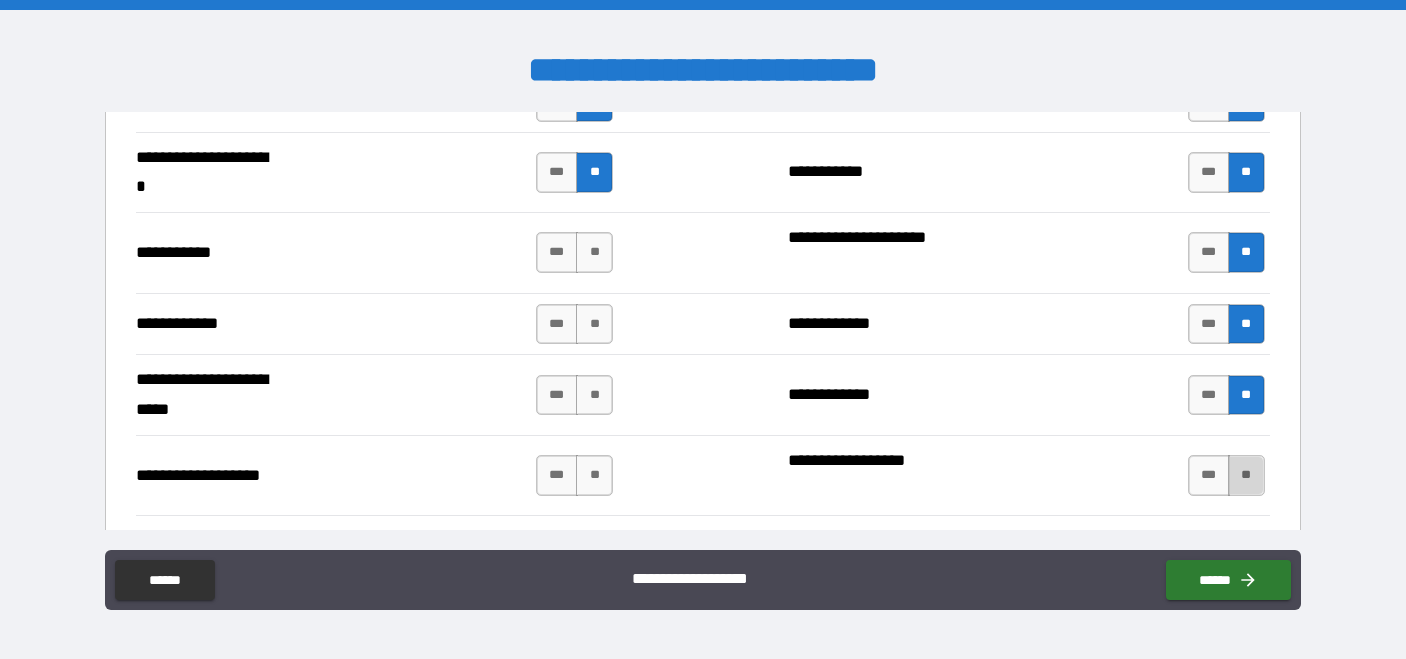 click on "**" at bounding box center (1246, 475) 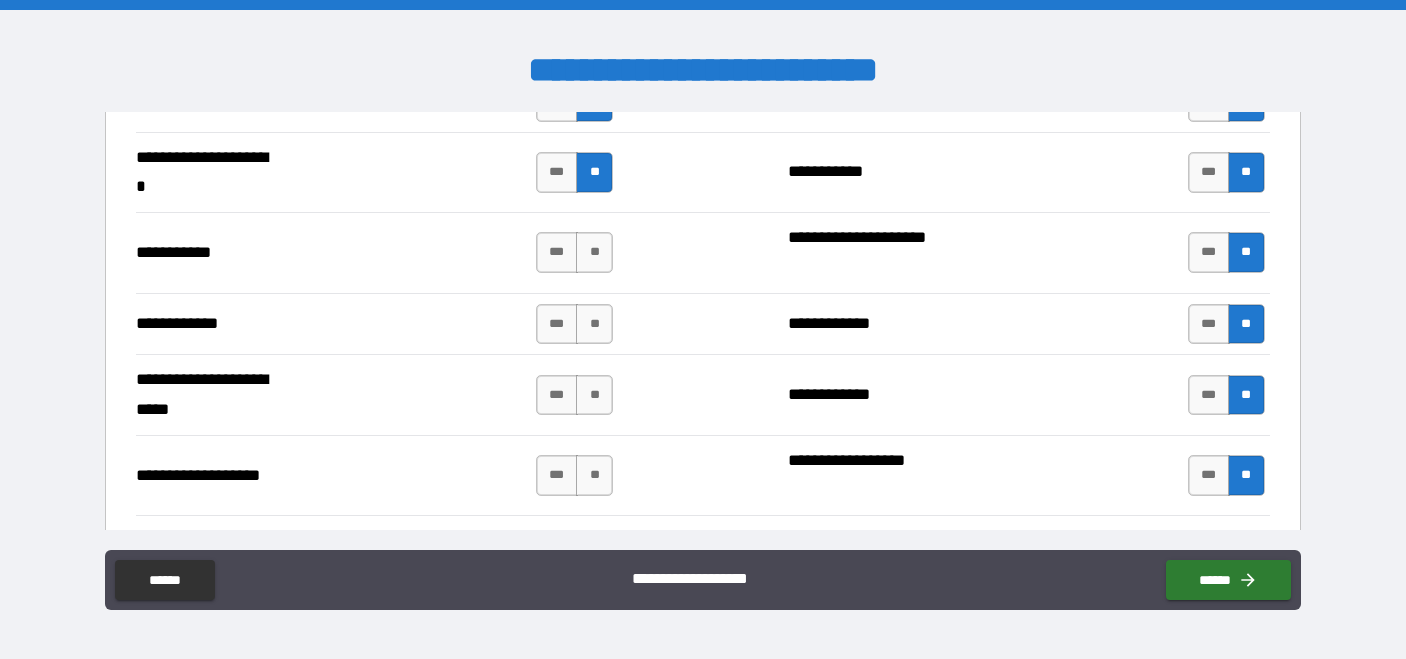 click on "*** **" at bounding box center (577, 475) 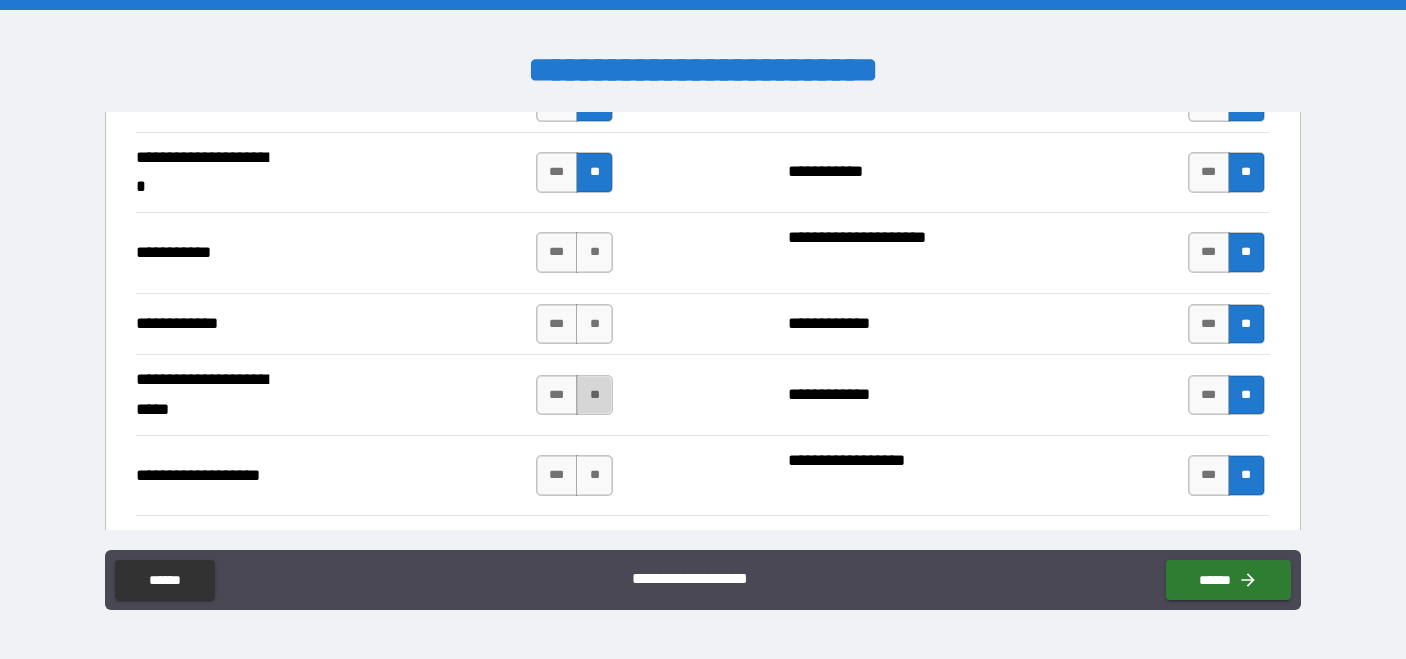 click on "**" at bounding box center [594, 395] 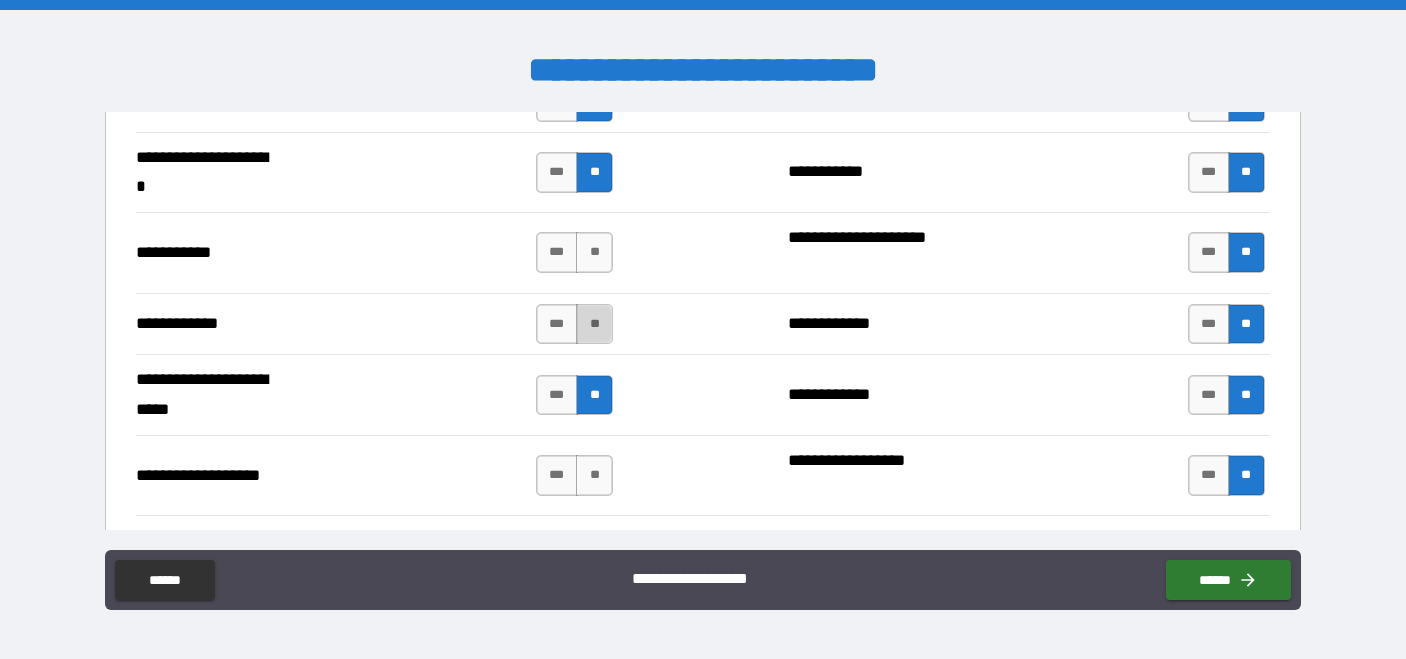 click on "**" at bounding box center [594, 324] 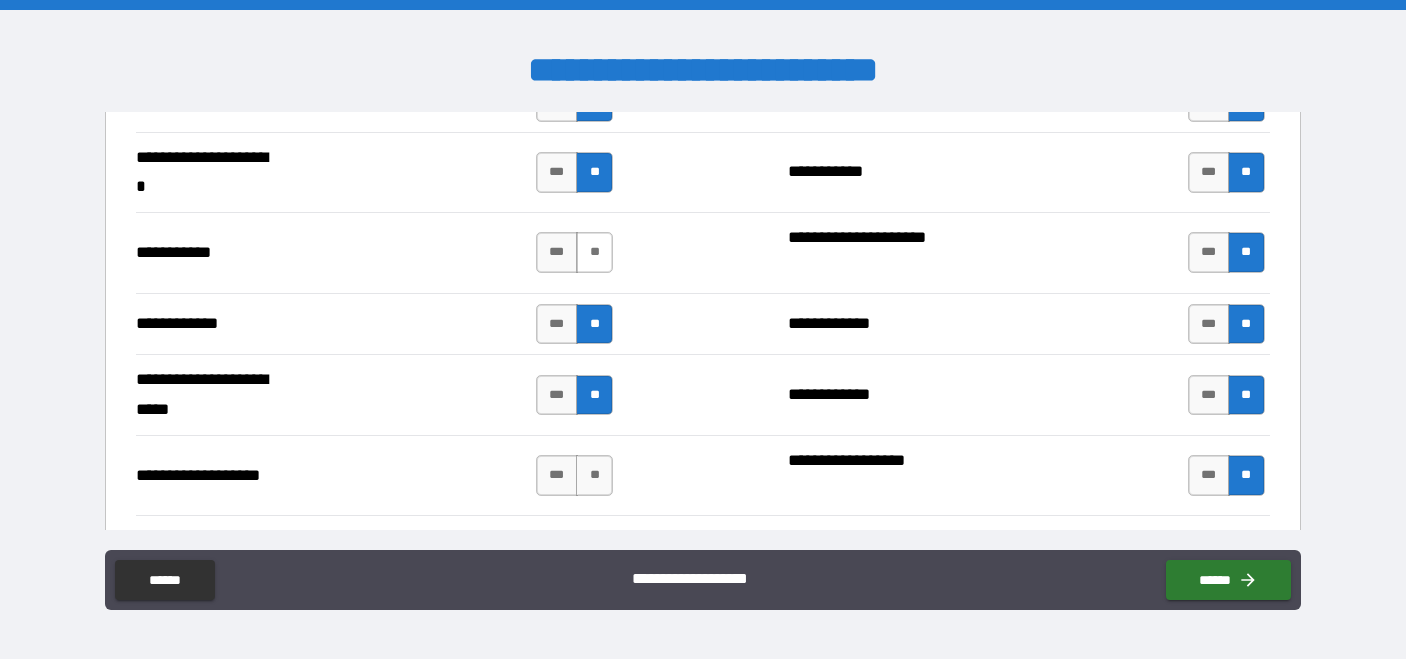click on "**" at bounding box center [594, 252] 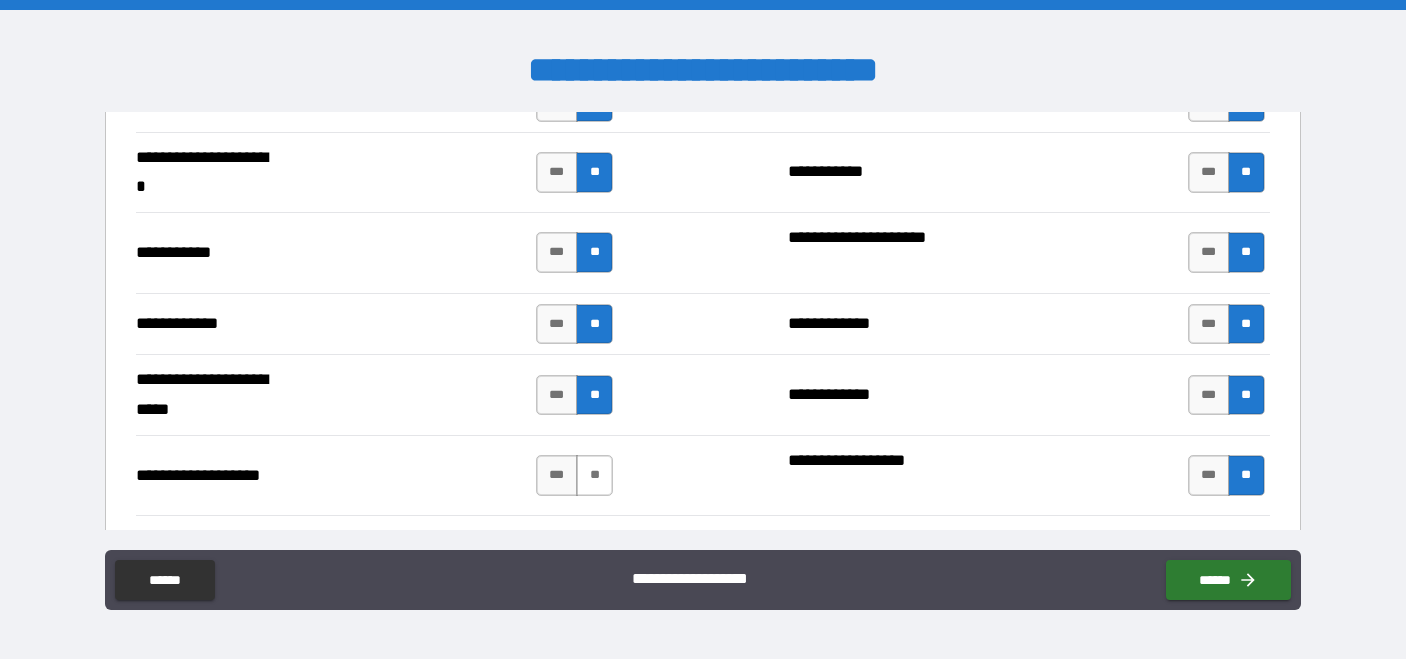 click on "**" at bounding box center (594, 475) 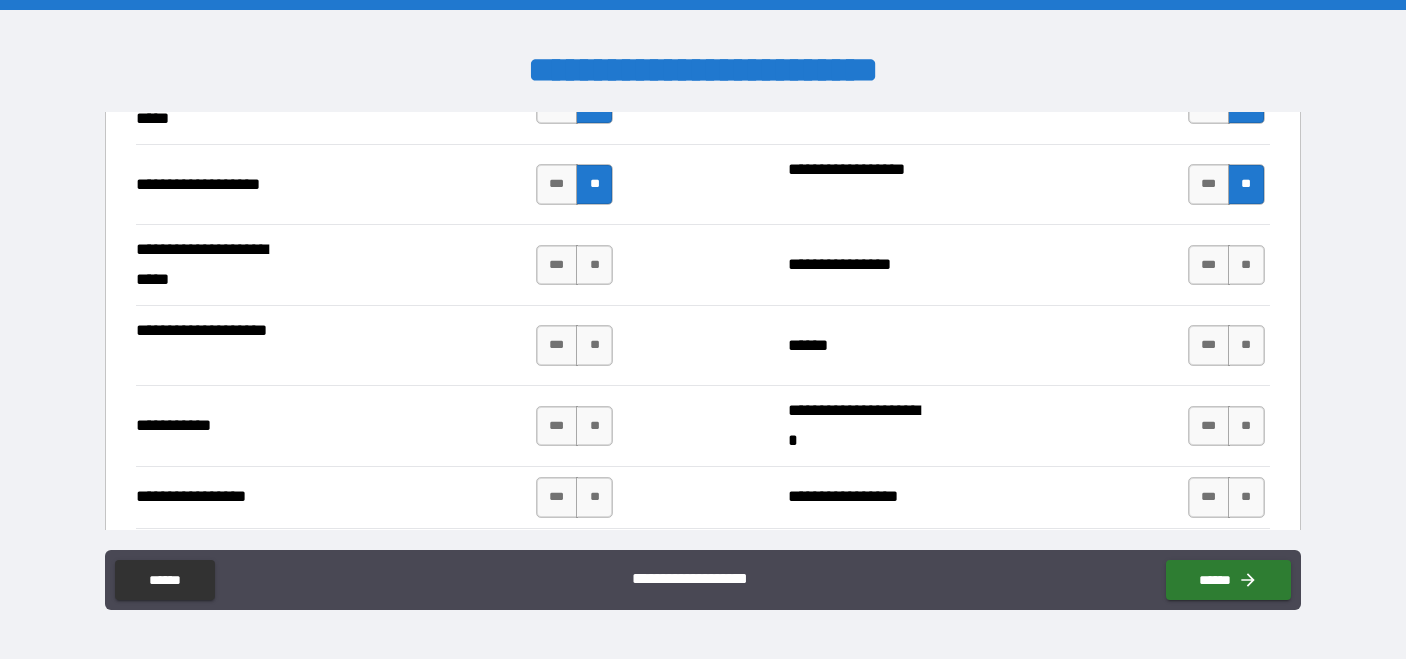 scroll, scrollTop: 4364, scrollLeft: 0, axis: vertical 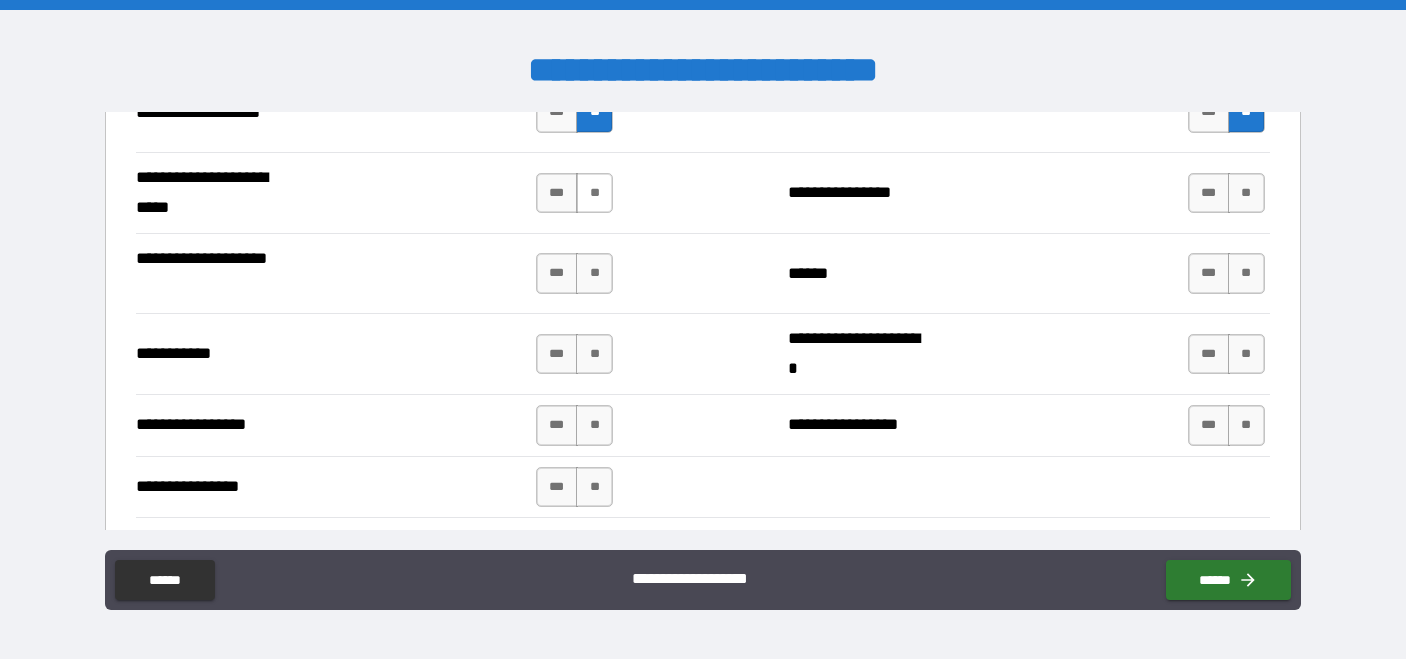 click on "**" at bounding box center [594, 193] 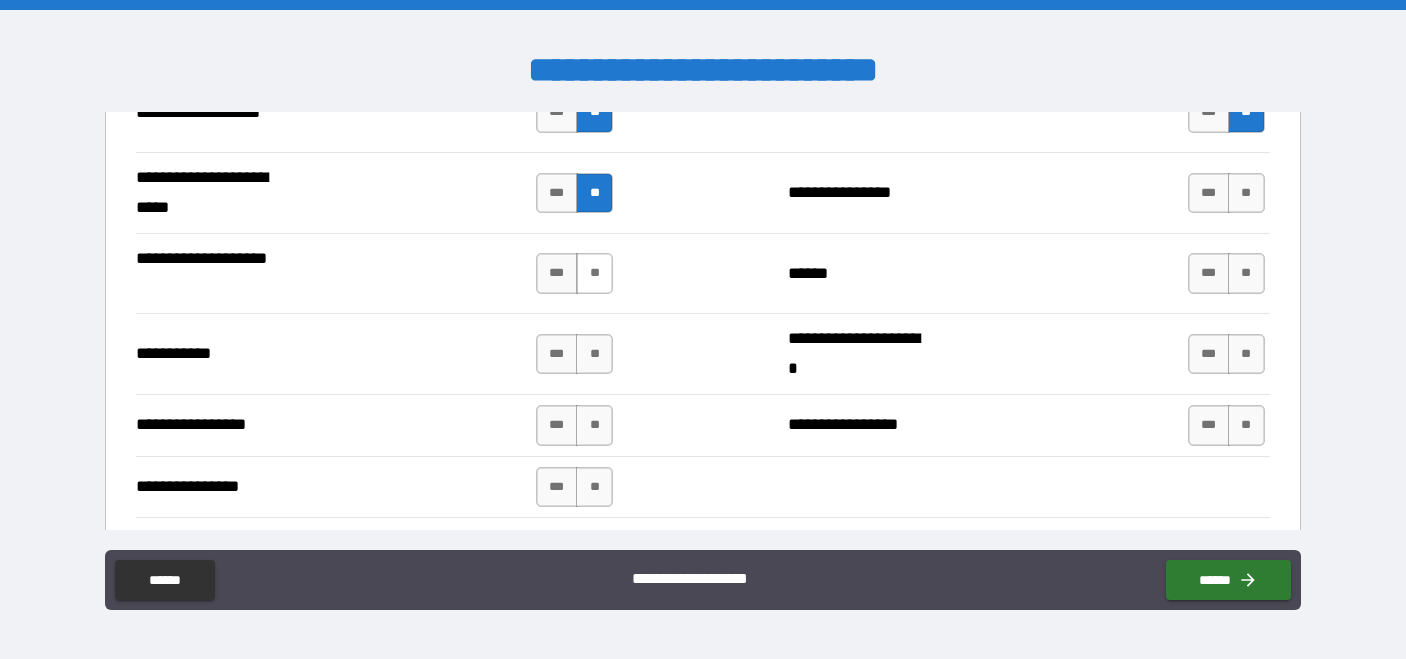 click on "**" at bounding box center (594, 273) 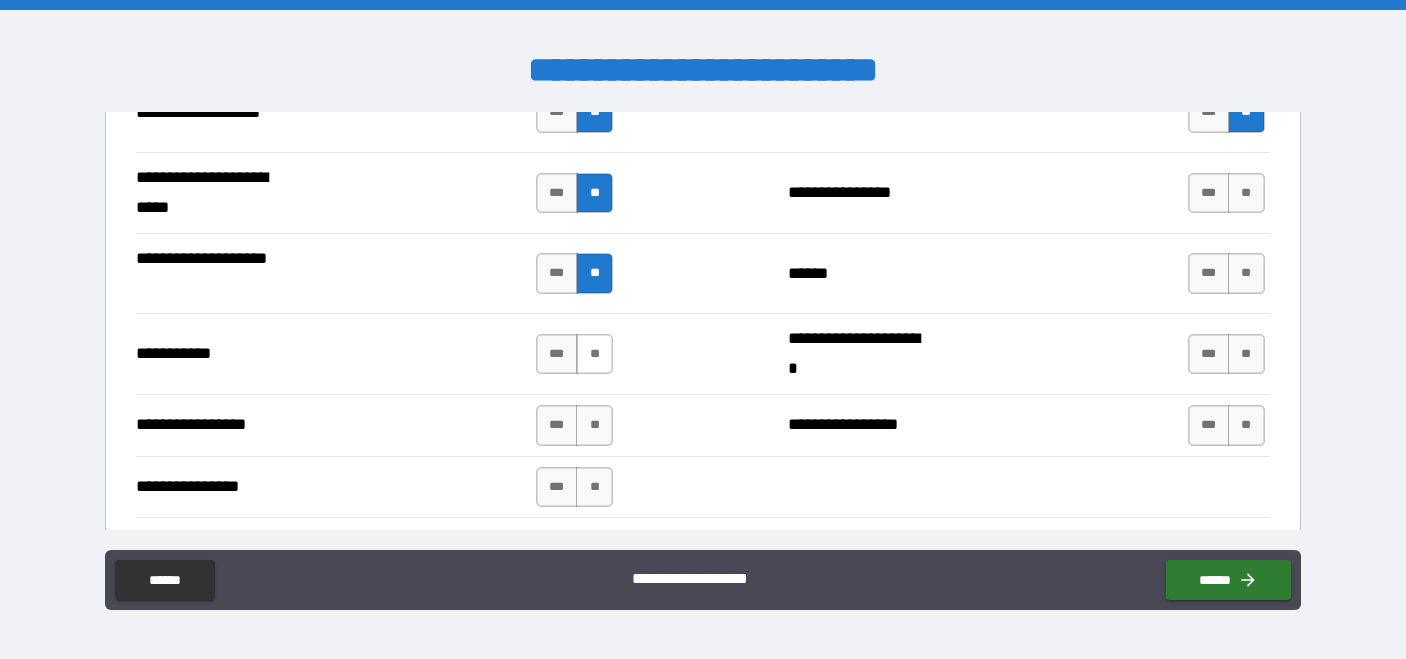click on "**" at bounding box center [594, 354] 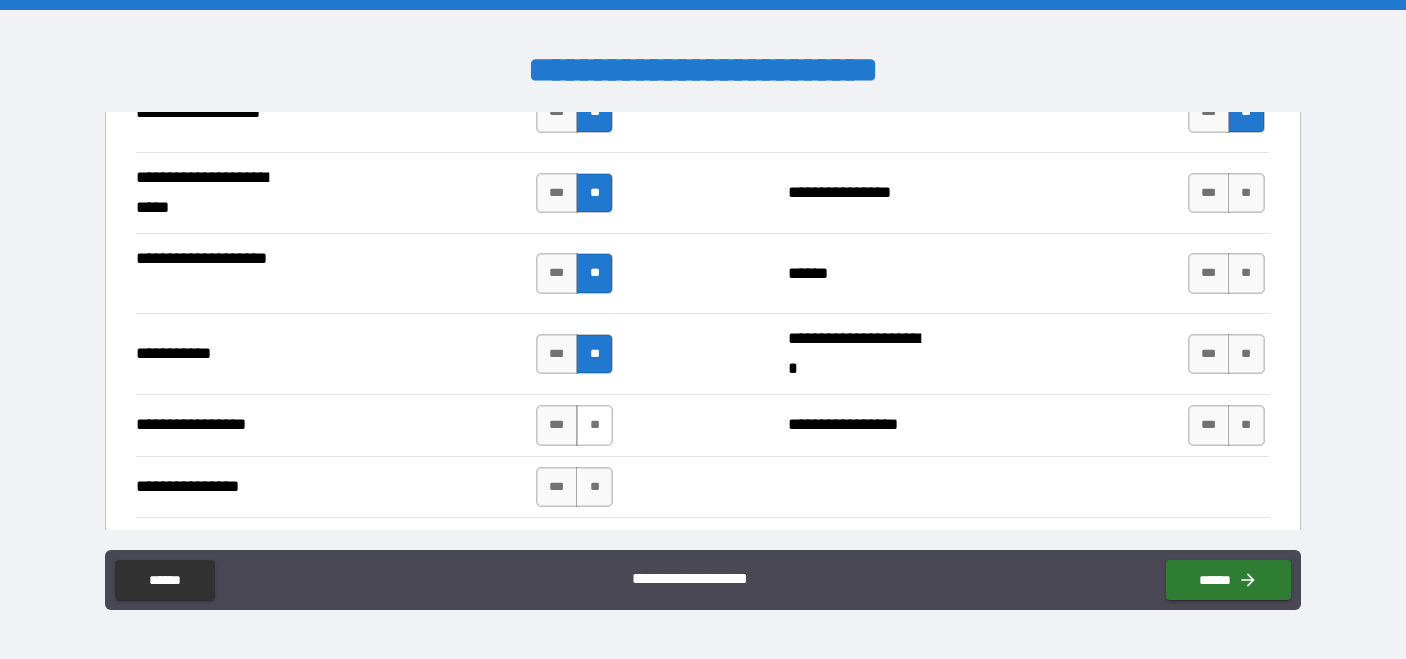 click on "**" at bounding box center (594, 425) 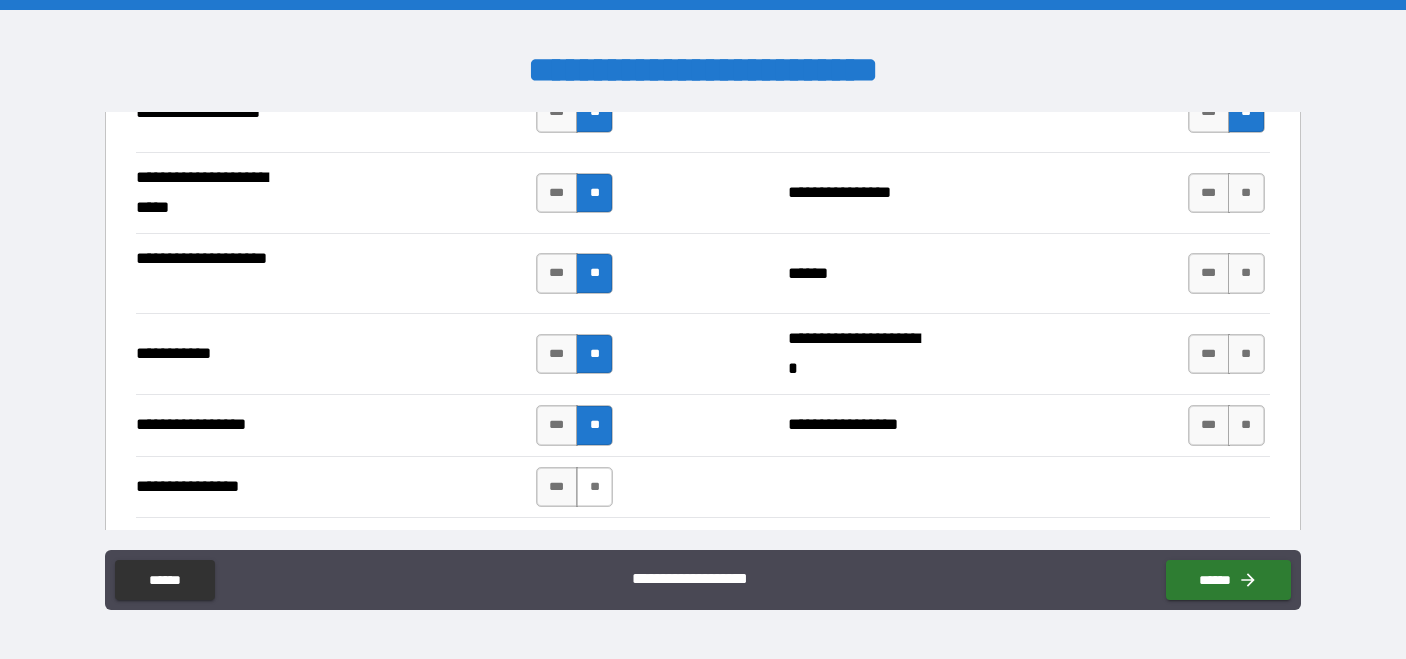click on "**" at bounding box center [594, 487] 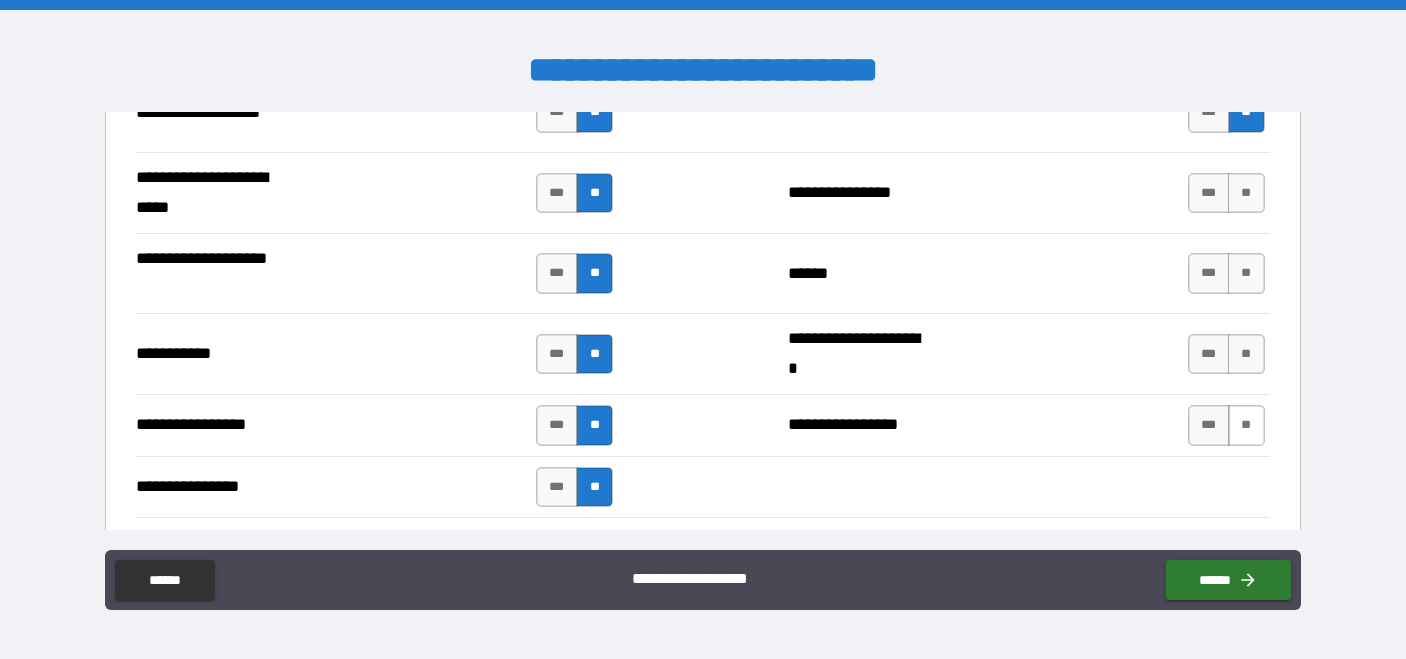 click on "**" at bounding box center (1246, 425) 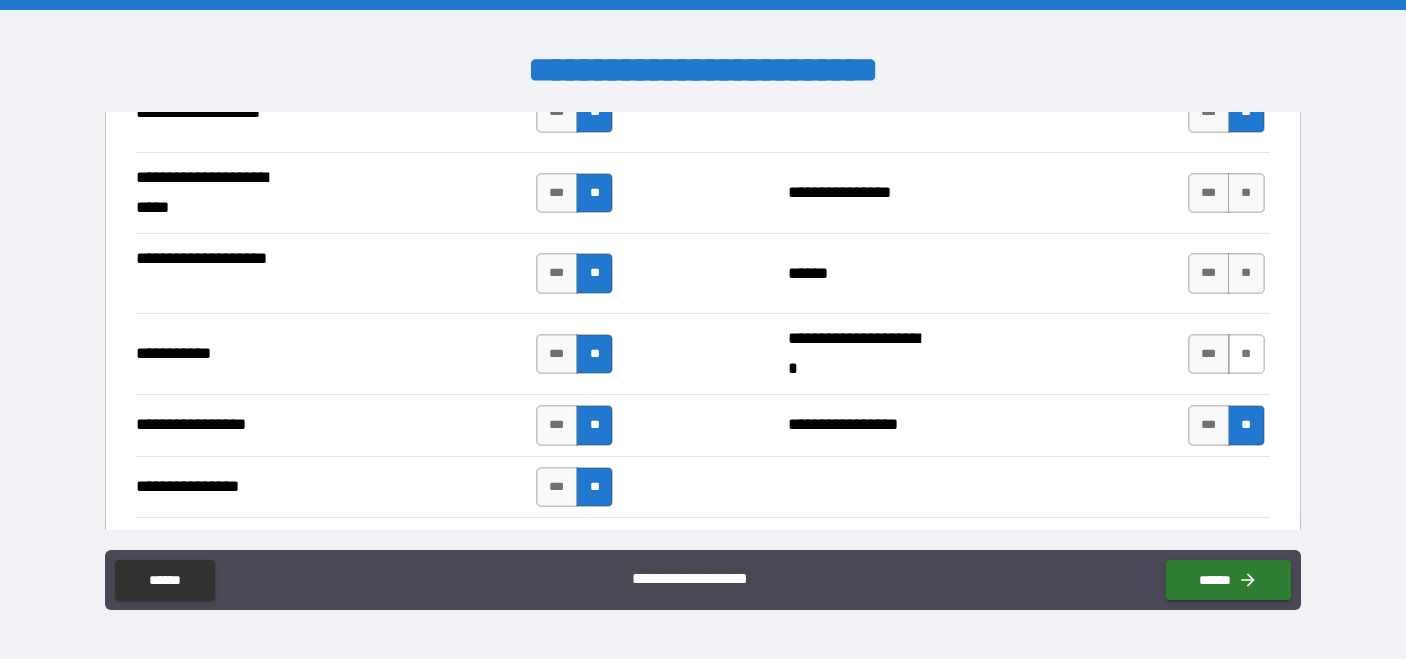 click on "**" at bounding box center (1246, 354) 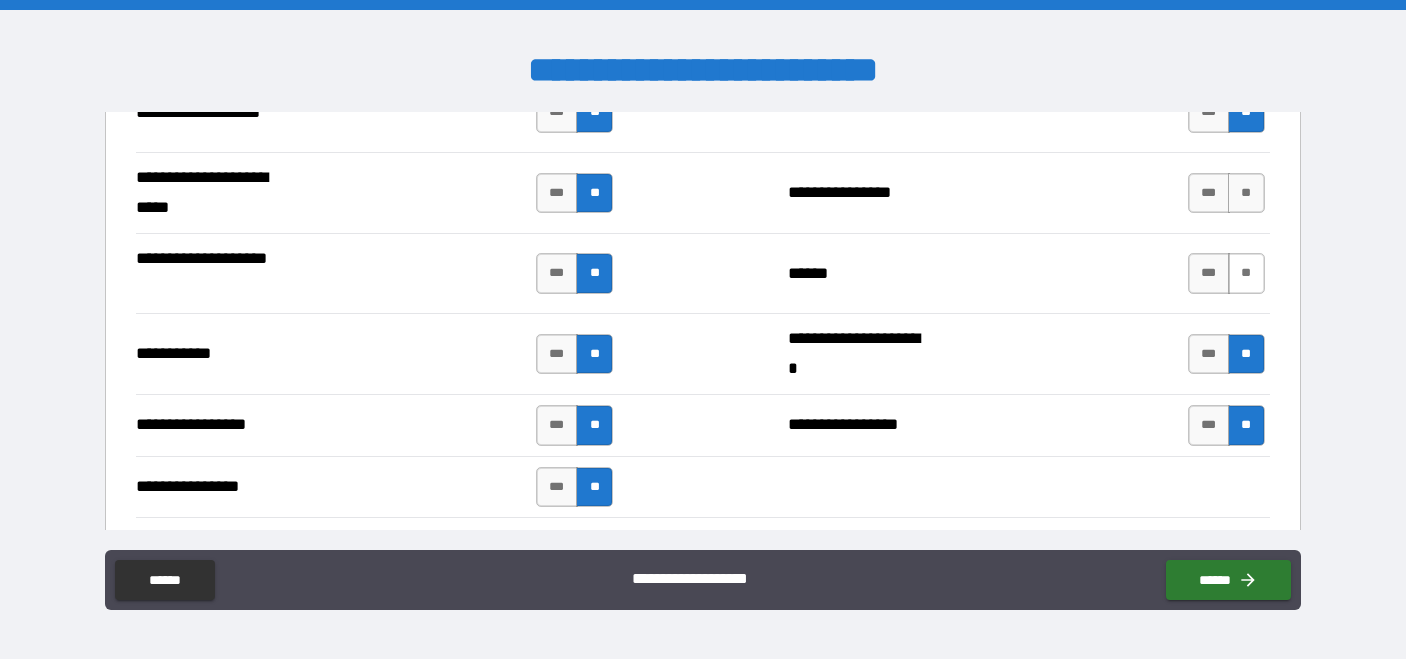 click on "**" at bounding box center [1246, 273] 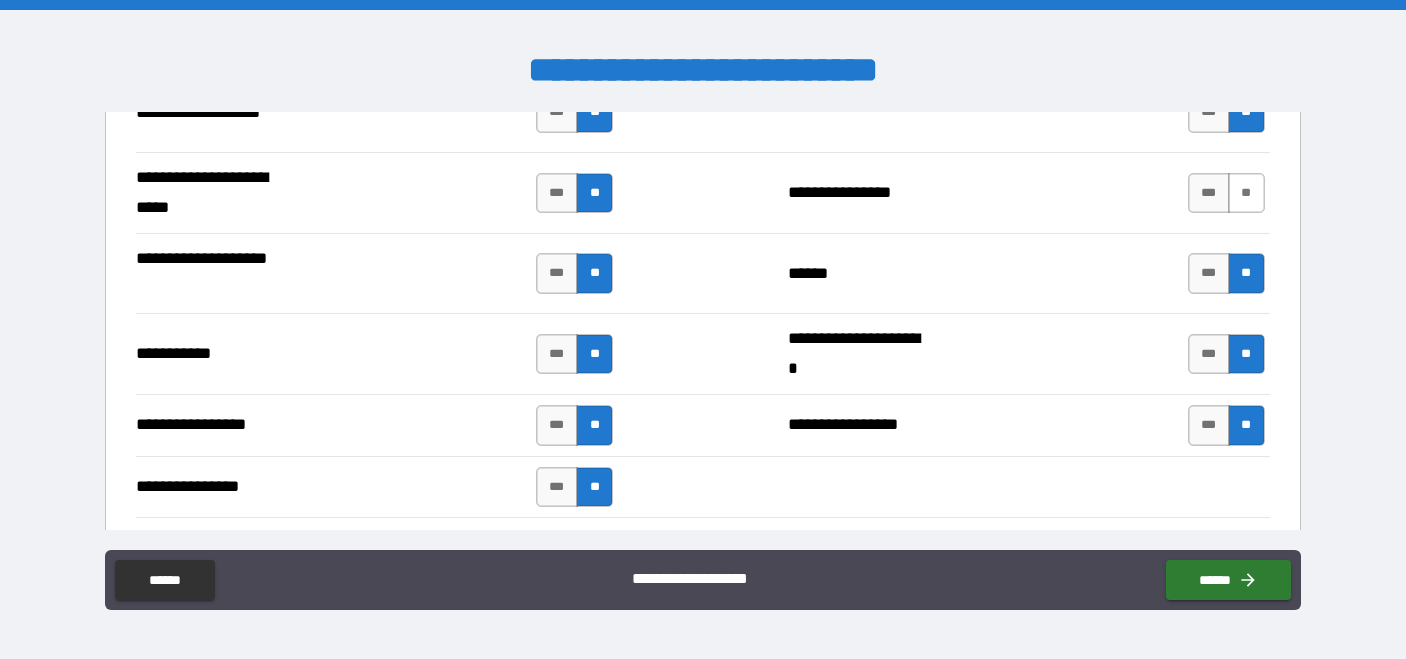 click on "**" at bounding box center (1246, 193) 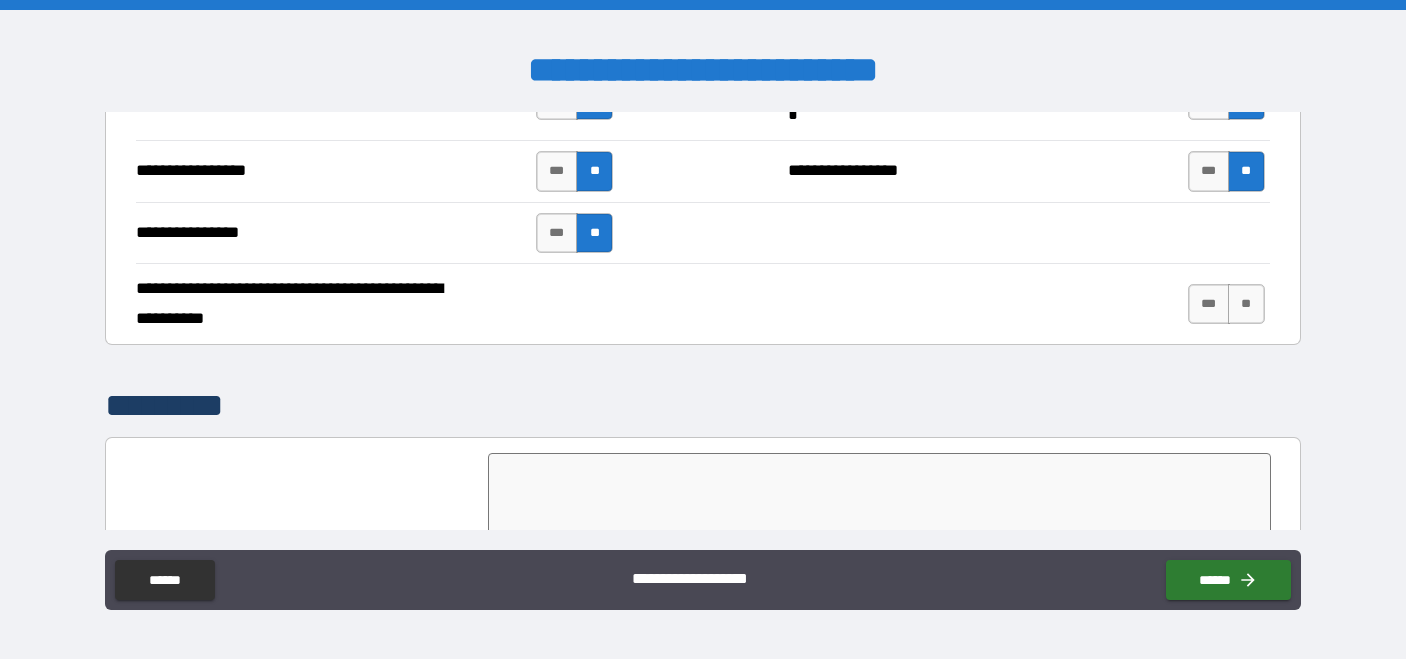 scroll, scrollTop: 4624, scrollLeft: 0, axis: vertical 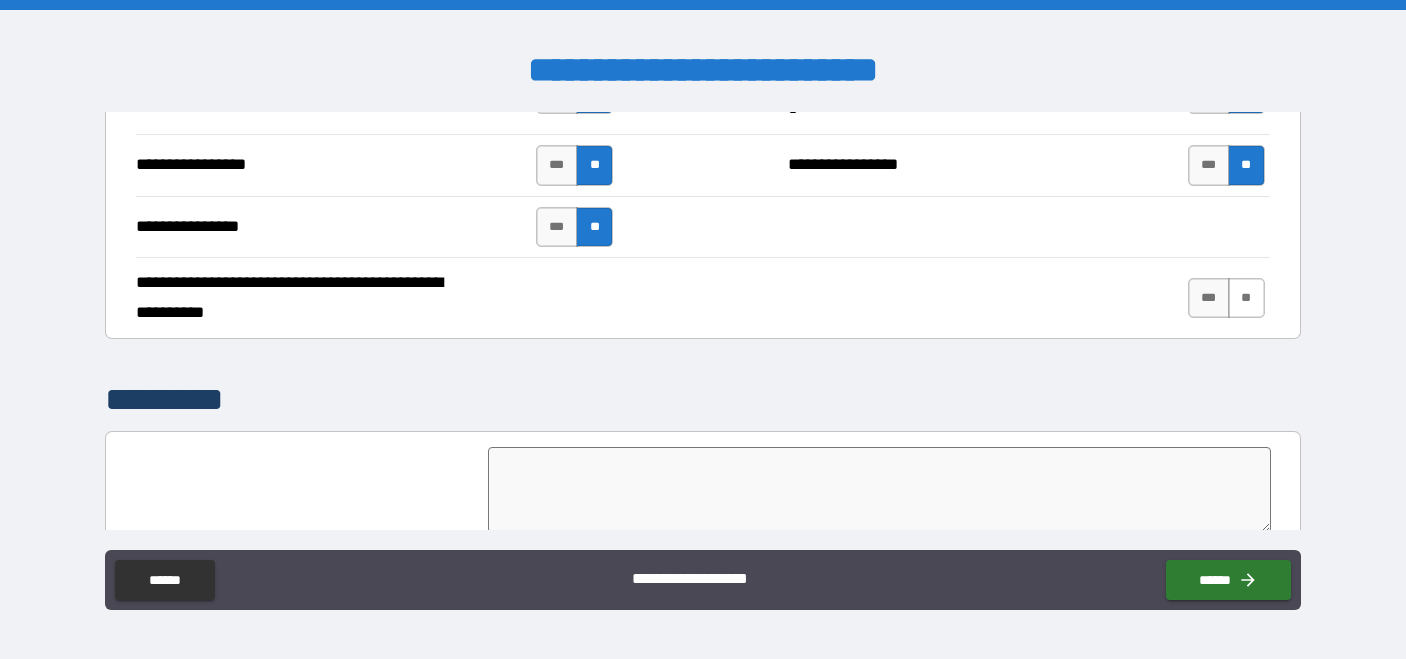 click on "**" at bounding box center [1246, 298] 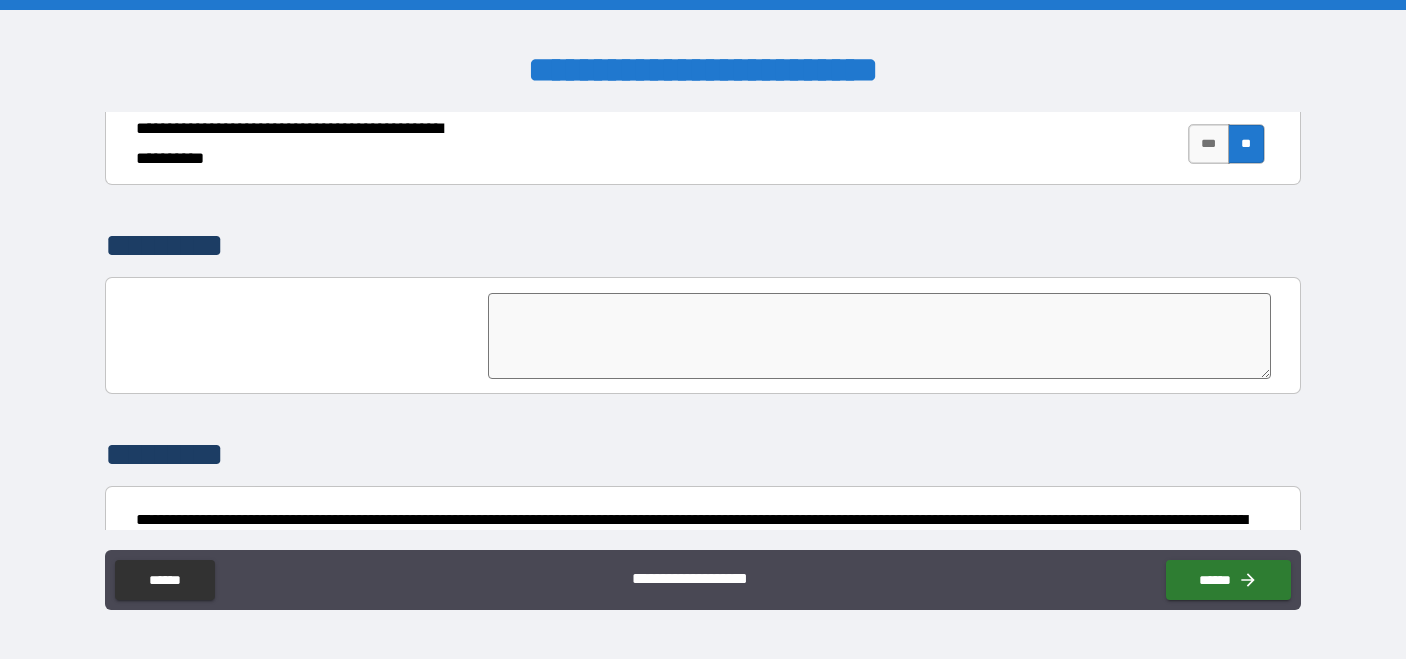 scroll, scrollTop: 4893, scrollLeft: 0, axis: vertical 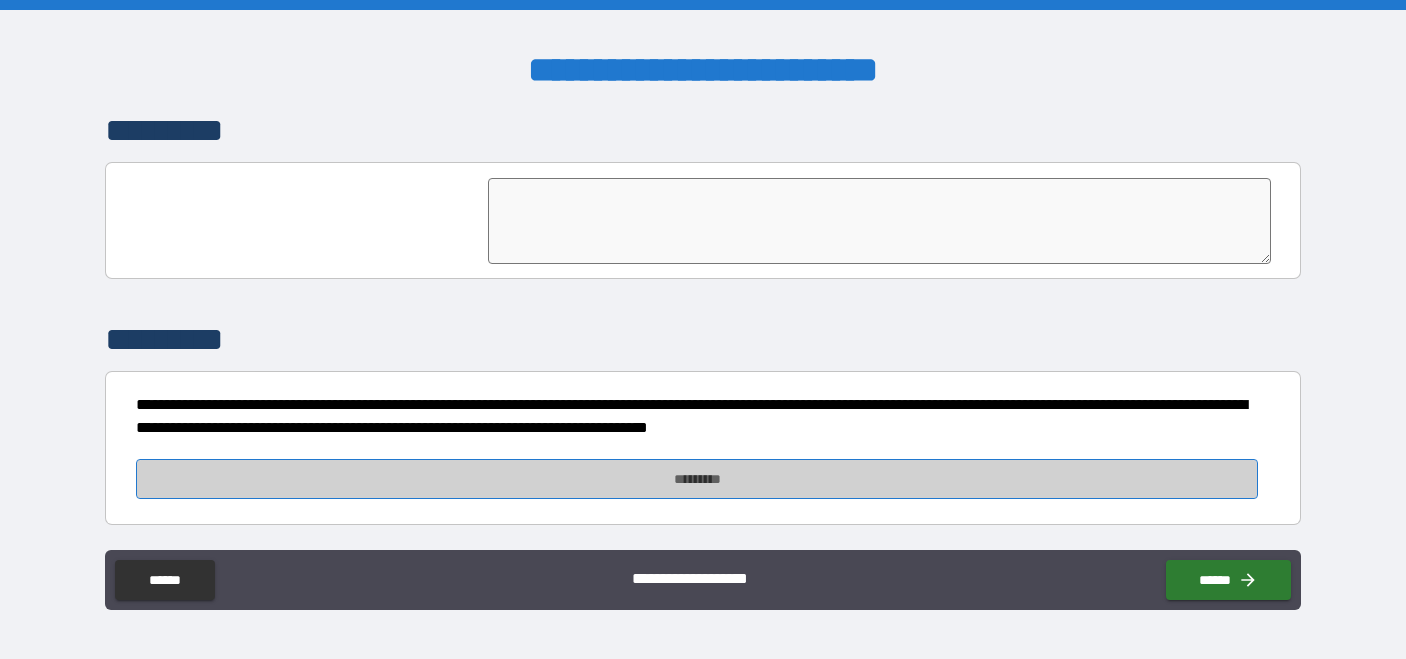 click on "*********" at bounding box center [697, 479] 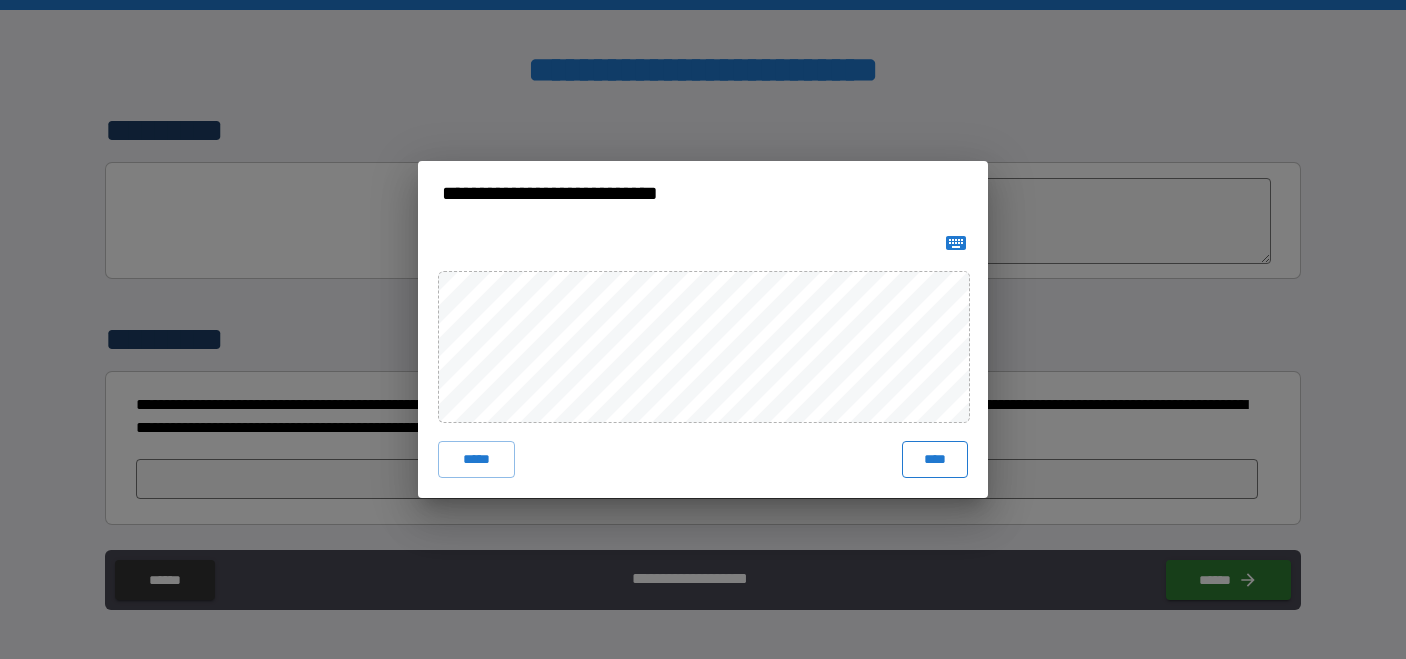 click on "****" at bounding box center (935, 459) 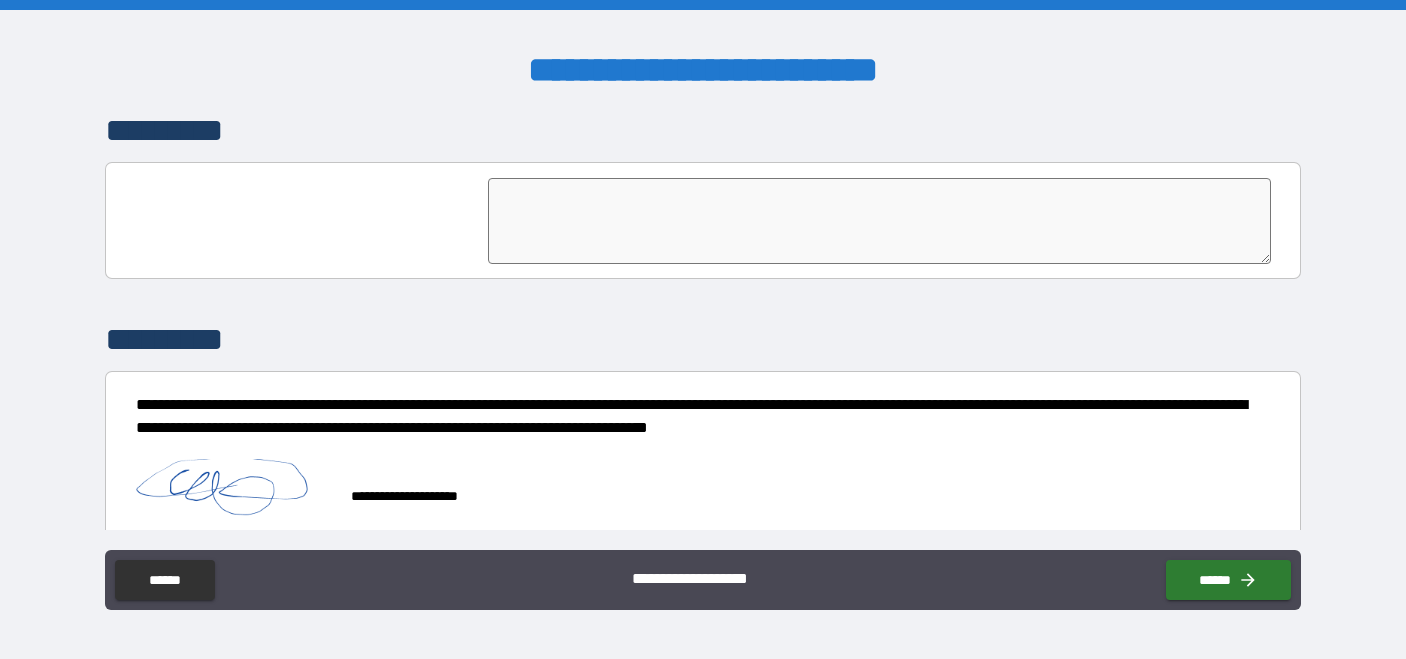 scroll, scrollTop: 4910, scrollLeft: 0, axis: vertical 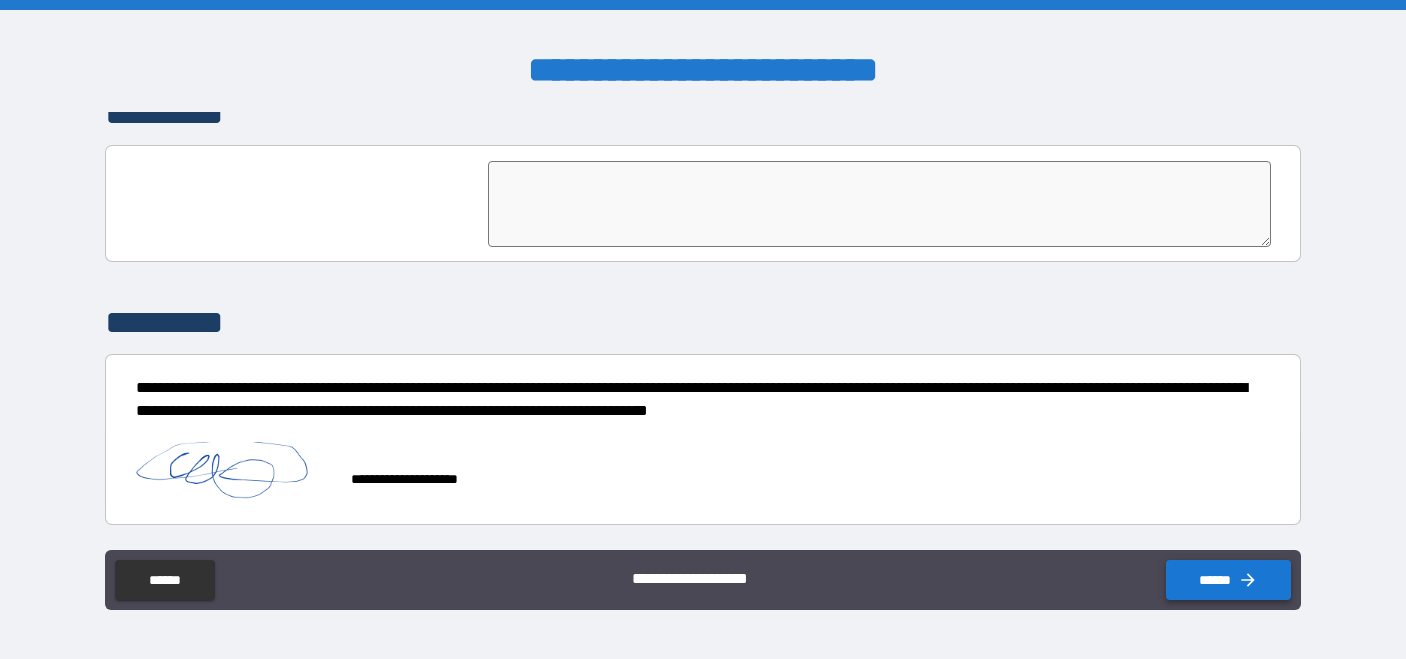 click on "******" at bounding box center [1228, 580] 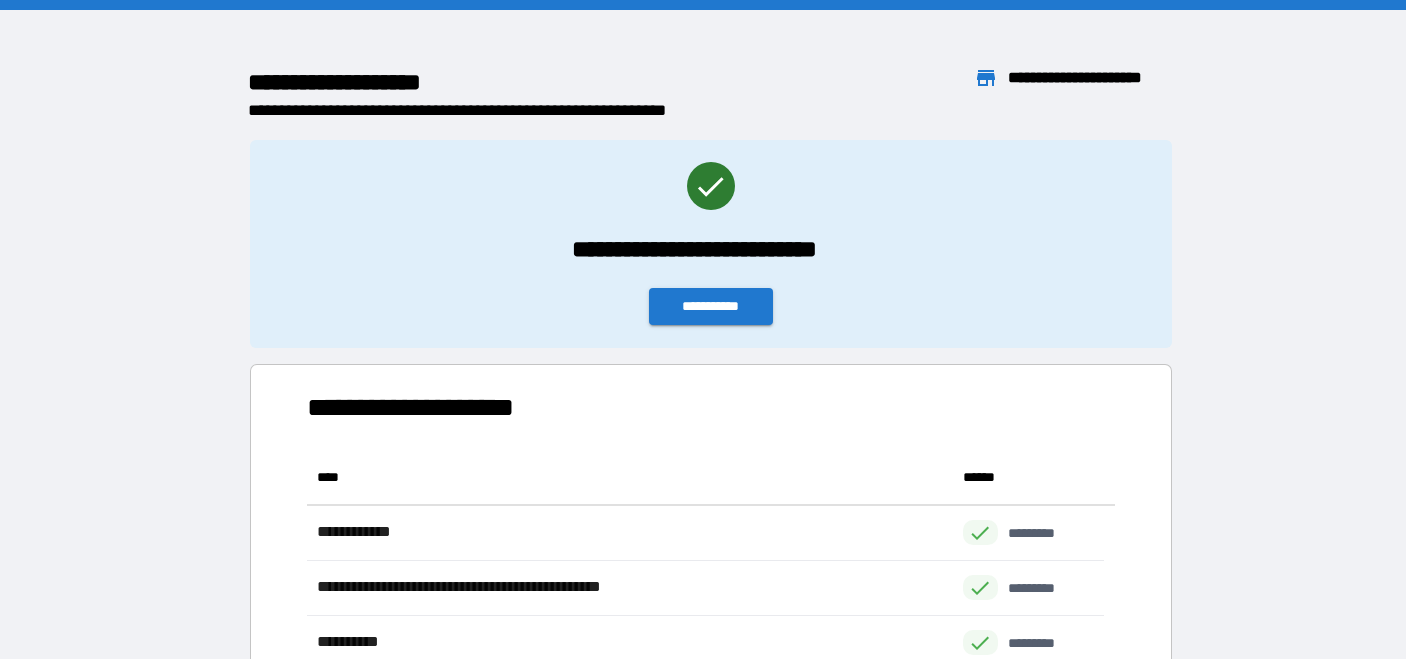 scroll, scrollTop: 16, scrollLeft: 16, axis: both 